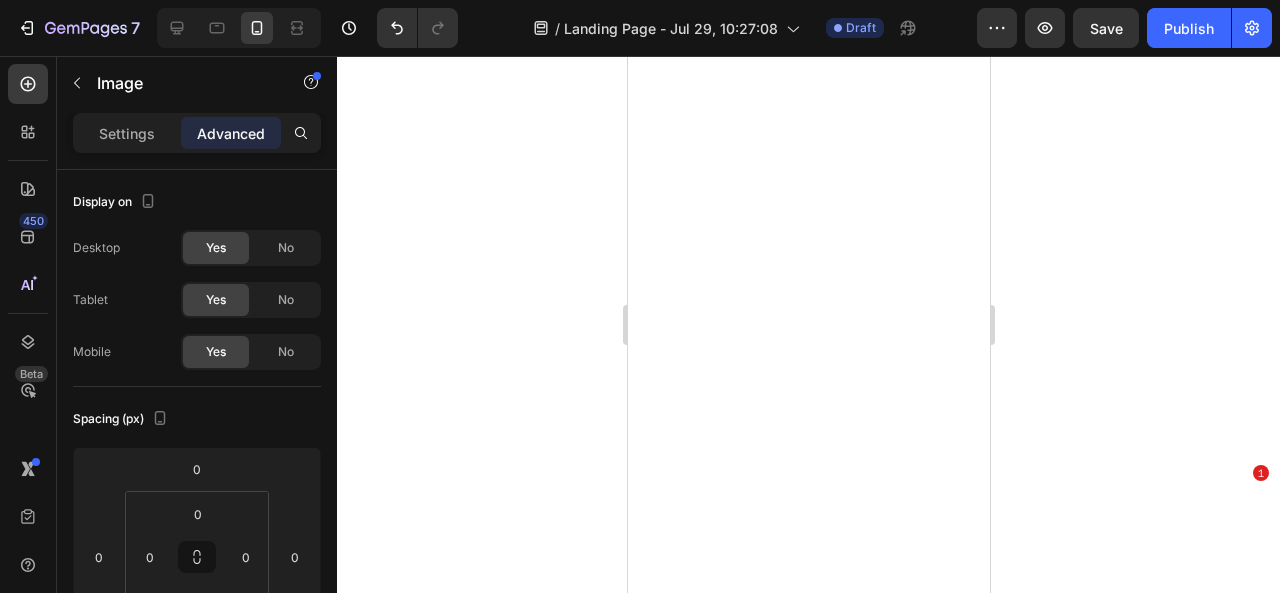 scroll, scrollTop: 0, scrollLeft: 0, axis: both 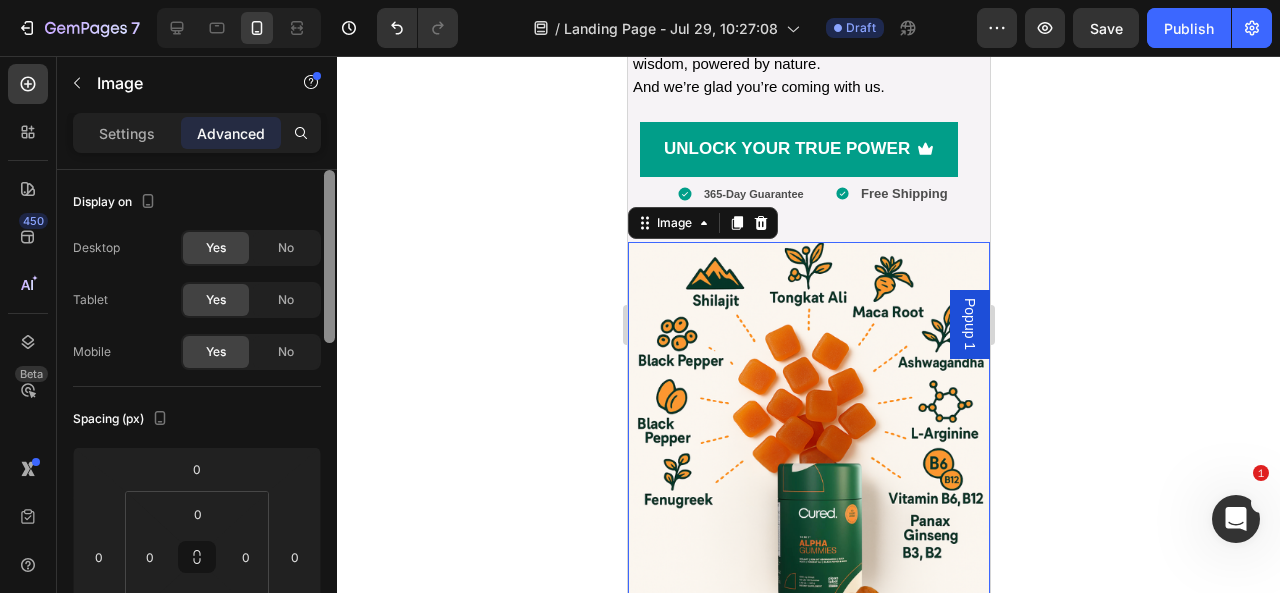 drag, startPoint x: 333, startPoint y: 371, endPoint x: 324, endPoint y: 195, distance: 176.22997 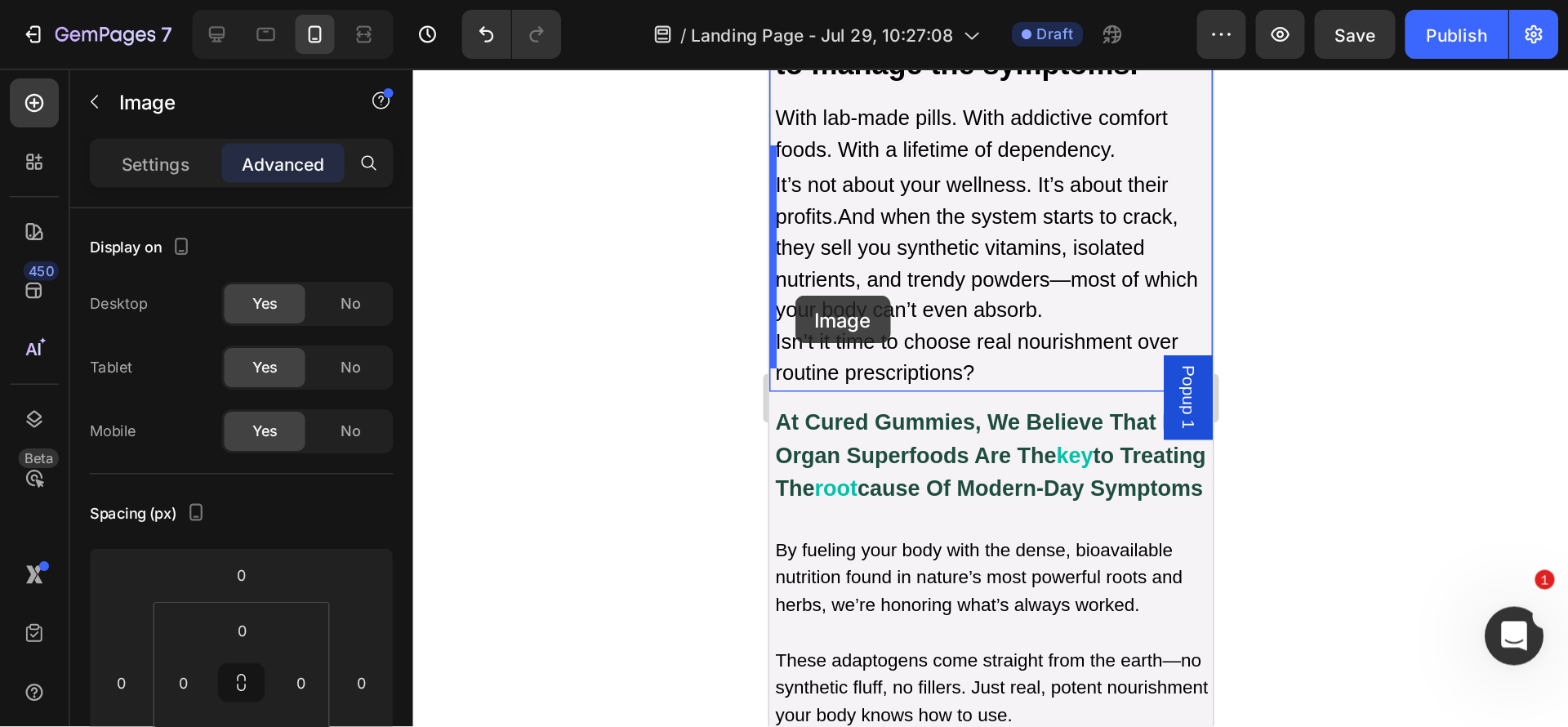scroll, scrollTop: 1813, scrollLeft: 0, axis: vertical 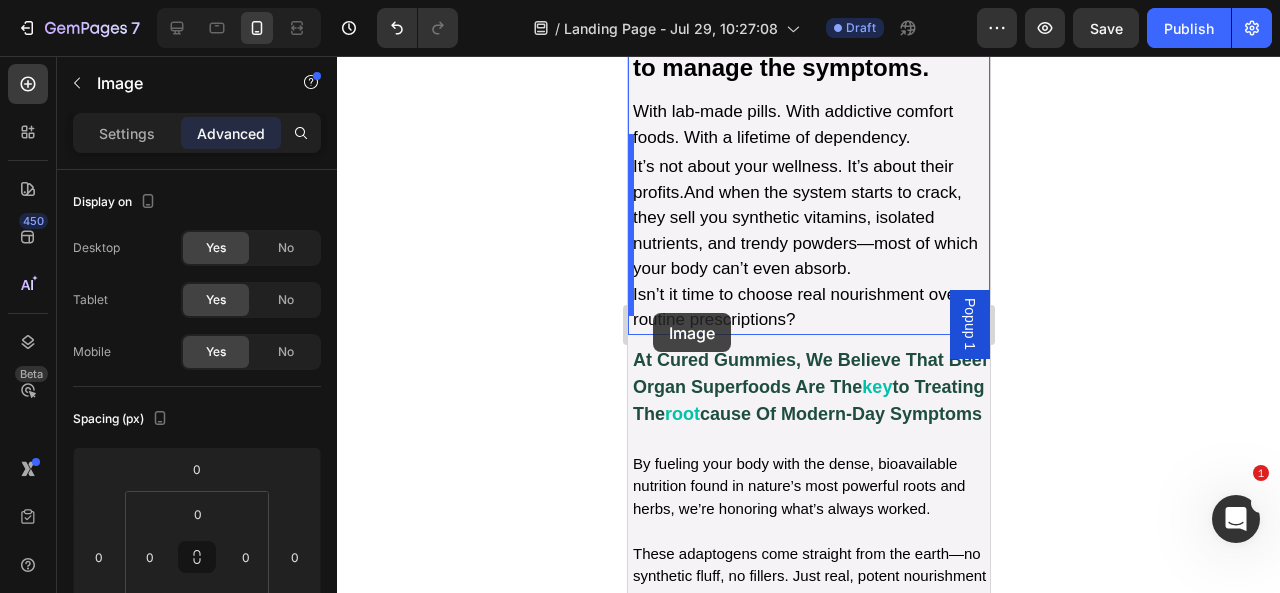 drag, startPoint x: 648, startPoint y: 256, endPoint x: 652, endPoint y: 313, distance: 57.14018 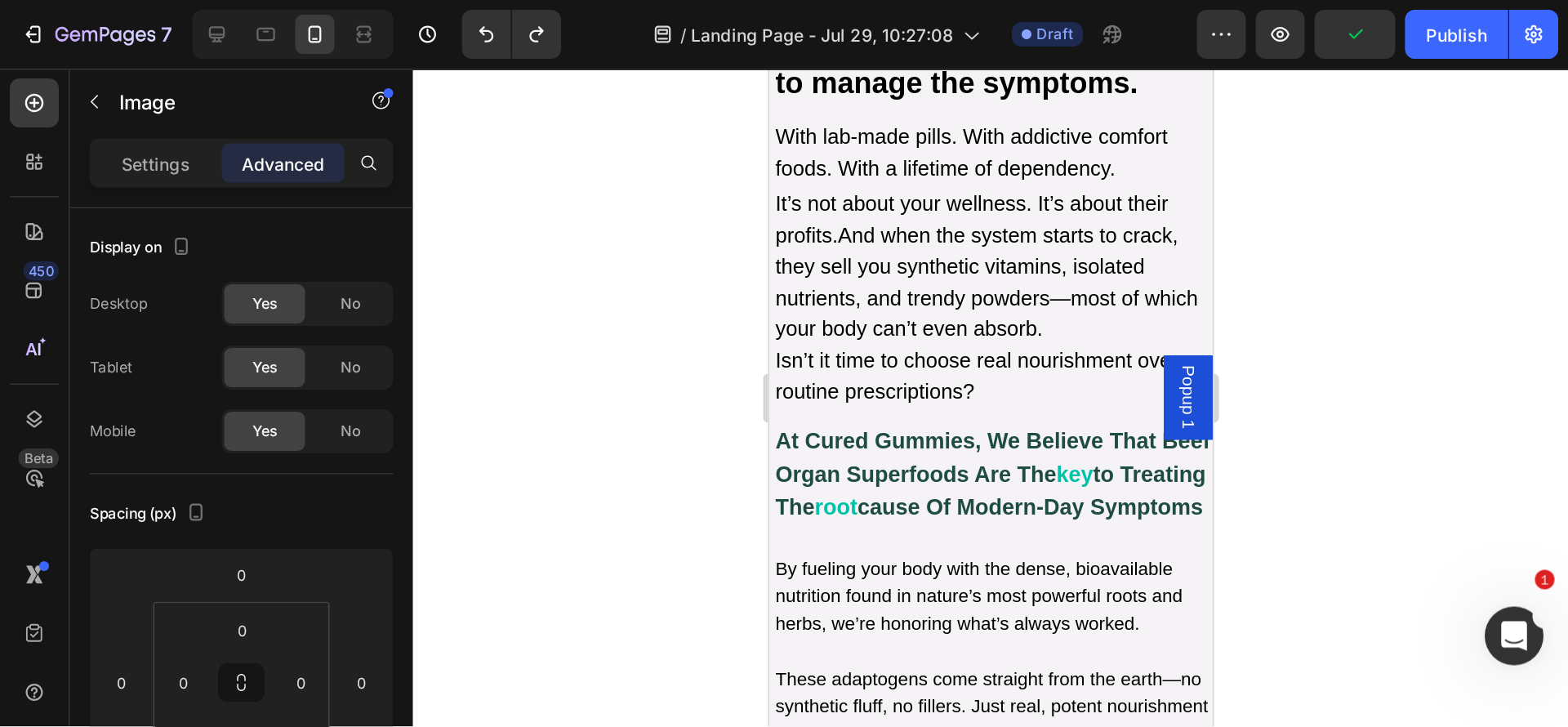 scroll, scrollTop: 1814, scrollLeft: 0, axis: vertical 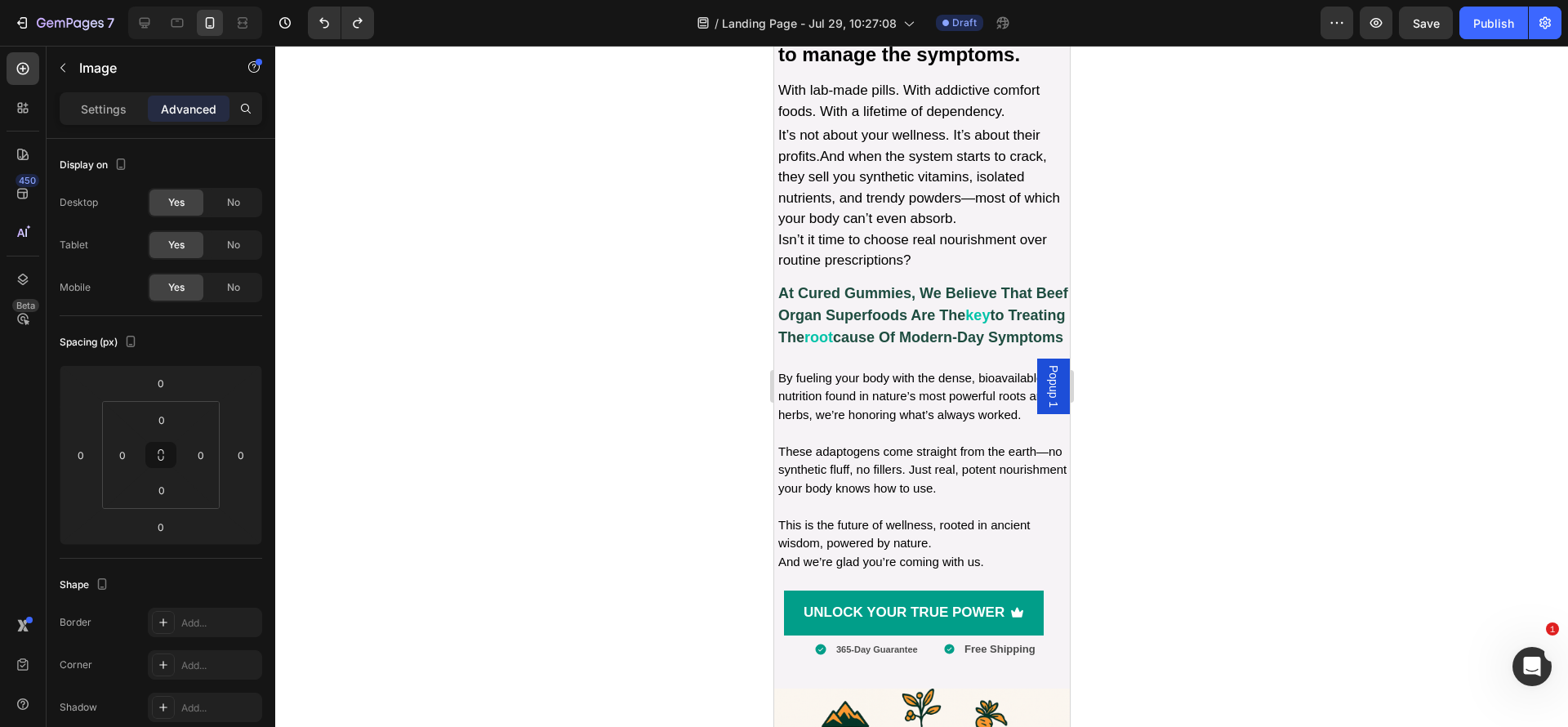drag, startPoint x: 1567, startPoint y: 551, endPoint x: 1566, endPoint y: 538, distance: 13.038405 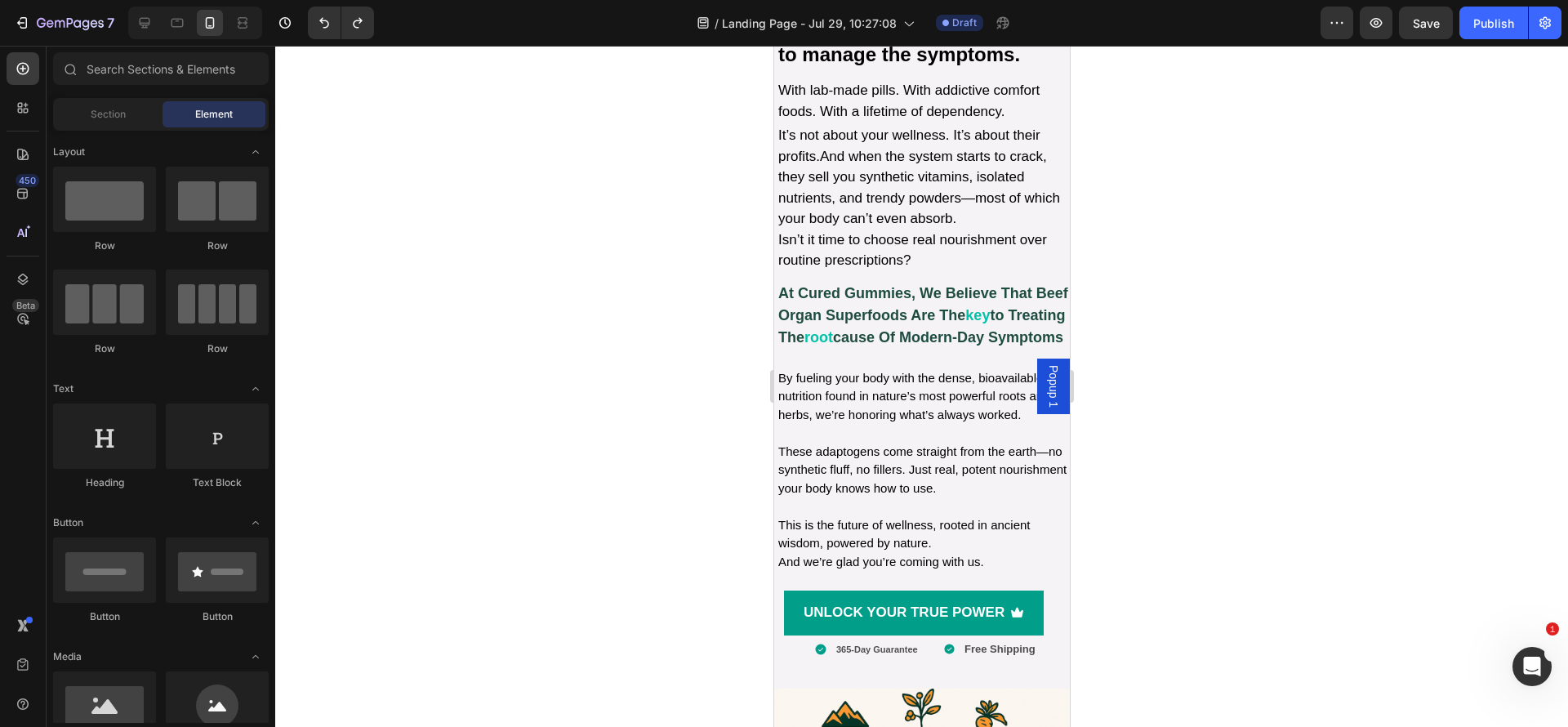 click 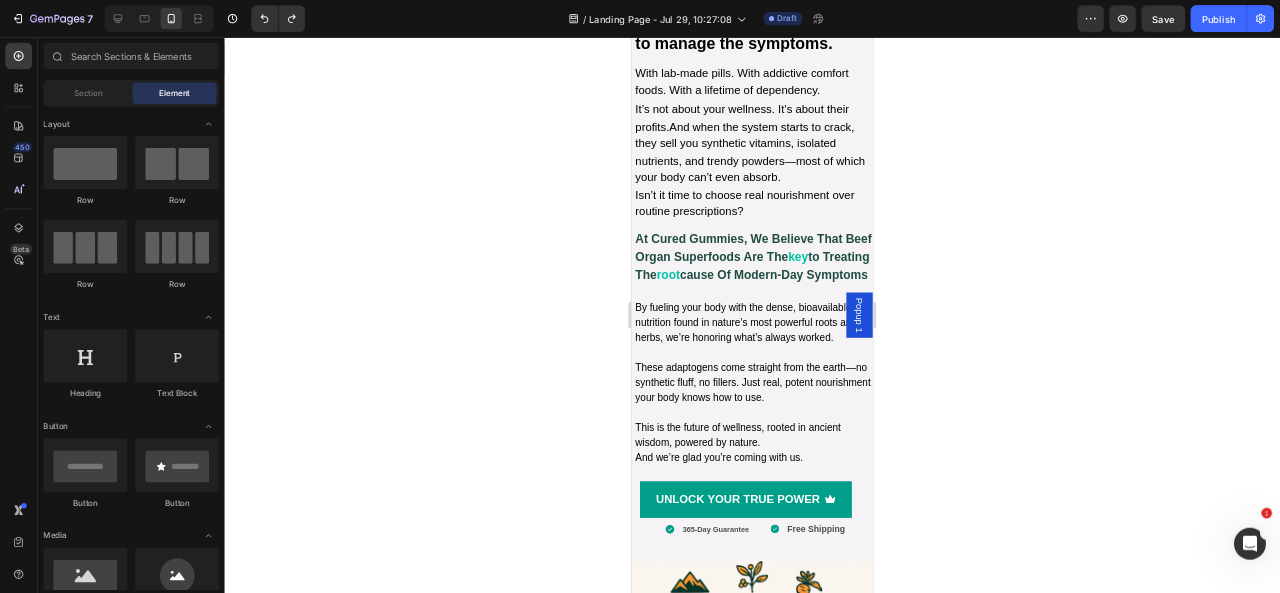 scroll, scrollTop: 2221, scrollLeft: 0, axis: vertical 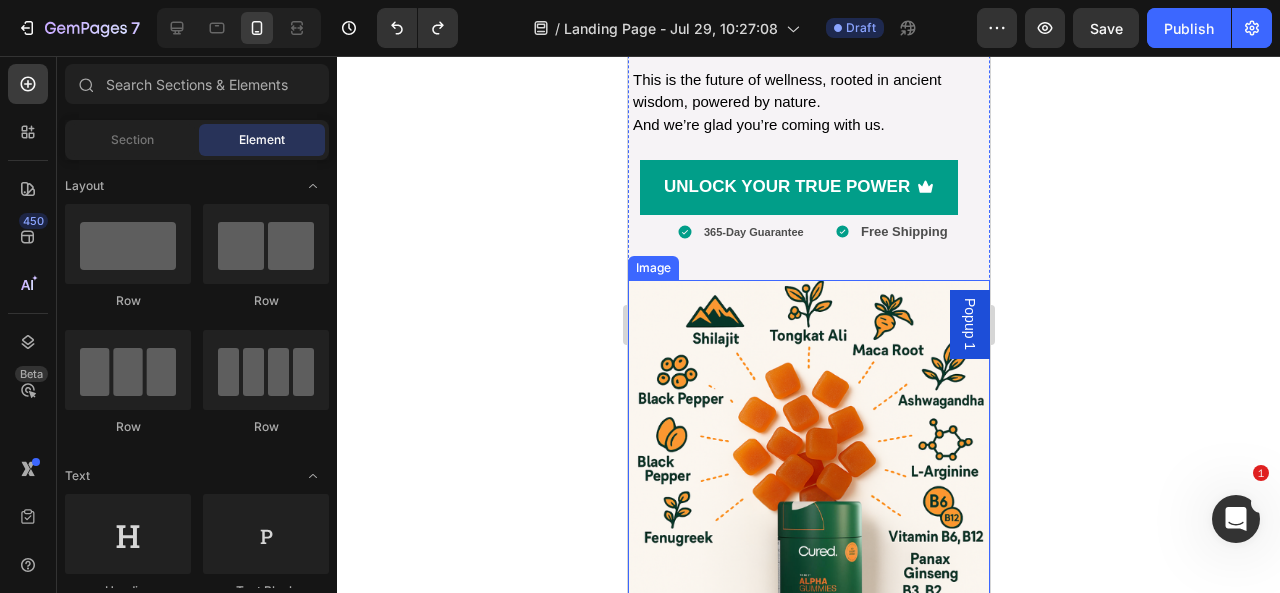 click at bounding box center (808, 461) 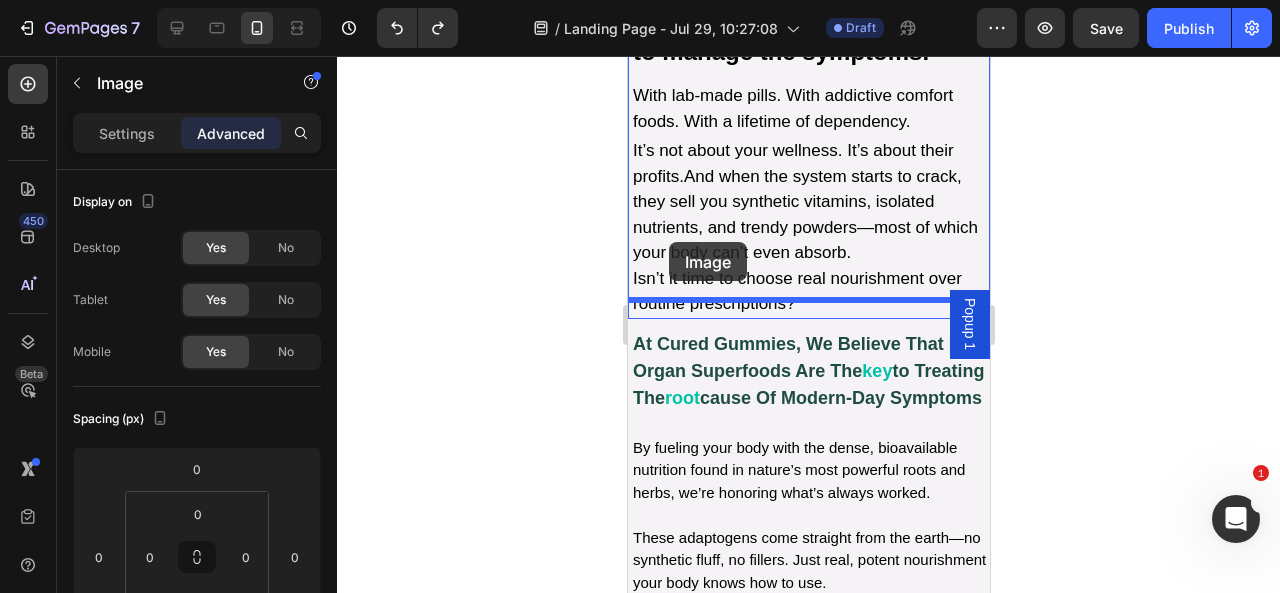scroll, scrollTop: 2224, scrollLeft: 0, axis: vertical 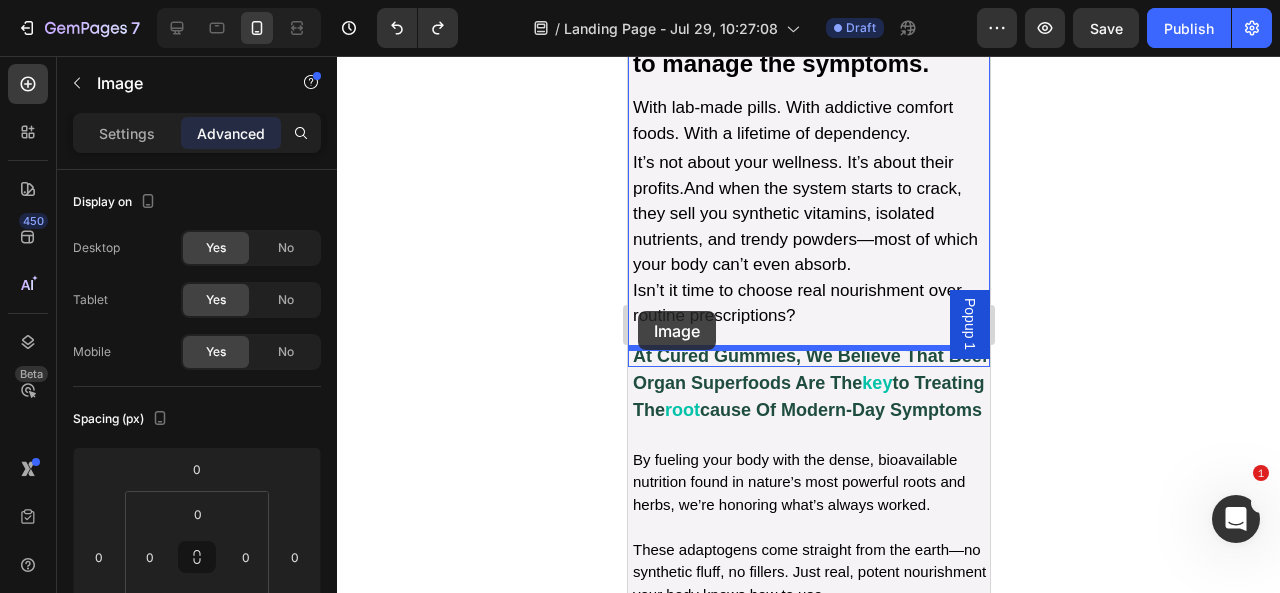 drag, startPoint x: 648, startPoint y: 296, endPoint x: 637, endPoint y: 310, distance: 17.804493 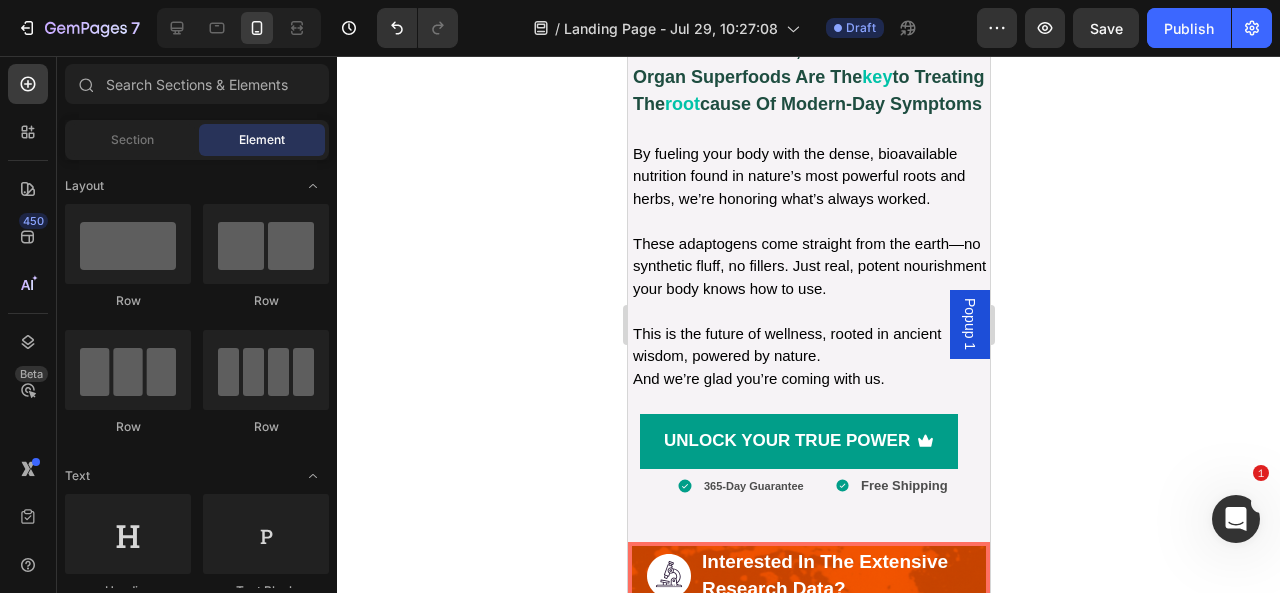 scroll, scrollTop: 2739, scrollLeft: 0, axis: vertical 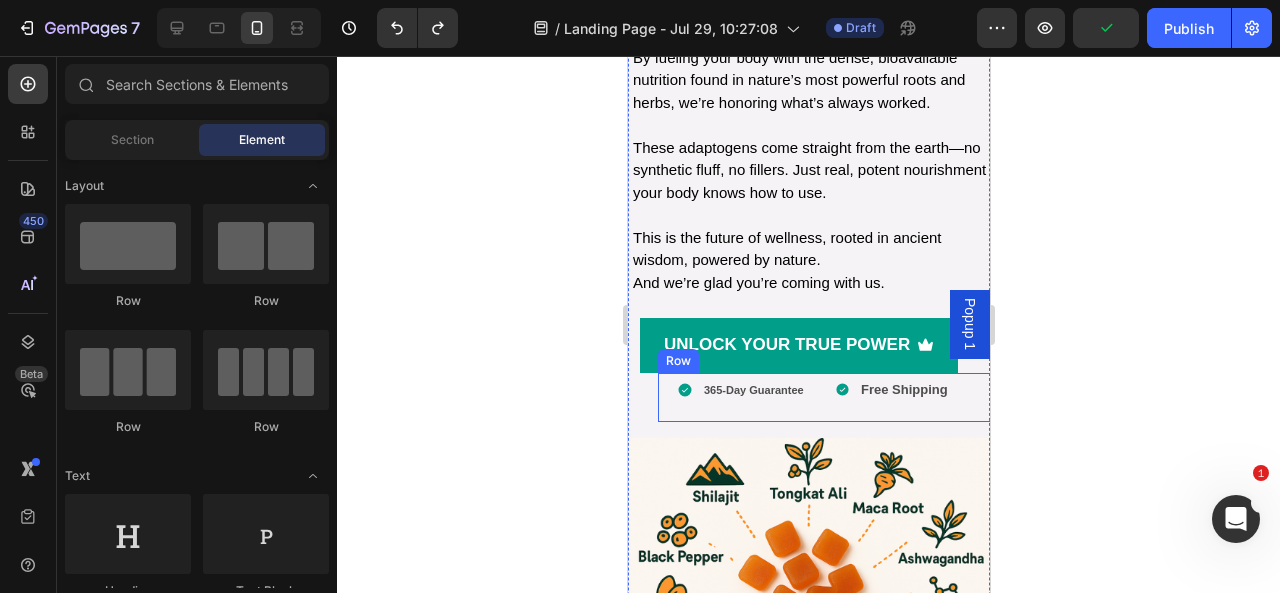 click on "[NUMBER]-Day Guarantee Item List Free Shipping Item List Row Row" at bounding box center [838, 397] 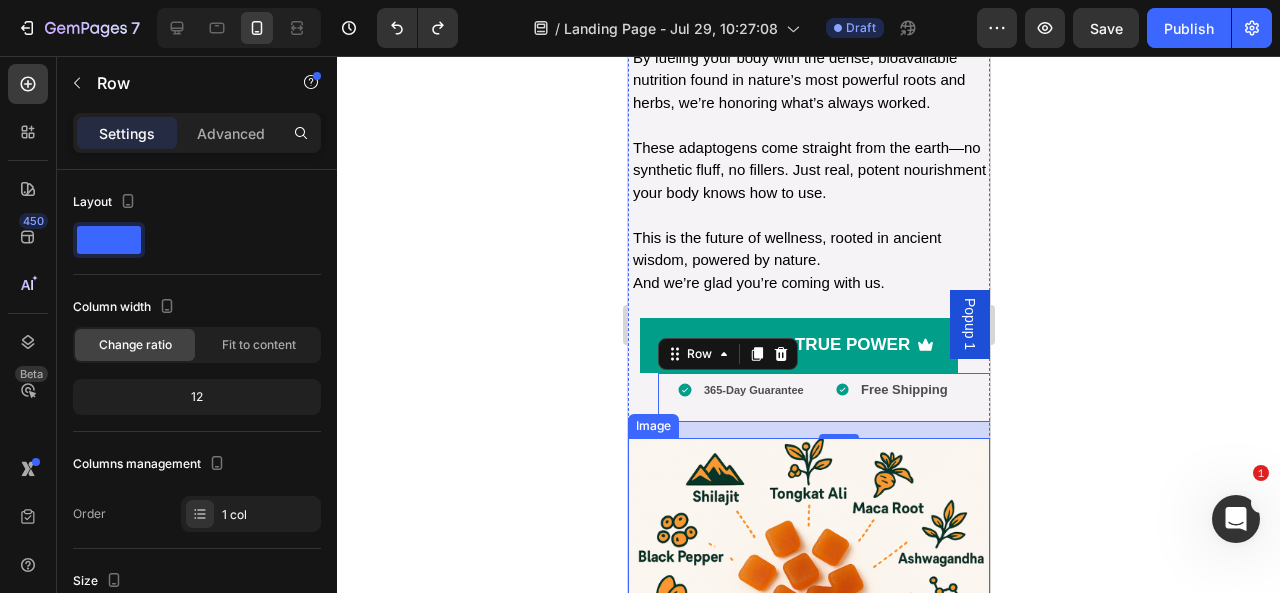 click at bounding box center [808, 619] 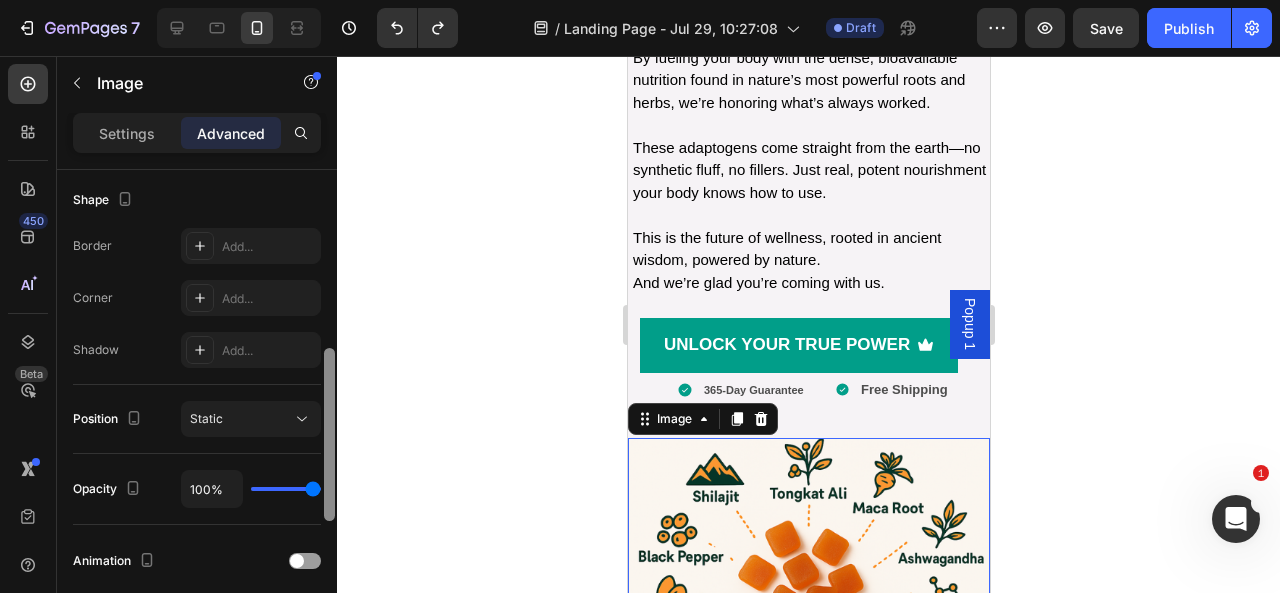 scroll, scrollTop: 518, scrollLeft: 0, axis: vertical 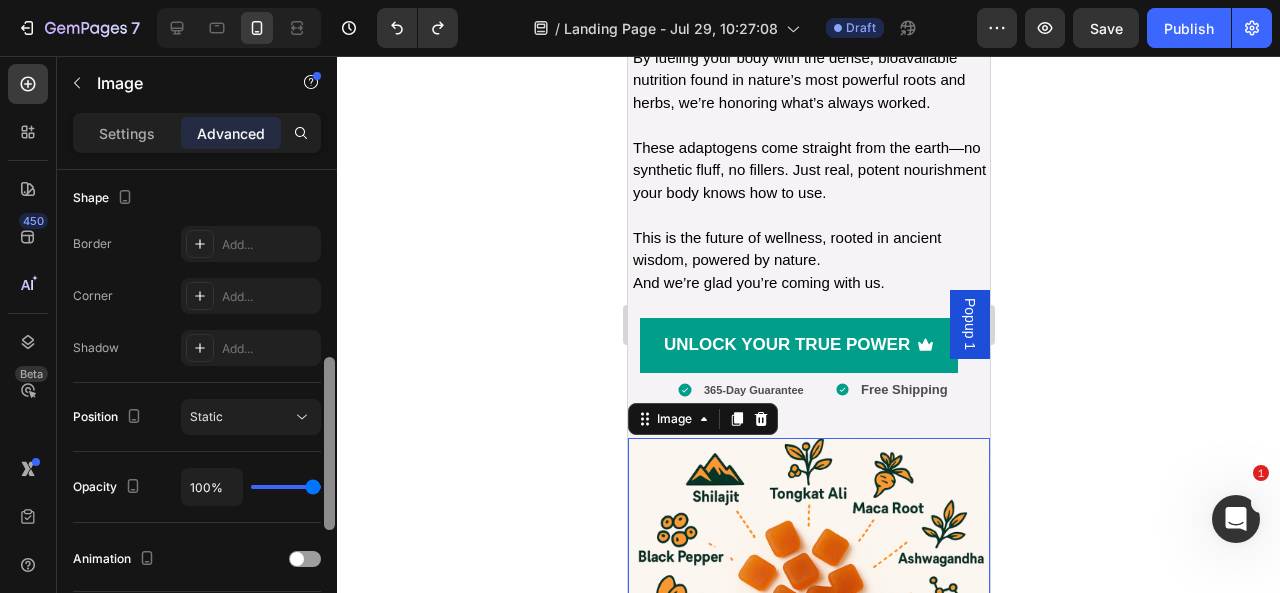 drag, startPoint x: 333, startPoint y: 283, endPoint x: 338, endPoint y: 471, distance: 188.06648 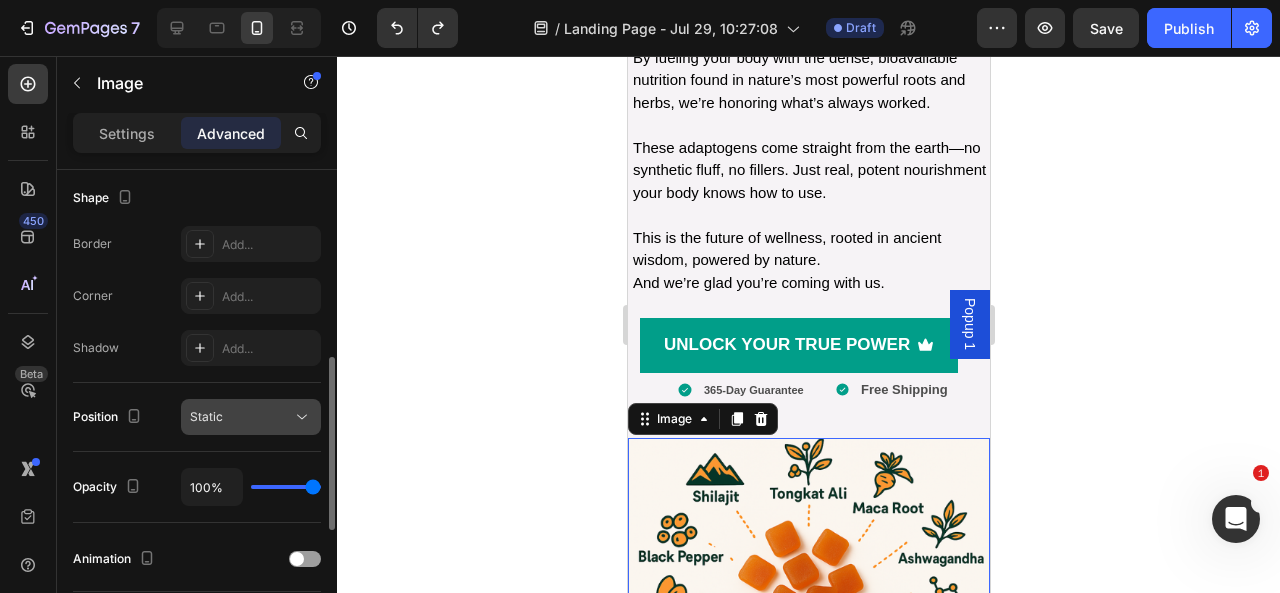 click 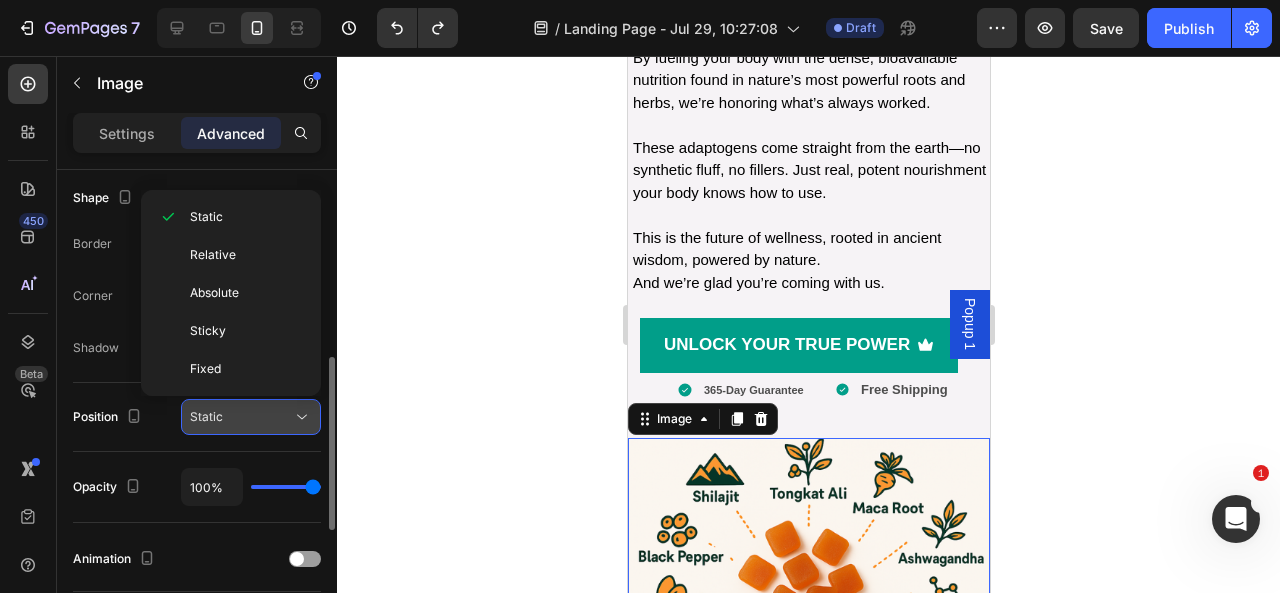 click 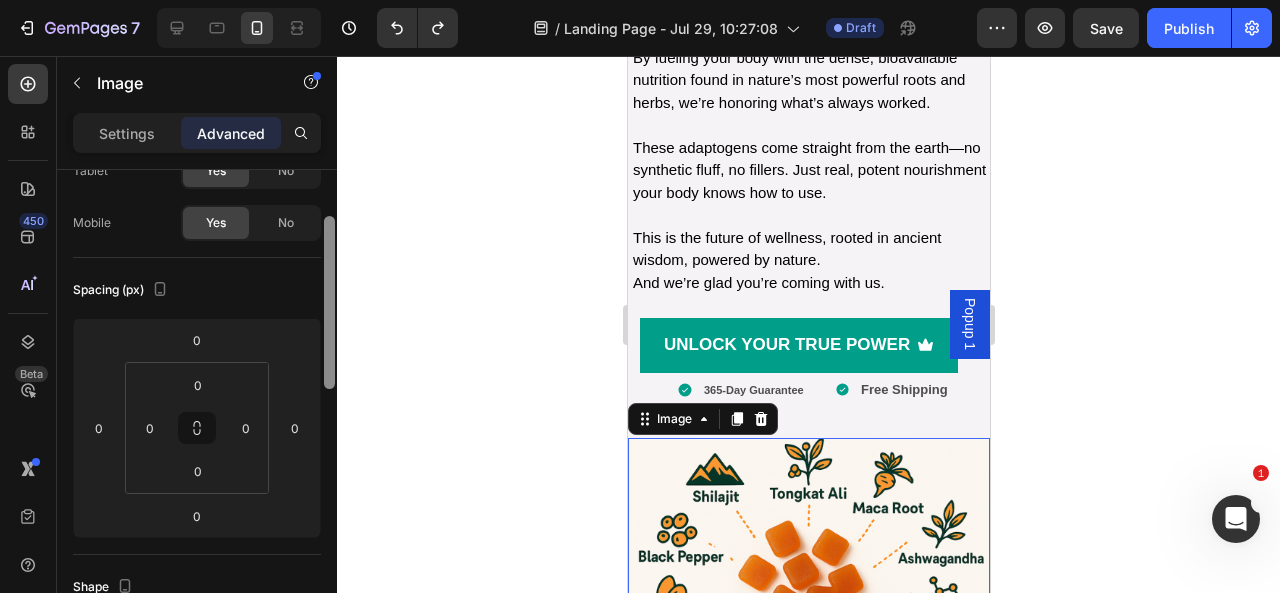 scroll, scrollTop: 0, scrollLeft: 0, axis: both 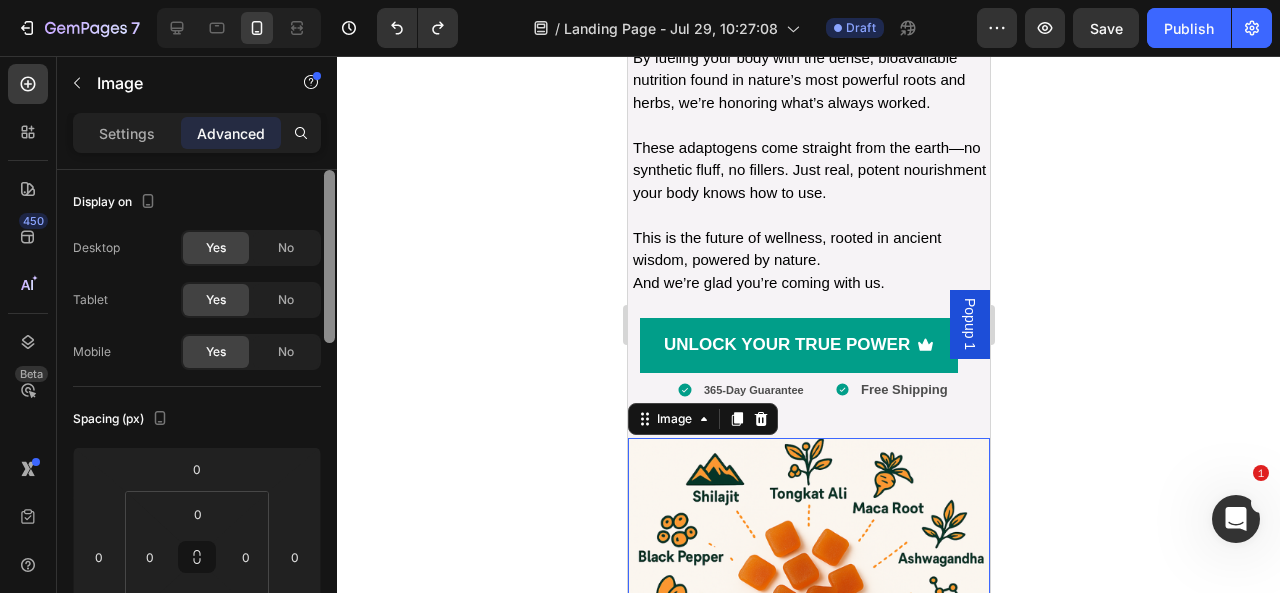 drag, startPoint x: 331, startPoint y: 431, endPoint x: 293, endPoint y: 85, distance: 348.08044 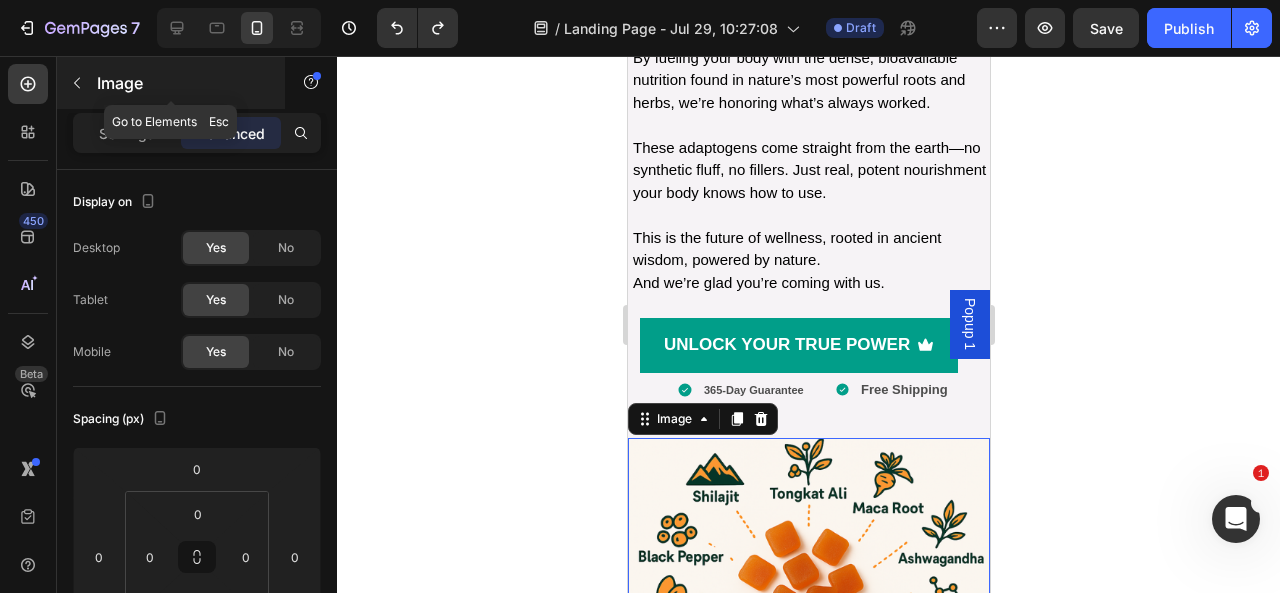 click 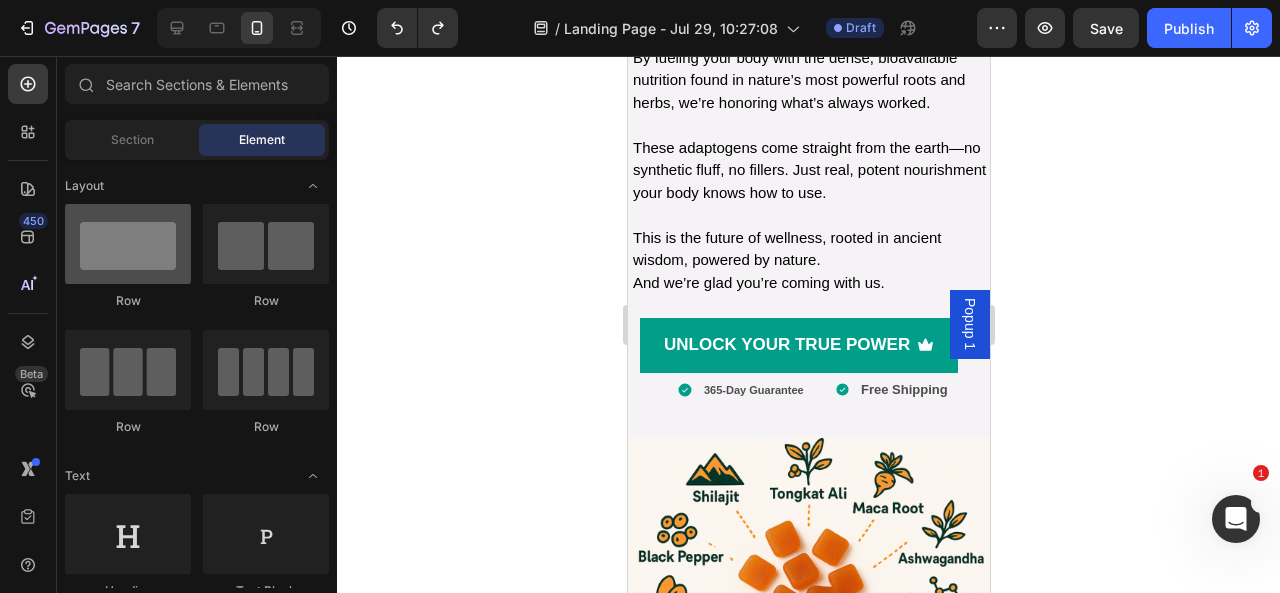 click at bounding box center [128, 244] 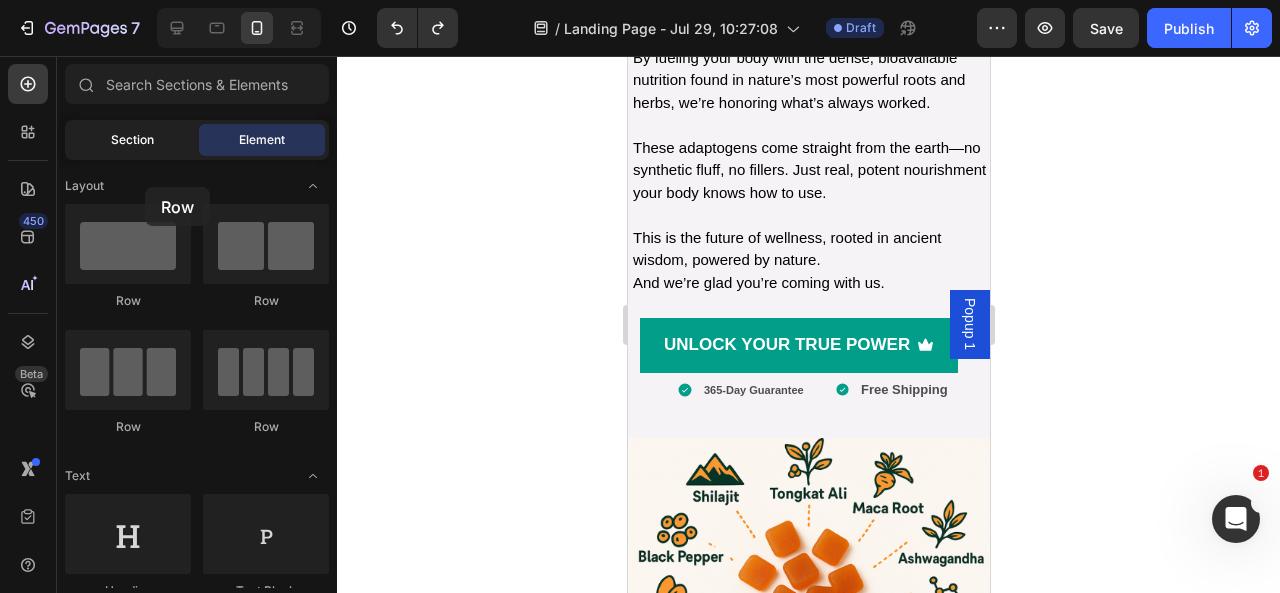 drag, startPoint x: 110, startPoint y: 231, endPoint x: 171, endPoint y: 128, distance: 119.70798 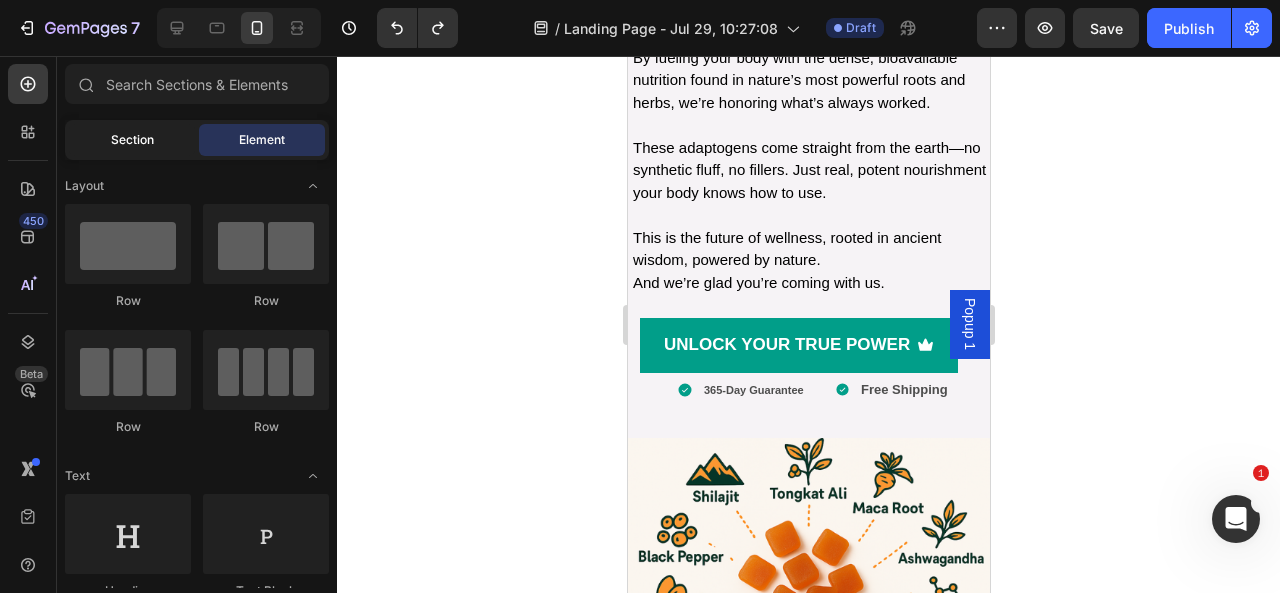 click on "Section" 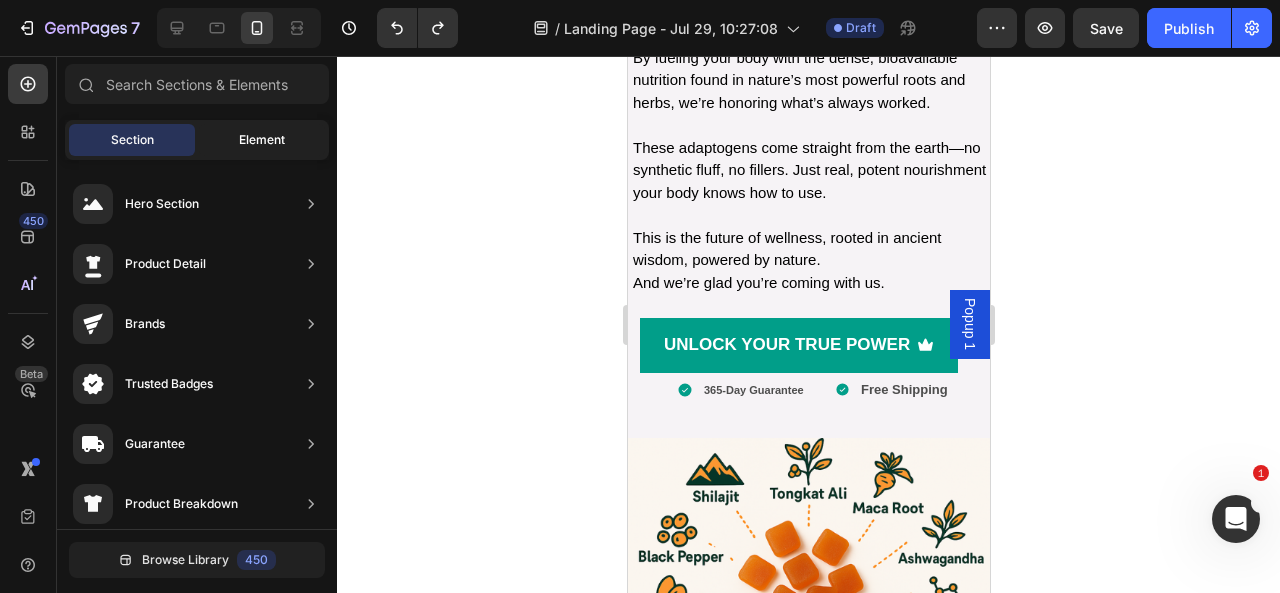 click on "Element" 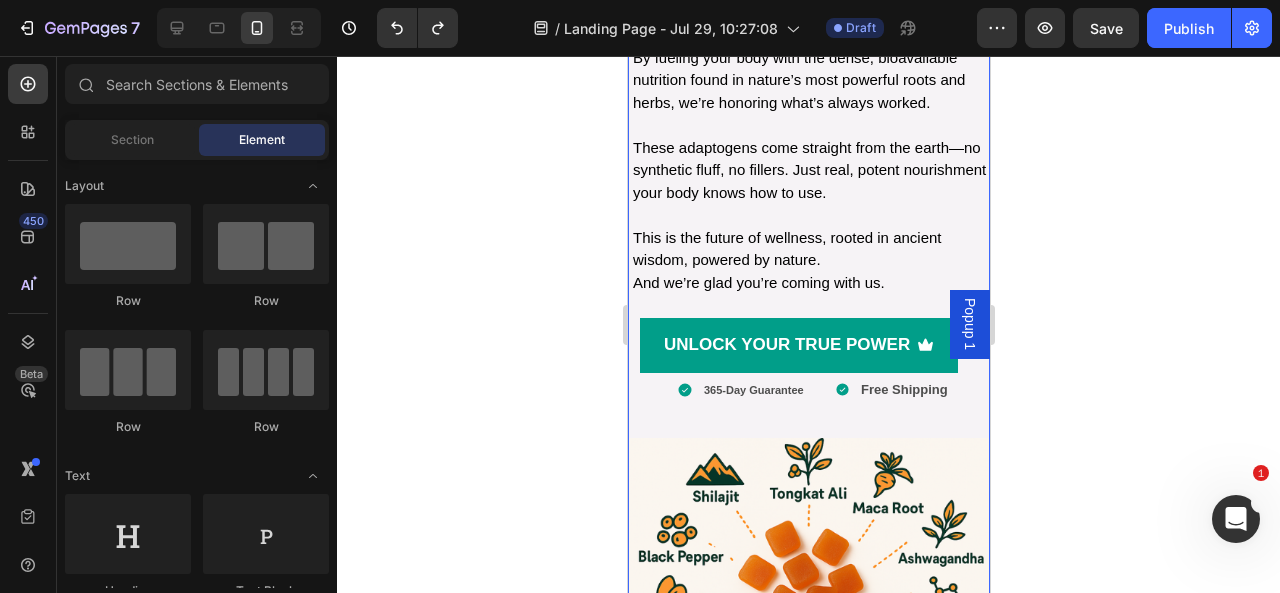 click on "365-Day Guarantee Item List Free Shipping Item List Row Row Image" at bounding box center [808, 586] 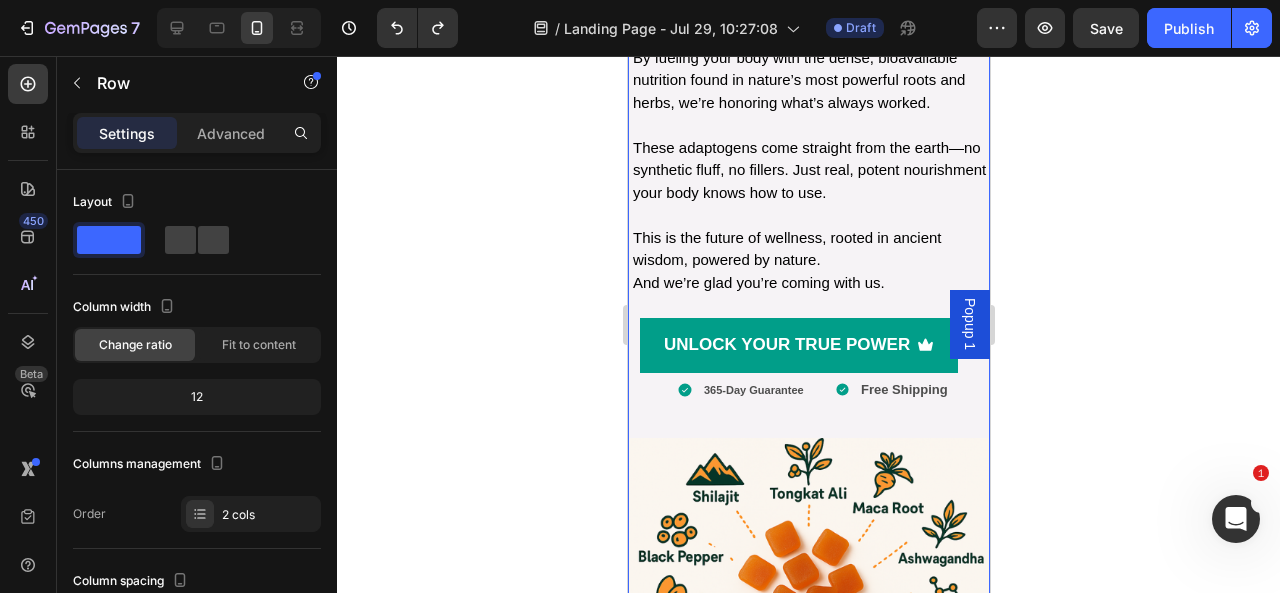 click on "365-Day Guarantee Item List Free Shipping Item List Row Row Image" at bounding box center [808, 586] 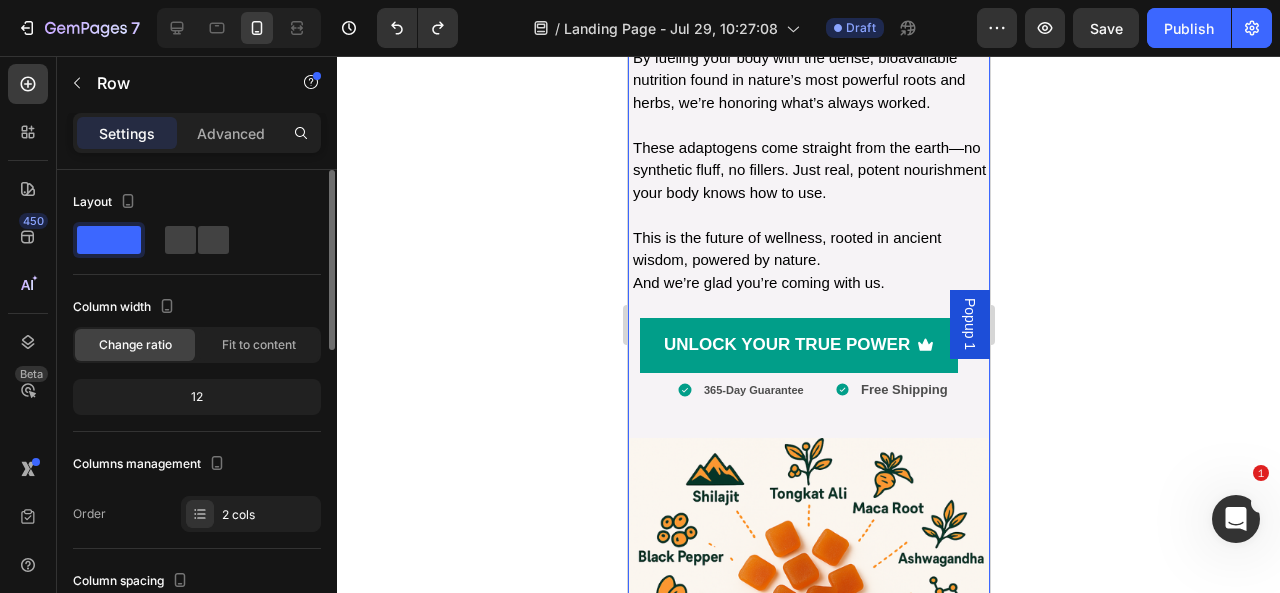 click on "Change ratio" 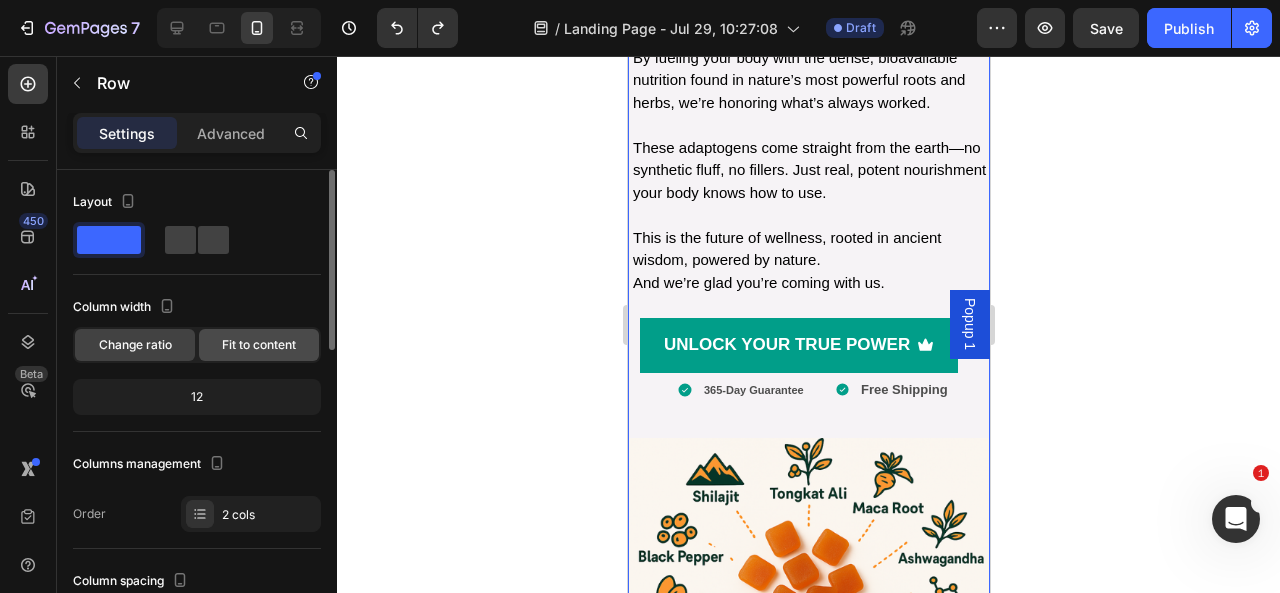 click on "Fit to content" 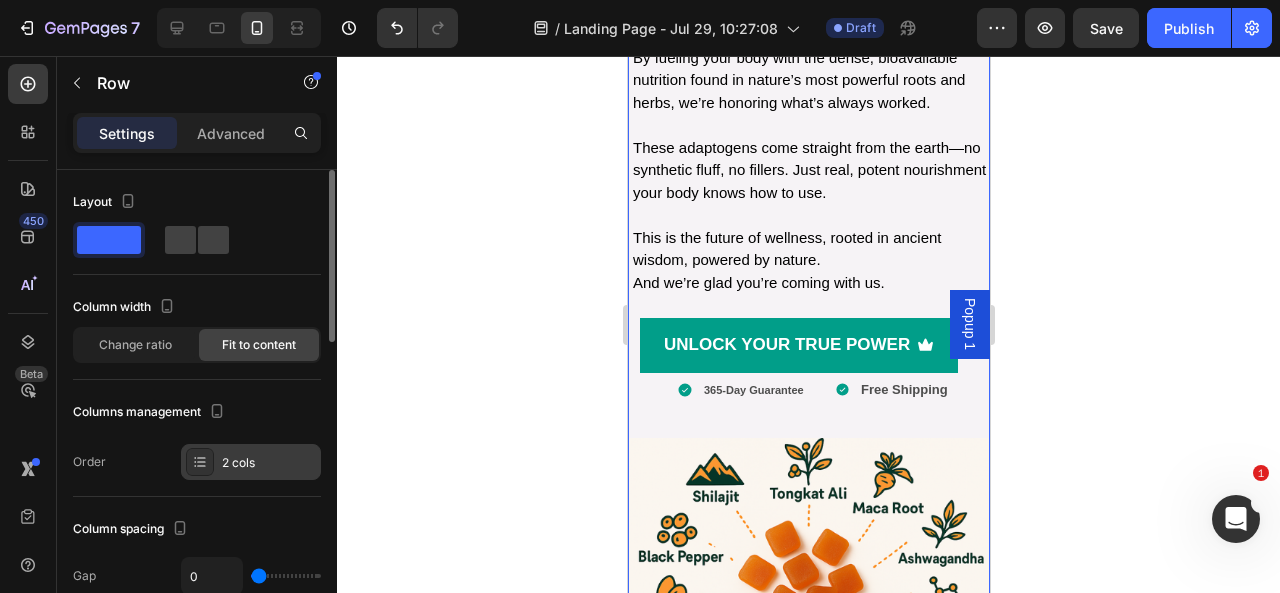 click 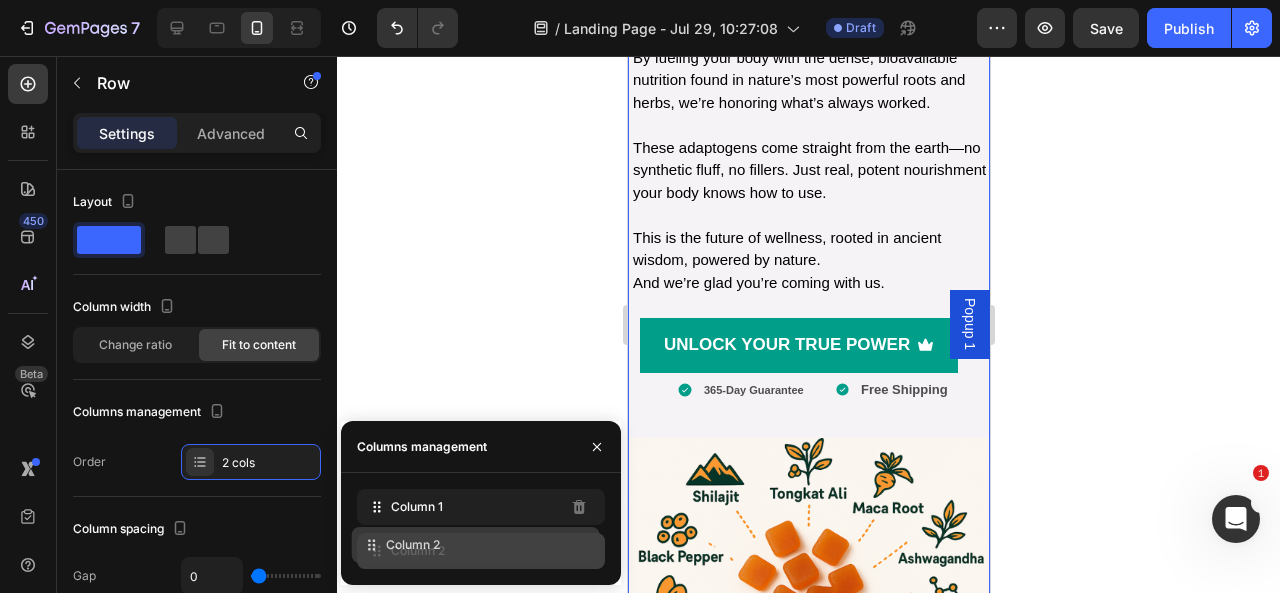 type 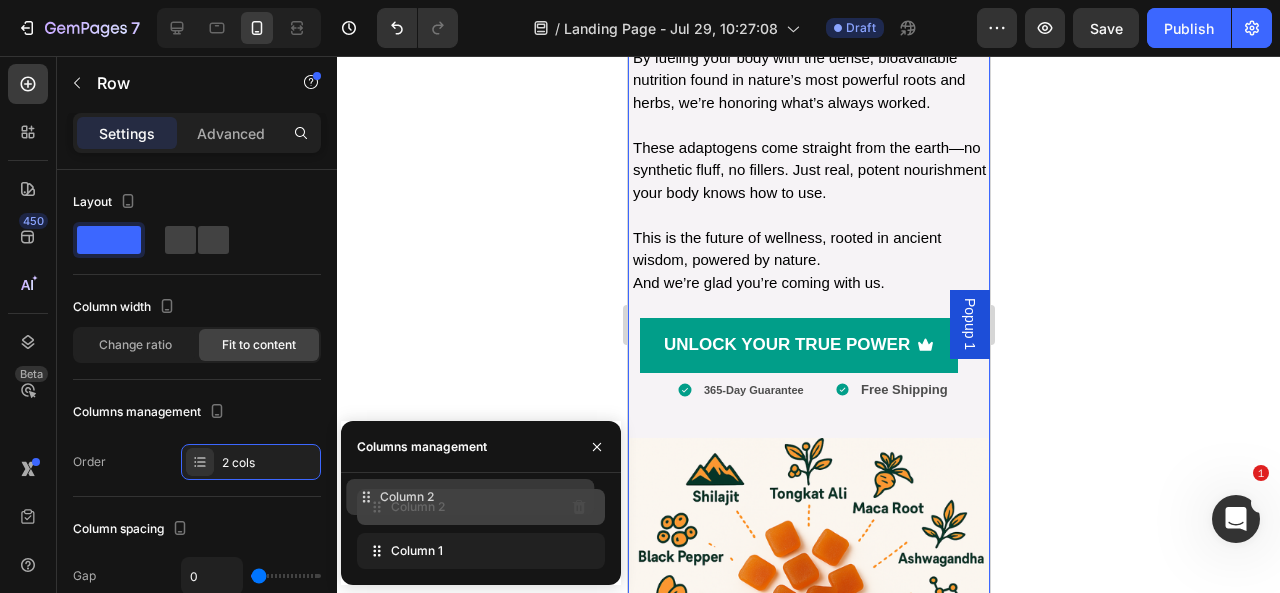 drag, startPoint x: 377, startPoint y: 555, endPoint x: 366, endPoint y: 501, distance: 55.108982 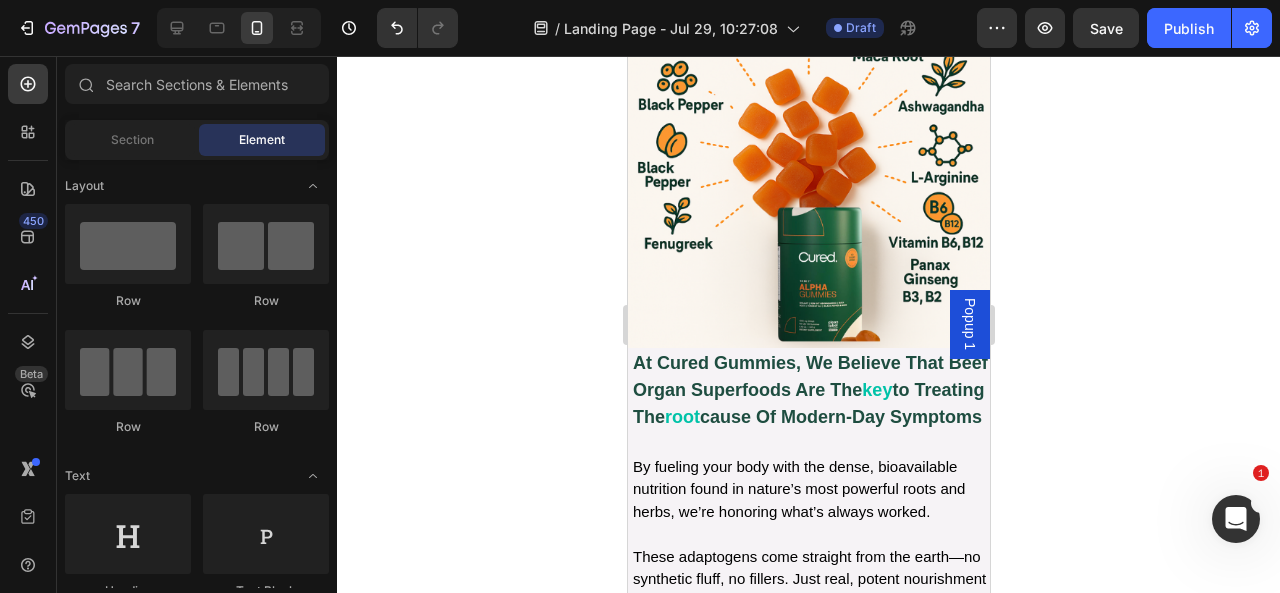 scroll, scrollTop: 3096, scrollLeft: 0, axis: vertical 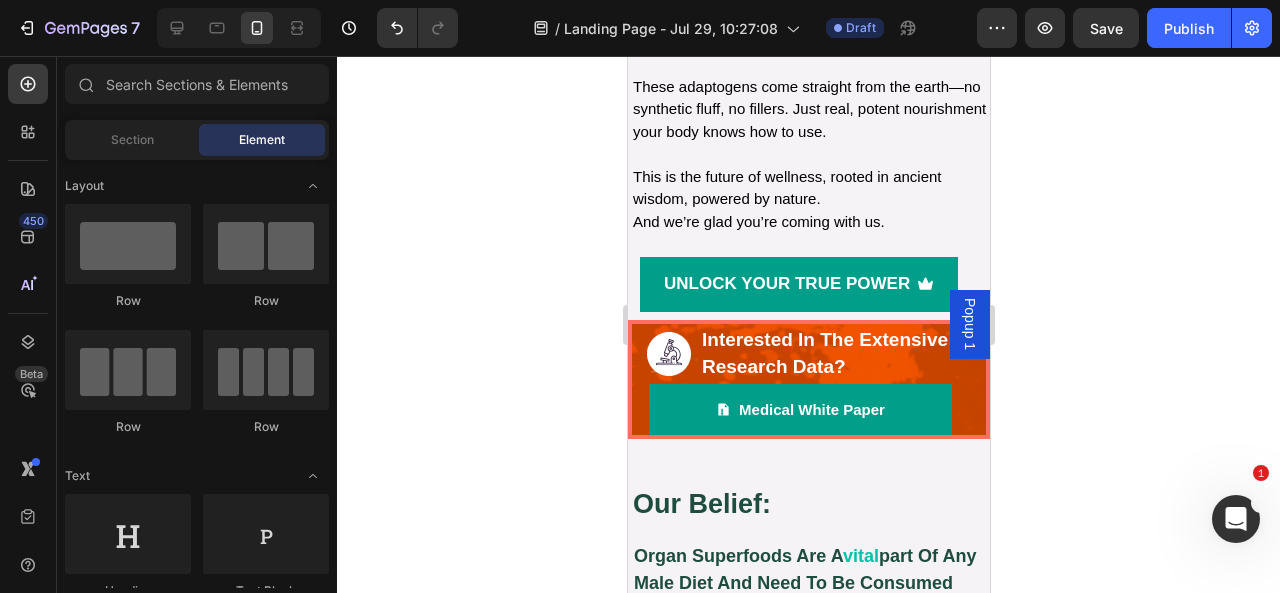 click 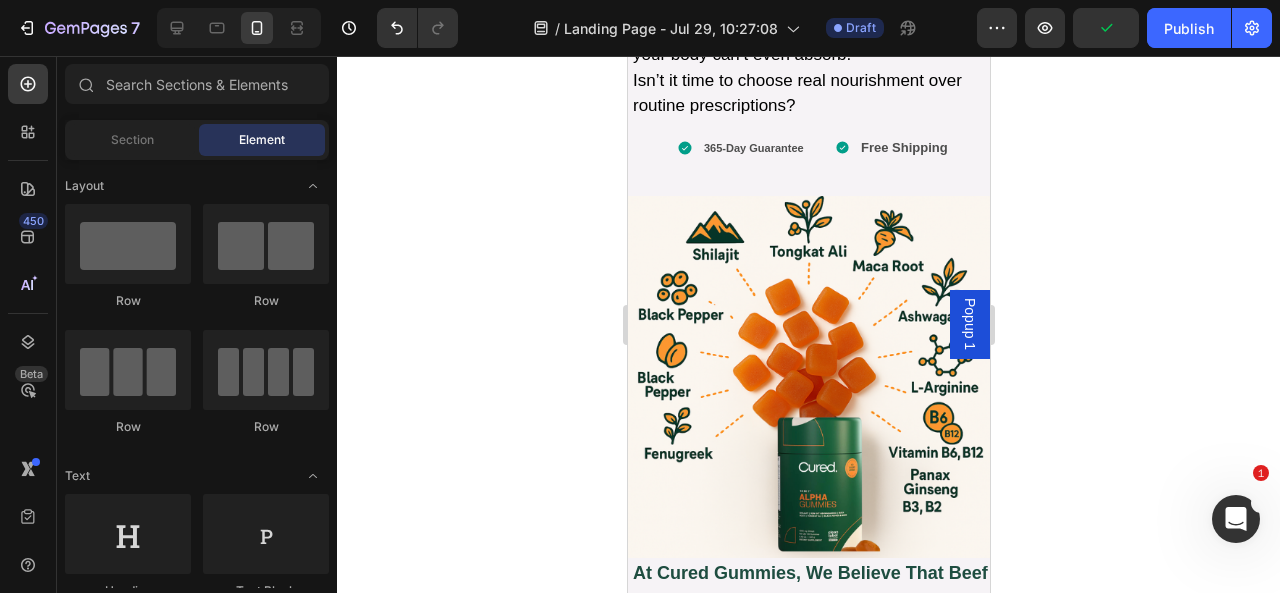 scroll, scrollTop: 2308, scrollLeft: 0, axis: vertical 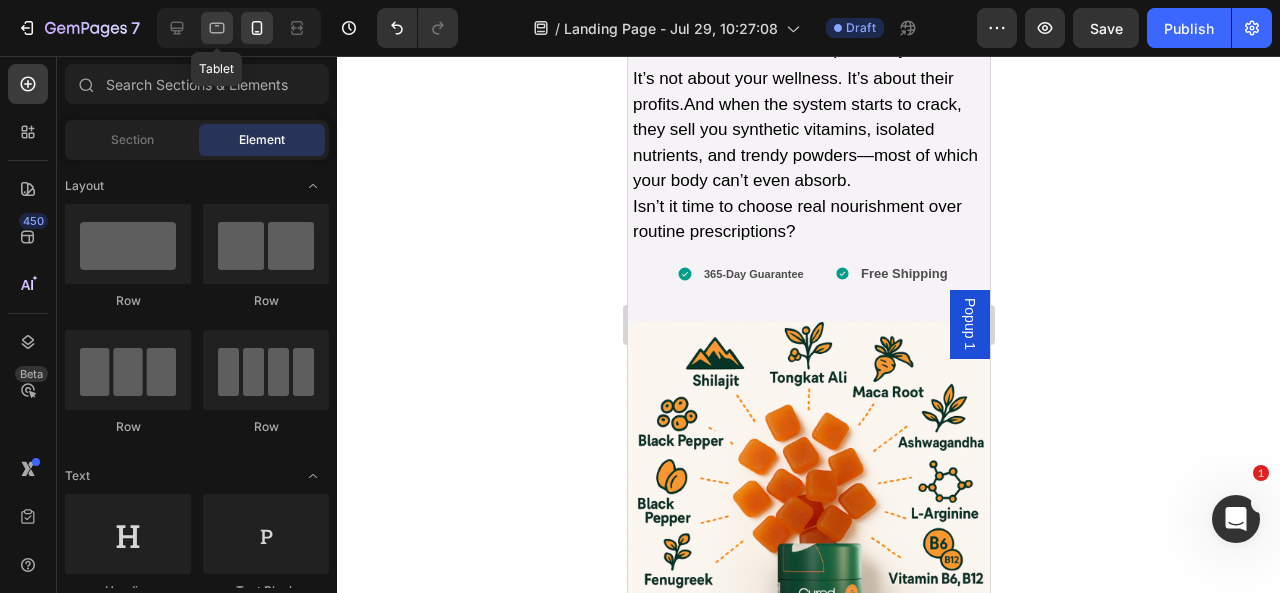 click 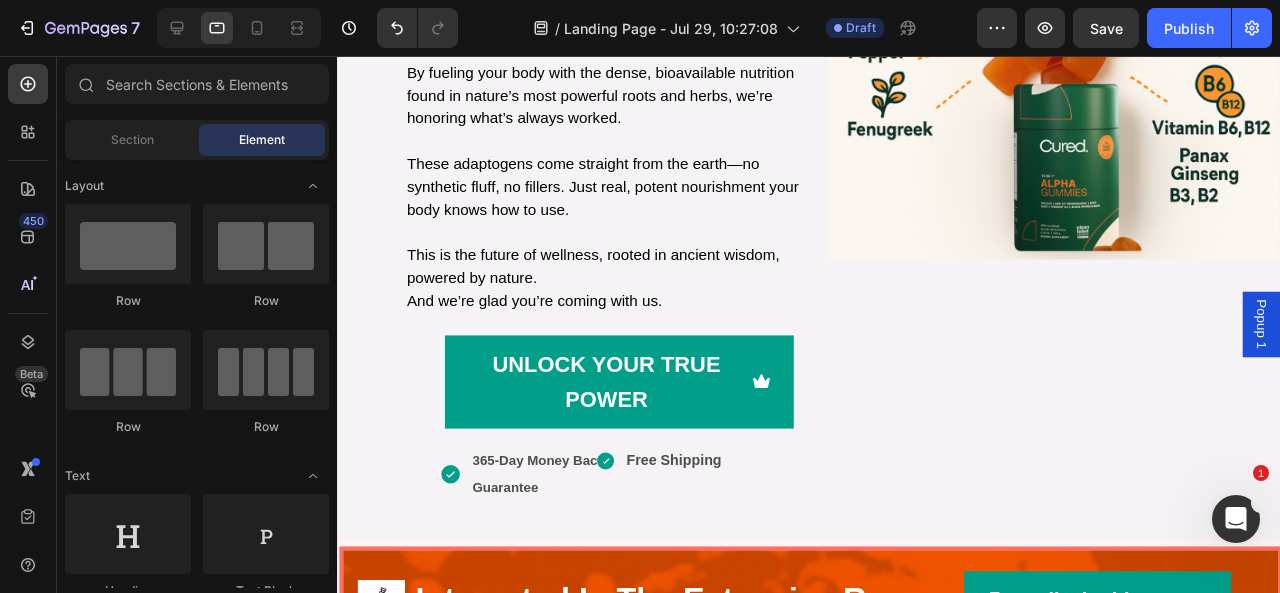 scroll, scrollTop: 1882, scrollLeft: 0, axis: vertical 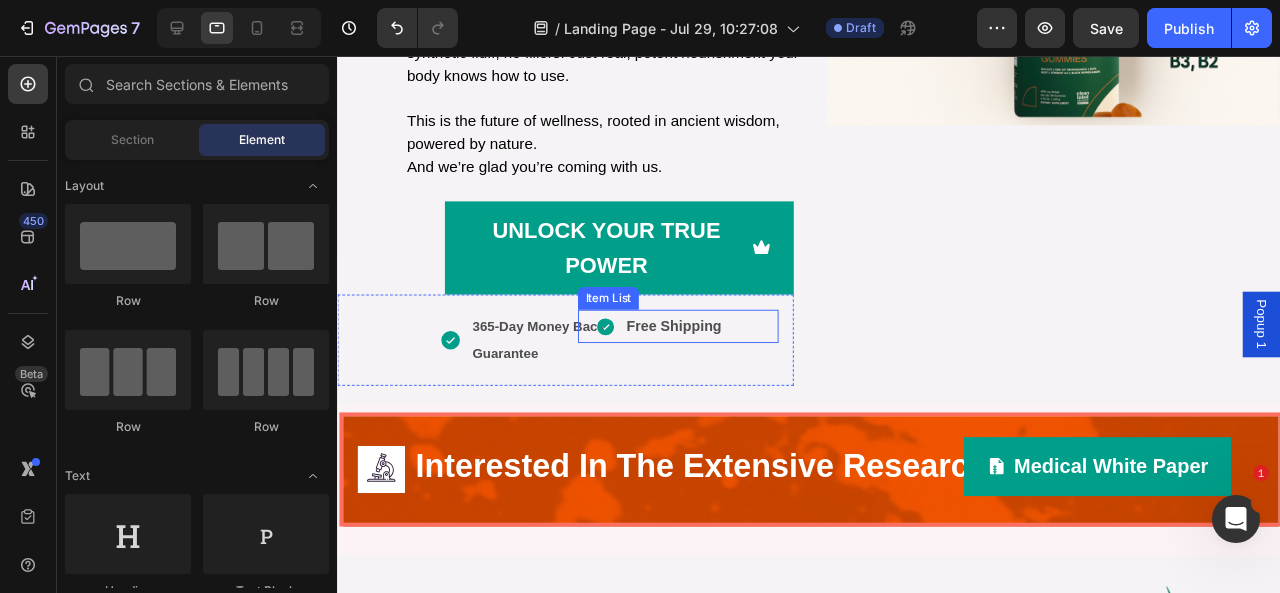 click 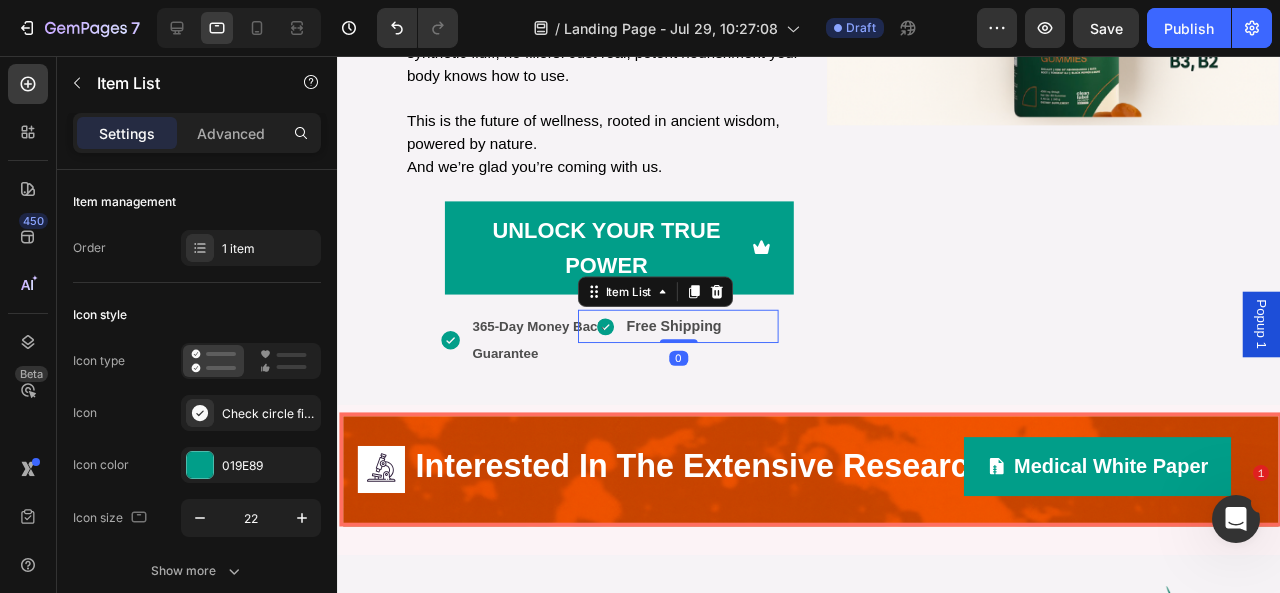 click 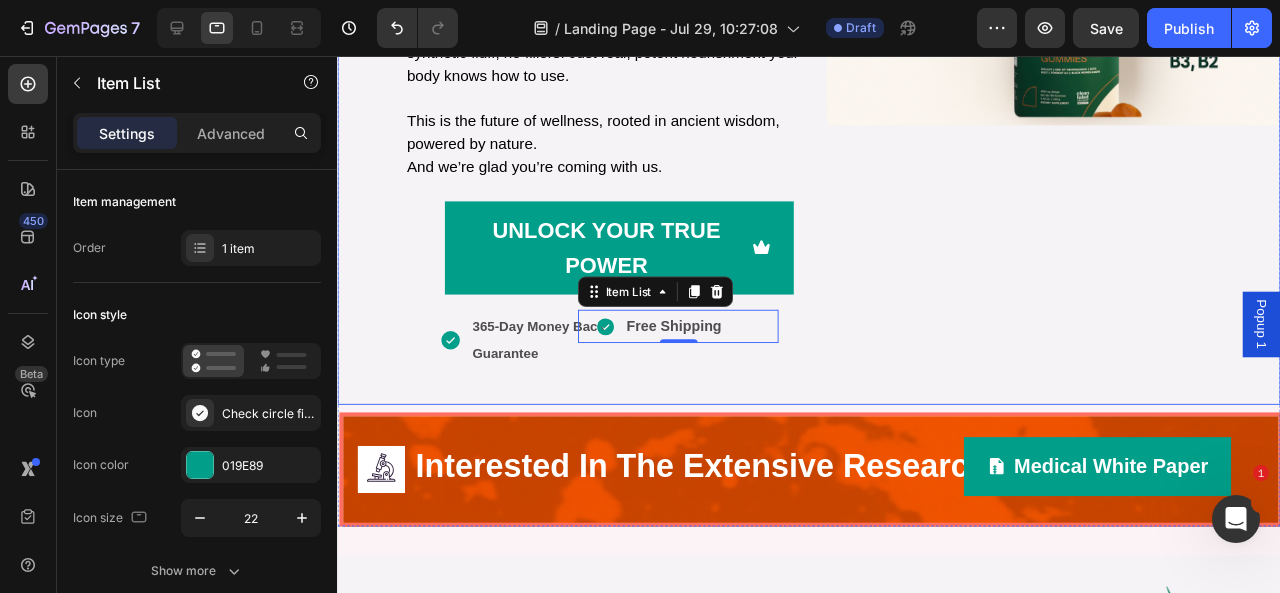 click on "365-Day Guarantee Item List Free Shipping Item List Row Row Image" at bounding box center [1089, 38] 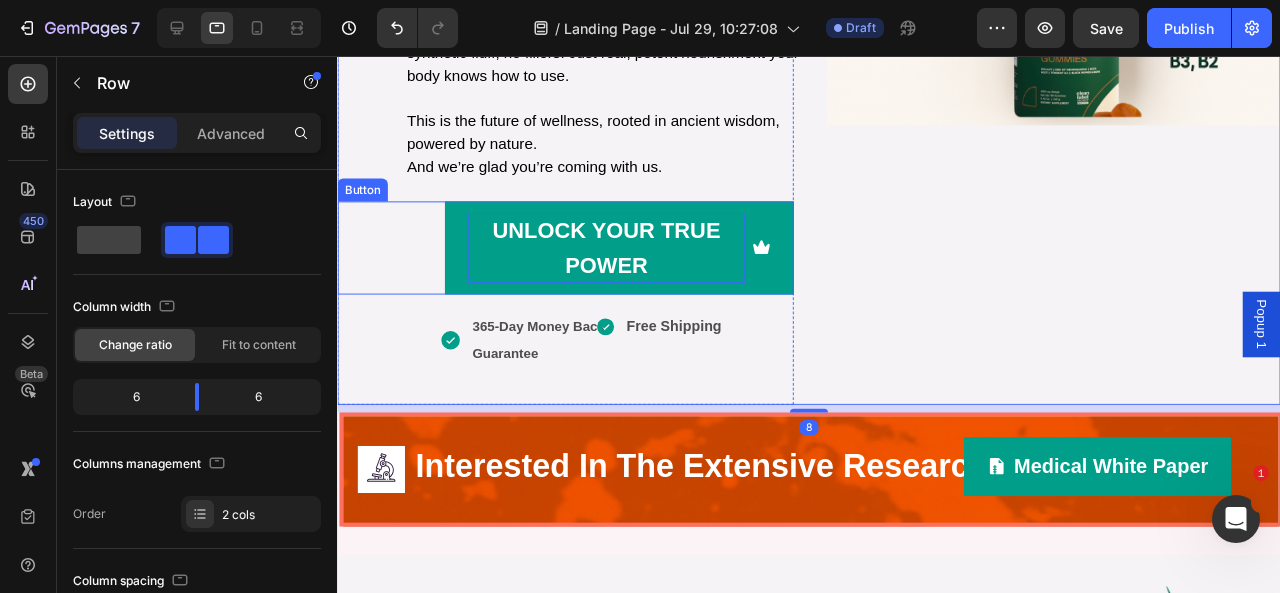 click on "UNLOCK YOUR TRUE POWER" at bounding box center [620, 258] 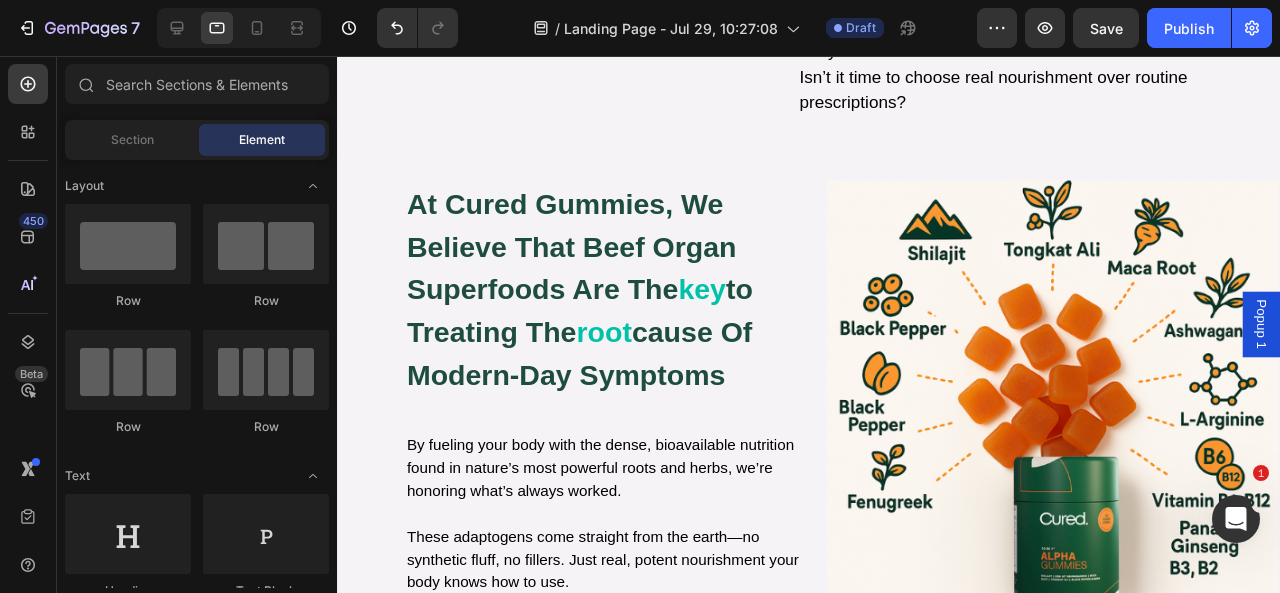 scroll, scrollTop: 1570, scrollLeft: 0, axis: vertical 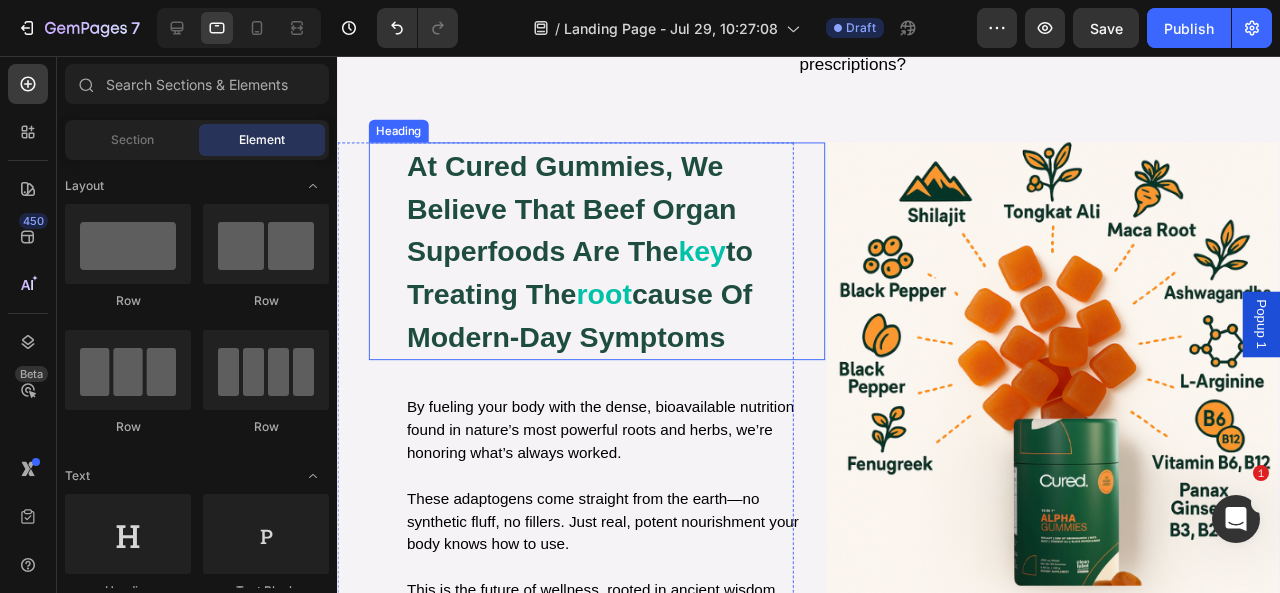 click on "at cured gummies, we believe that beef organ superfoods are the  key  to treating the  root  cause of modern-day symptoms" at bounding box center [629, 261] 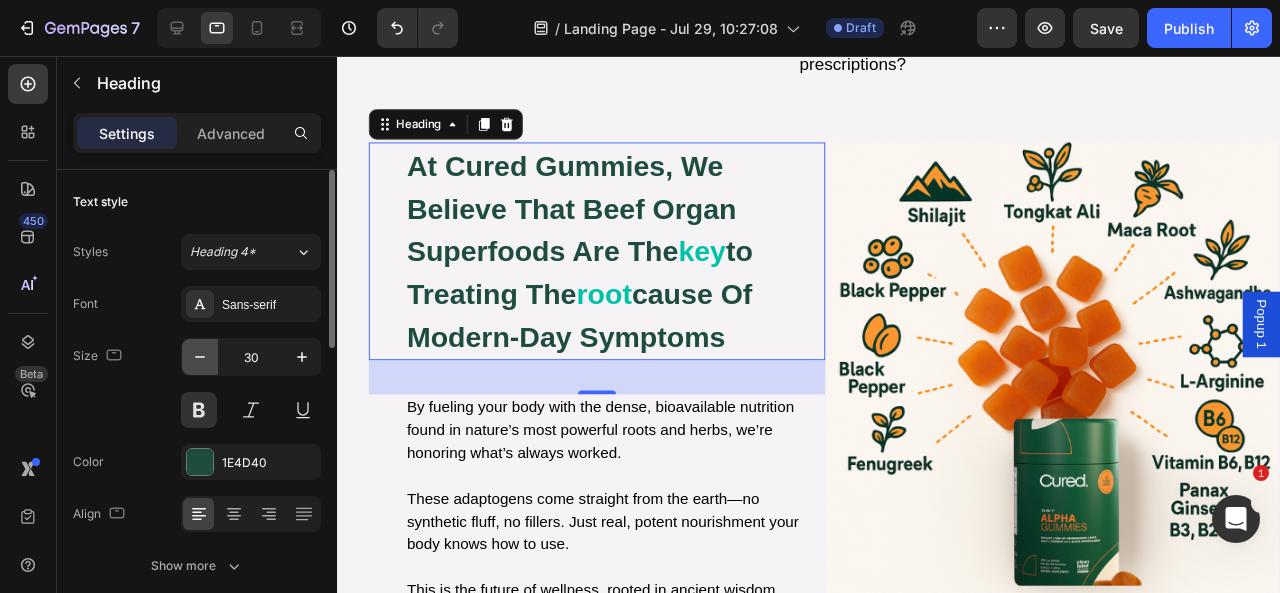 click 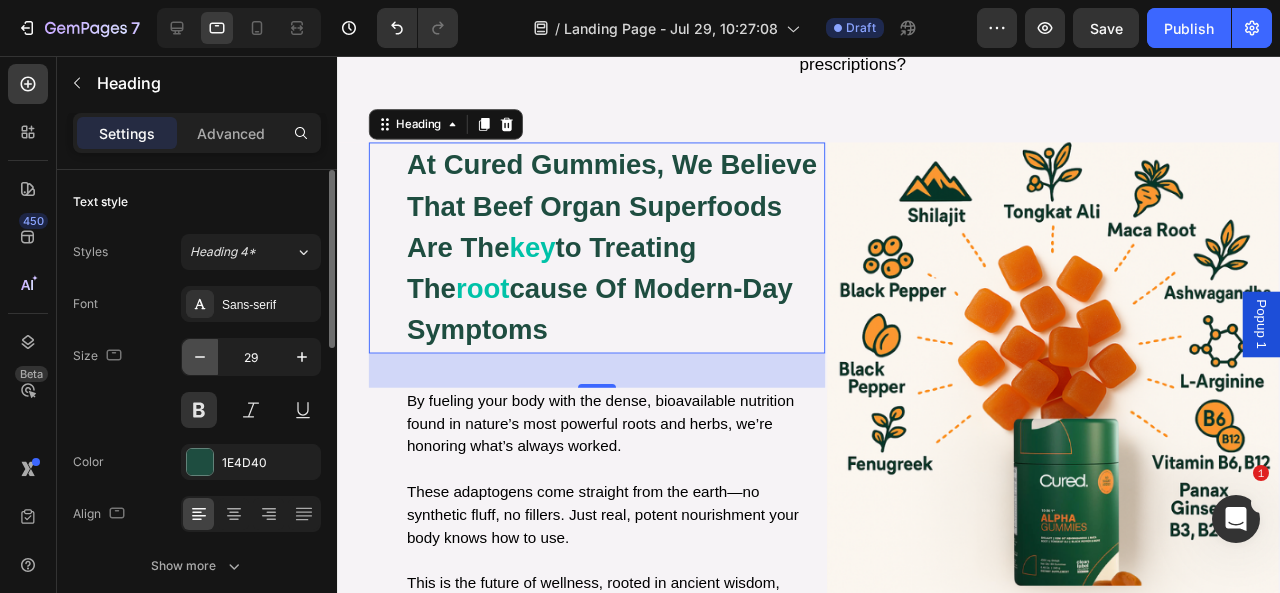 click 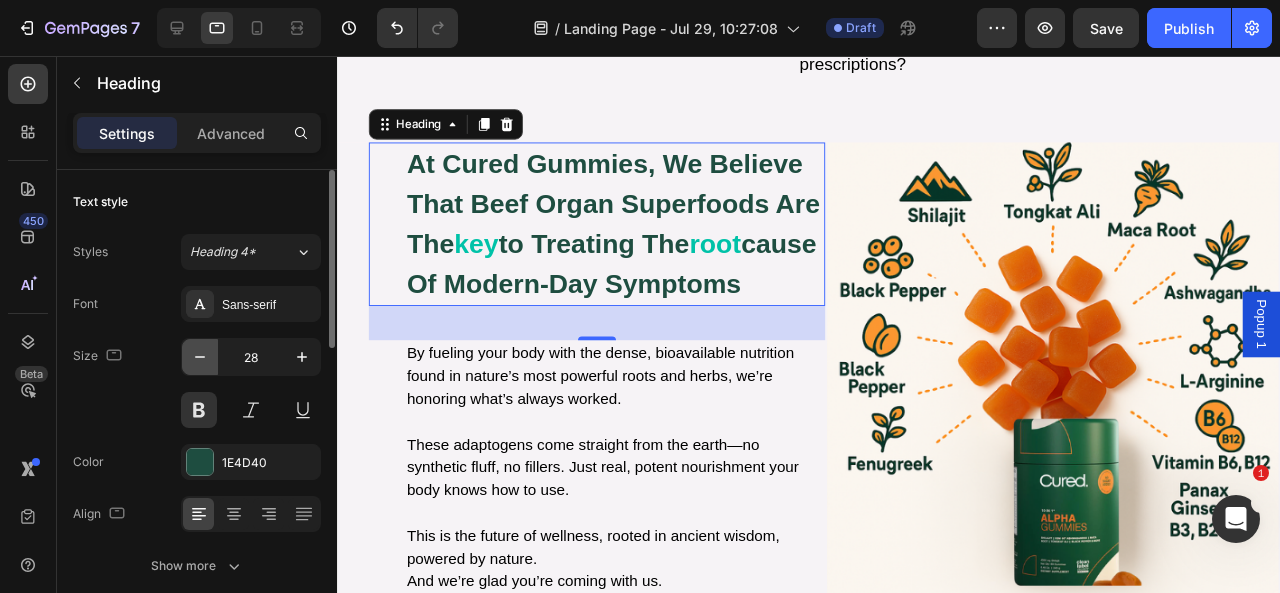 click 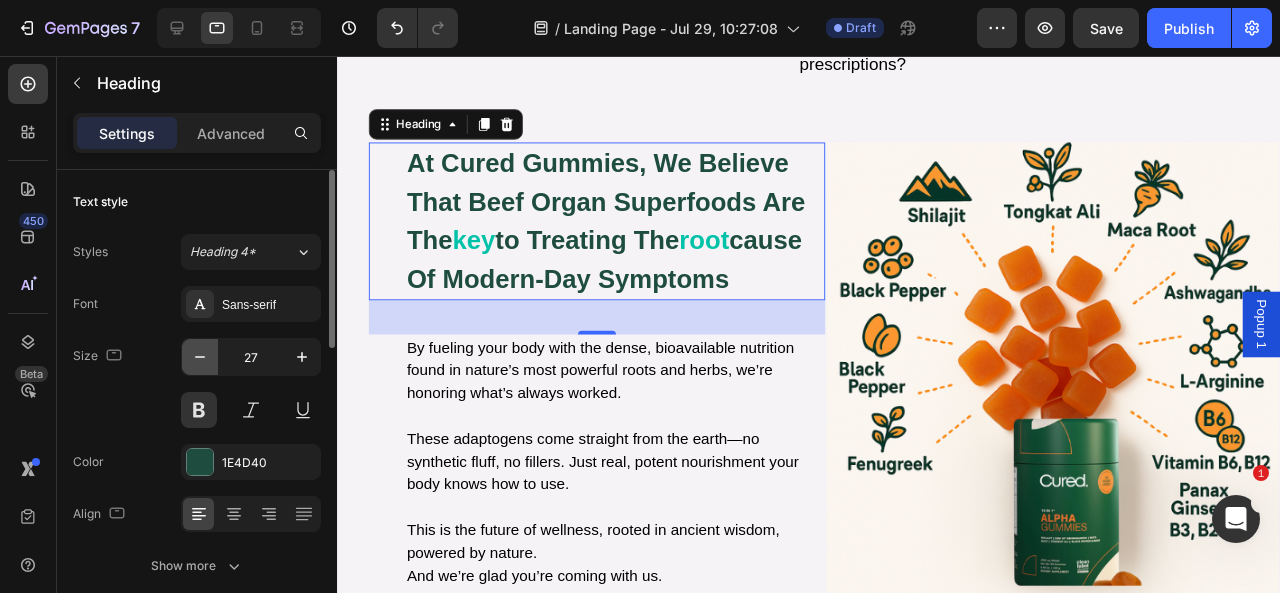 click 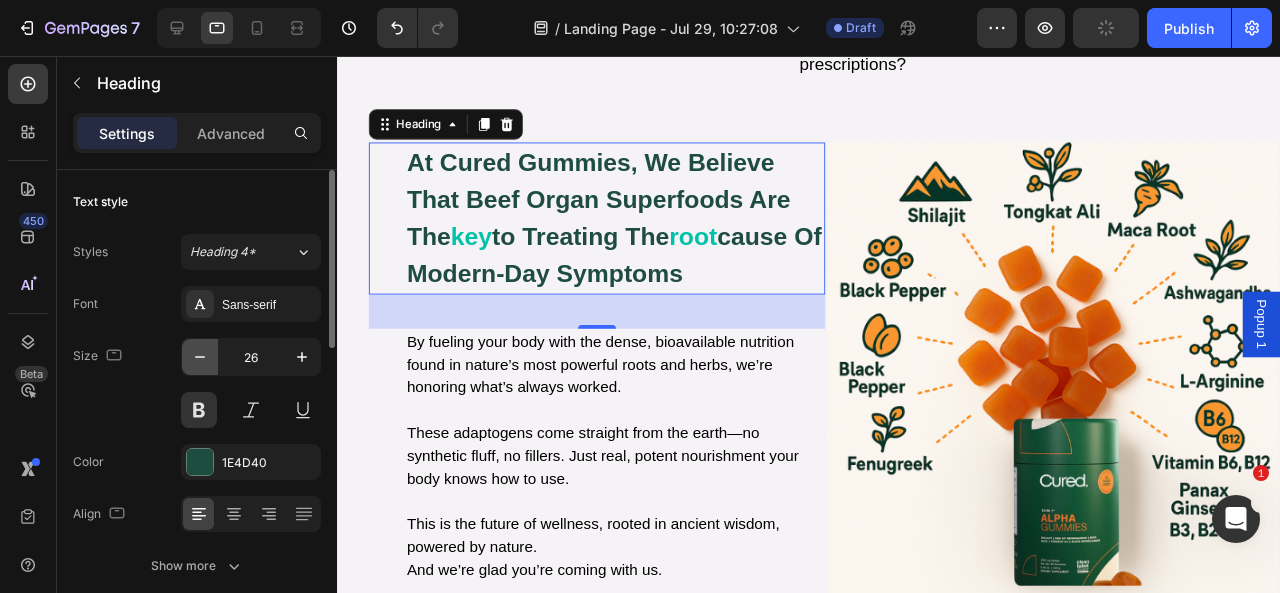 click 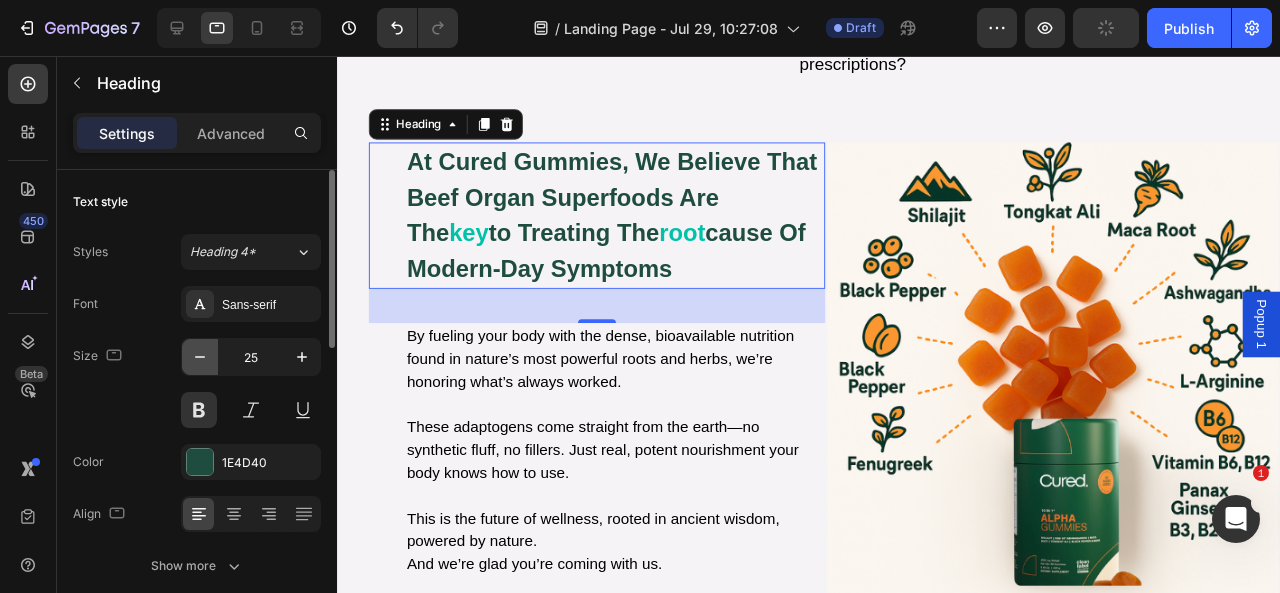 click 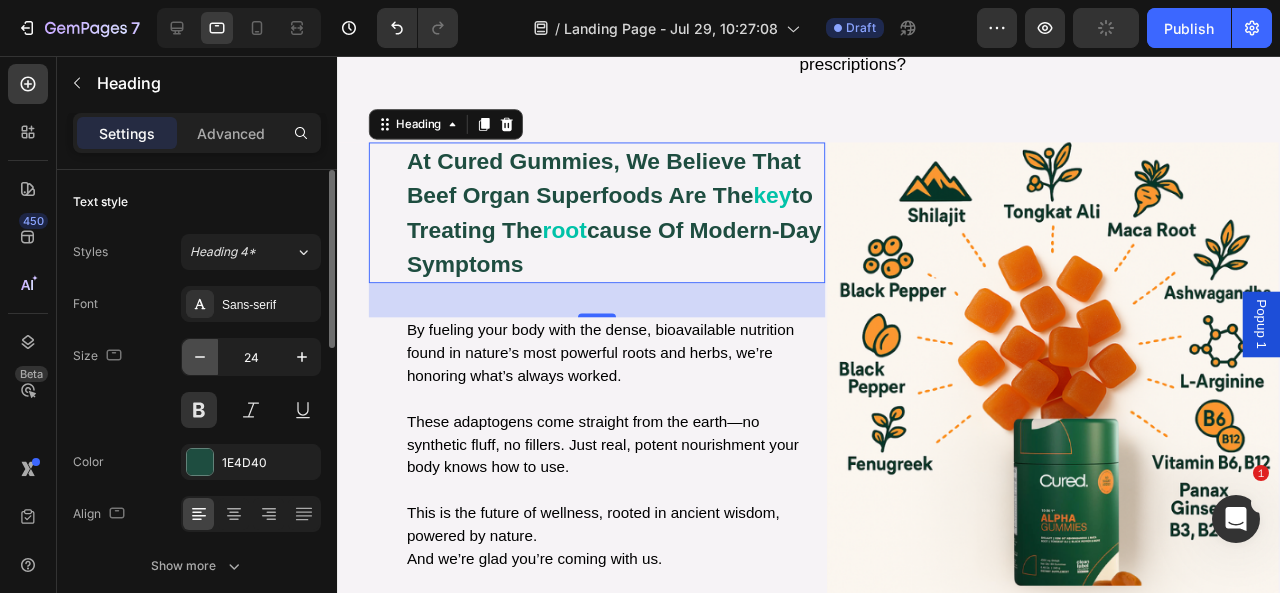 click 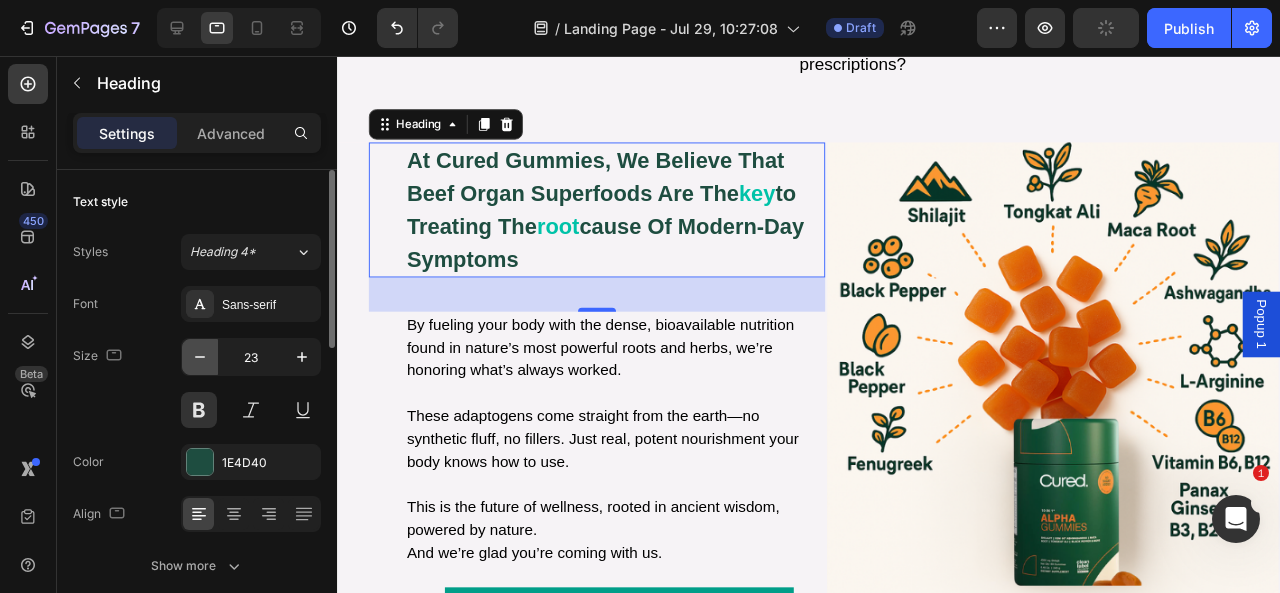 click 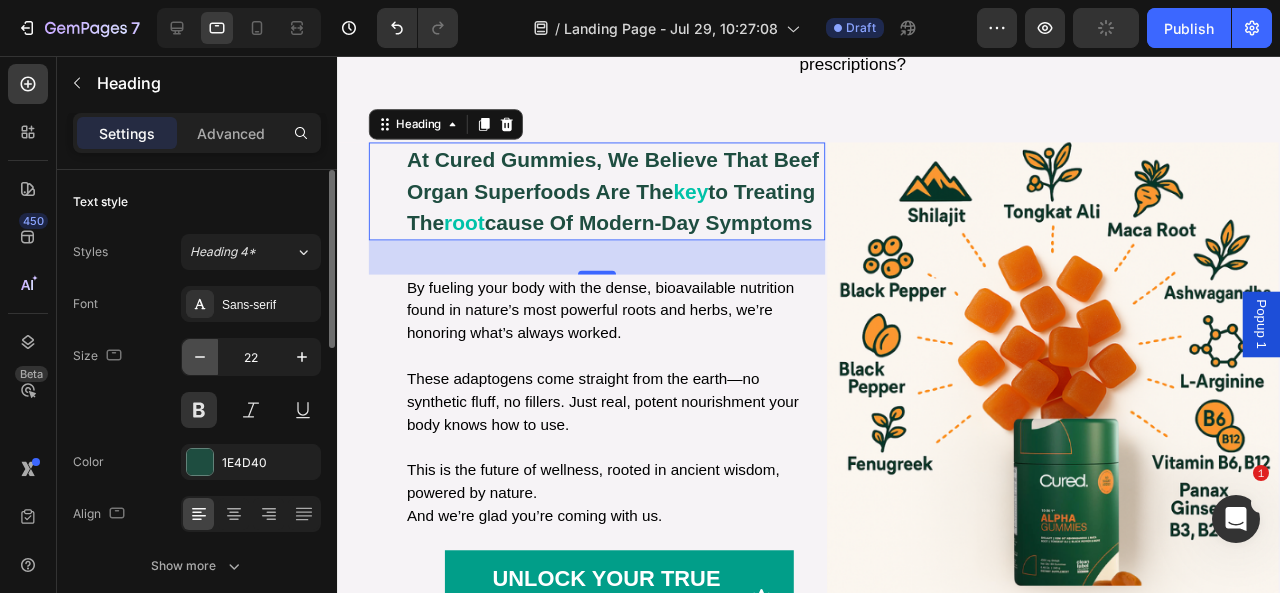 click 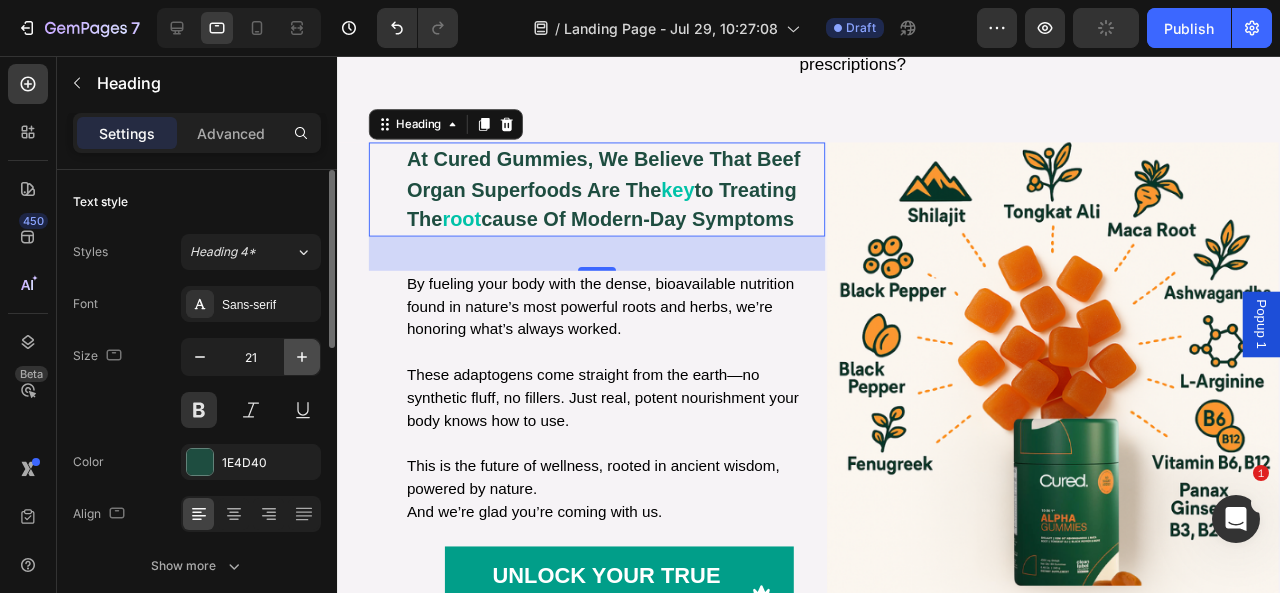 click 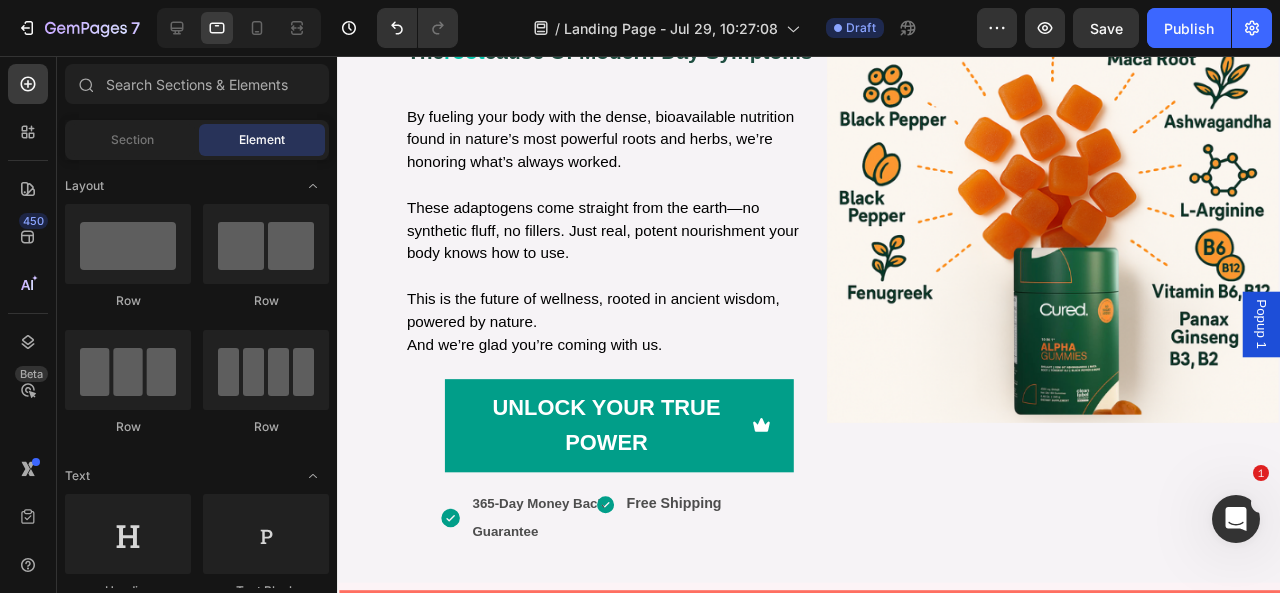 scroll, scrollTop: 1770, scrollLeft: 0, axis: vertical 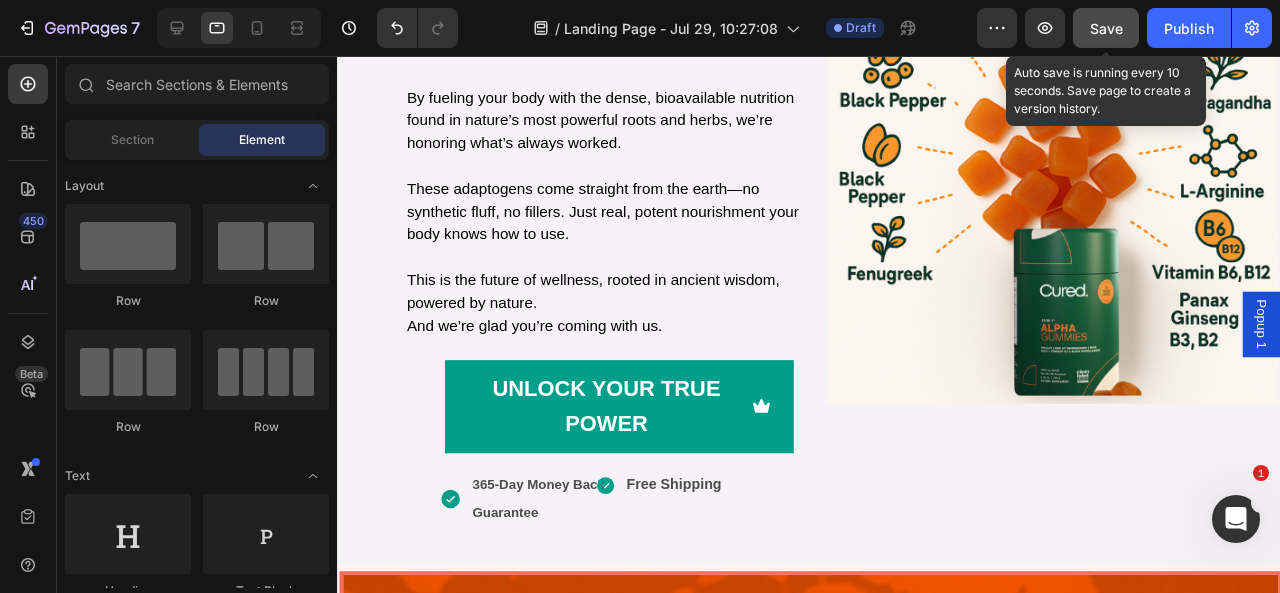 click on "Save" at bounding box center [1106, 28] 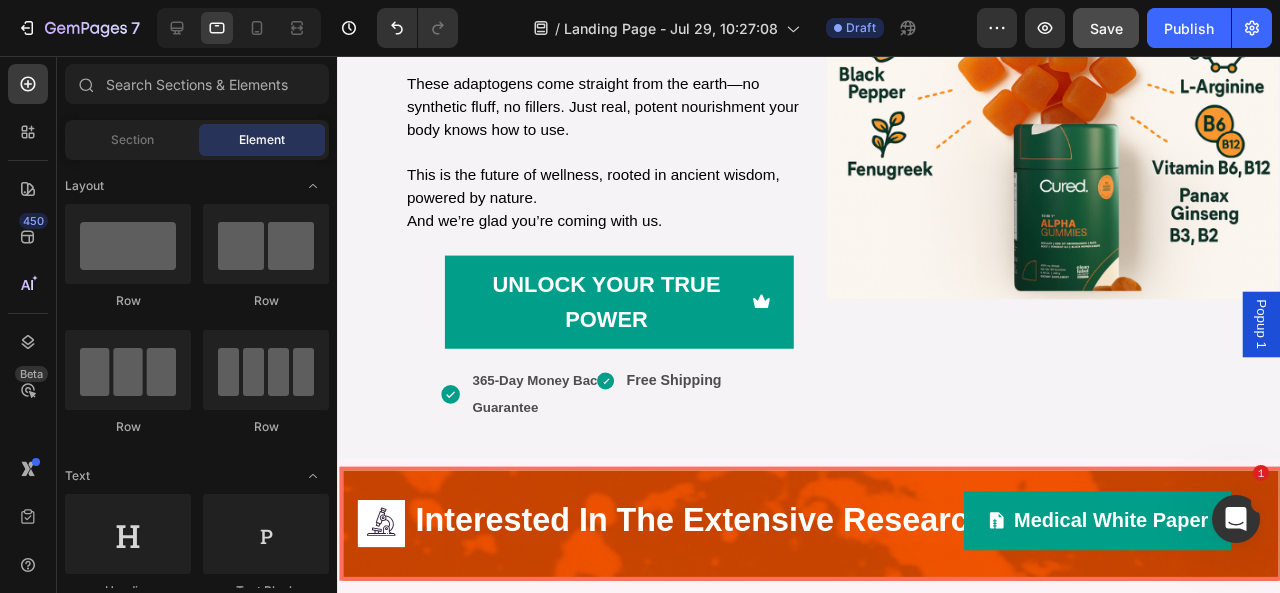 scroll, scrollTop: 1900, scrollLeft: 0, axis: vertical 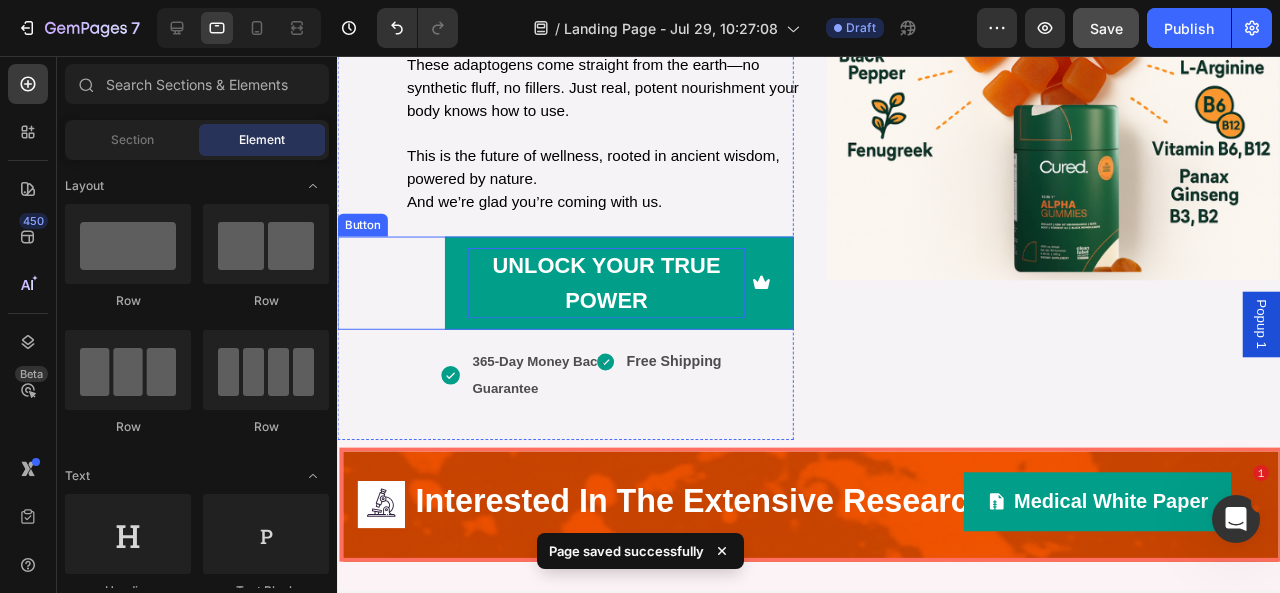 click on "UNLOCK YOUR TRUE POWER" at bounding box center [620, 295] 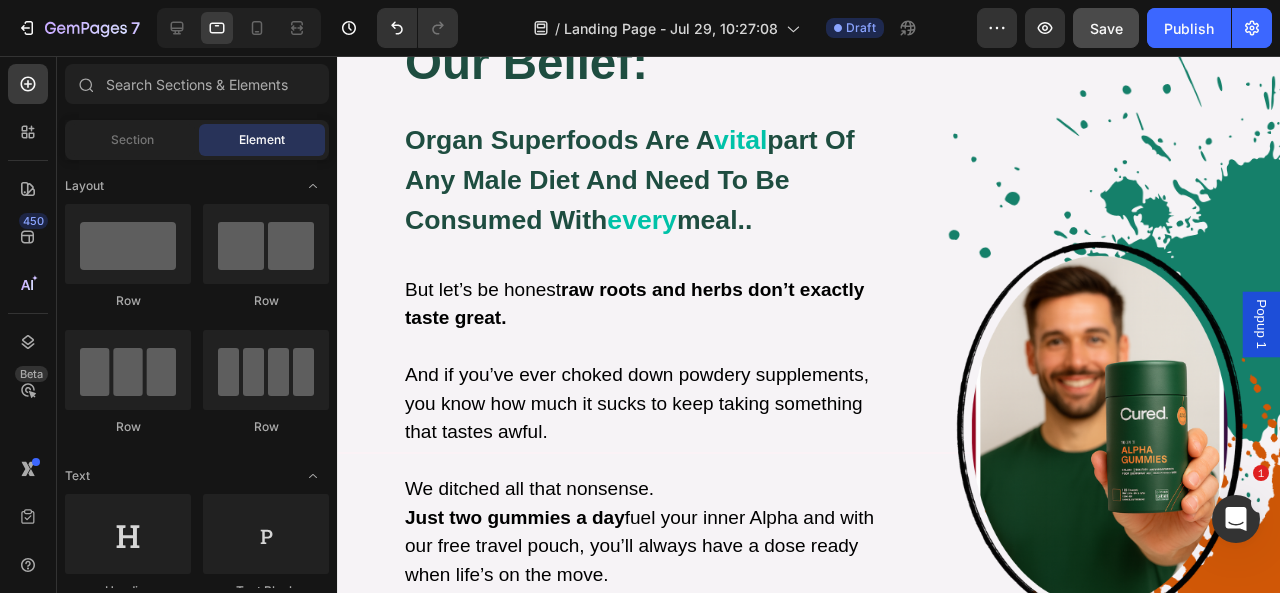 scroll, scrollTop: 2444, scrollLeft: 0, axis: vertical 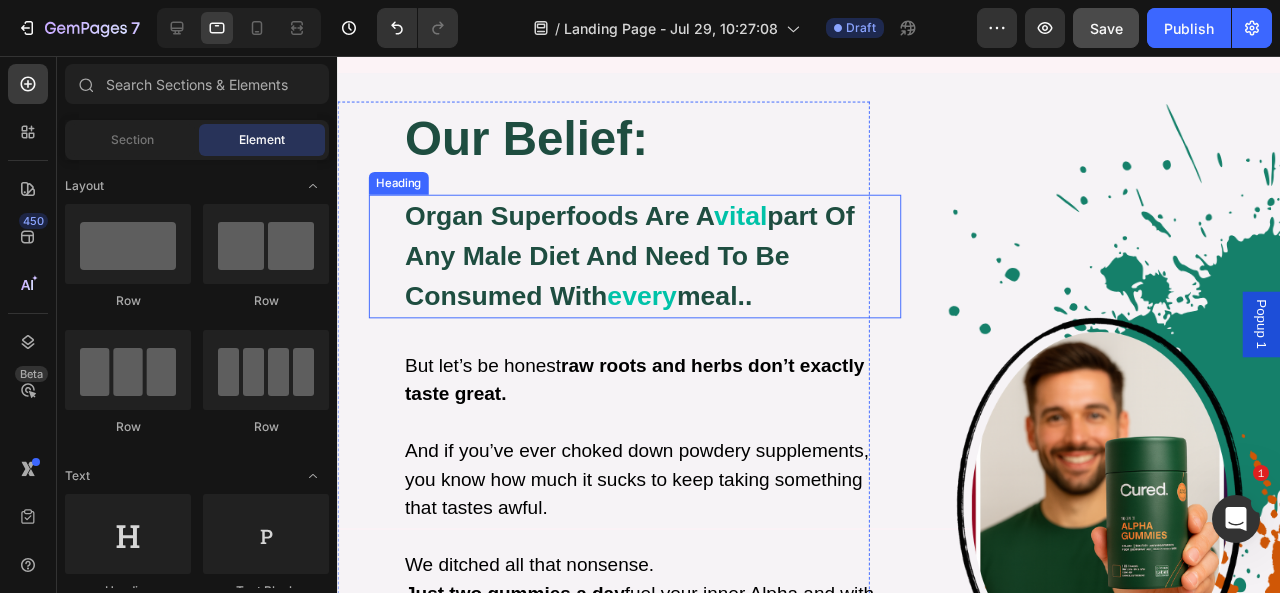 click on "organ superfoods are a  vital  part of any male diet and need to be consumed with  every  meal.. Heading" at bounding box center [650, 267] 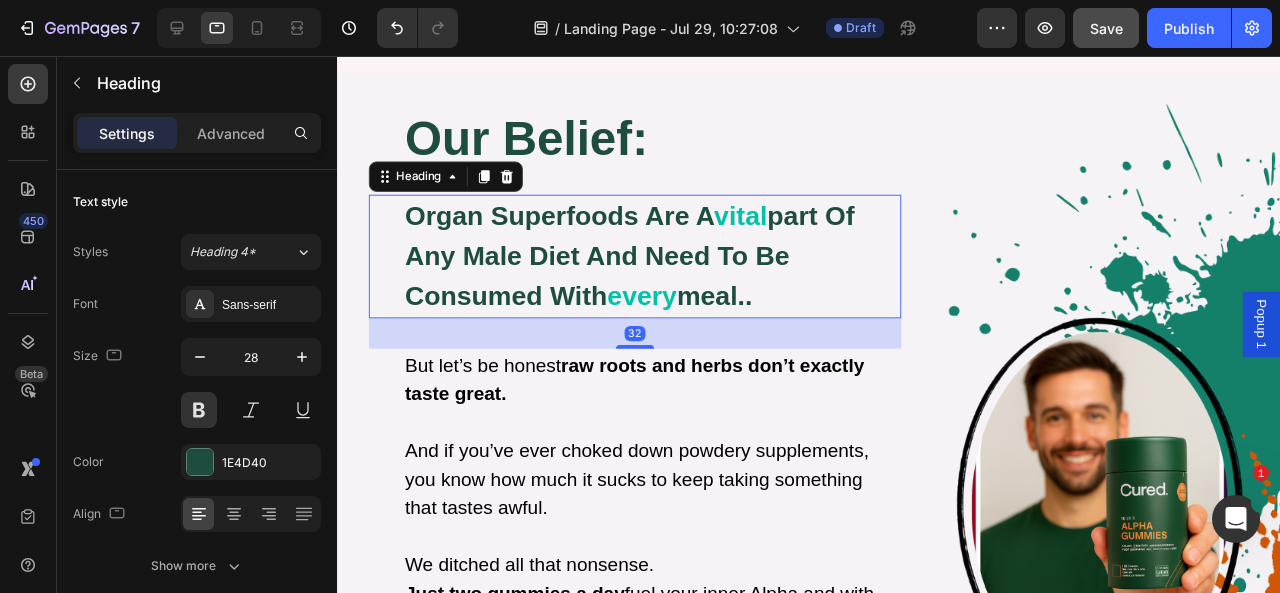 click on "organ superfoods are a  vital  part of any male diet and need to be consumed with  every  meal.. Heading   32" at bounding box center (650, 267) 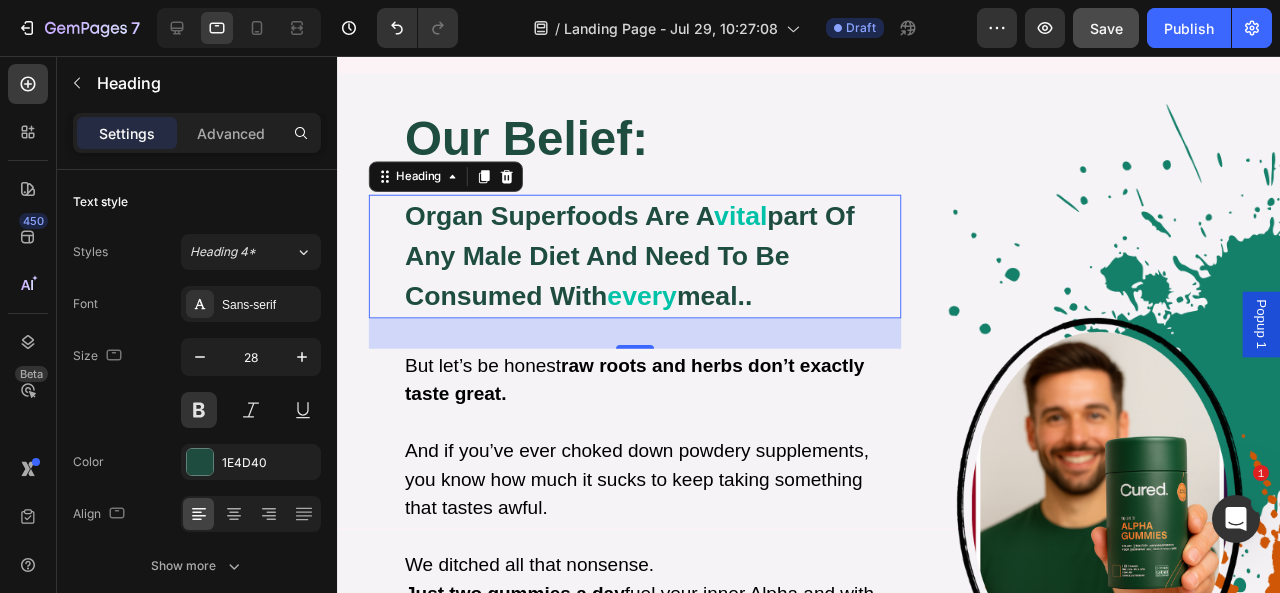 click on "organ superfoods are a  vital  part of any male diet and need to be consumed with  every  meal.." at bounding box center (668, 267) 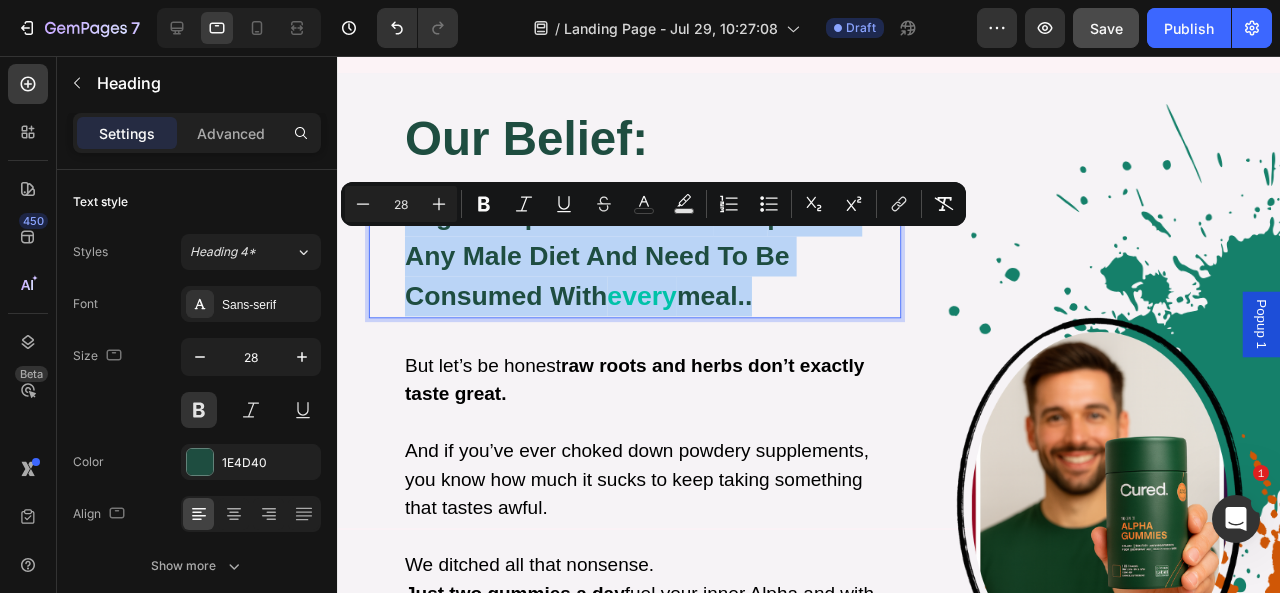 drag, startPoint x: 784, startPoint y: 348, endPoint x: 401, endPoint y: 257, distance: 393.6623 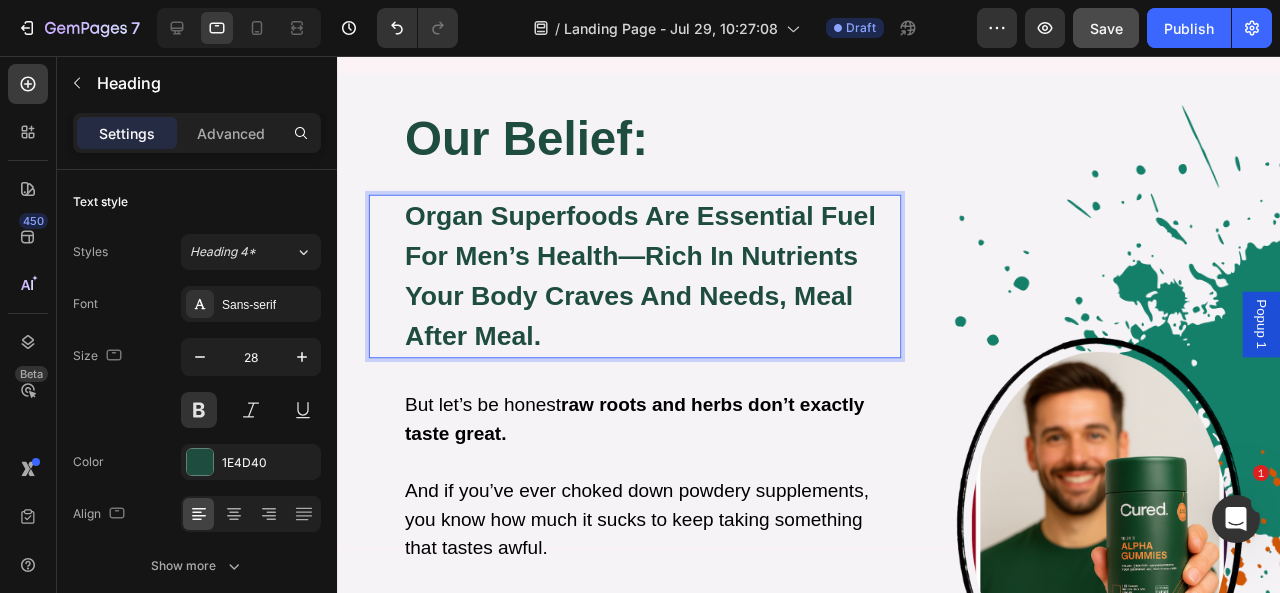 click on "Organ superfoods are essential fuel for men’s health—rich in nutrients your body craves and needs, meal after meal." at bounding box center [668, 288] 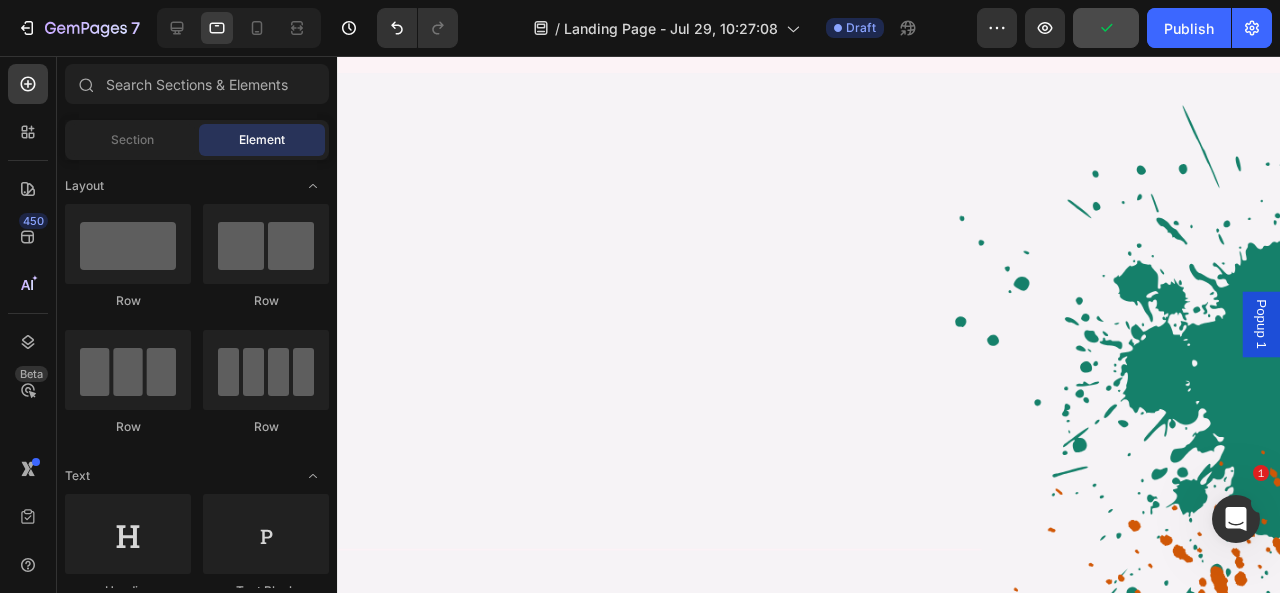 scroll, scrollTop: 1370, scrollLeft: 0, axis: vertical 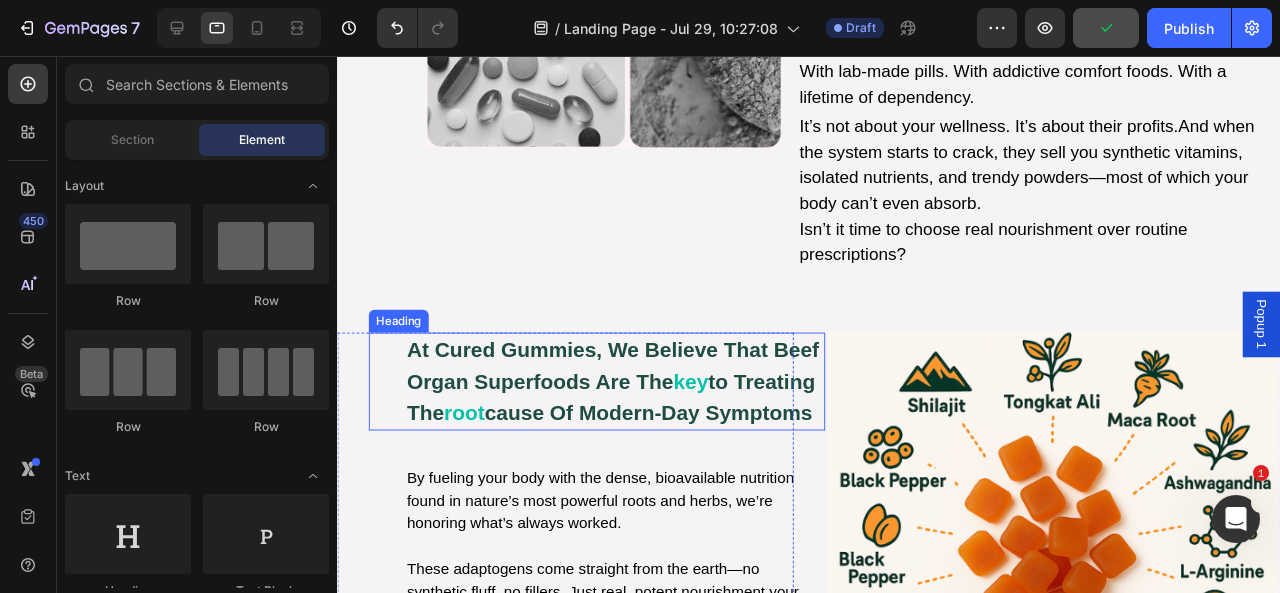 click on "at cured gummies, we believe that beef organ superfoods are the  key  to treating the  root  cause of modern-day symptoms" at bounding box center (629, 398) 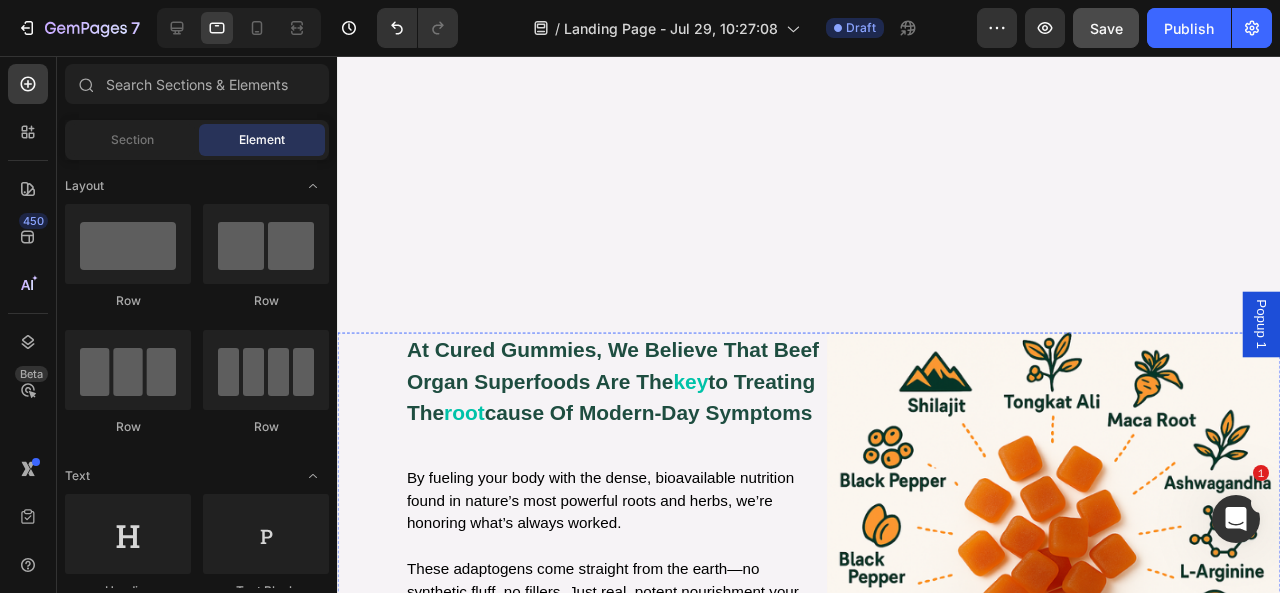 scroll, scrollTop: 2464, scrollLeft: 0, axis: vertical 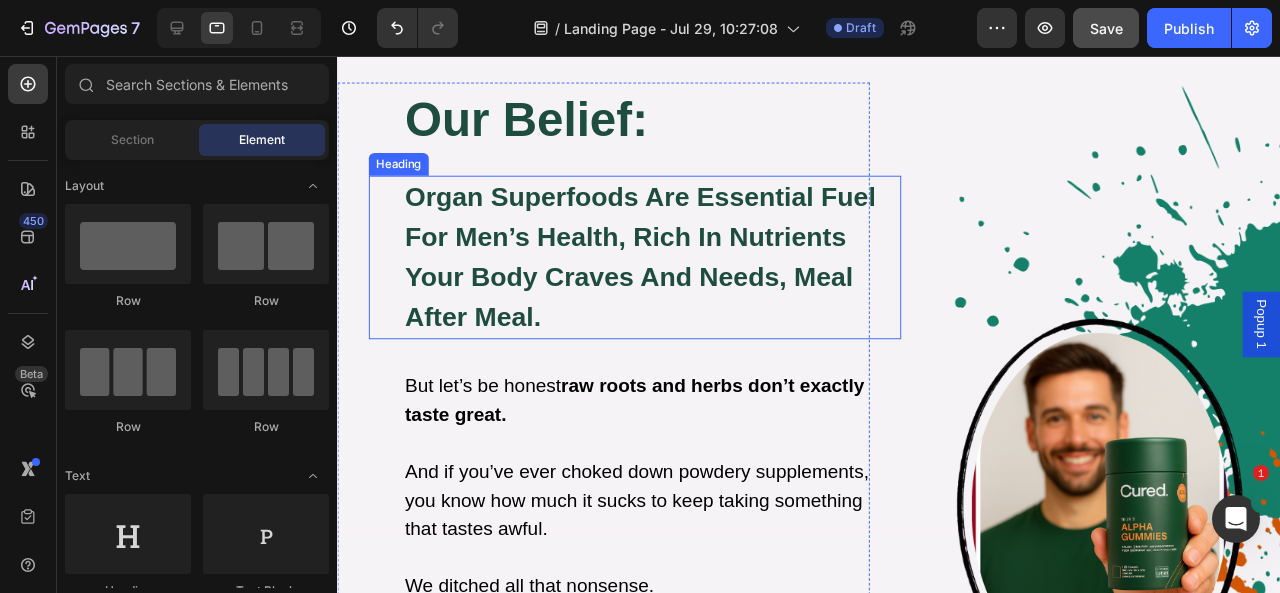 click on "organ superfoods are essential fuel for men’s health, rich in nutrients your body craves and needs, meal after meal." at bounding box center (668, 268) 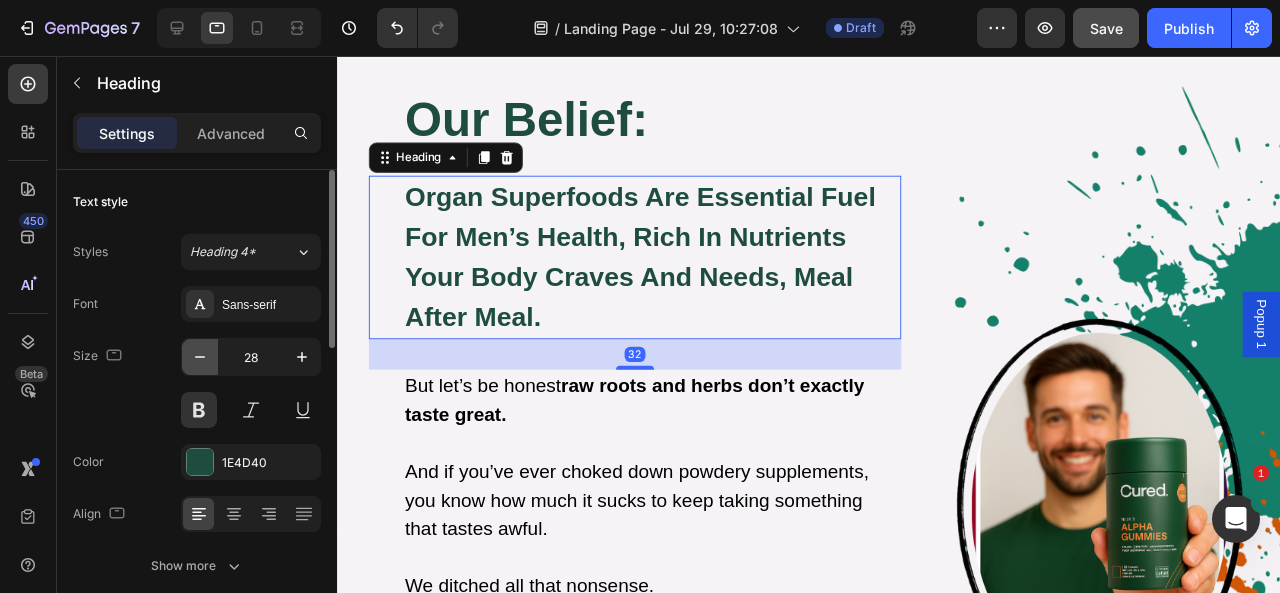 click at bounding box center [200, 357] 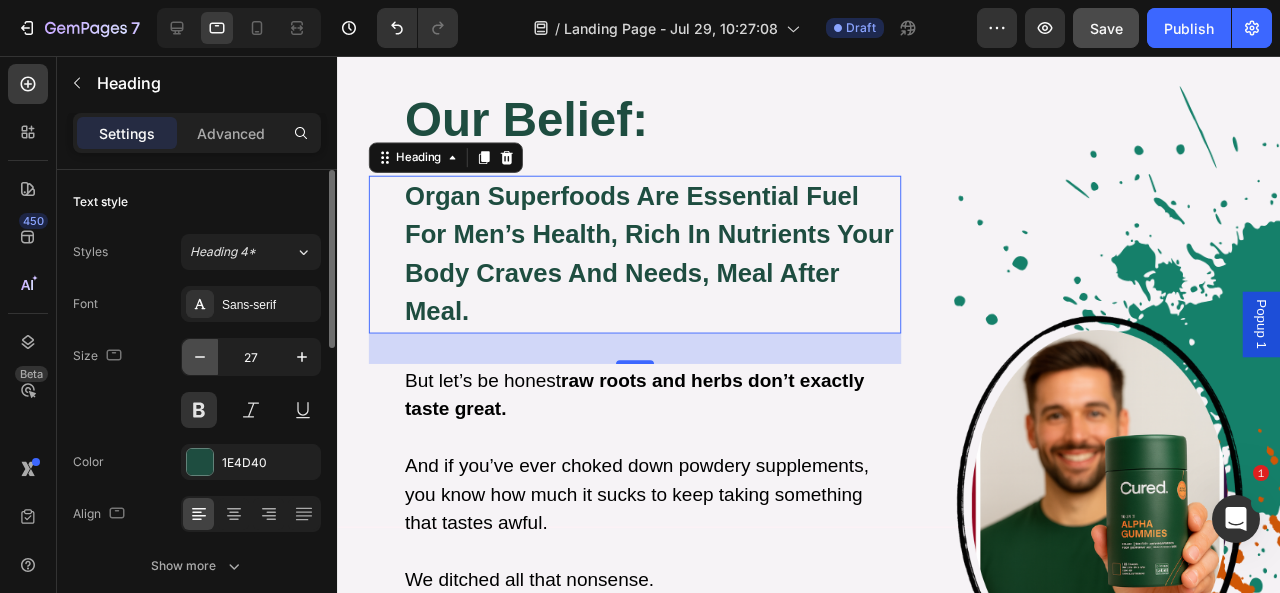 click at bounding box center (200, 357) 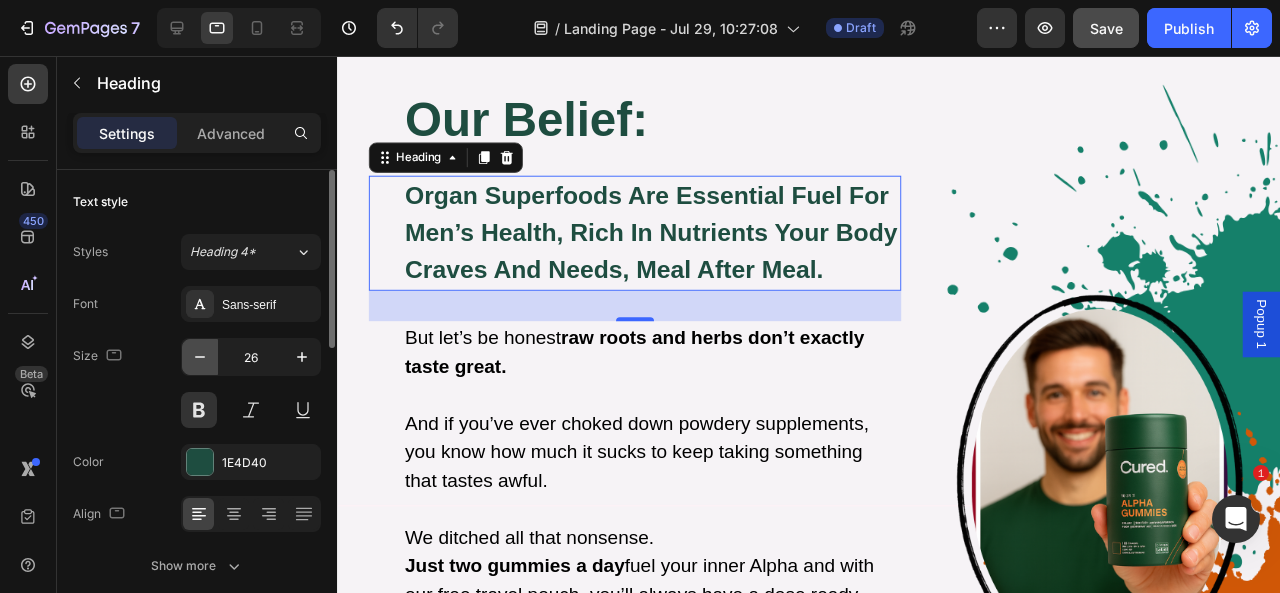 click at bounding box center [200, 357] 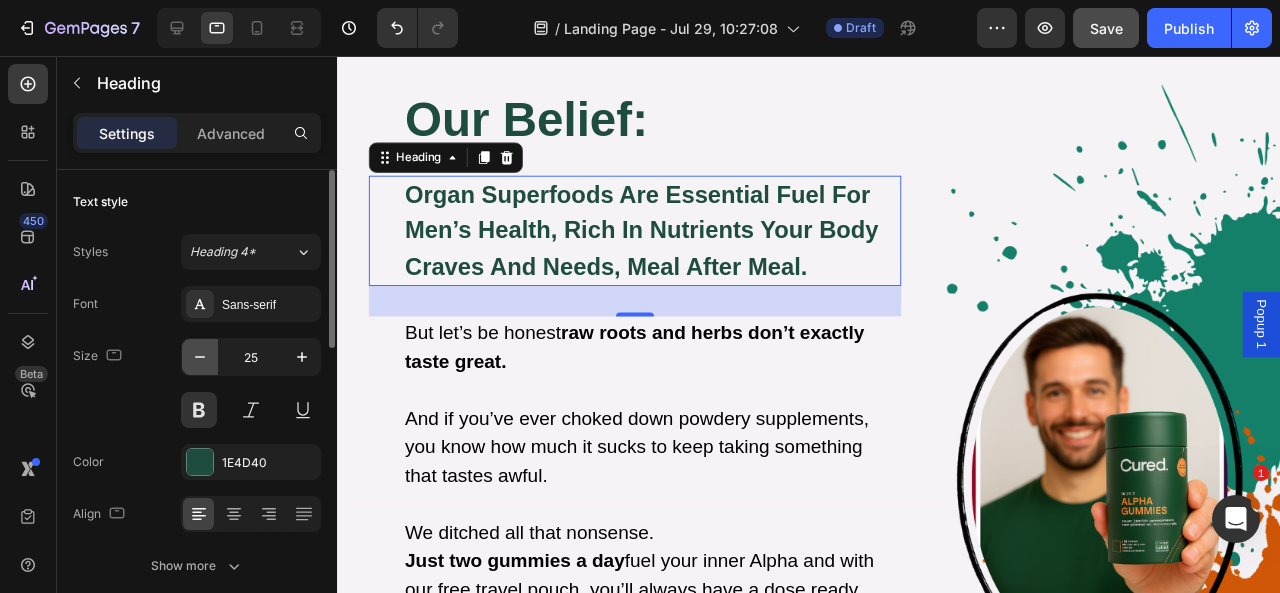 click at bounding box center [200, 357] 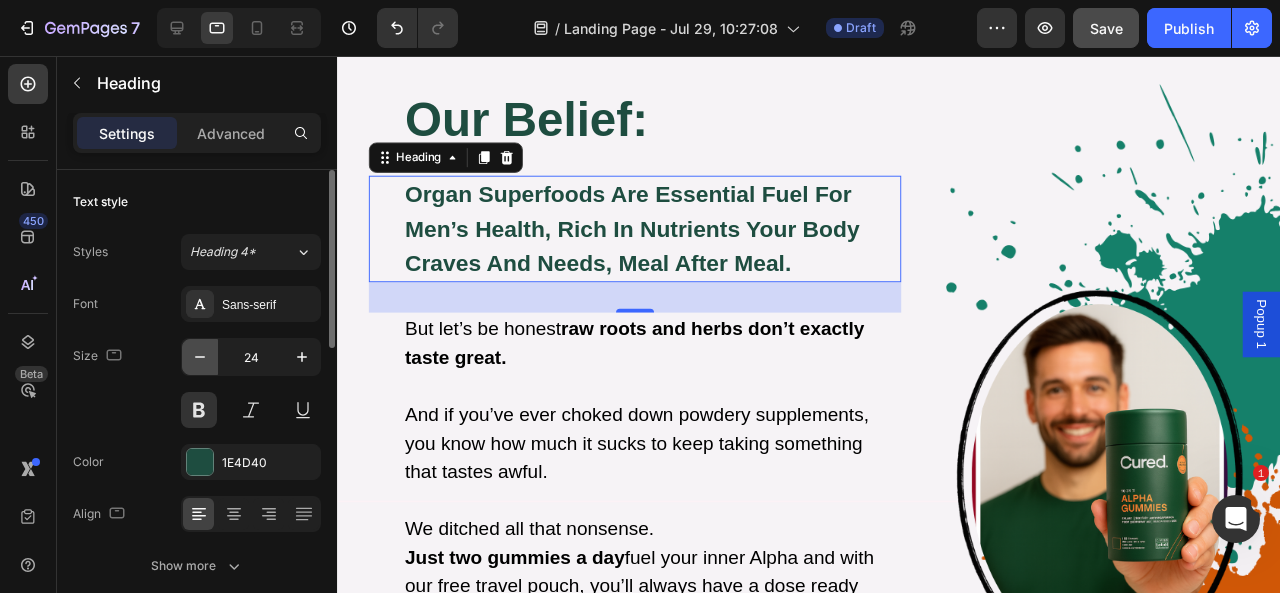 click at bounding box center [200, 357] 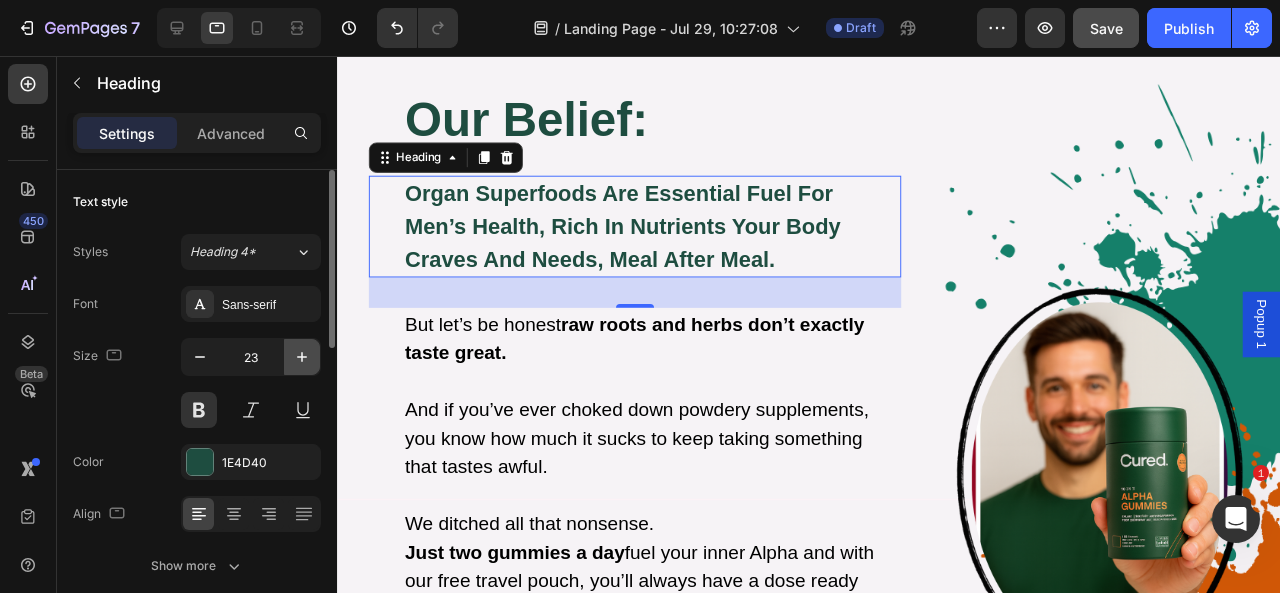 click 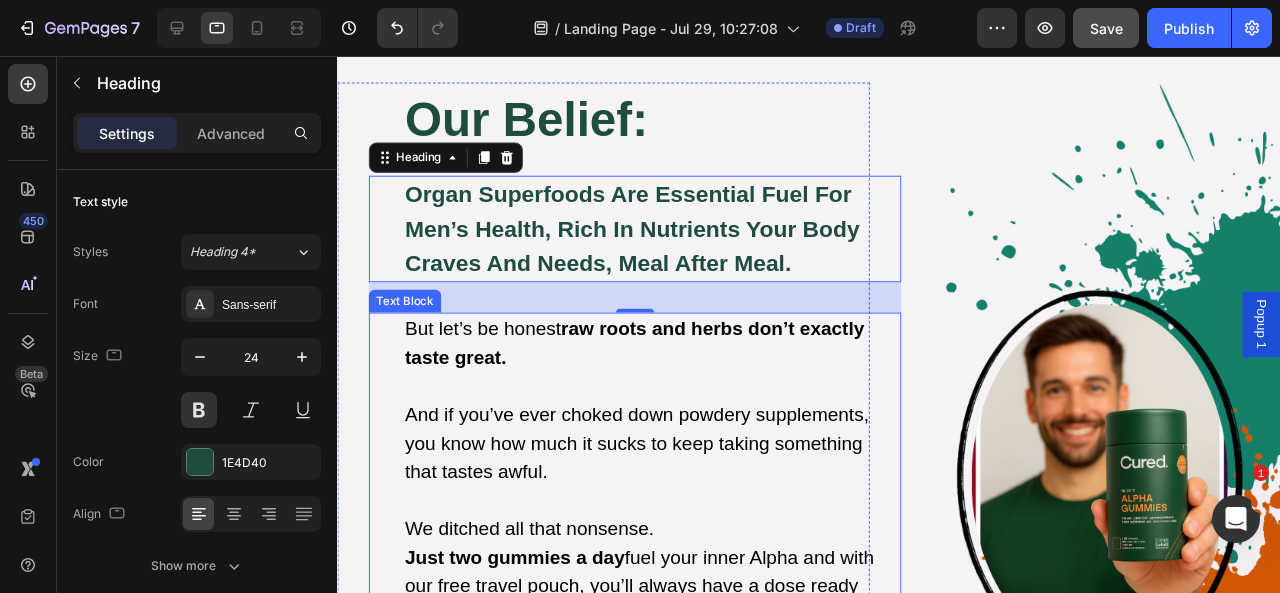 click on "But let’s be honest   raw roots and herbs don’t exactly taste great." at bounding box center [668, 358] 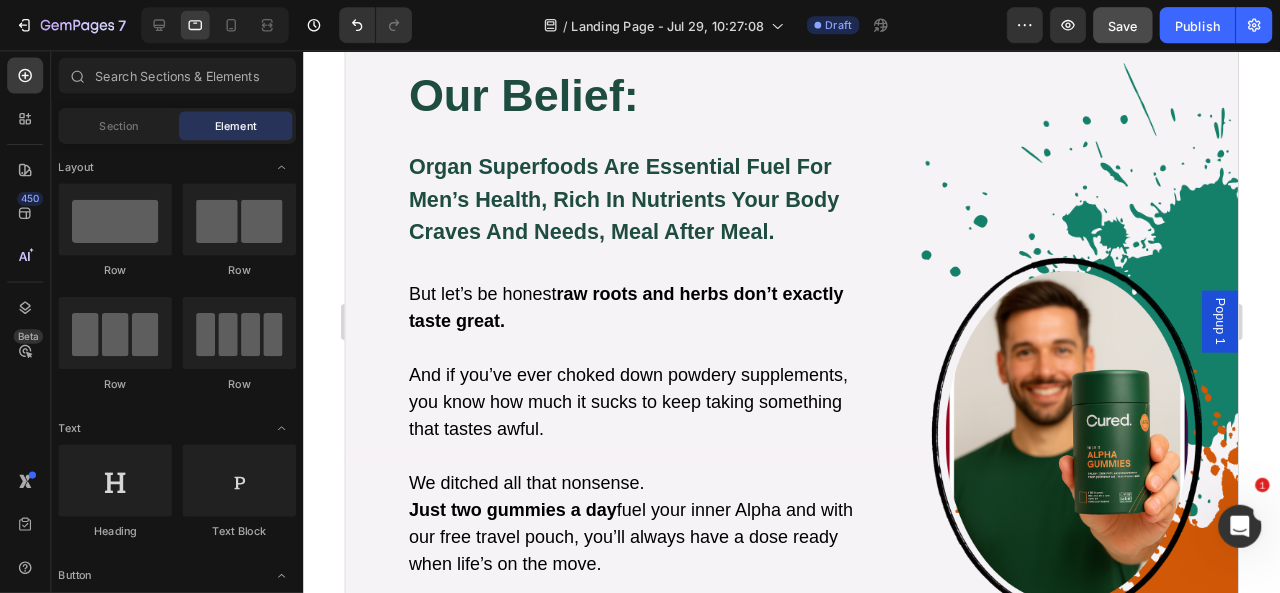 scroll, scrollTop: 2480, scrollLeft: 0, axis: vertical 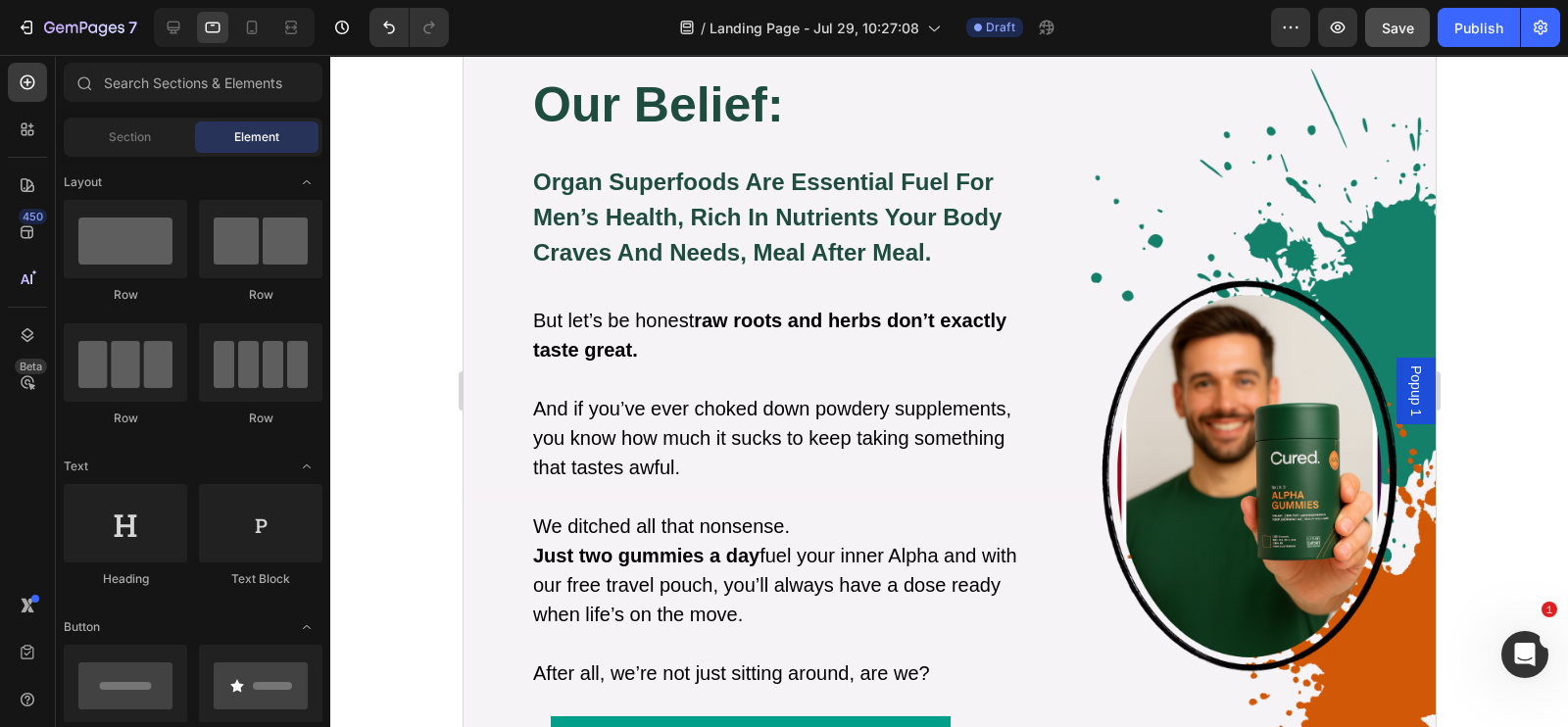 click 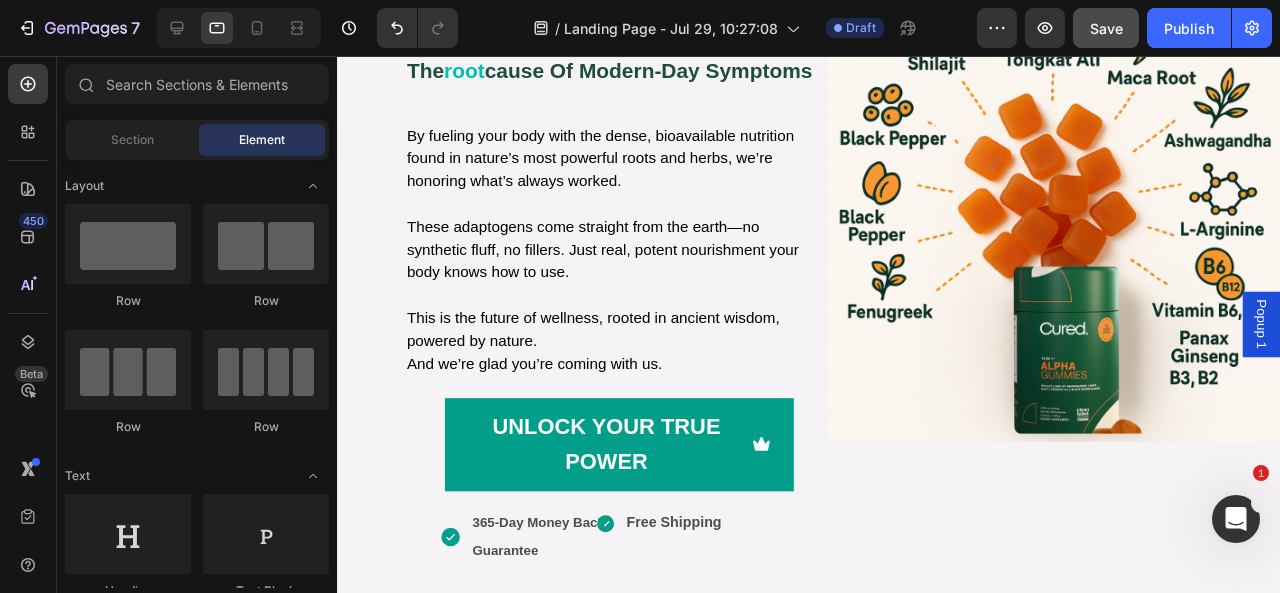 scroll, scrollTop: 544, scrollLeft: 0, axis: vertical 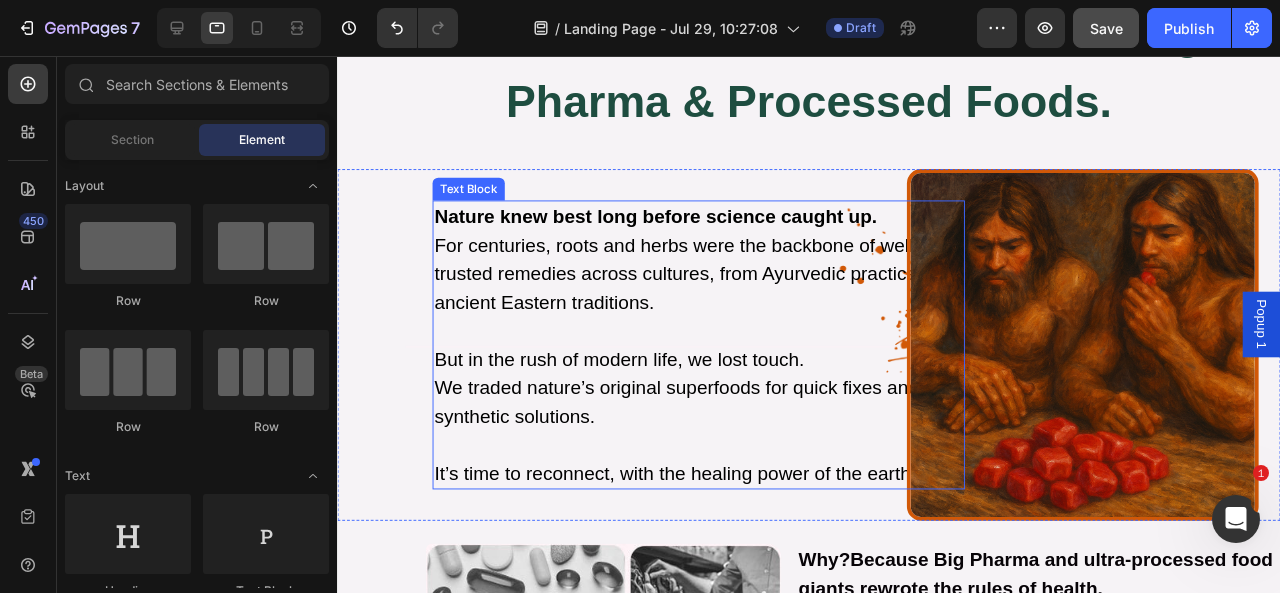 click on "Nature knew best long before science caught up." at bounding box center (672, 225) 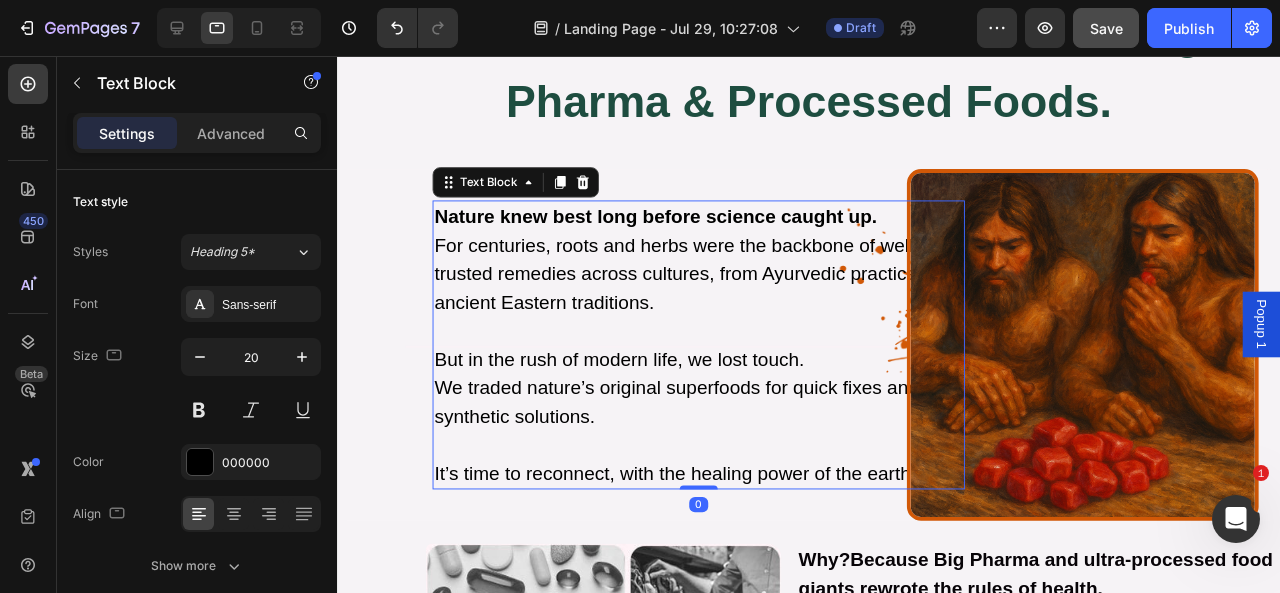 click on "Nature knew best long before science caught up. For centuries, roots and herbs were the backbone of wellness, trusted remedies across cultures, from Ayurvedic practices to ancient Eastern traditions." at bounding box center (717, 270) 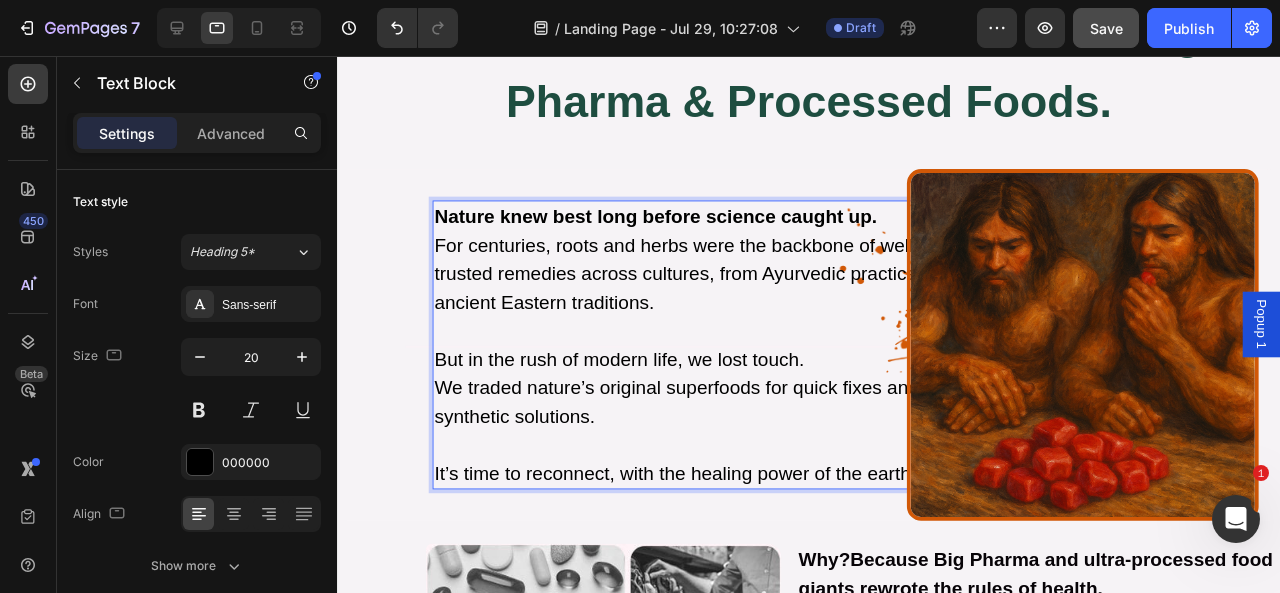 click on "It’s time to reconnect, with the healing power of the earth." at bounding box center (692, 495) 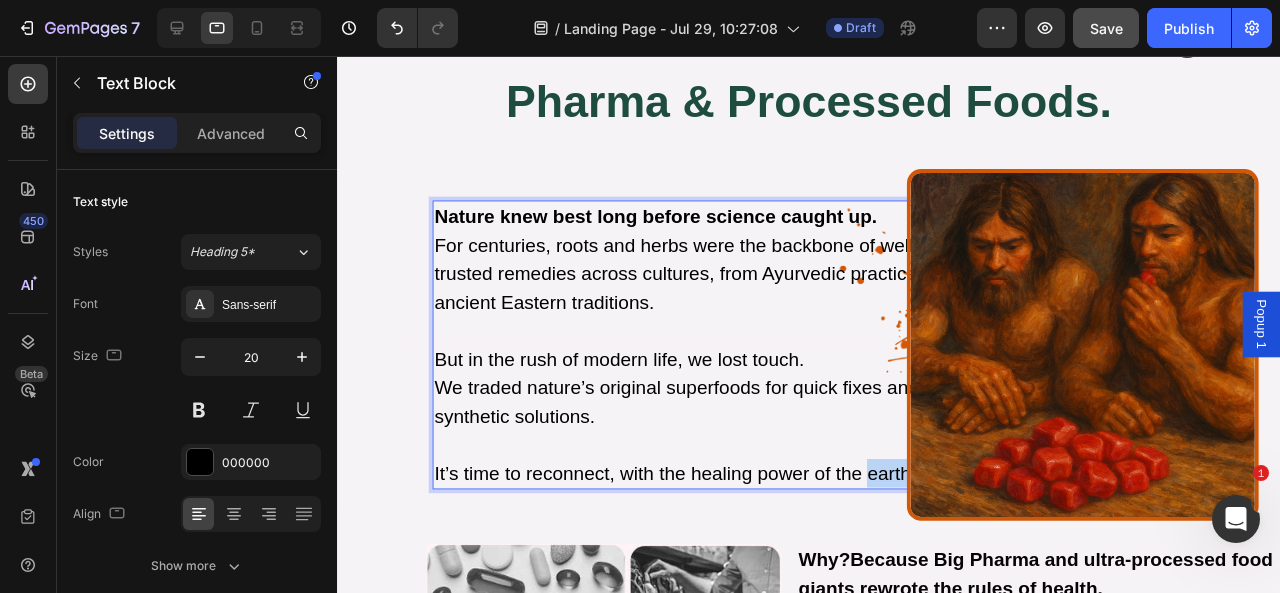 click on "It’s time to reconnect, with the healing power of the earth." at bounding box center (692, 495) 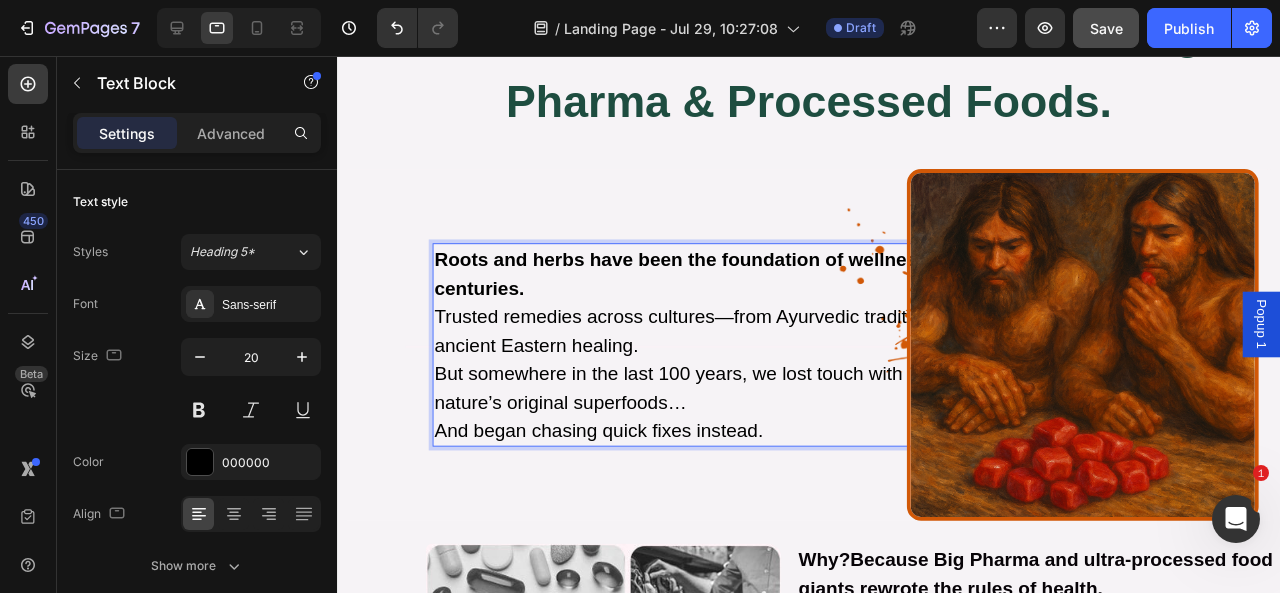 click on "Roots and herbs have been the foundation of wellness for centuries. Trusted remedies across cultures—from Ayurvedic traditions to ancient Eastern healing." at bounding box center (717, 315) 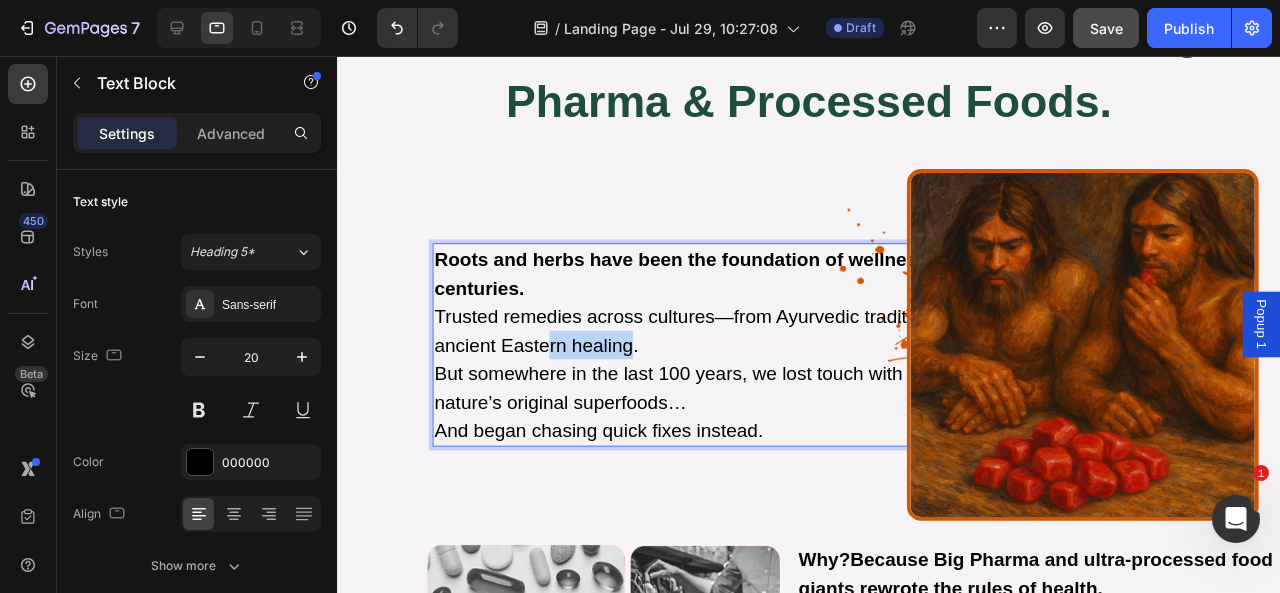 drag, startPoint x: 663, startPoint y: 353, endPoint x: 584, endPoint y: 368, distance: 80.411446 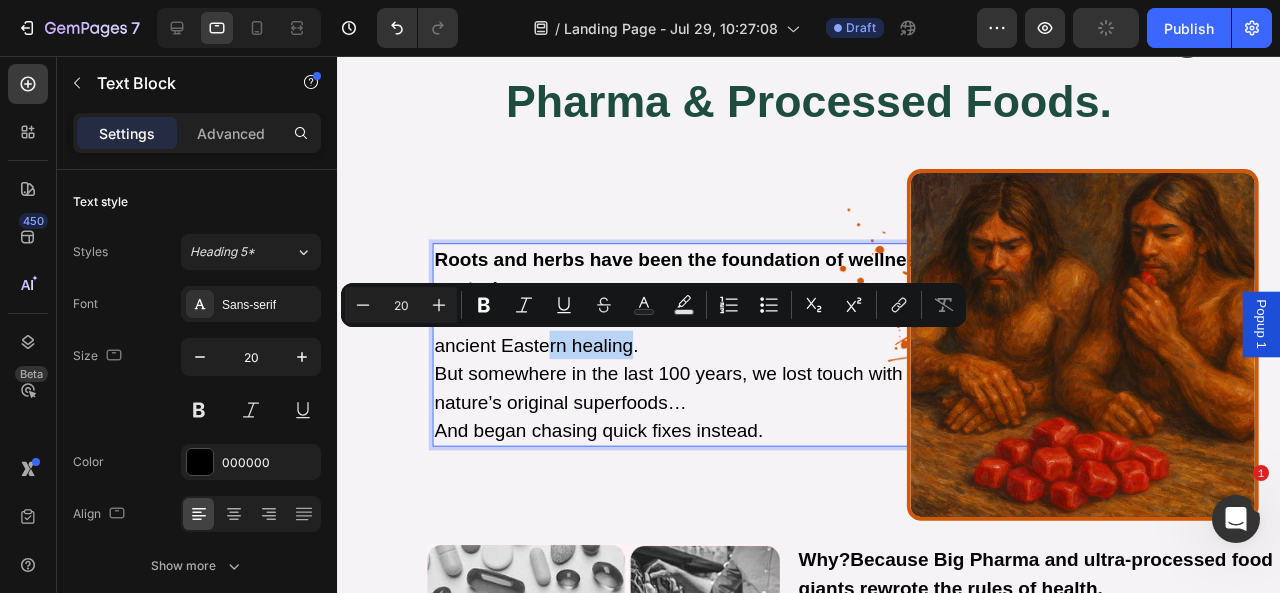 click on "Roots and herbs have been the foundation of wellness for centuries. Trusted remedies across cultures—from Ayurvedic traditions to ancient Eastern healing." at bounding box center [717, 315] 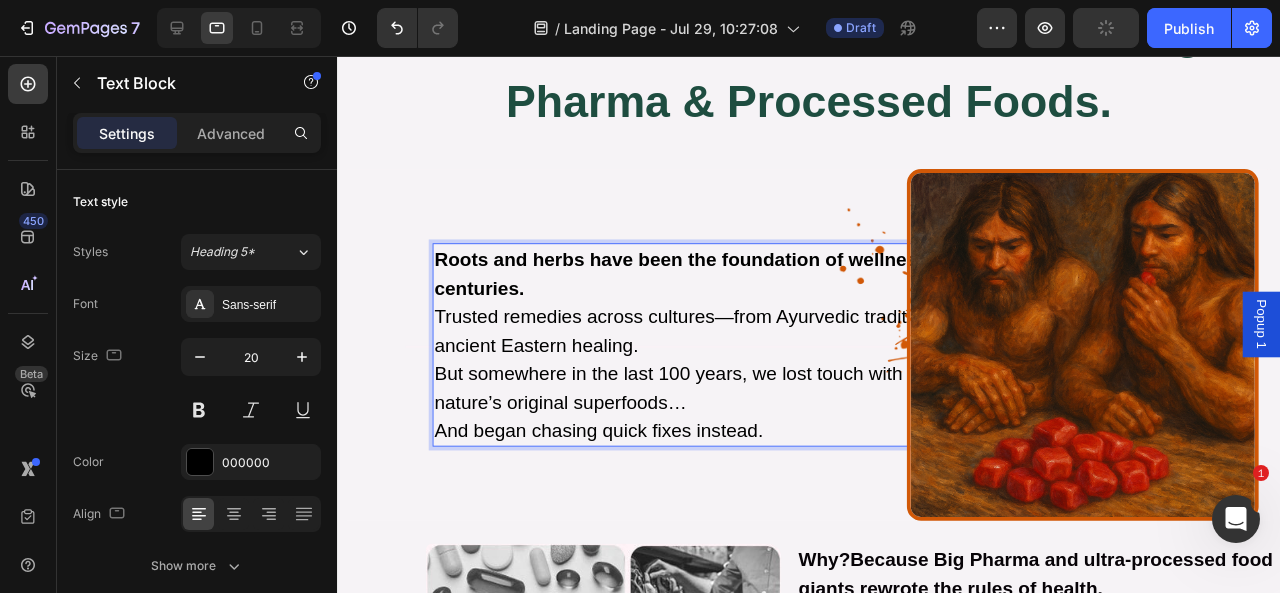 click on "Roots and herbs have been the foundation of wellness for centuries. Trusted remedies across cultures—from Ayurvedic traditions to ancient Eastern healing." at bounding box center (717, 315) 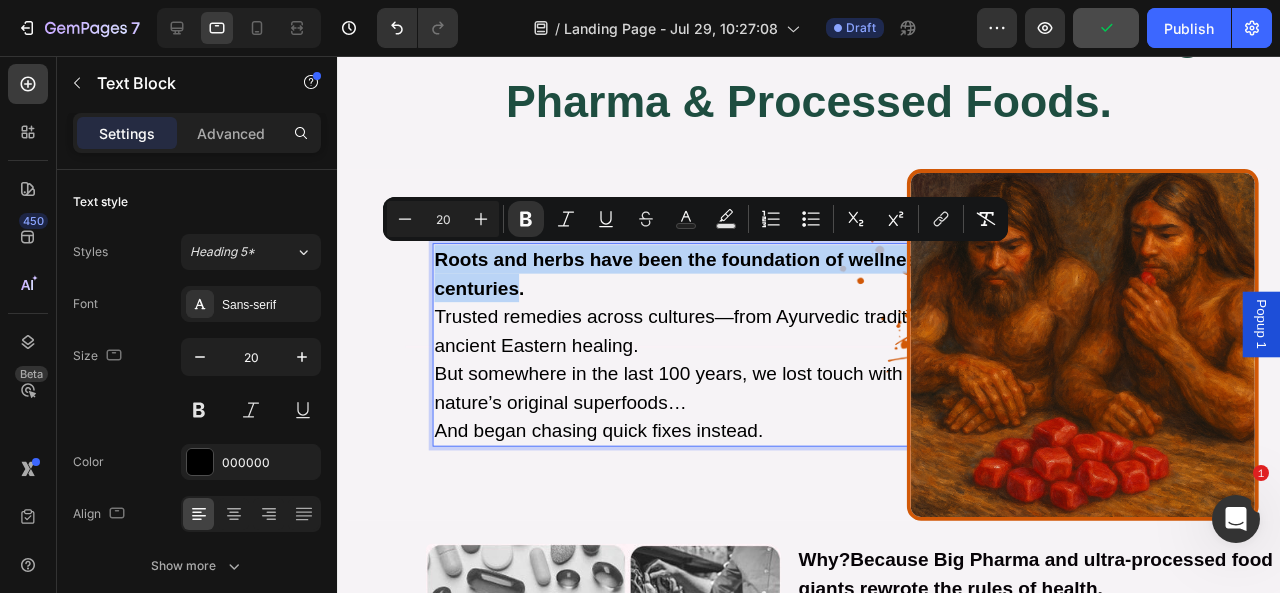 drag, startPoint x: 486, startPoint y: 296, endPoint x: 441, endPoint y: 269, distance: 52.478565 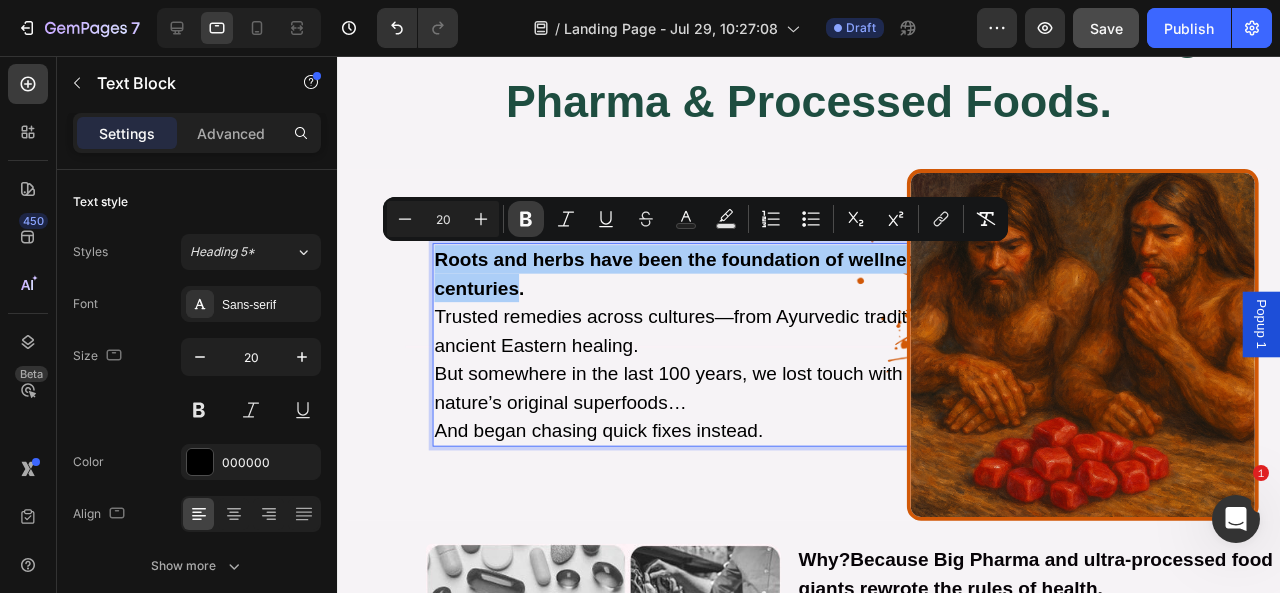 click 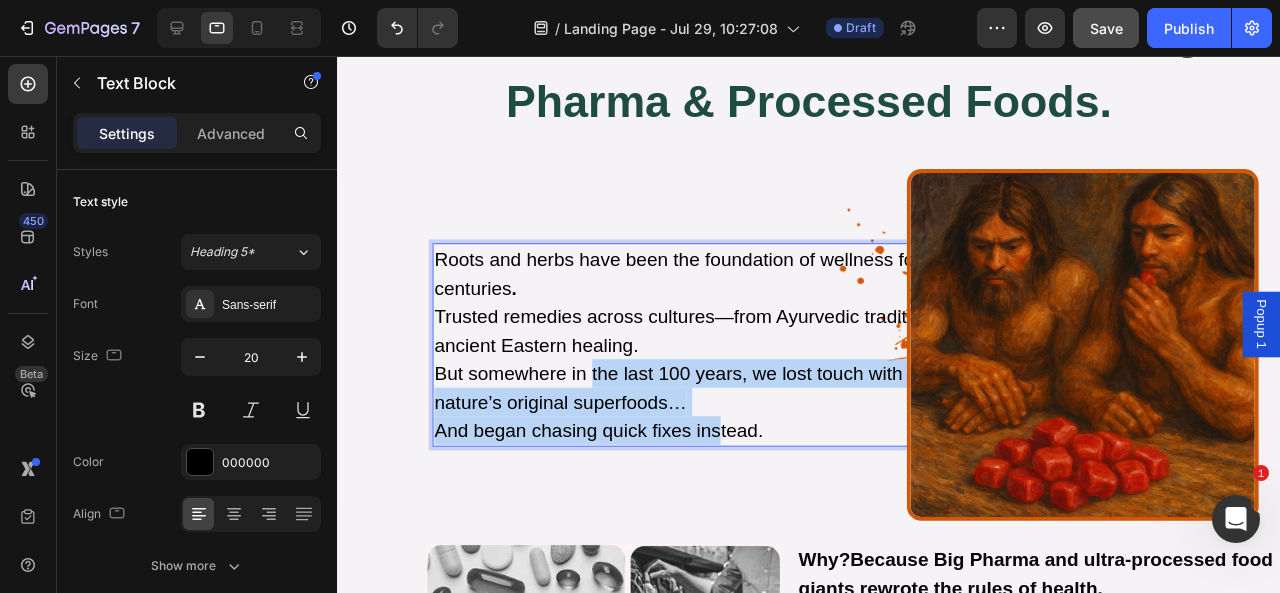 drag, startPoint x: 604, startPoint y: 375, endPoint x: 742, endPoint y: 452, distance: 158.02847 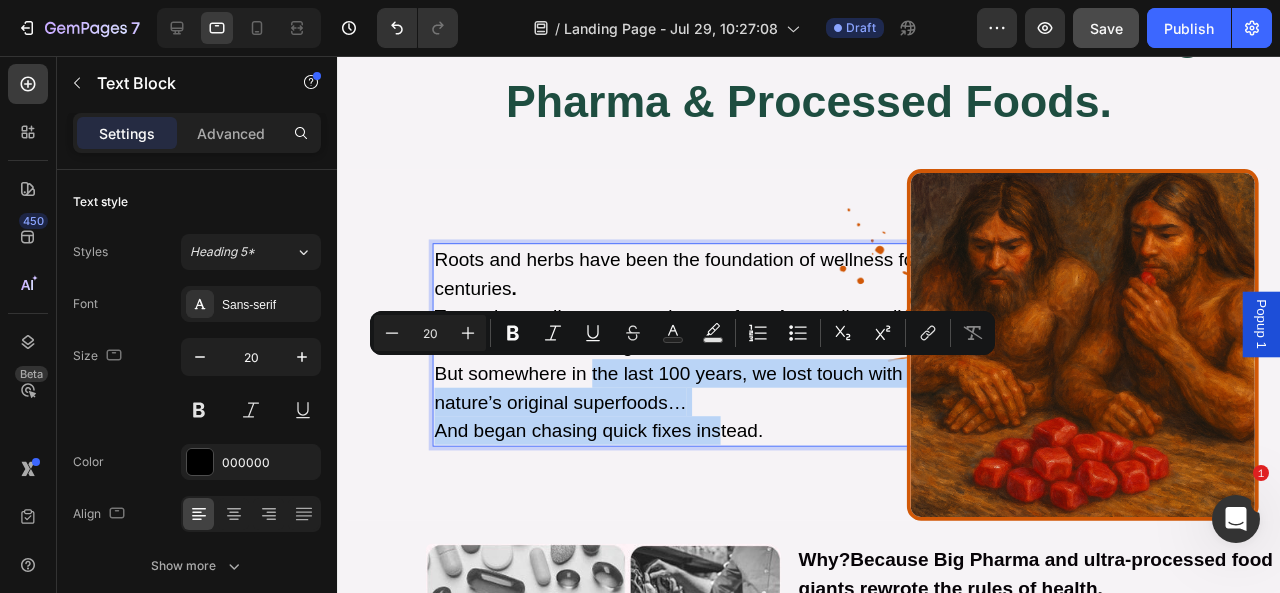 click on "But somewhere in the last 100 years, we lost touch with nature’s original superfoods… And began chasing quick fixes instead." at bounding box center (717, 420) 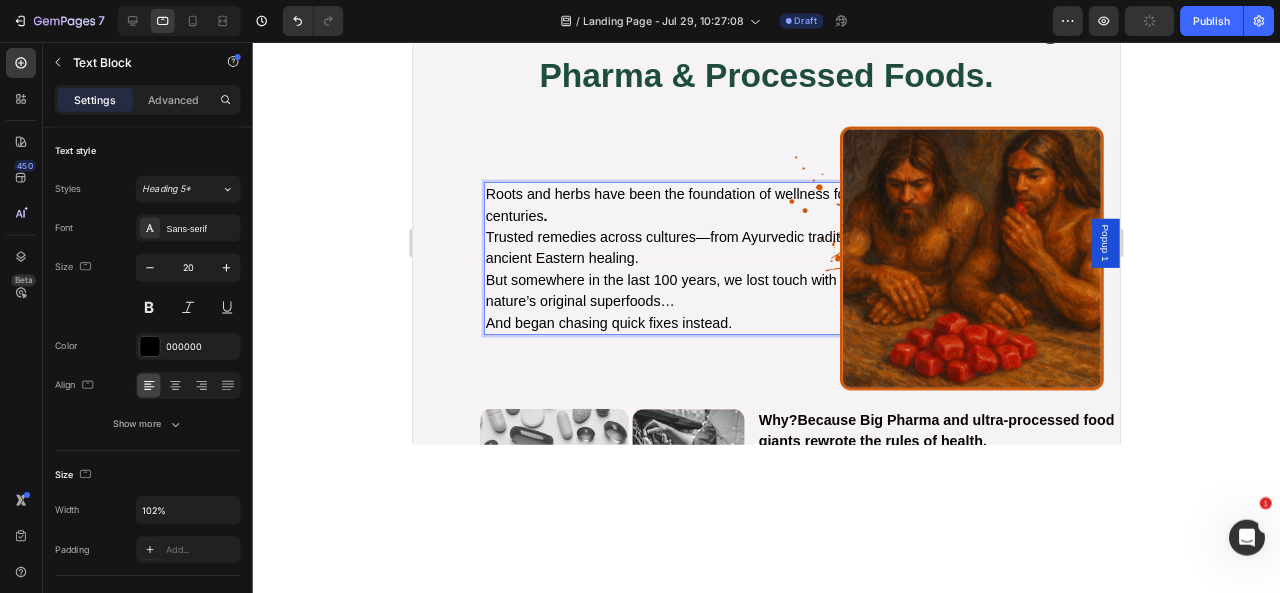 scroll, scrollTop: 631, scrollLeft: 0, axis: vertical 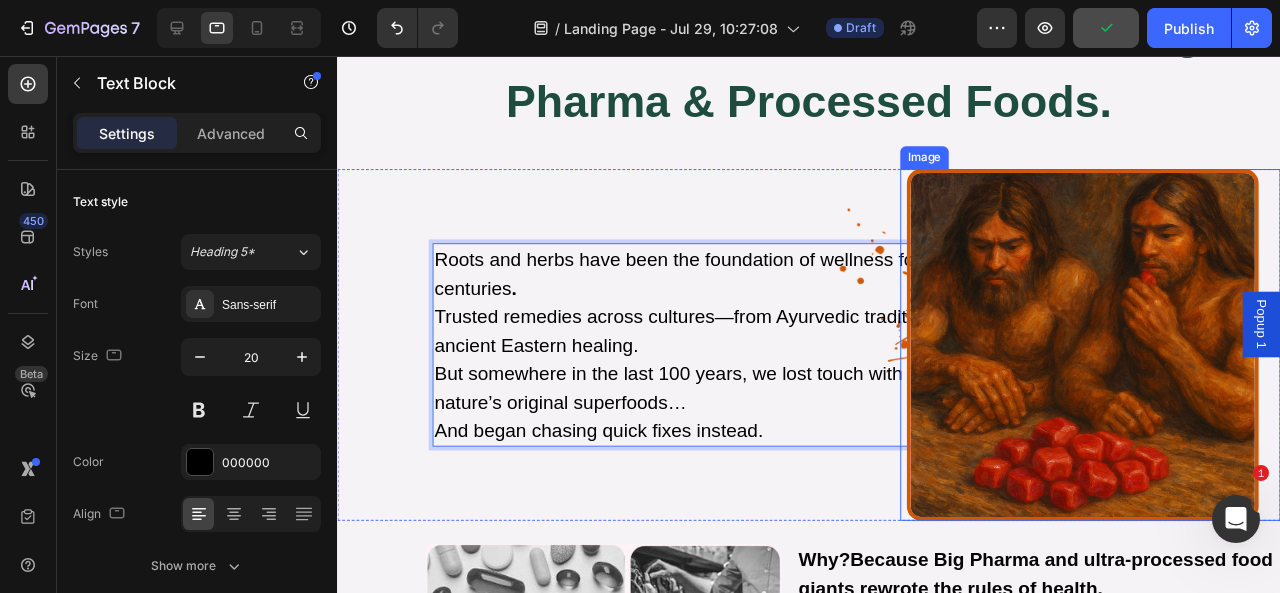 click at bounding box center (1121, 360) 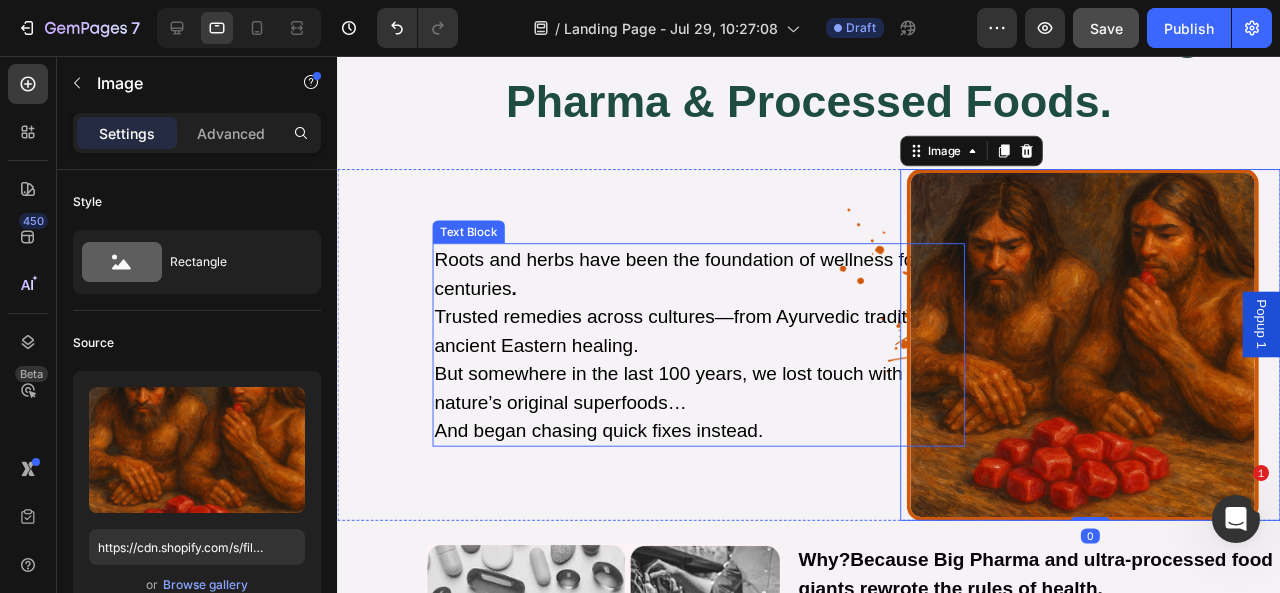 click on "Roots and herbs have been the foundation of wellness for centuries . Trusted remedies across cultures—from Ayurvedic traditions to ancient Eastern healing." at bounding box center [717, 315] 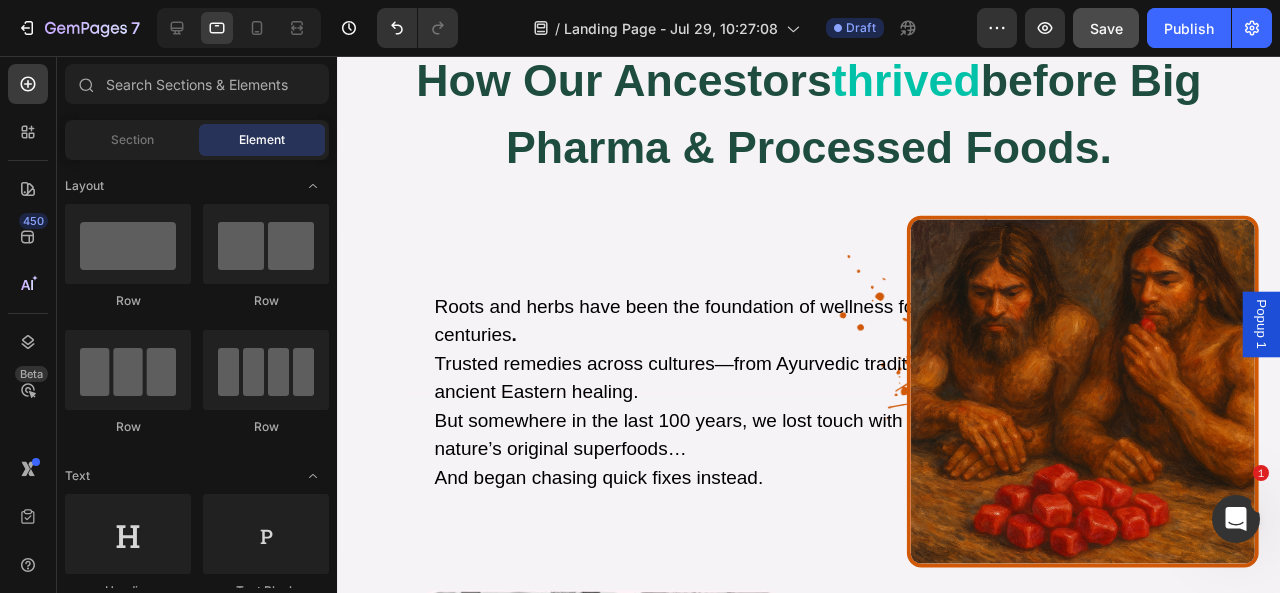 scroll, scrollTop: 563, scrollLeft: 0, axis: vertical 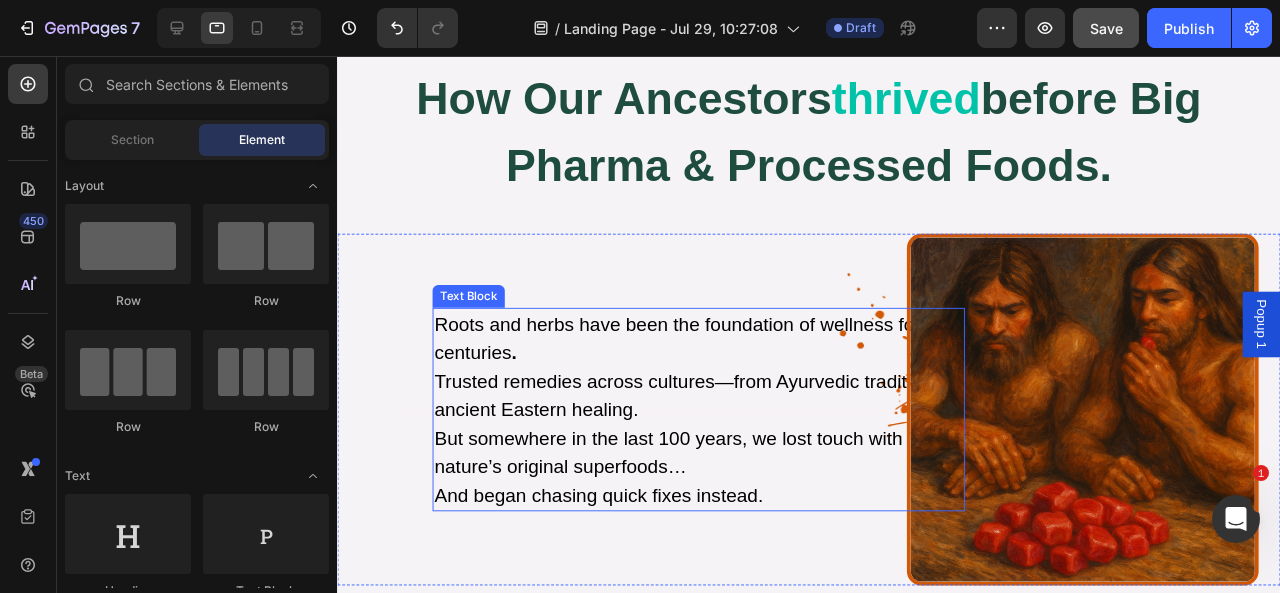 click on "Roots and herbs have been the foundation of wellness for centuries . Trusted remedies across cultures—from Ayurvedic traditions to ancient Eastern healing." at bounding box center (717, 383) 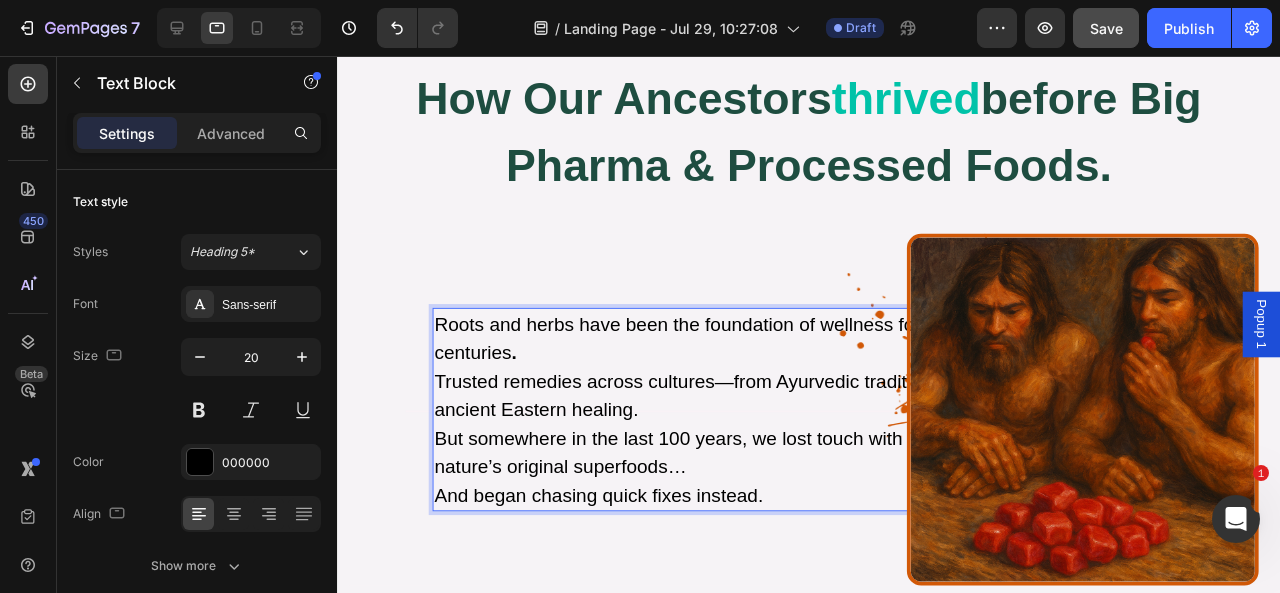 click on "Roots and herbs have been the foundation of wellness for centuries . Trusted remedies across cultures—from Ayurvedic traditions to ancient Eastern healing." at bounding box center [717, 383] 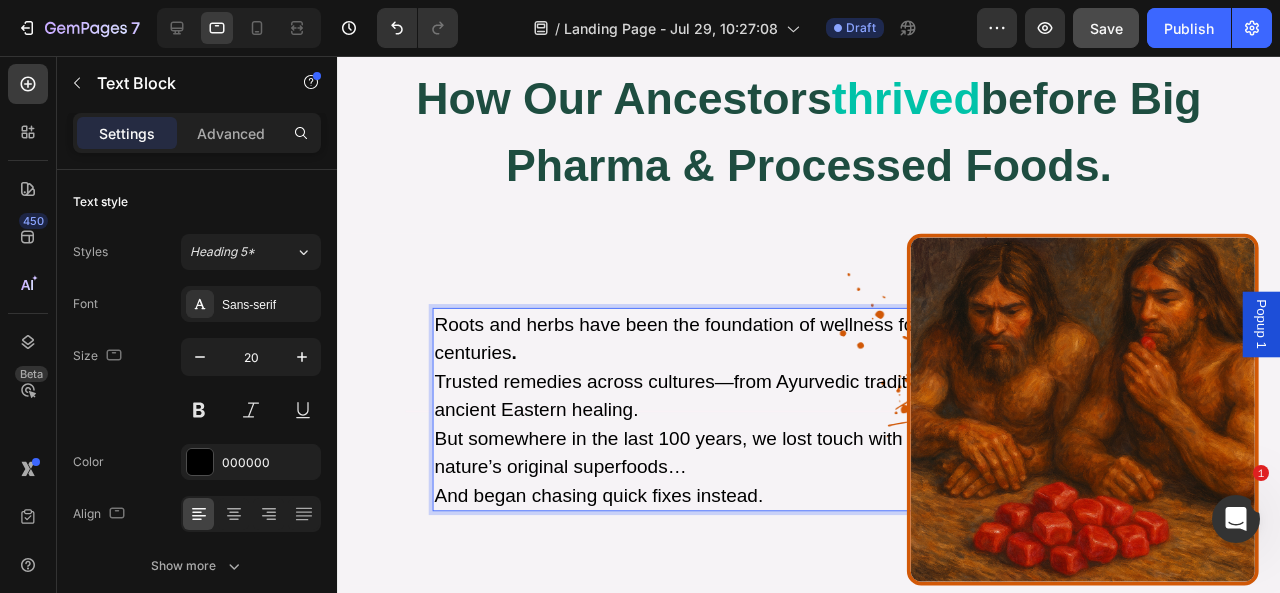 scroll, scrollTop: 578, scrollLeft: 0, axis: vertical 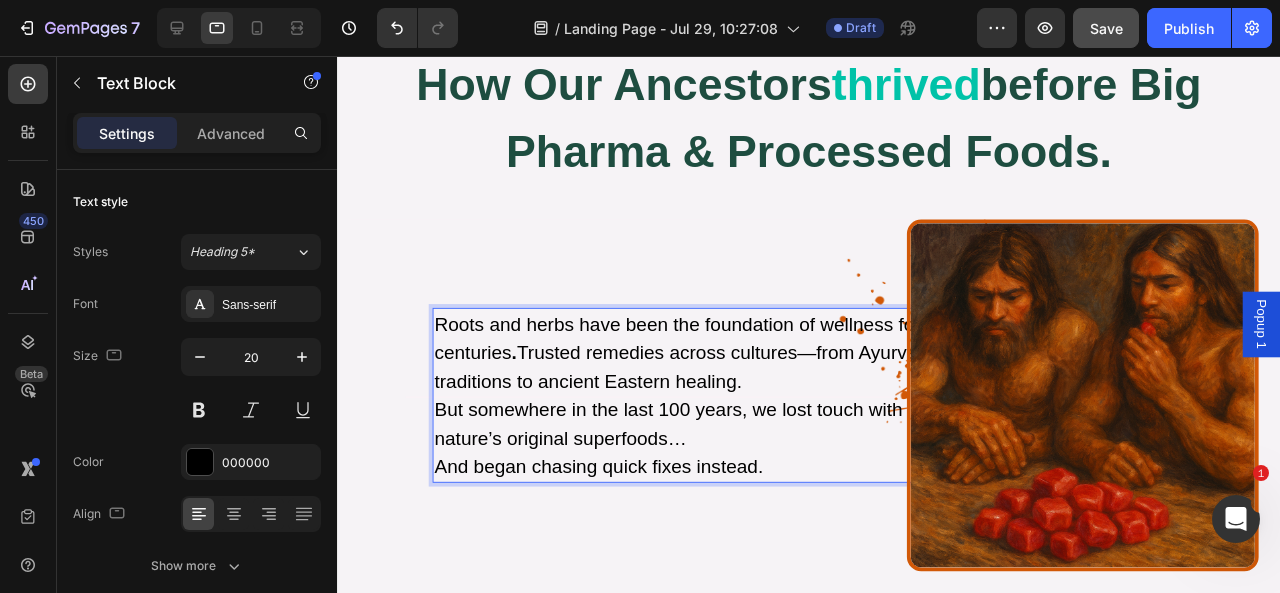 click on "Roots and herbs have been the foundation of wellness for centuries .  Trusted remedies across cultures—from Ayurvedic traditions to ancient Eastern healing." at bounding box center (717, 368) 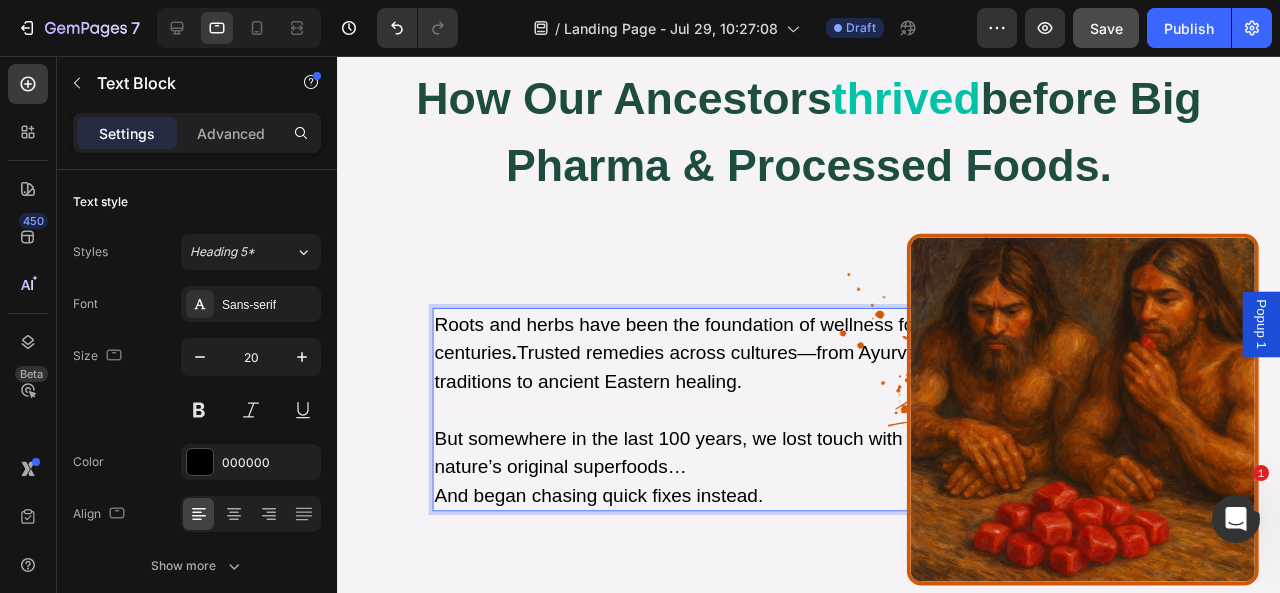 click on "But somewhere in the last 100 years, we lost touch with nature’s original superfoods… And began chasing quick fixes instead." at bounding box center (717, 488) 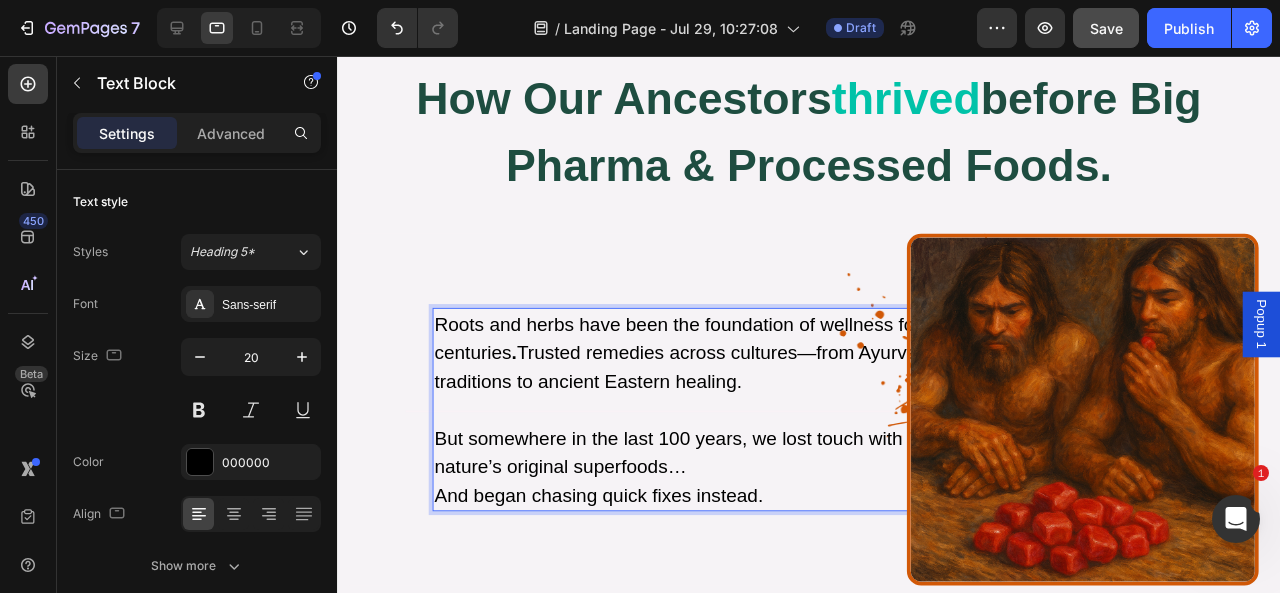 scroll, scrollTop: 548, scrollLeft: 0, axis: vertical 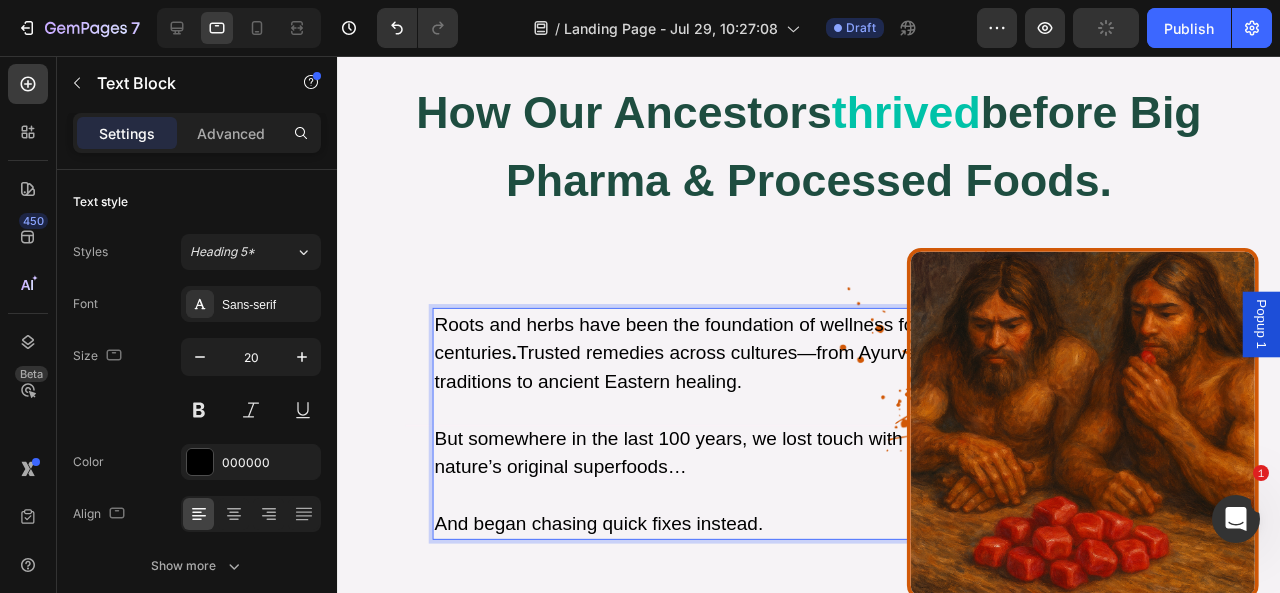 click on "⁠⁠⁠⁠⁠⁠⁠ And began chasing quick fixes instead." at bounding box center [717, 533] 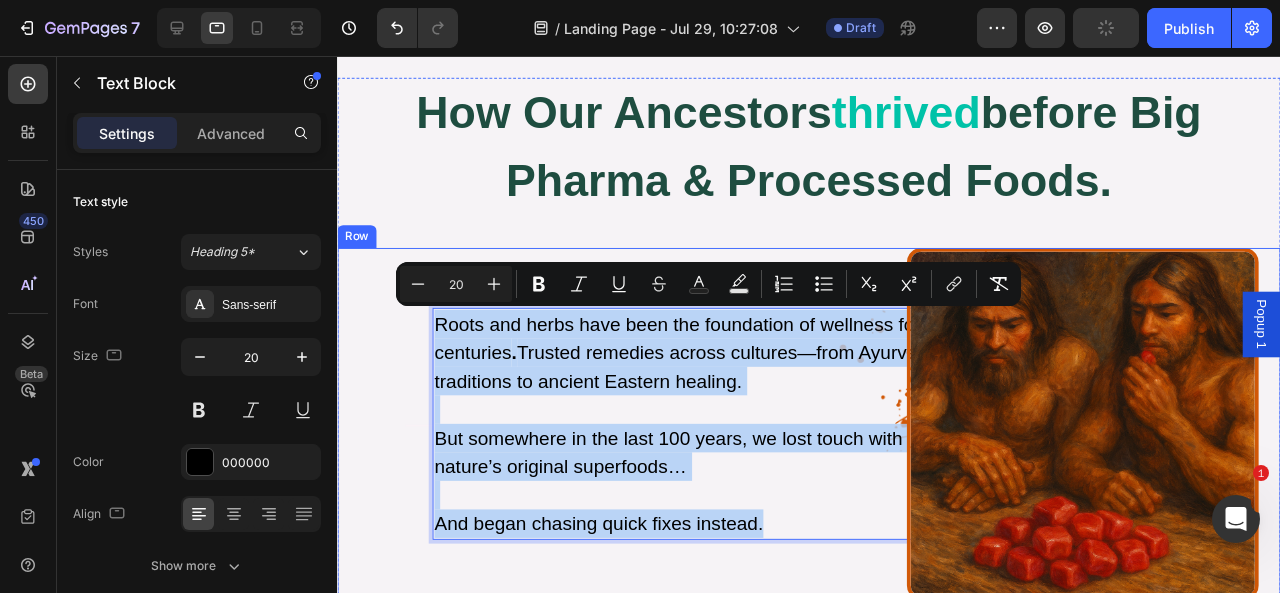 drag, startPoint x: 753, startPoint y: 557, endPoint x: 436, endPoint y: 334, distance: 387.57968 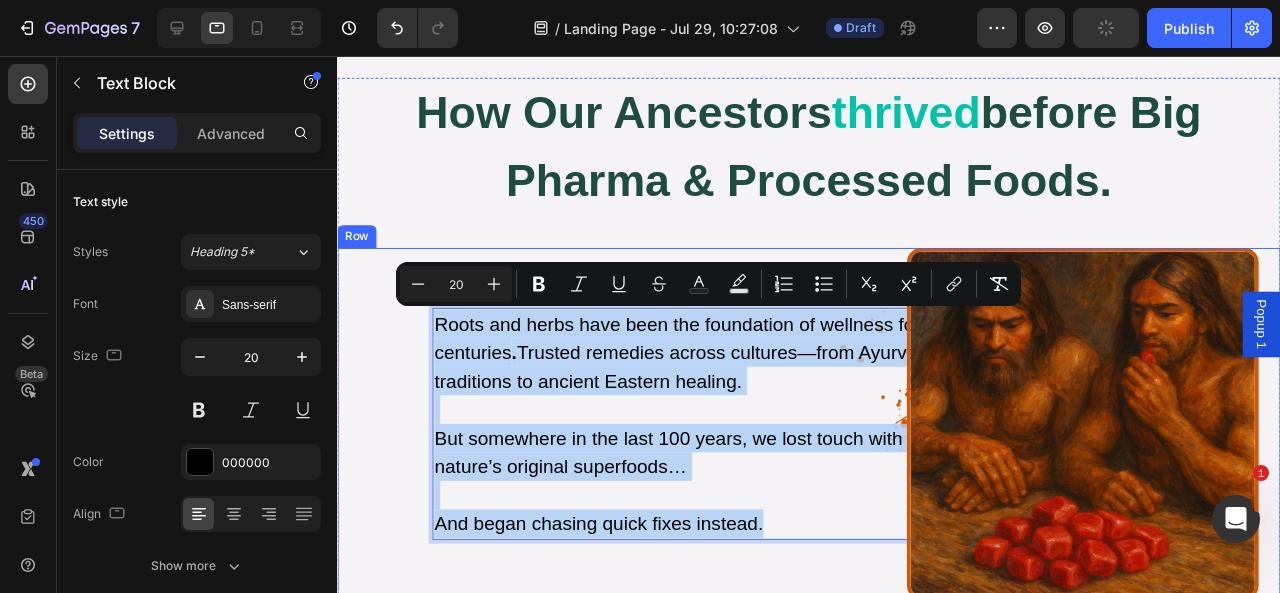 click on "Roots and herbs have been the foundation of wellness for centuries. They were trusted remedies across cultures from Ayurvedic to ancient Eastern traditions. Text Block Roots and herbs have been the foundation of wellness for centuries .  Trusted remedies across cultures—from Ayurvedic traditions to ancient Eastern healing. But somewhere in the last 100 years, we lost touch with nature’s original superfoods… And began chasing quick fixes instead. Text Block   0" at bounding box center [617, 443] 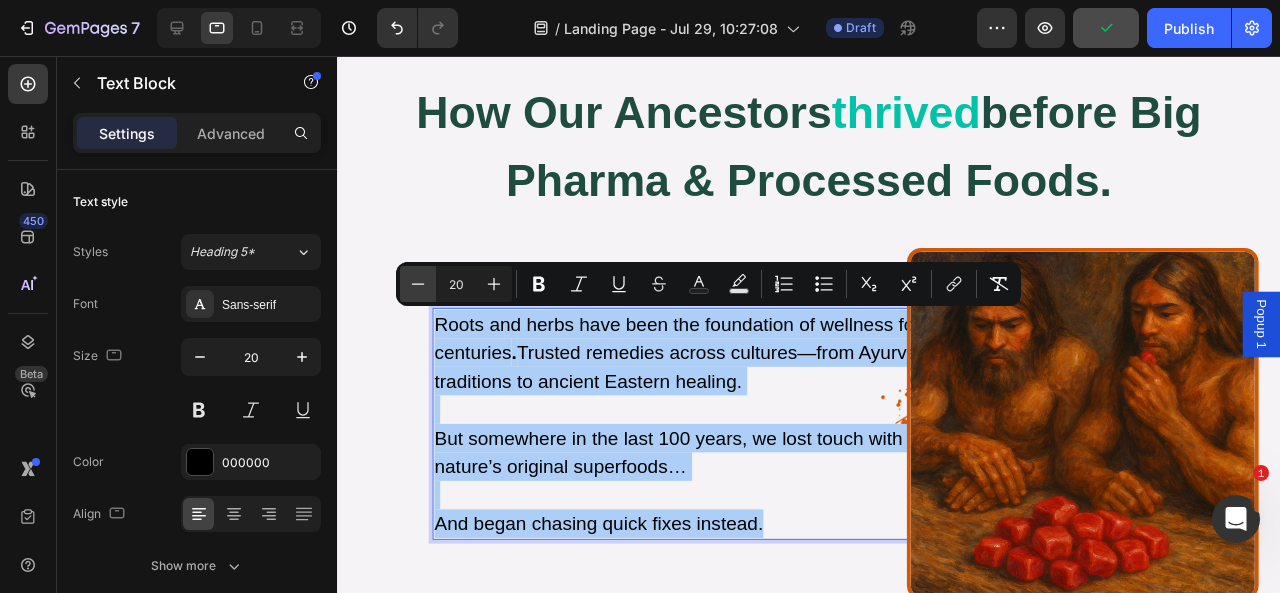 click 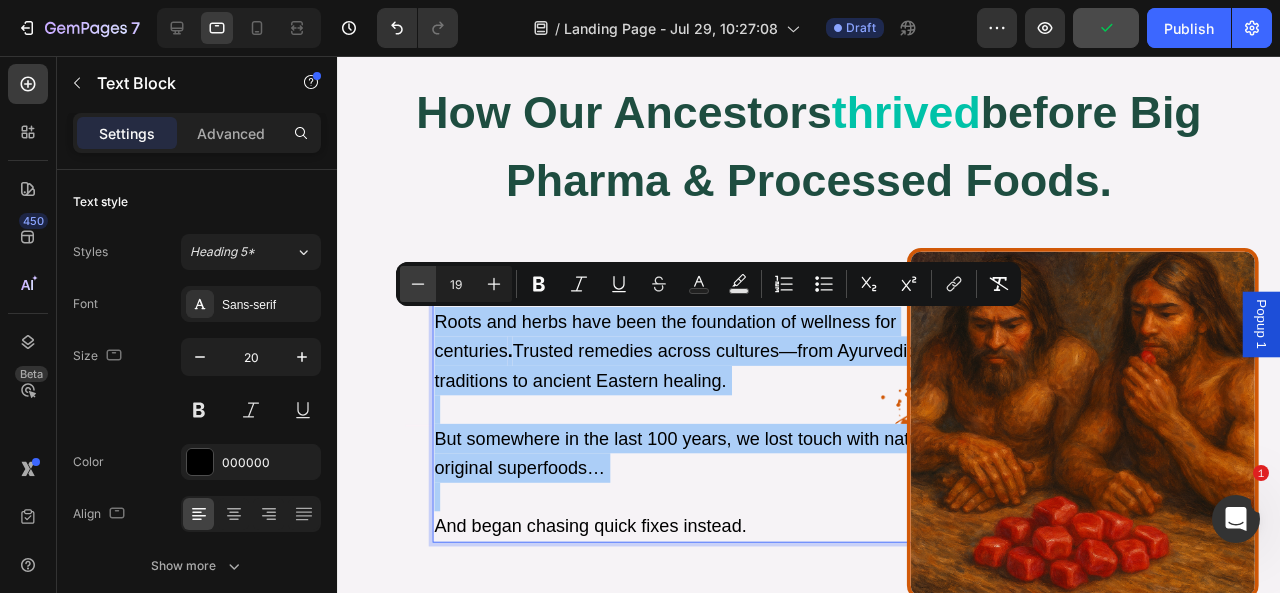 click 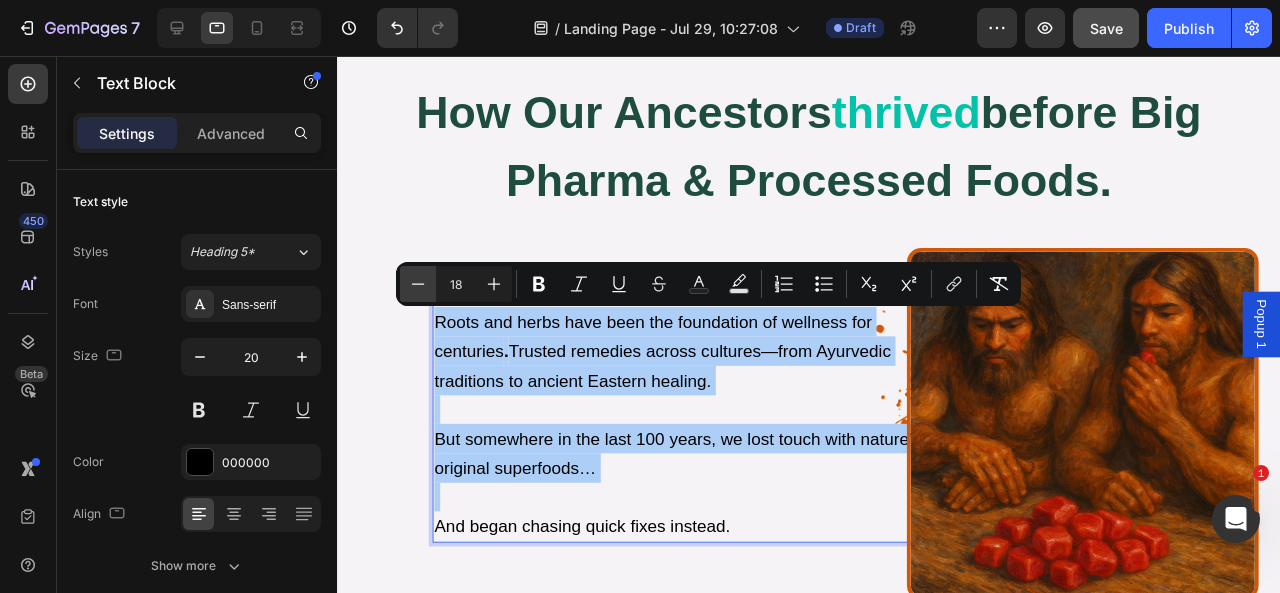 click 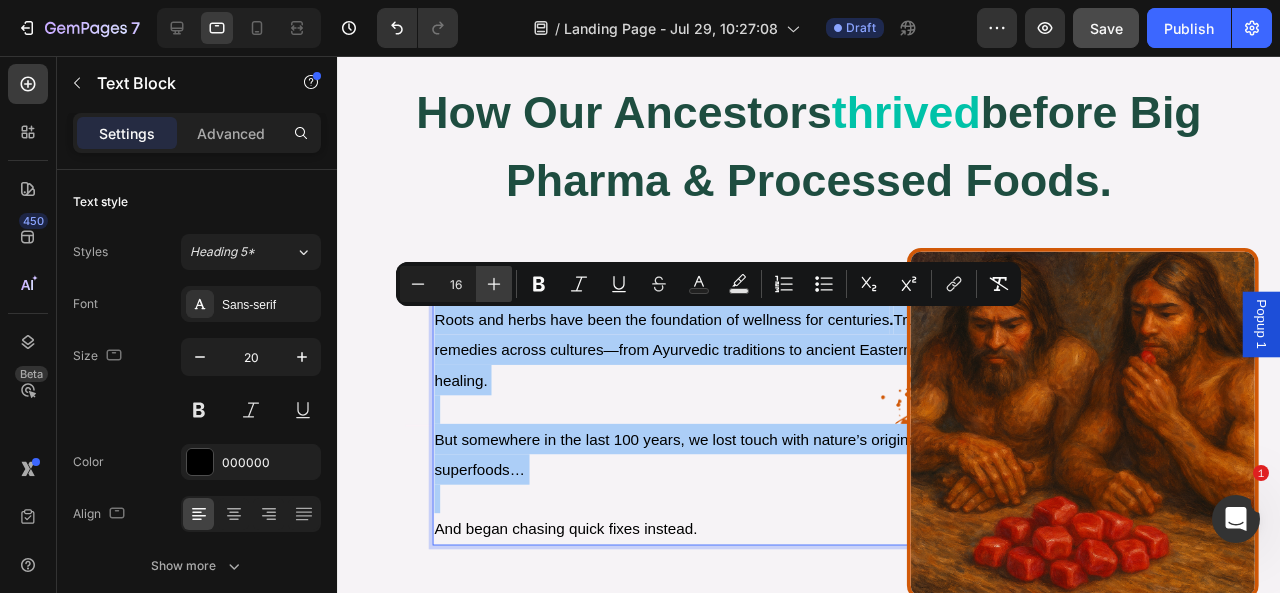 click 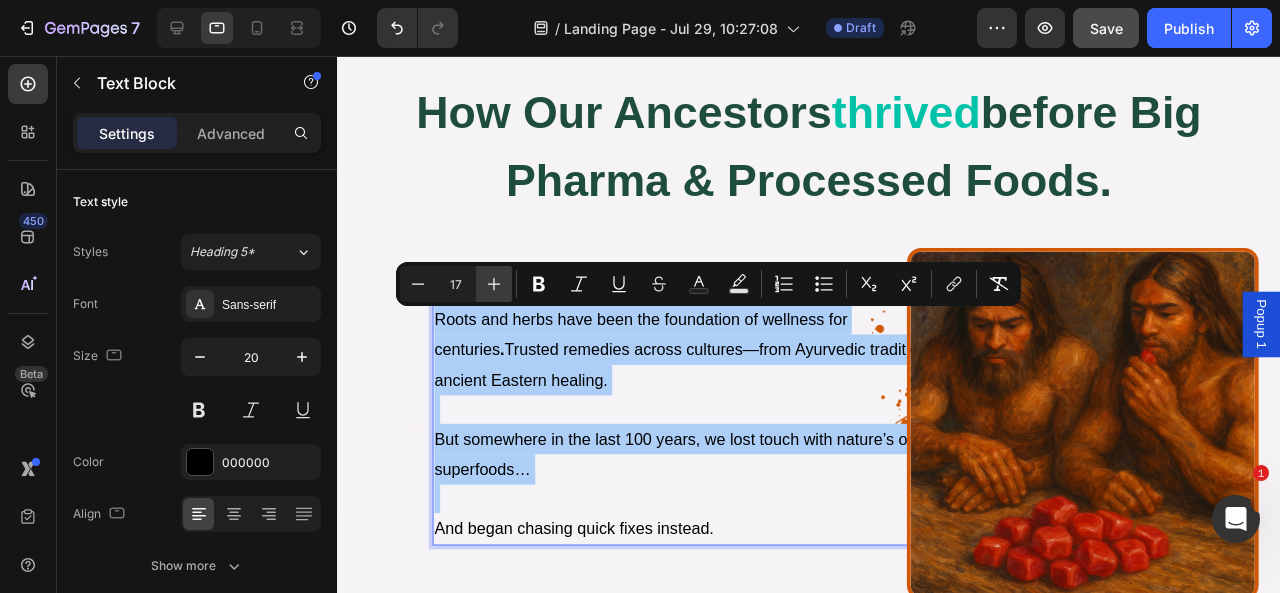 click 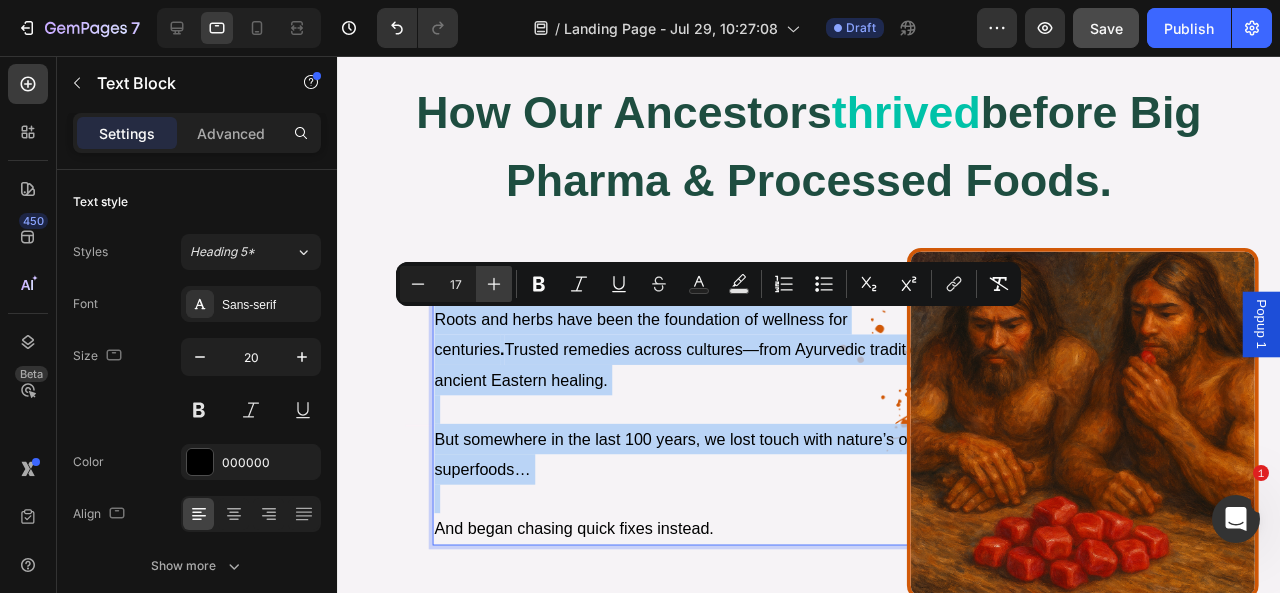 type on "18" 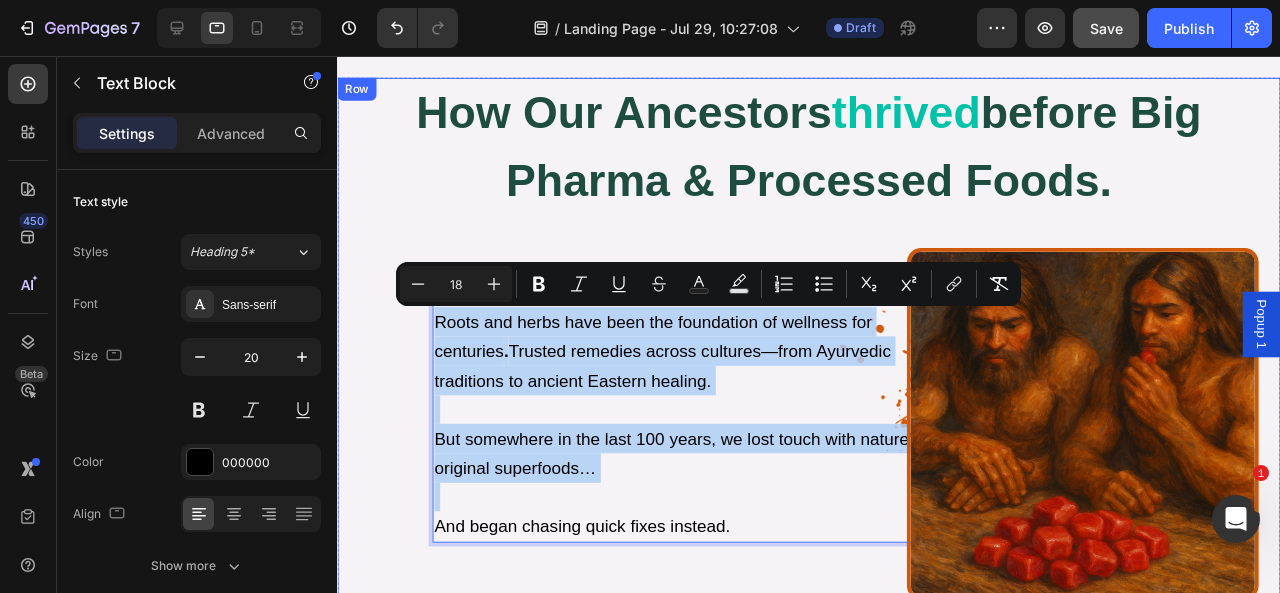 click on "how our ancestors  thrived  before big  pharma & processed  foods. Heading how our ancestors  thrived  before big  pharma & processed foods. Heading Roots and herbs have been the foundation of wellness for centuries. They were trusted remedies across cultures from Ayurvedic to ancient Eastern traditions. Text Block Roots and herbs have been the foundation of wellness for centuries .  Trusted remedies across cultures—from Ayurvedic traditions to ancient Eastern healing. But somewhere in the last 100 years, we lost touch with nature’s original superfoods… And began chasing quick fixes instead. Text Block   0 Image Image Row" at bounding box center (833, 353) 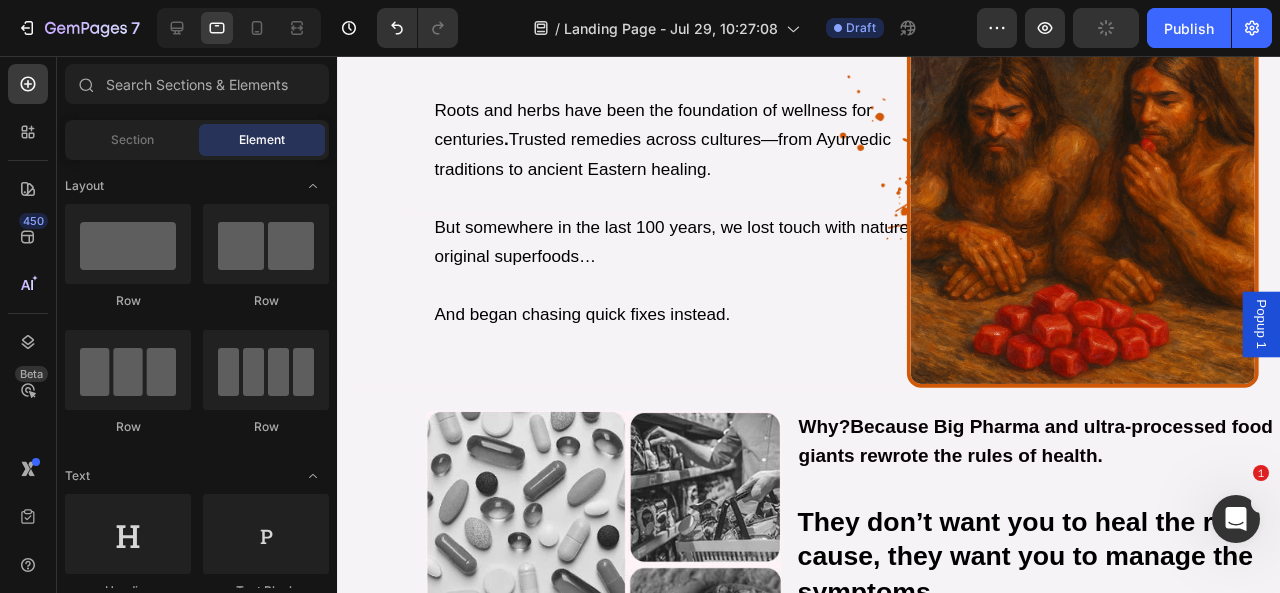 scroll, scrollTop: 985, scrollLeft: 0, axis: vertical 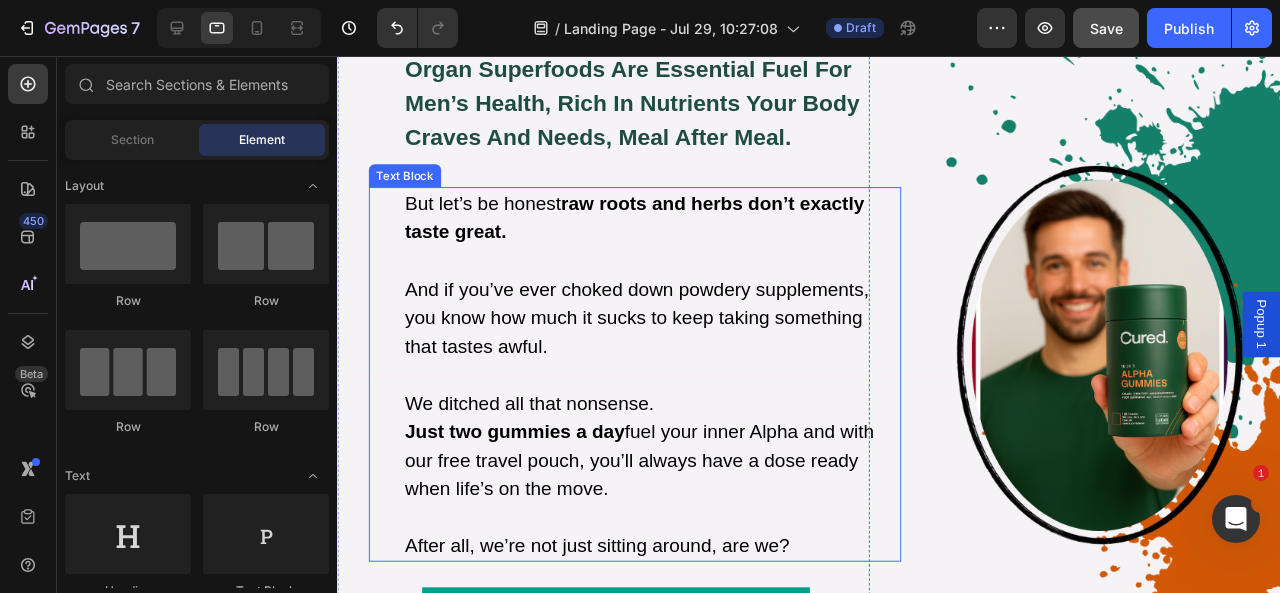 click on "But let’s be honest   raw roots and herbs don’t exactly taste great.   And if you’ve ever choked down powdery supplements, you know how much it sucks to keep taking something that tastes awful. We ditched all that nonsense. Just two gummies a day  fuel your inner Alpha and with our free travel pouch, you’ll always have a dose ready when life’s on the move.   After all, we’re not just sitting around, are we?" at bounding box center [668, 391] 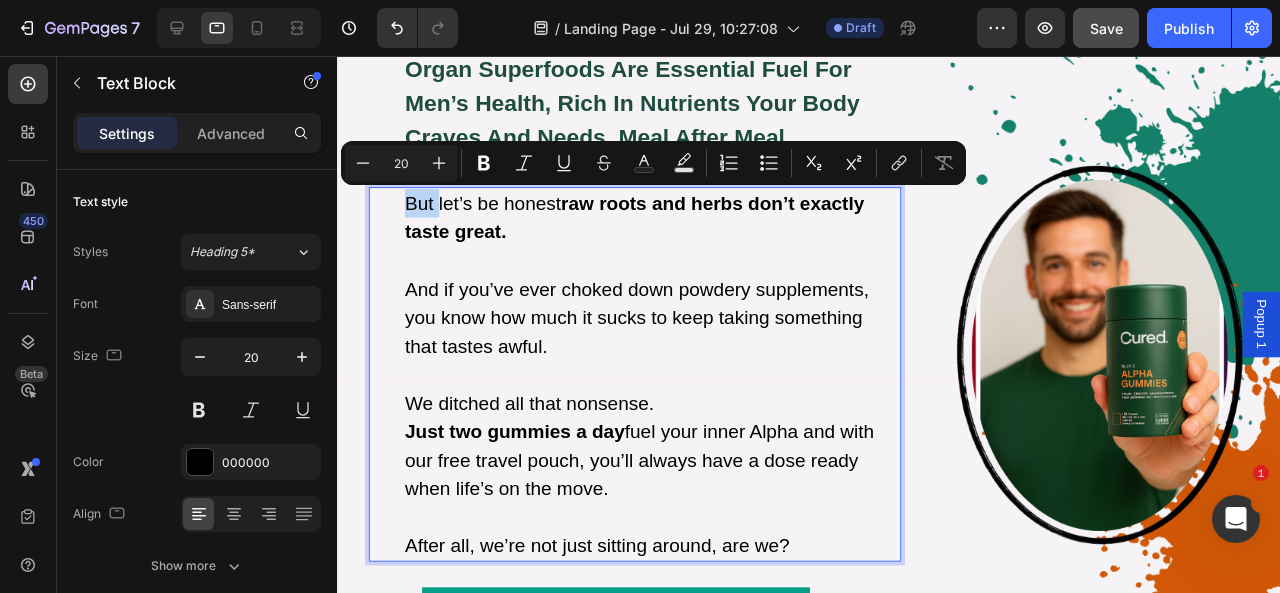 click on "But let’s be honest   raw roots and herbs don’t exactly taste great. And if you’ve ever choked down powdery supplements, you know how much it sucks to keep taking something that tastes awful. We ditched all that nonsense. Just two gummies a day  fuel your inner Alpha and with our free travel pouch, you’ll always have a dose ready when life’s on the move. After all, we’re not just sitting around, are we?" at bounding box center (668, 391) 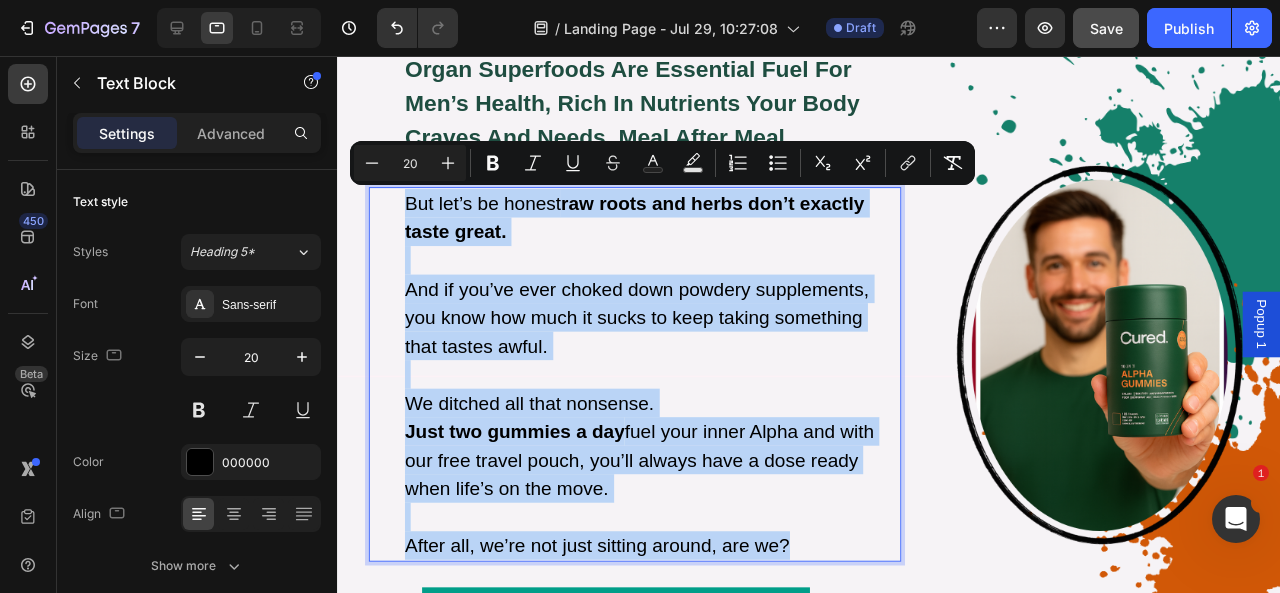 copy on "But let’s be honest   raw roots and herbs don’t exactly taste great. And if you’ve ever choked down powdery supplements, you know how much it sucks to keep taking something that tastes awful. We ditched all that nonsense. Just two gummies a day  fuel your inner Alpha and with our free travel pouch, you’ll always have a dose ready when life’s on the move. After all, we’re not just sitting around, are we?" 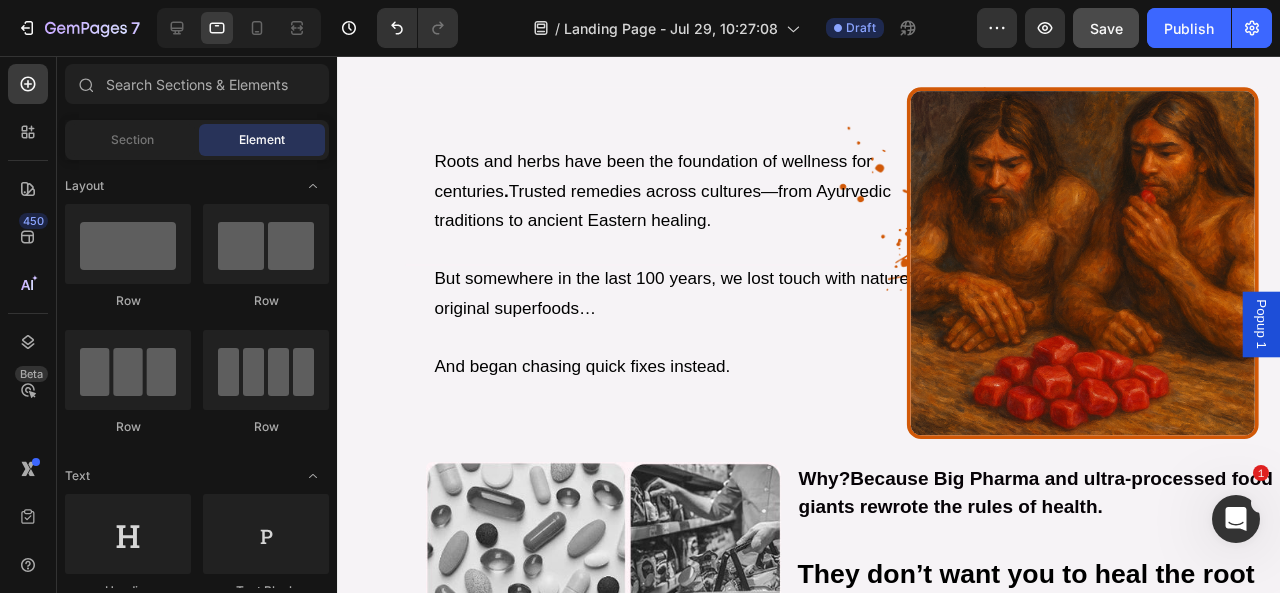 scroll, scrollTop: 737, scrollLeft: 0, axis: vertical 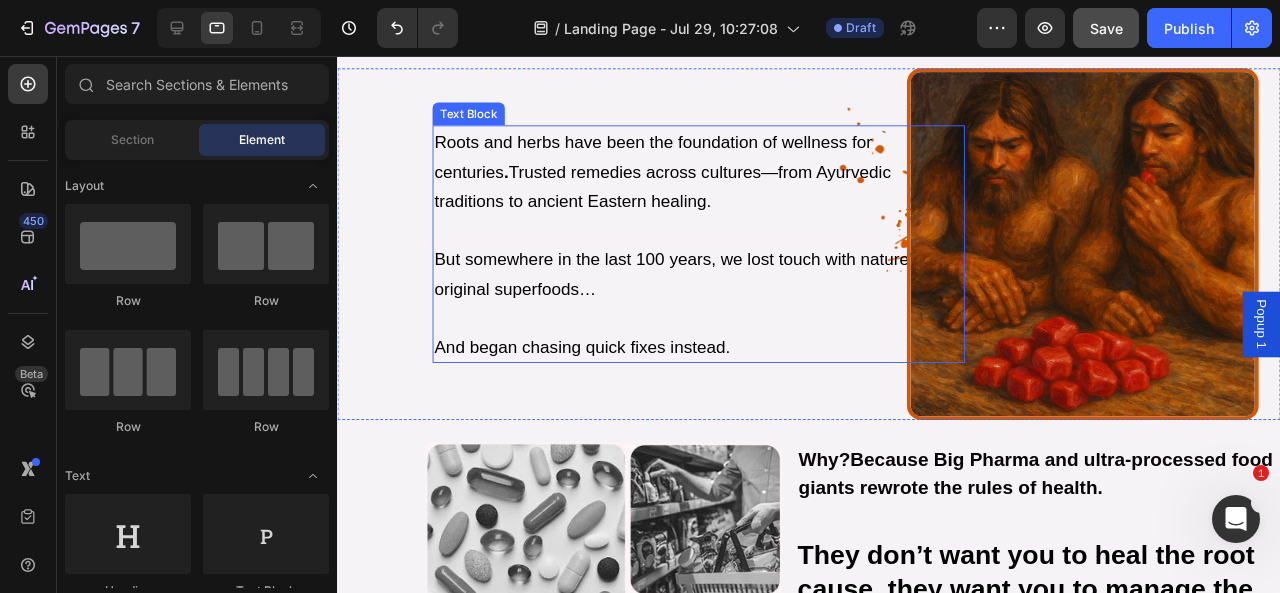click on "Roots and herbs have been the foundation of wellness for centuries .  Trusted remedies across cultures—from Ayurvedic traditions to ancient Eastern healing." at bounding box center [679, 178] 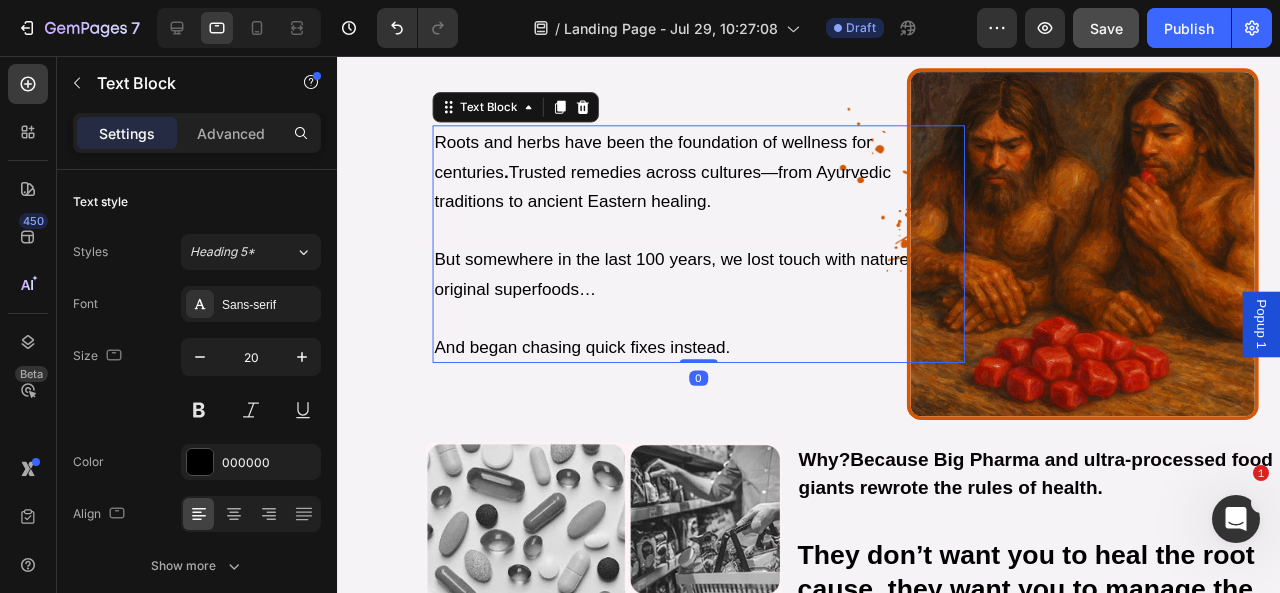 click on "Roots and herbs have been the foundation of wellness for centuries .  Trusted remedies across cultures—from Ayurvedic traditions to ancient Eastern healing." at bounding box center [679, 178] 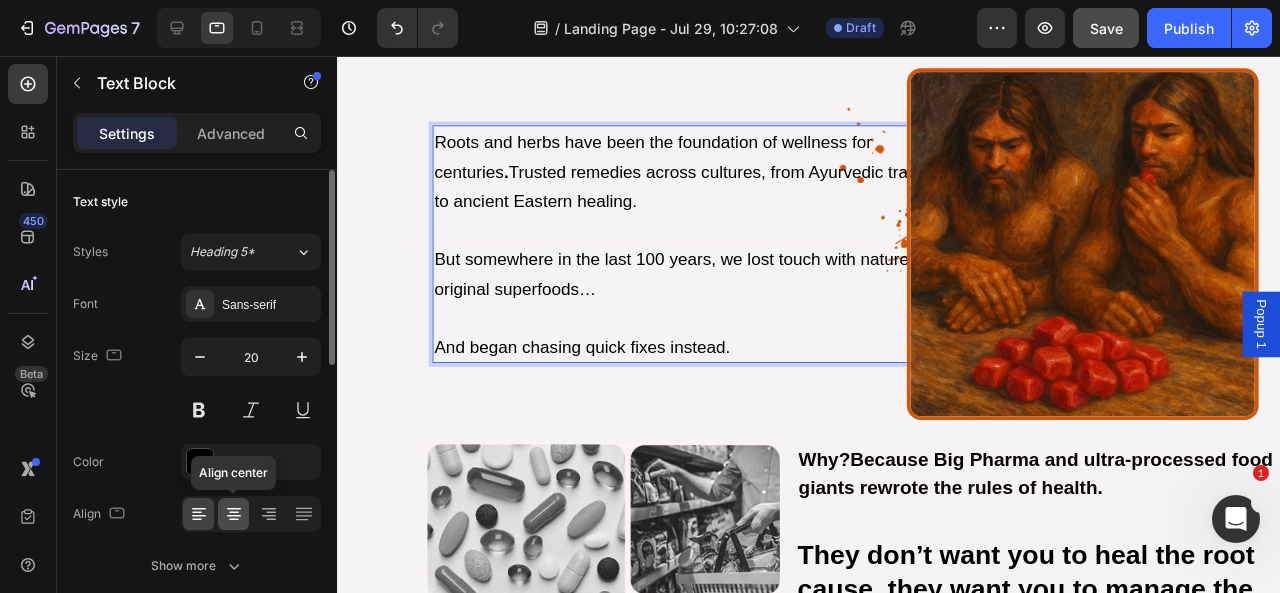 click 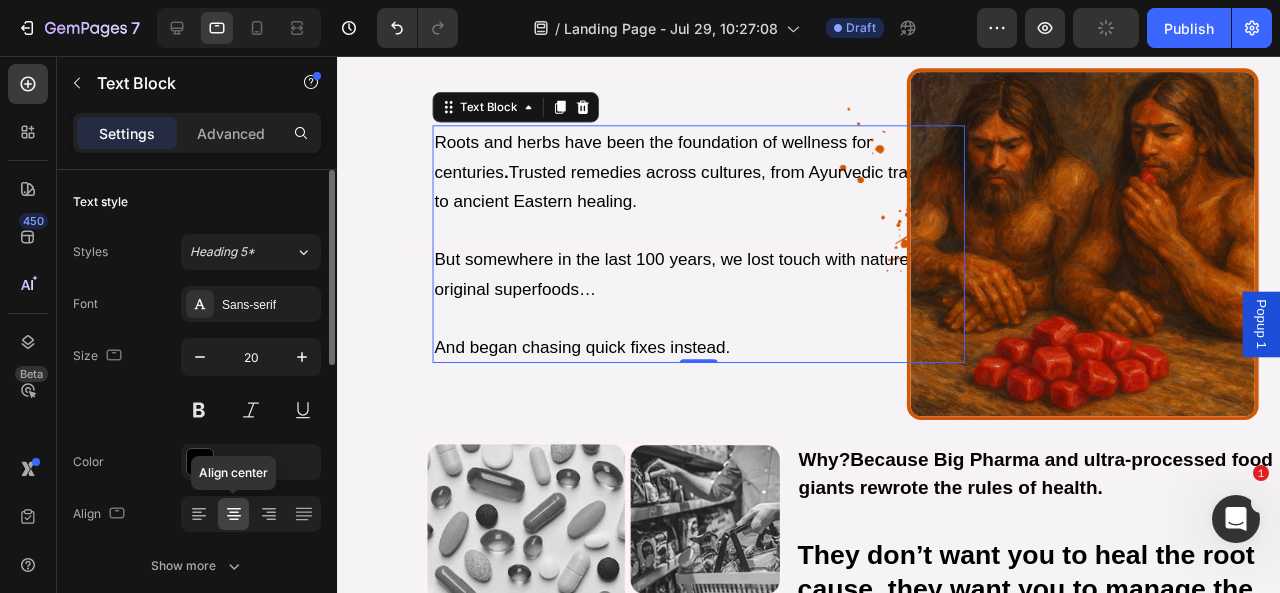 click 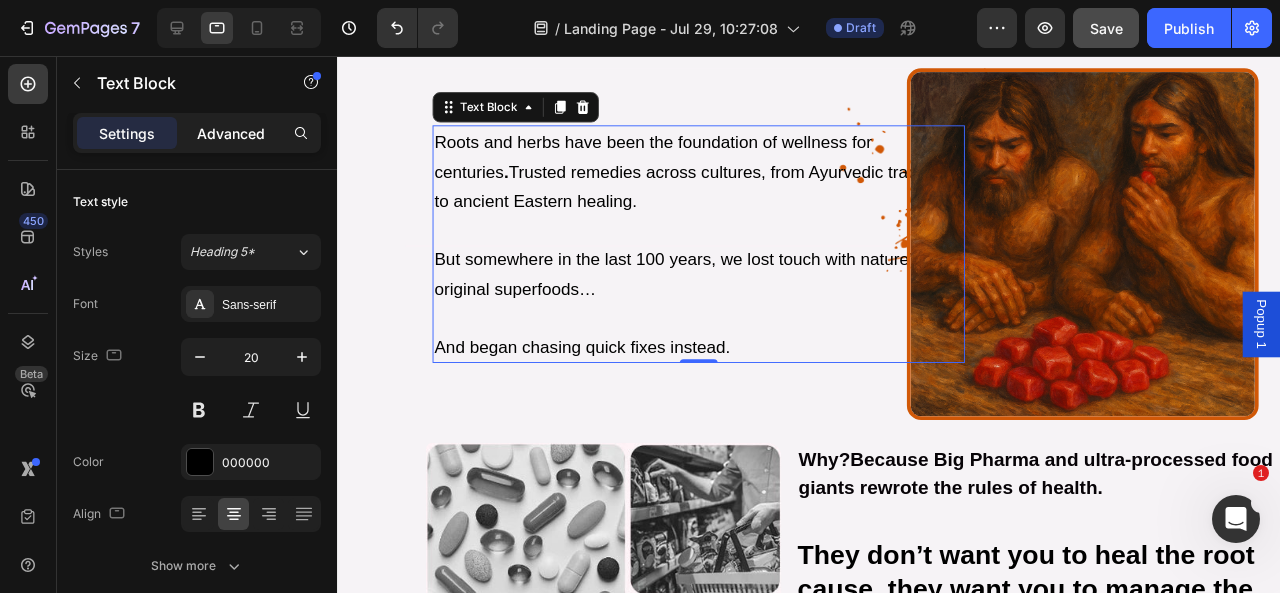 click on "Advanced" at bounding box center (231, 133) 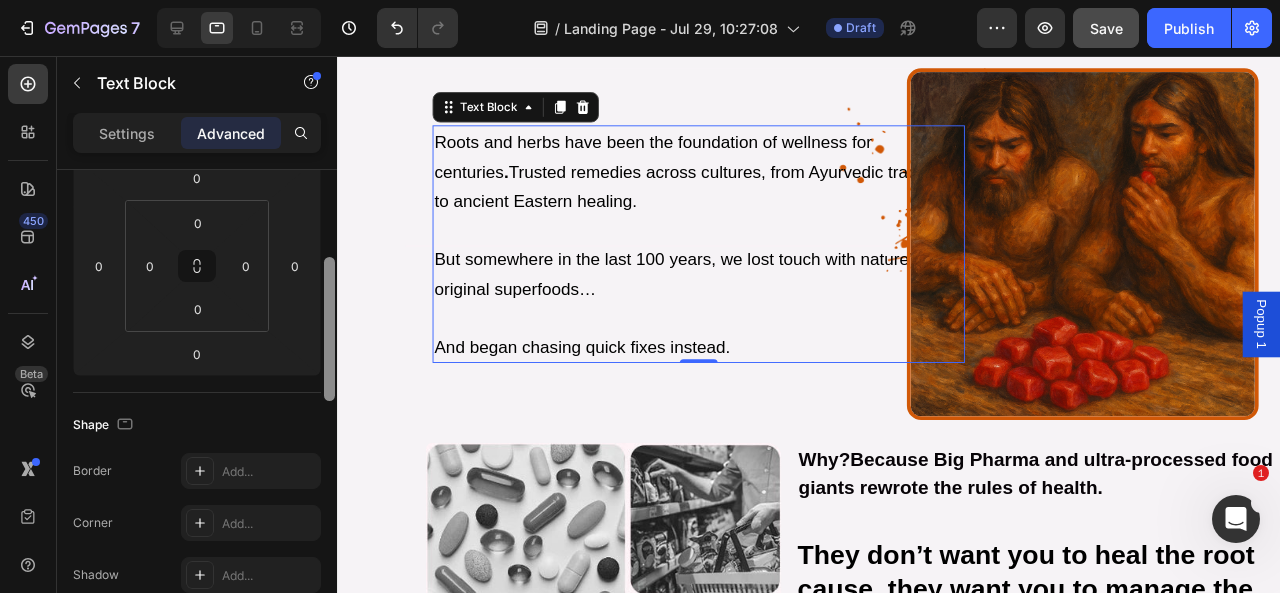 scroll, scrollTop: 185, scrollLeft: 0, axis: vertical 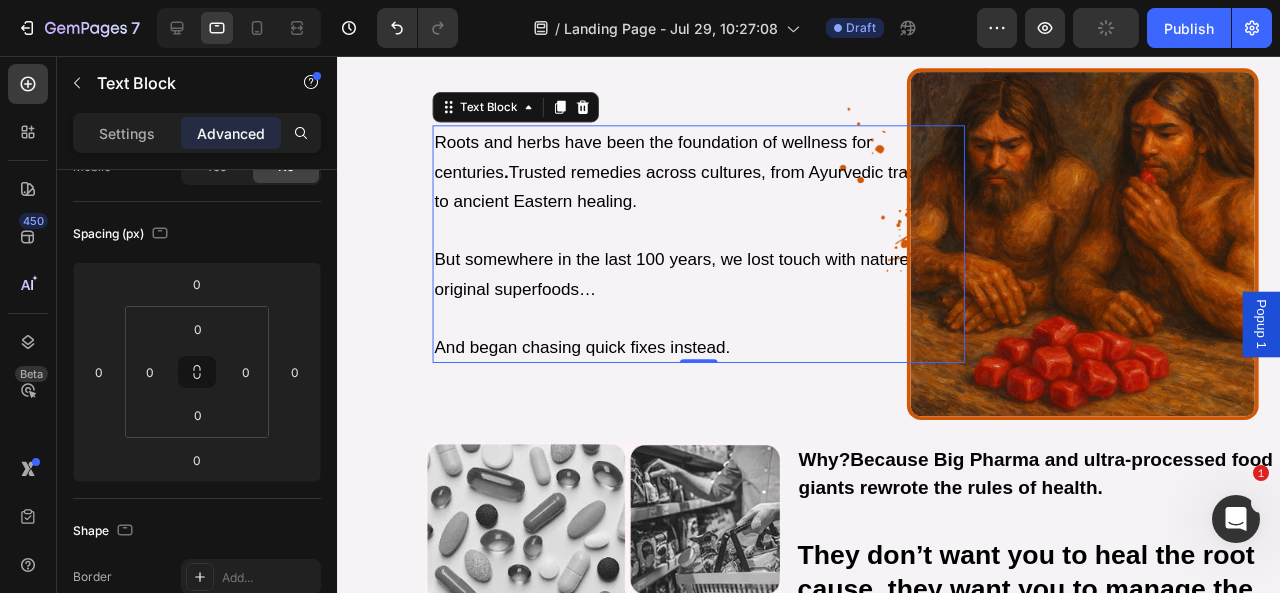 drag, startPoint x: 325, startPoint y: 293, endPoint x: 335, endPoint y: 265, distance: 29.732138 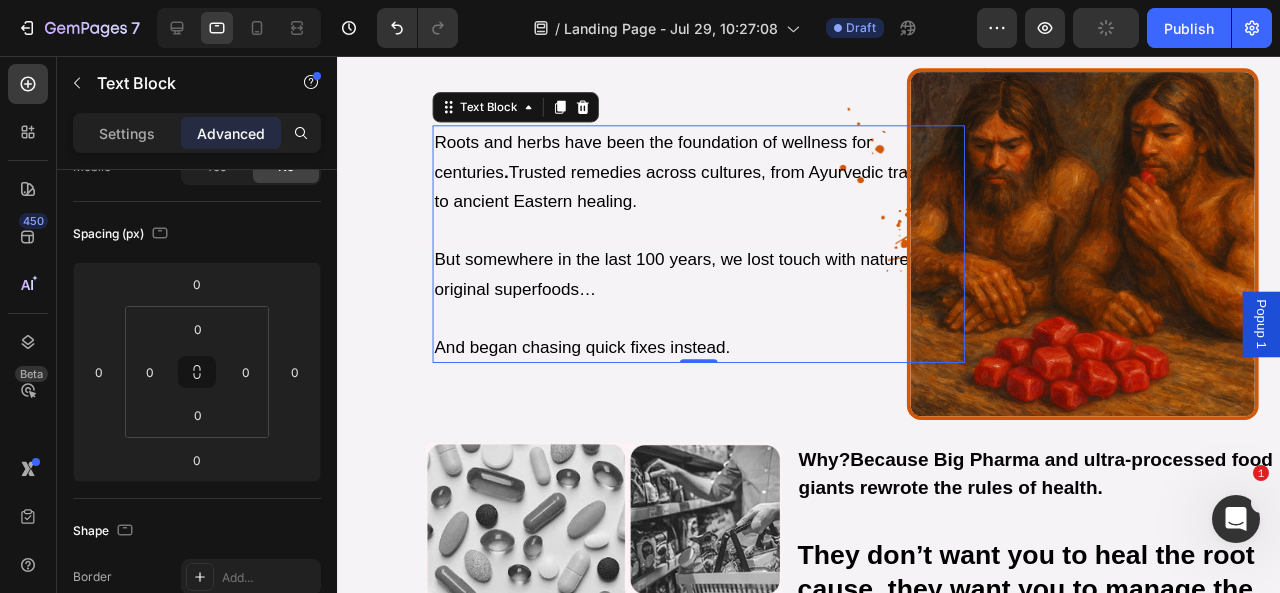click at bounding box center [329, 225] 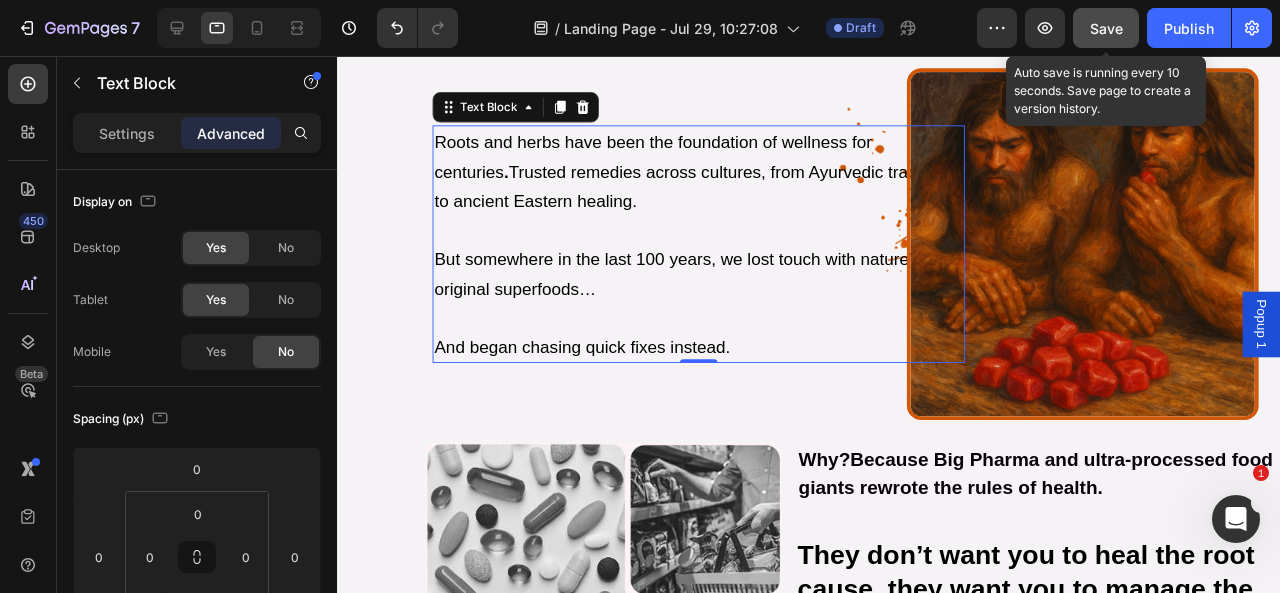 click on "Save" 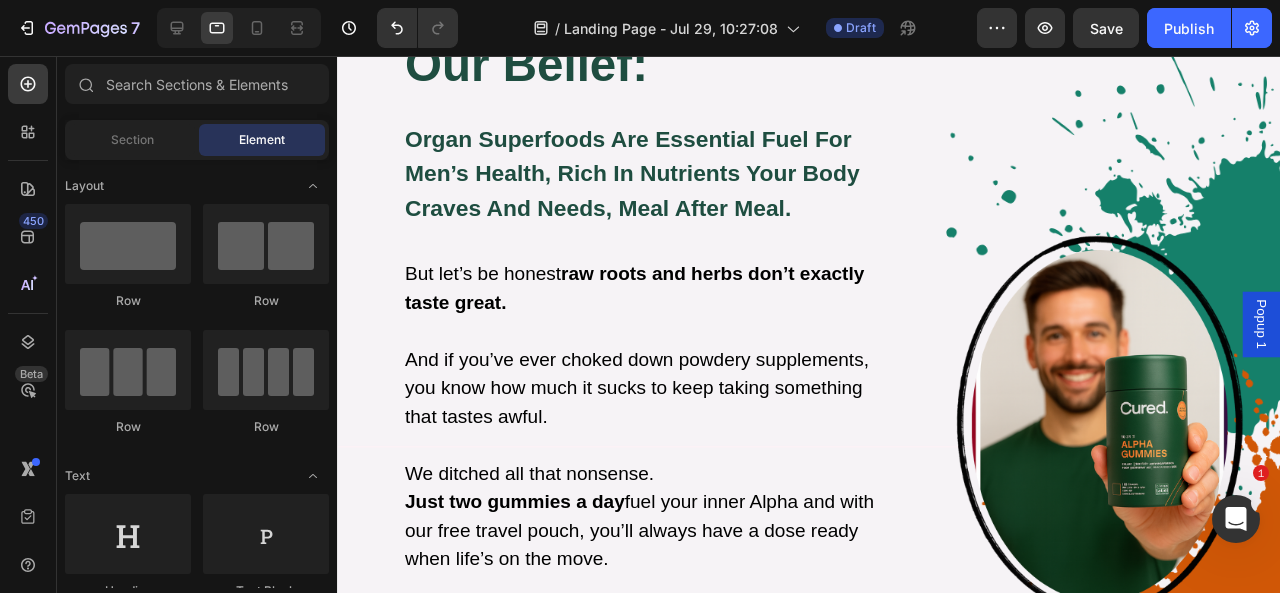 scroll, scrollTop: 2576, scrollLeft: 0, axis: vertical 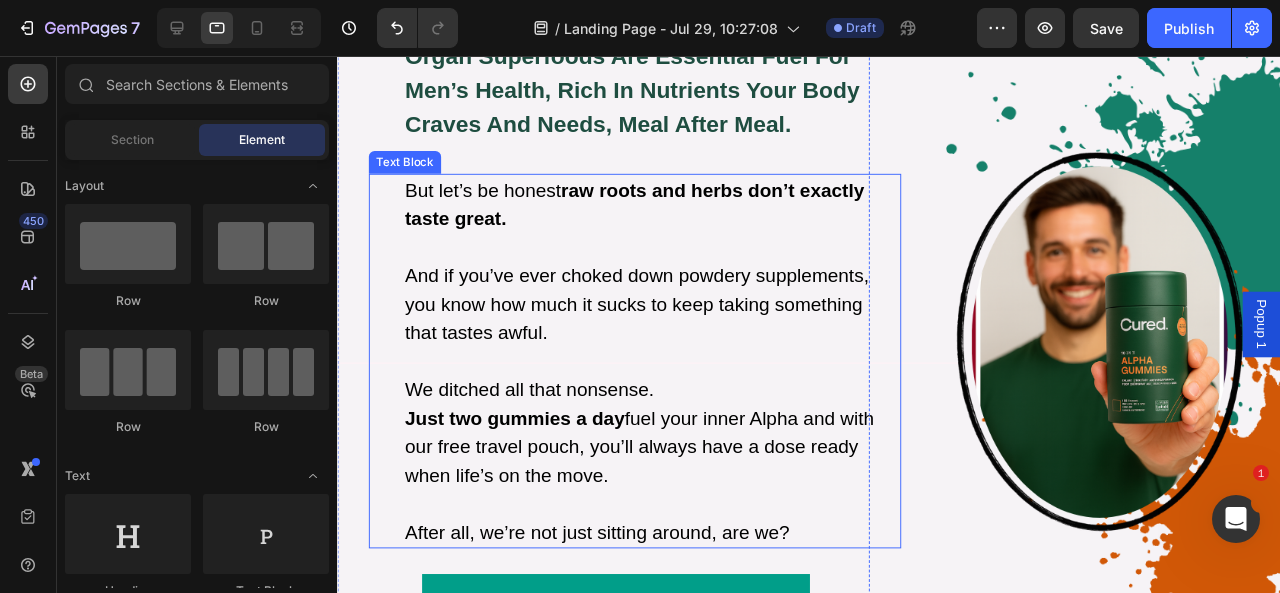click on "After all, we’re not just sitting around, are we?" at bounding box center (668, 557) 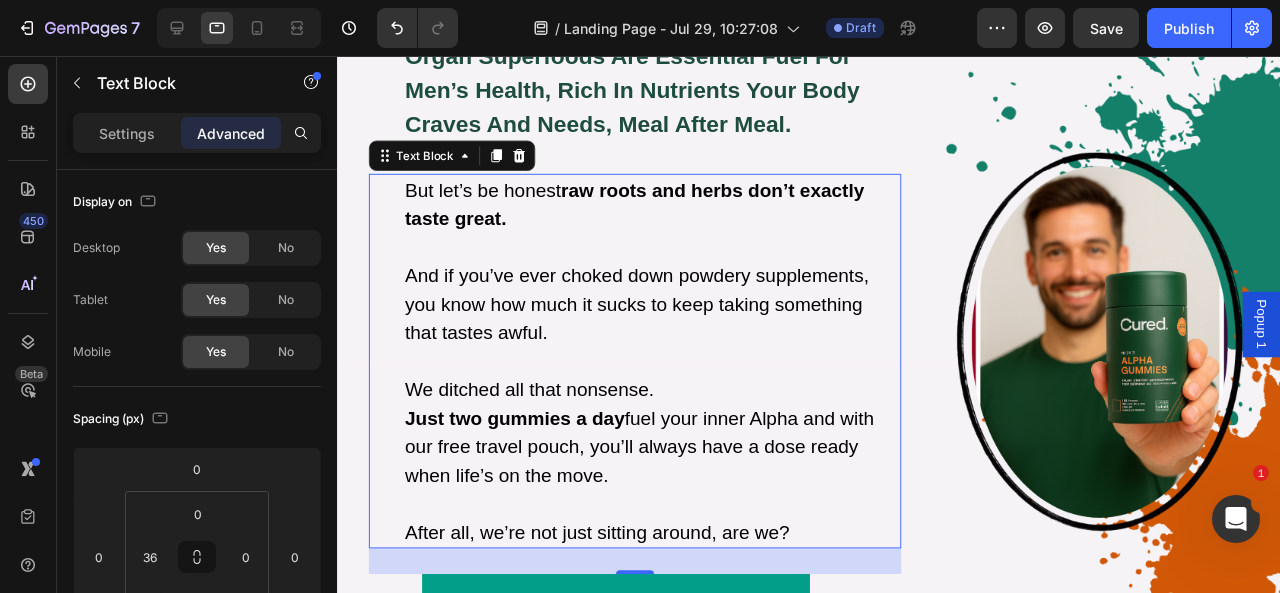 click on "After all, we’re not just sitting around, are we?" at bounding box center (668, 557) 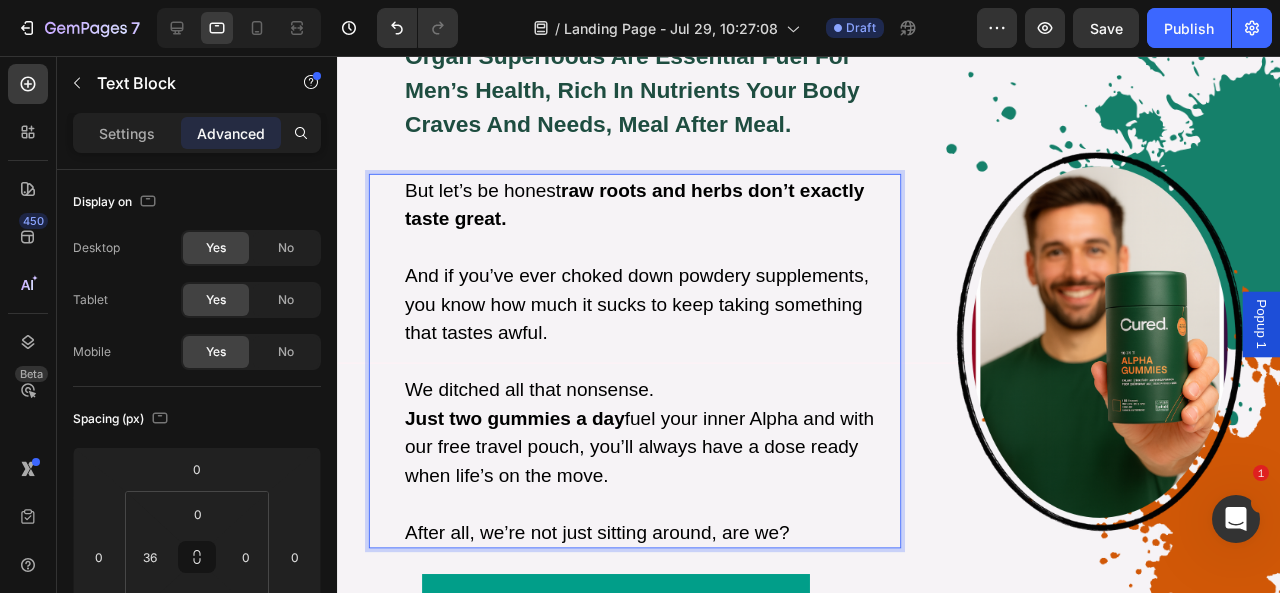 click on "And if you’ve ever choked down powdery supplements, you know how much it sucks to keep taking something that tastes awful." at bounding box center (668, 317) 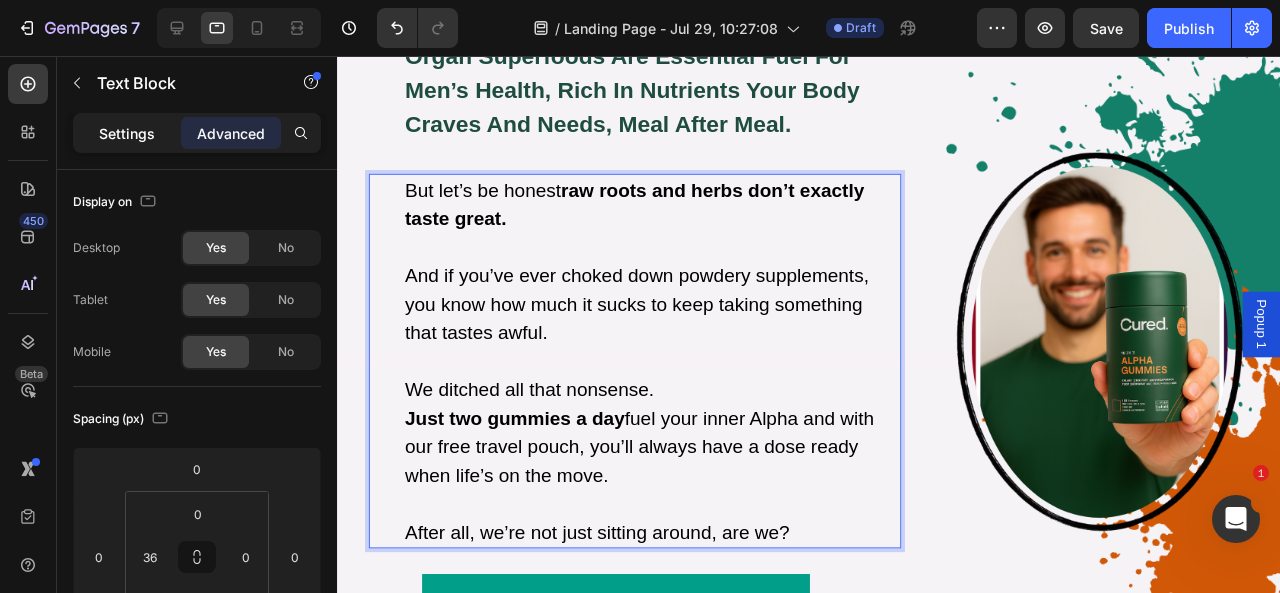 click on "Settings" at bounding box center [127, 133] 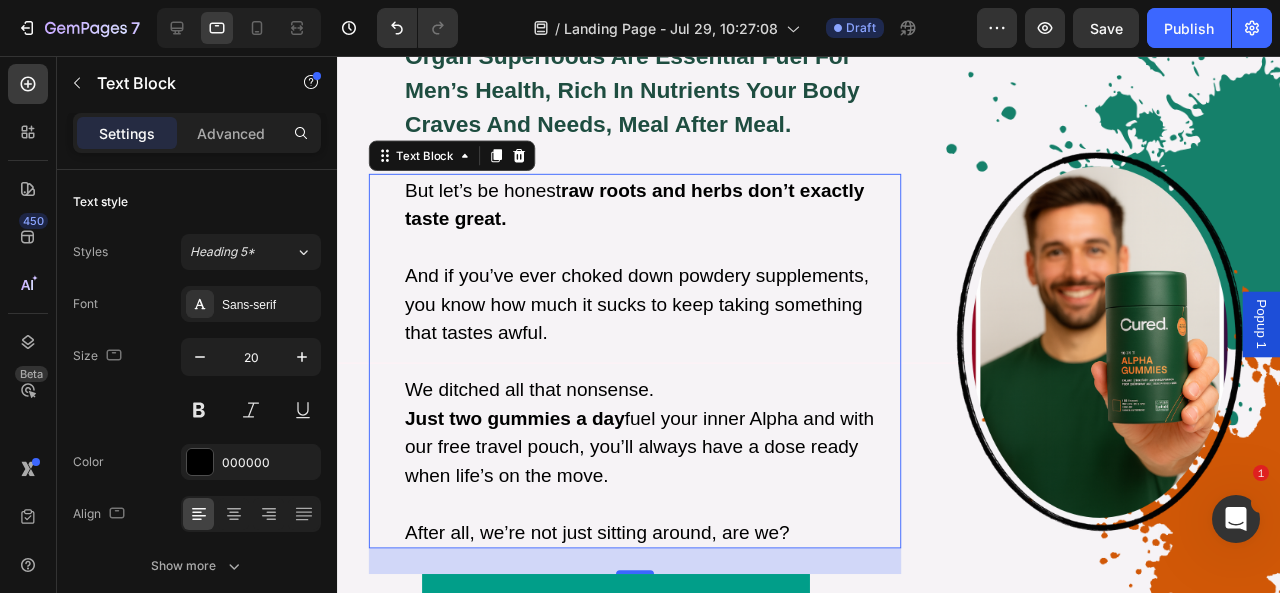 click on "After all, we’re not just sitting around, are we?" at bounding box center [668, 557] 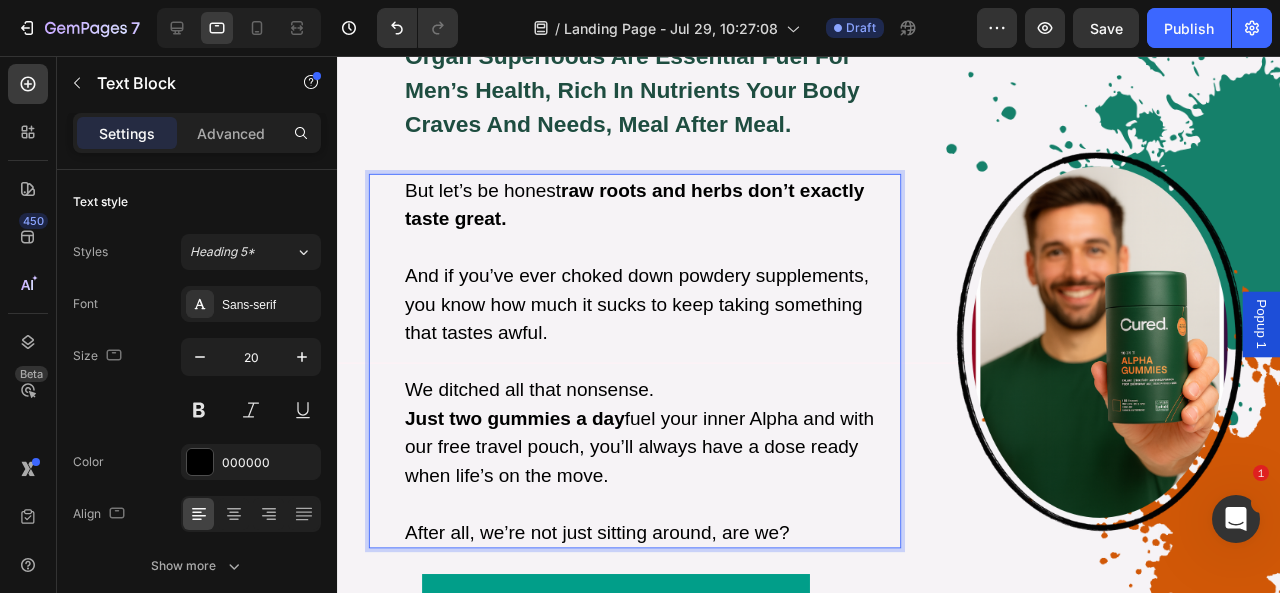 click on "After all, we’re not just sitting around, are we?" at bounding box center (668, 557) 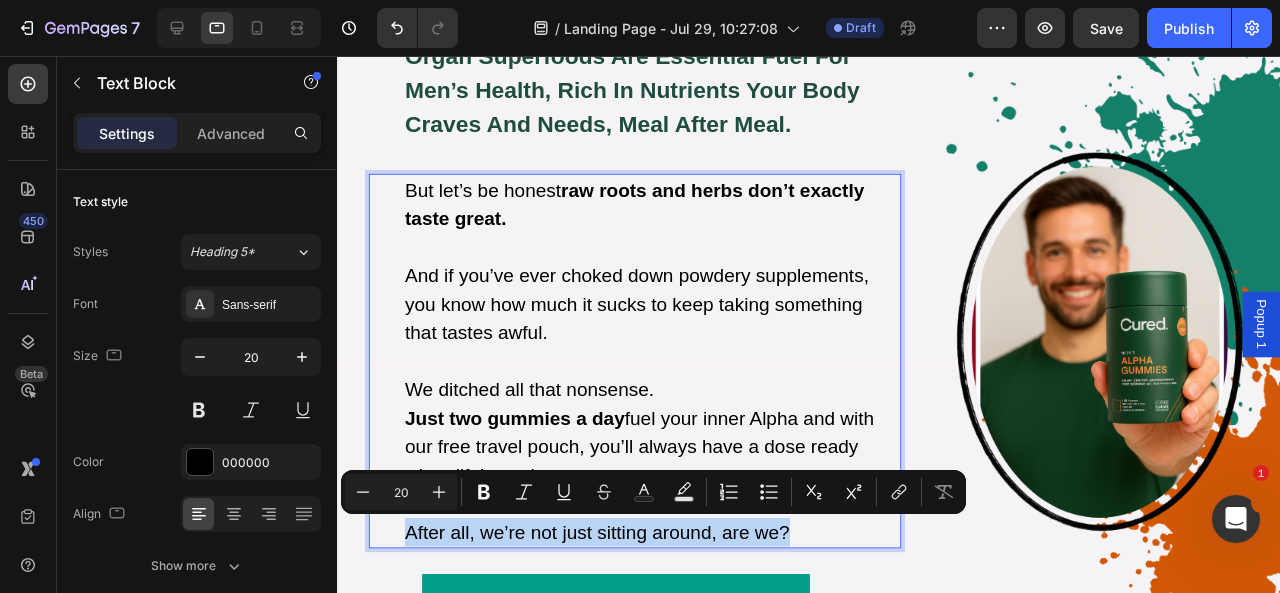 click on "After all, we’re not just sitting around, are we?" at bounding box center (668, 557) 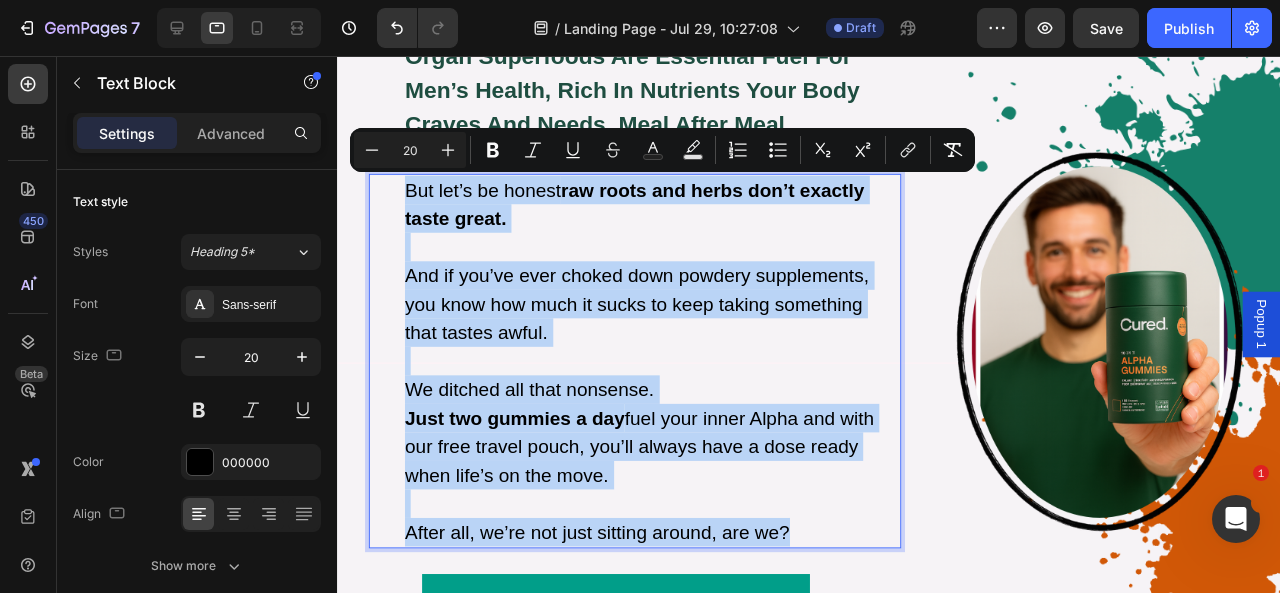 drag, startPoint x: 828, startPoint y: 554, endPoint x: 387, endPoint y: 203, distance: 563.6329 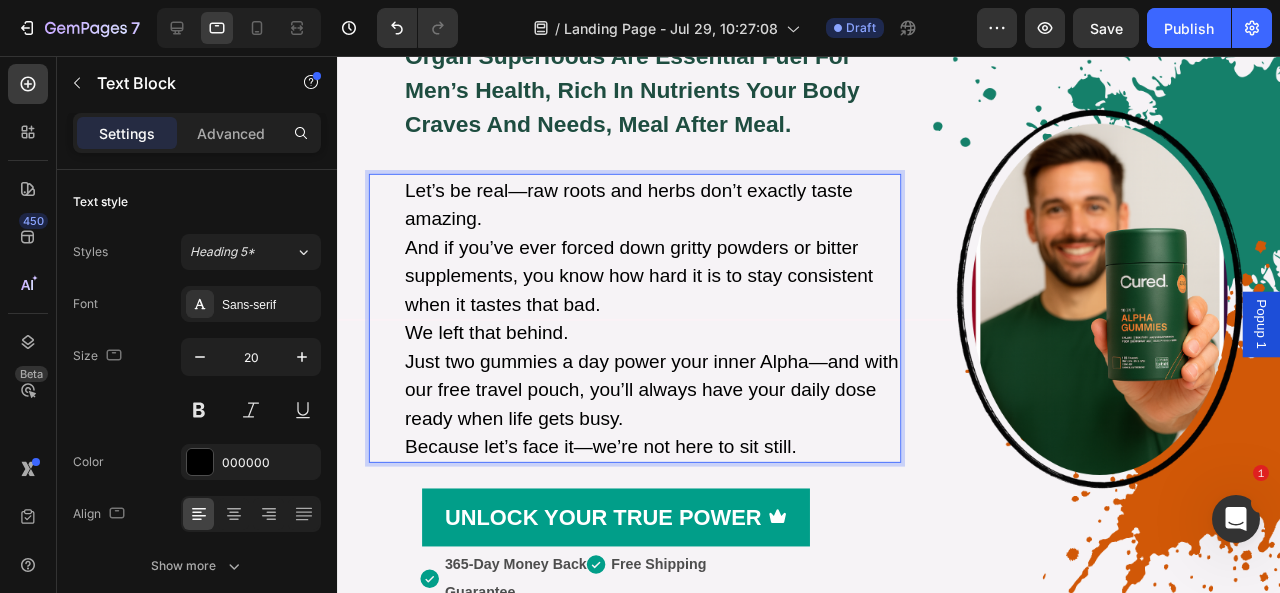 click on "Let’s be real—raw roots and herbs don’t exactly taste amazing." at bounding box center [668, 212] 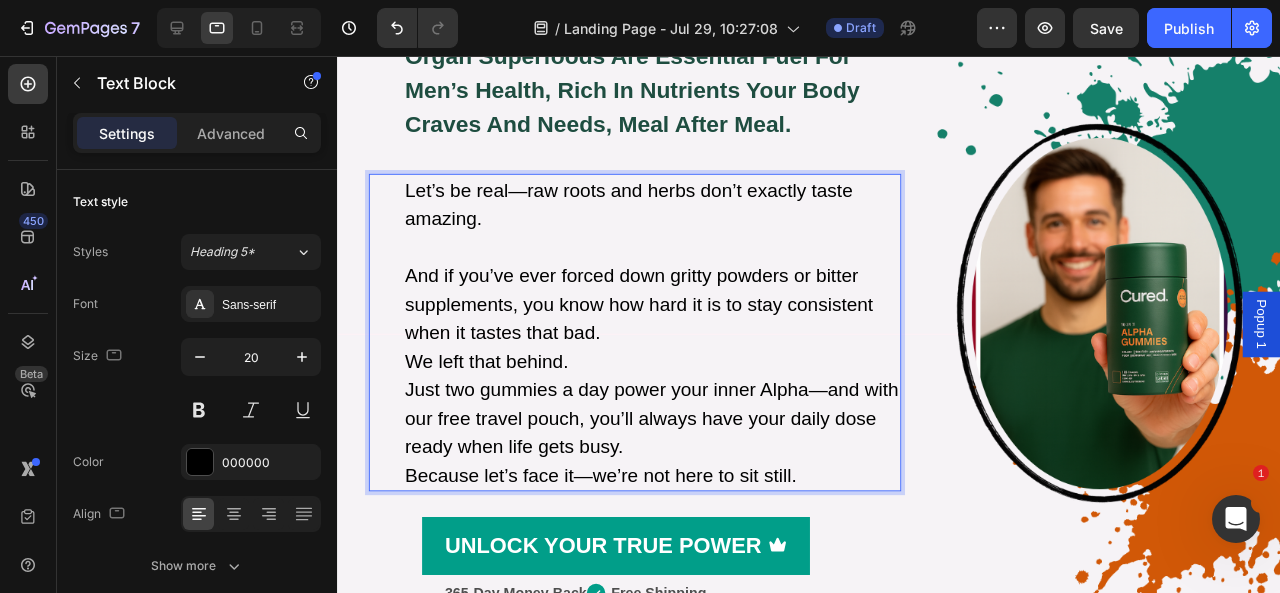 click on "We left that behind." at bounding box center [668, 377] 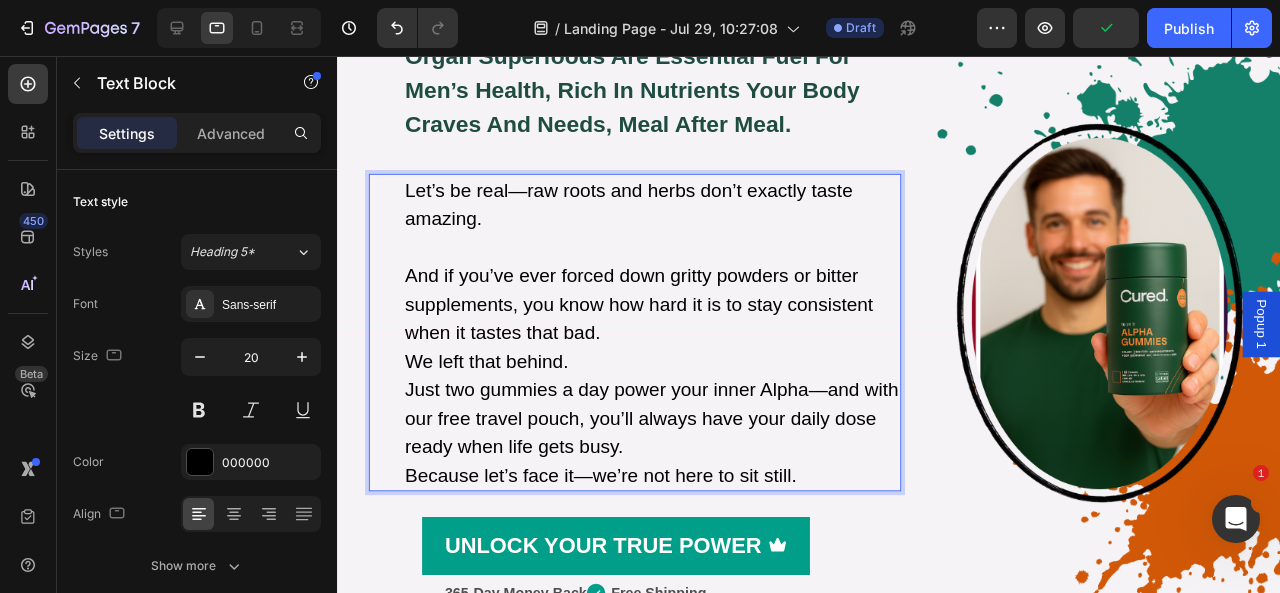 click on "And if you’ve ever forced down gritty powders or bitter supplements, you know how hard it is to stay consistent when it tastes that bad." at bounding box center [668, 317] 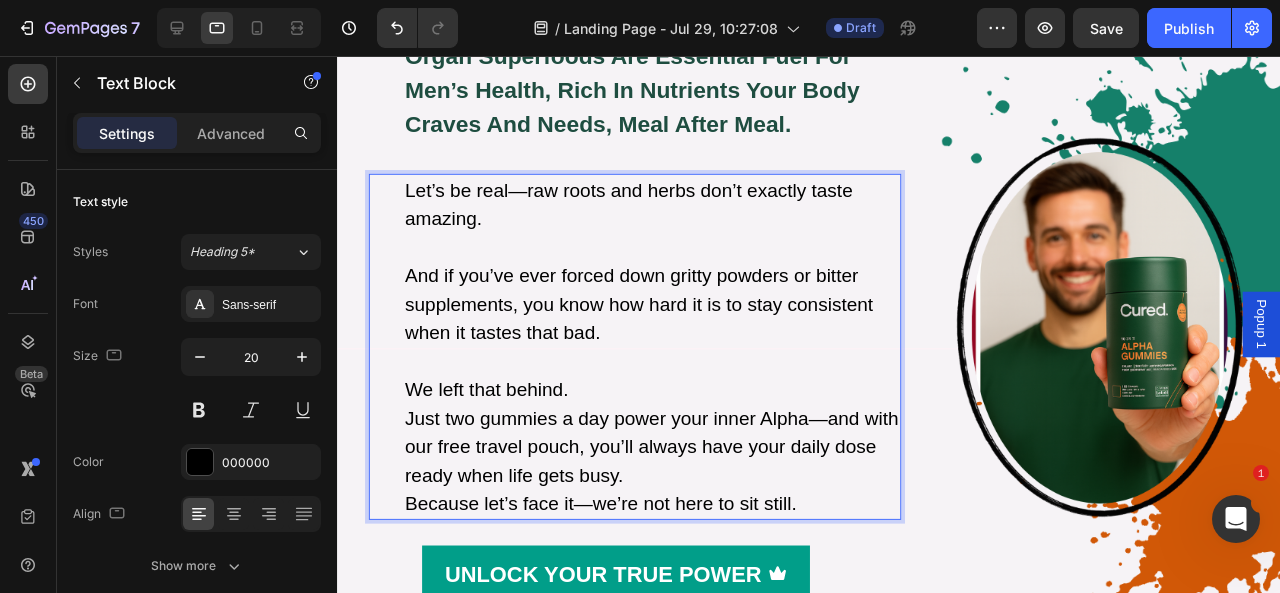 click on "Let’s be real—raw roots and herbs don’t exactly taste amazing. And if you’ve ever forced down gritty powders or bitter supplements, you know how hard it is to stay consistent when it tastes that bad.  We left that behind. Just two gummies a day power your inner Alpha—and with our free travel pouch, you’ll always have your daily dose ready when life gets busy. Because let’s face it—we’re not here to sit still. Text Block   27" at bounding box center [650, 362] 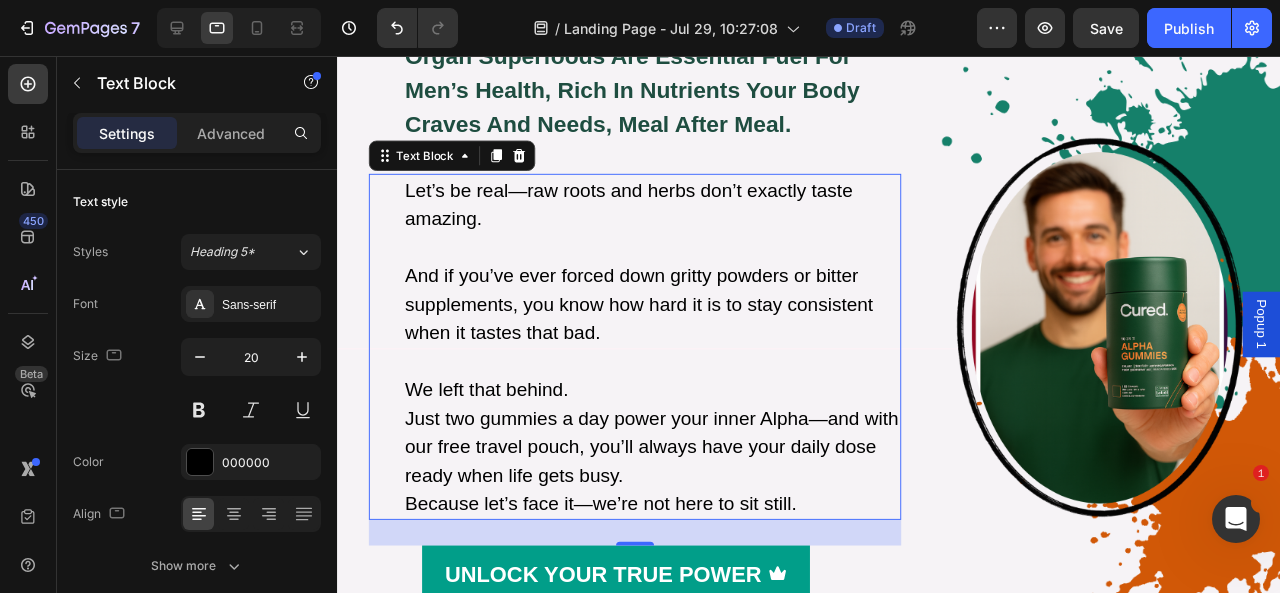 click on "Let’s be real—raw roots and herbs don’t exactly taste amazing. And if you’ve ever forced down gritty powders or bitter supplements, you know how hard it is to stay consistent when it tastes that bad.  We left that behind. Just two gummies a day power your inner Alpha—and with our free travel pouch, you’ll always have your daily dose ready when life gets busy. Because let’s face it—we’re not here to sit still. Text Block   27" at bounding box center (650, 362) 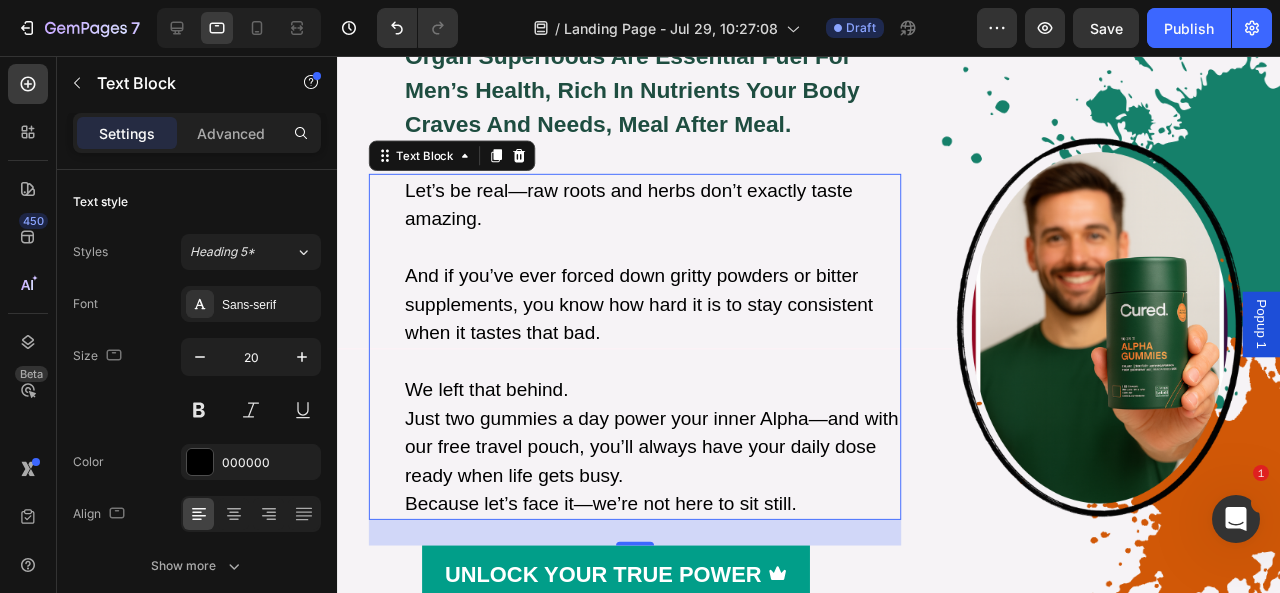 click on "We left that behind." at bounding box center (668, 407) 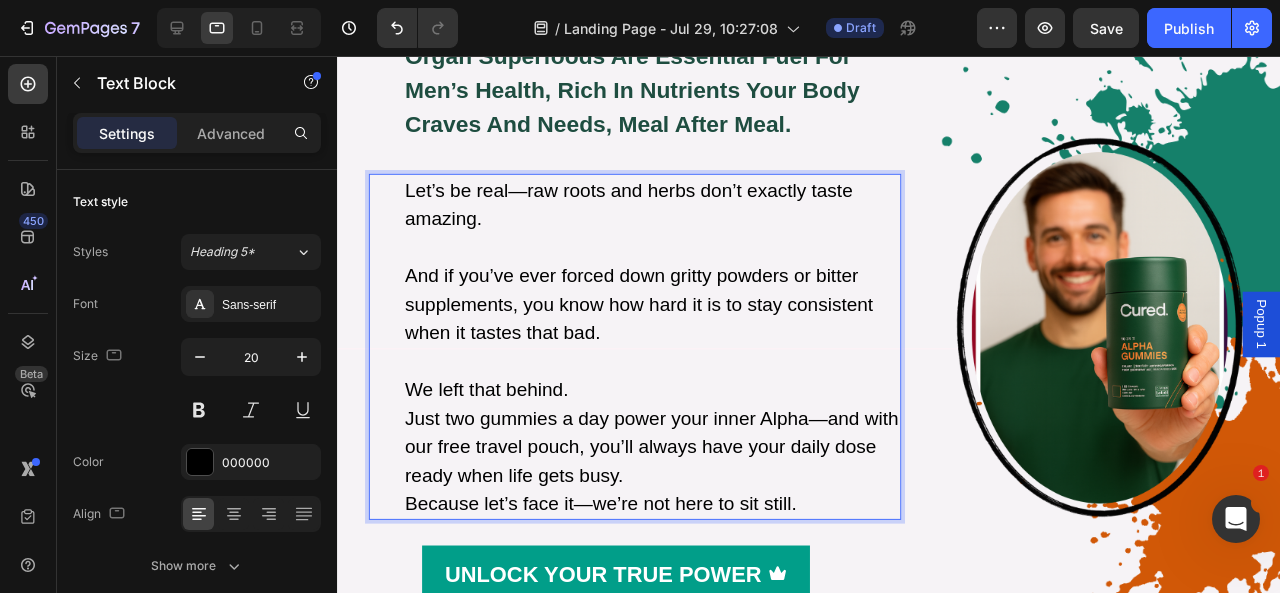 click on "We left that behind." at bounding box center (668, 407) 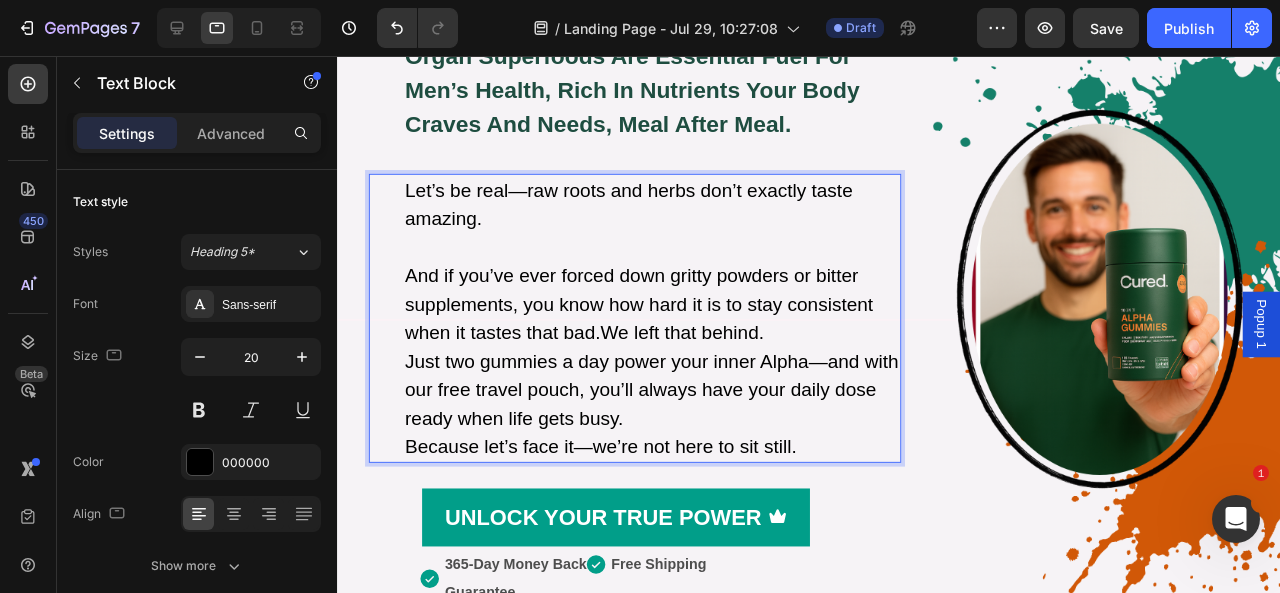 click on "And if you’ve ever forced down gritty powders or bitter supplements, you know how hard it is to stay consistent when it tastes that bad.We left that behind." at bounding box center (668, 317) 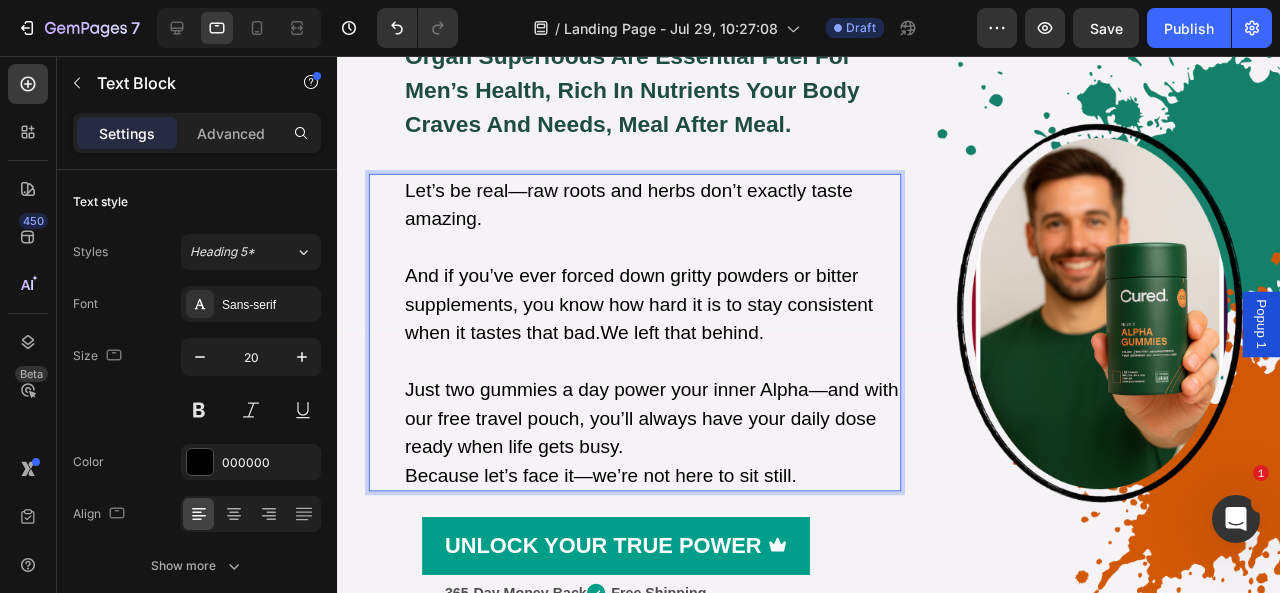click on "Let’s be real—raw roots and herbs don’t exactly taste amazing. And if you’ve ever forced down gritty powders or bitter supplements, you know how hard it is to stay consistent when it tastes that bad.We left that behind. Just two gummies a day power your inner Alpha—and with our free travel pouch, you’ll always have your daily dose ready when life gets busy. Because let’s face it—we’re not here to sit still. Text Block   27" at bounding box center (650, 347) 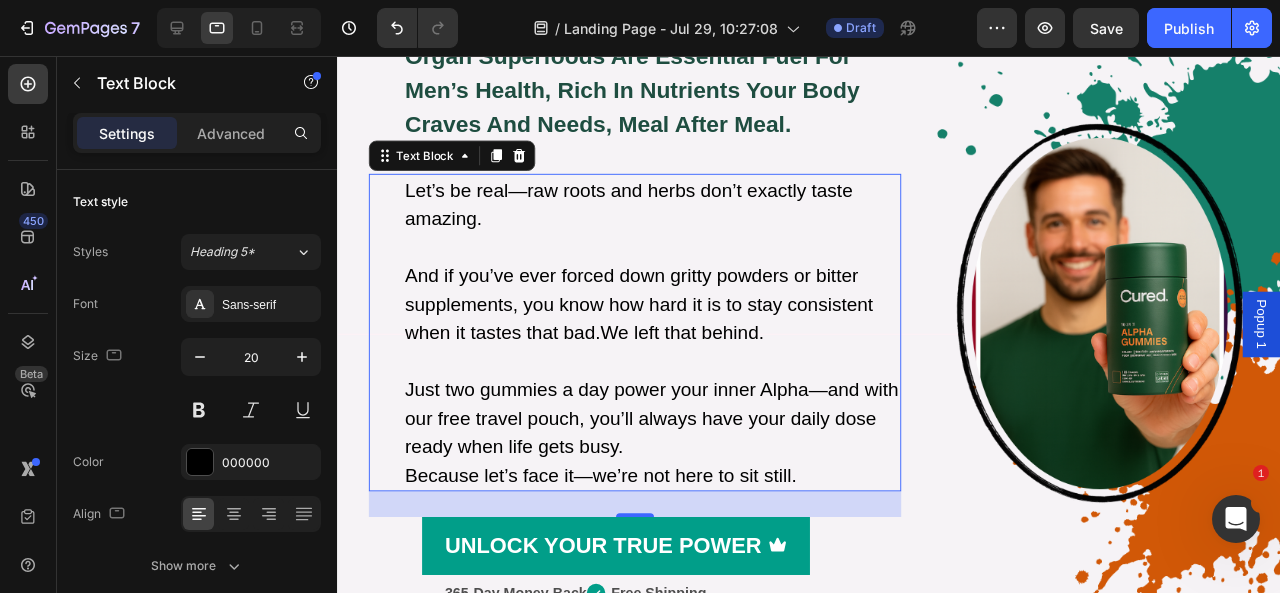 drag, startPoint x: 396, startPoint y: 192, endPoint x: 417, endPoint y: 200, distance: 22.472204 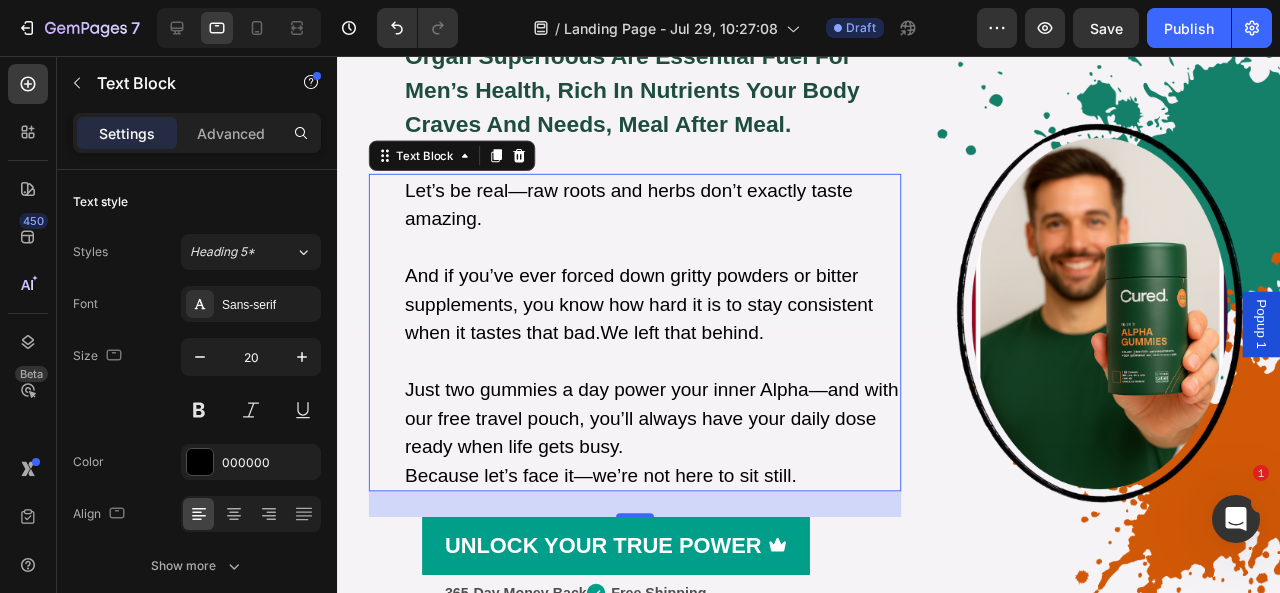 click on "Let’s be real—raw roots and herbs don’t exactly taste amazing. And if you’ve ever forced down gritty powders or bitter supplements, you know how hard it is to stay consistent when it tastes that bad.We left that behind. Just two gummies a day power your inner Alpha—and with our free travel pouch, you’ll always have your daily dose ready when life gets busy. Because let’s face it—we’re not here to sit still. Text Block   27" at bounding box center [650, 347] 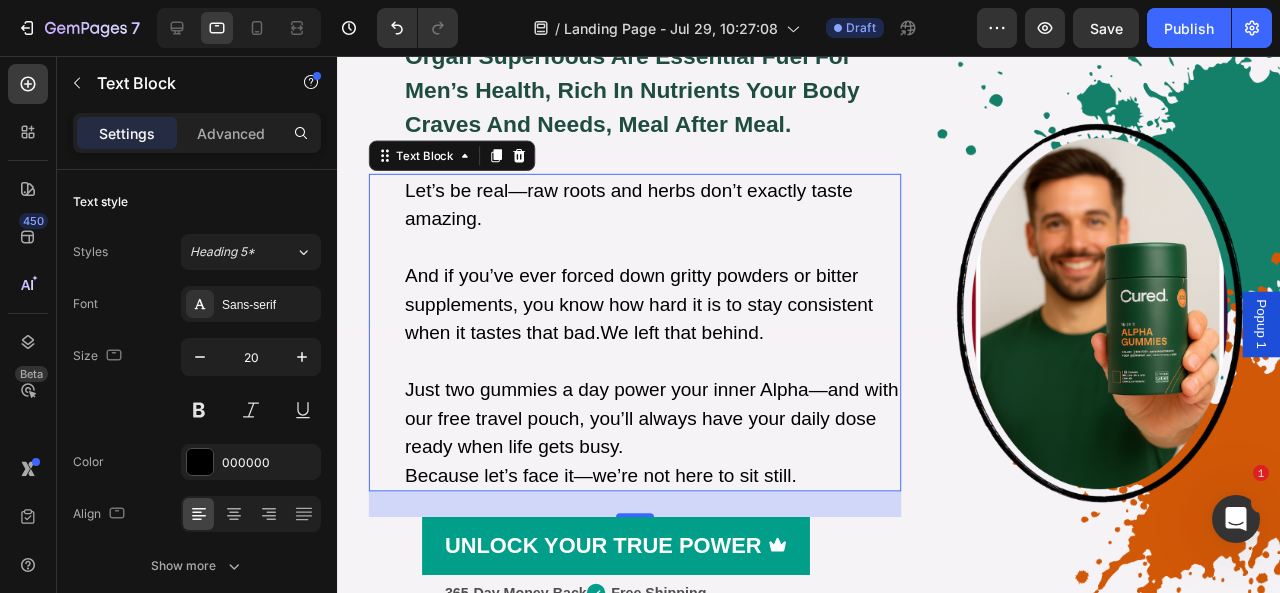 click on "Let’s be real—raw roots and herbs don’t exactly taste amazing. And if you’ve ever forced down gritty powders or bitter supplements, you know how hard it is to stay consistent when it tastes that bad.We left that behind. Just two gummies a day power your inner Alpha—and with our free travel pouch, you’ll always have your daily dose ready when life gets busy. Because let’s face it—we’re not here to sit still. Text Block   27" at bounding box center (650, 347) 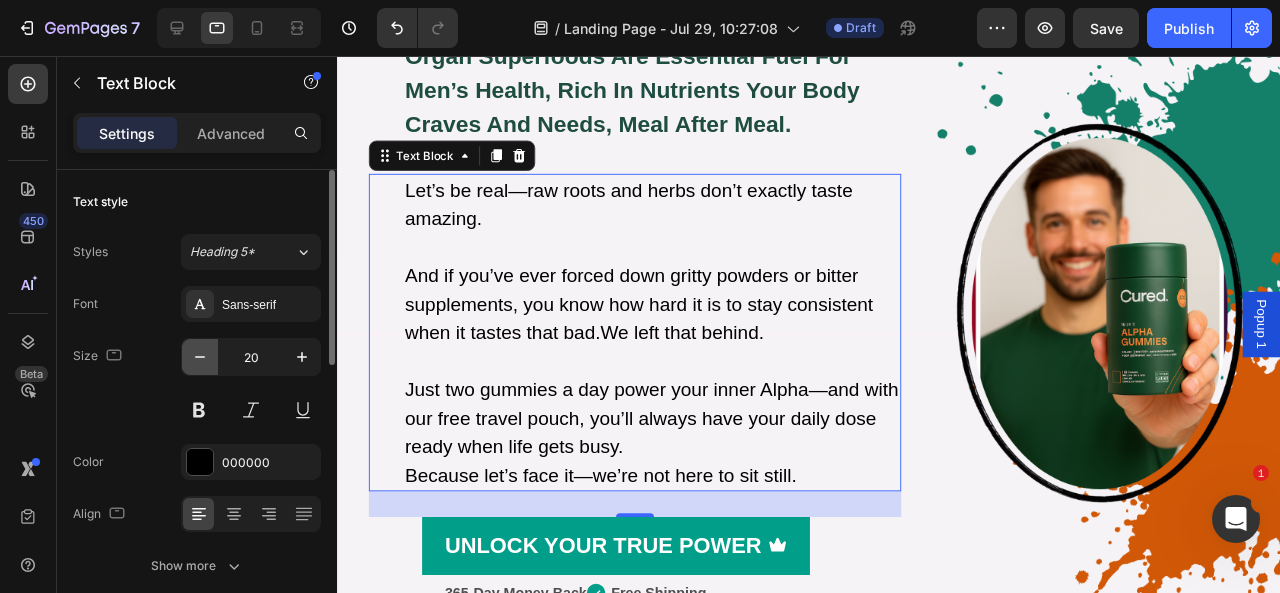 click 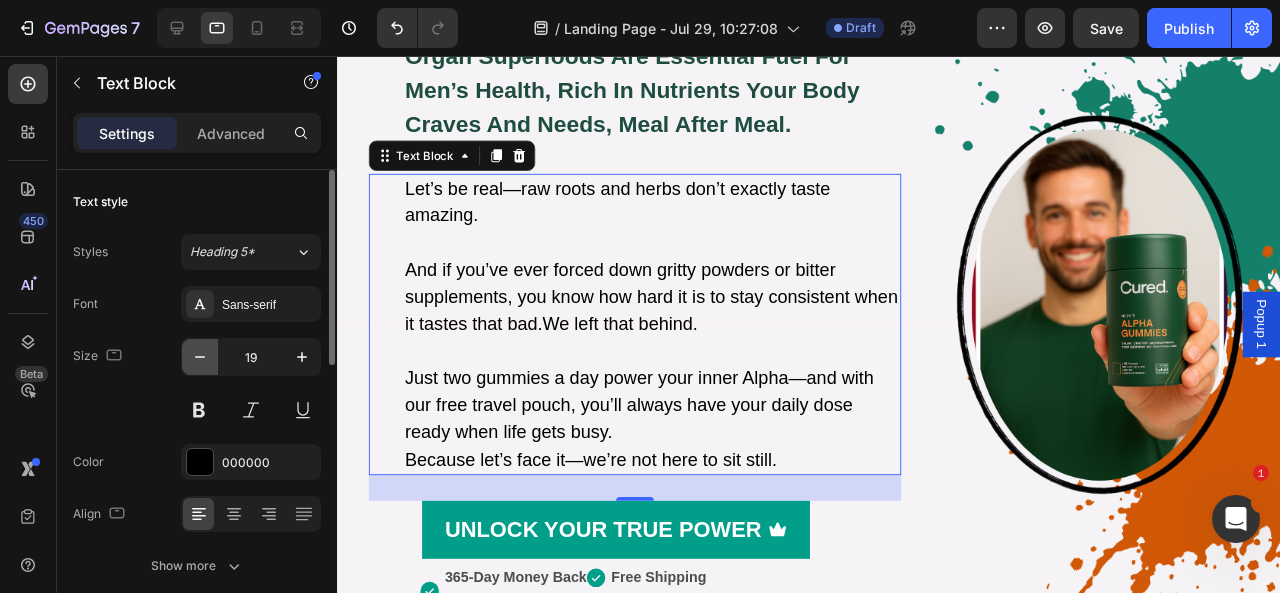 click 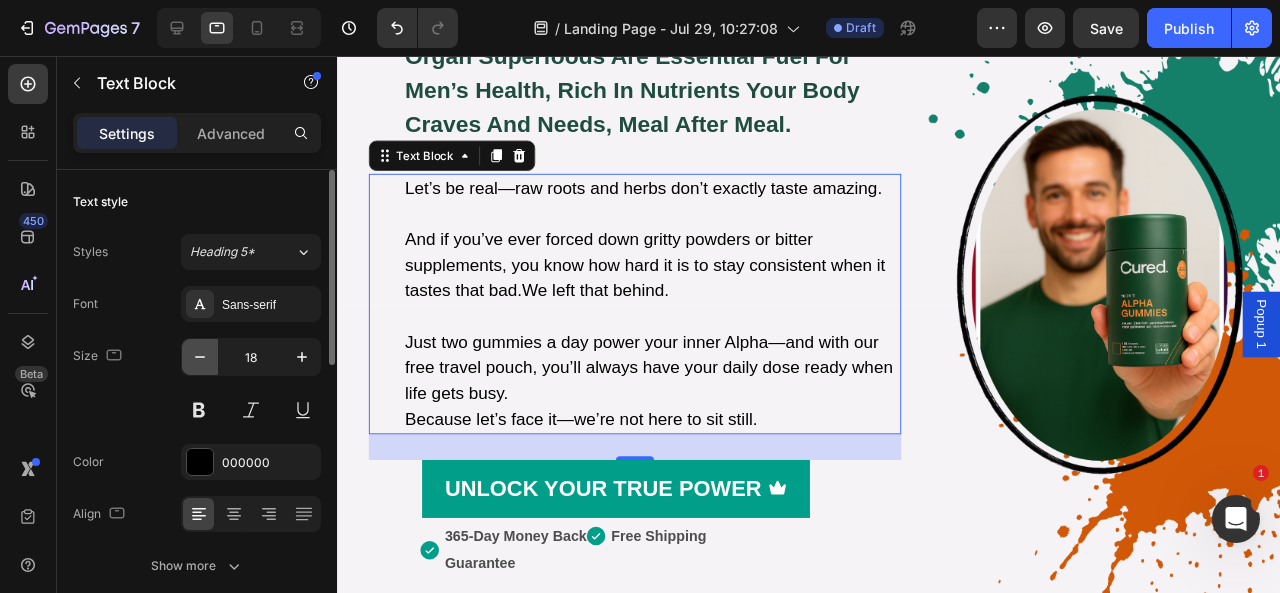 click 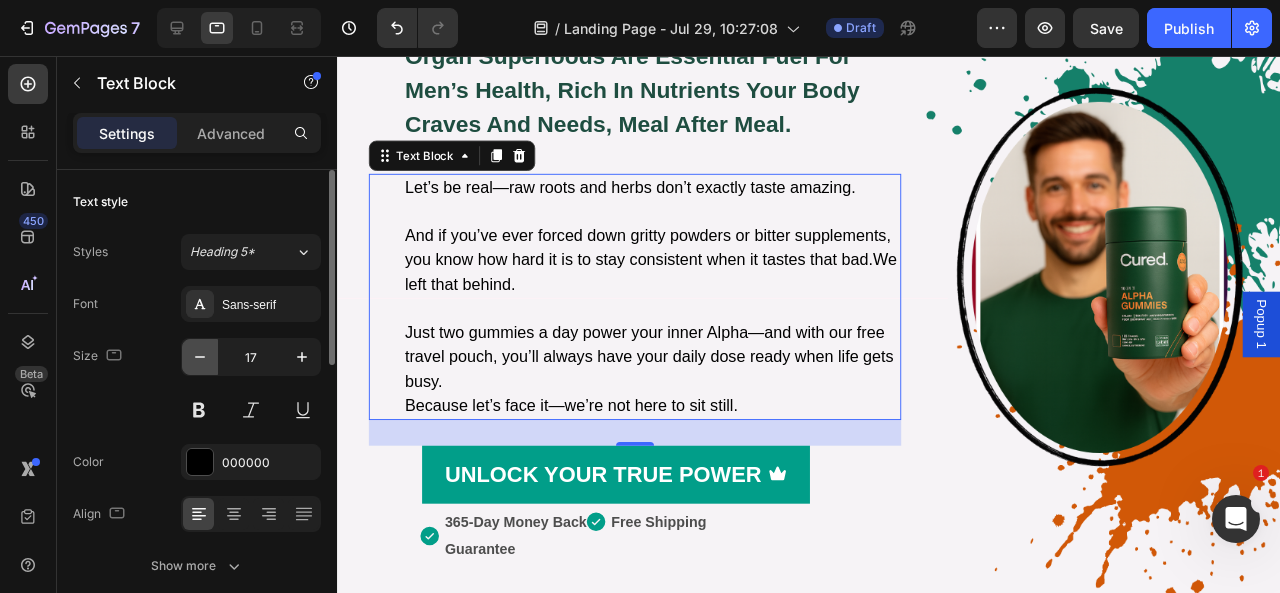 click 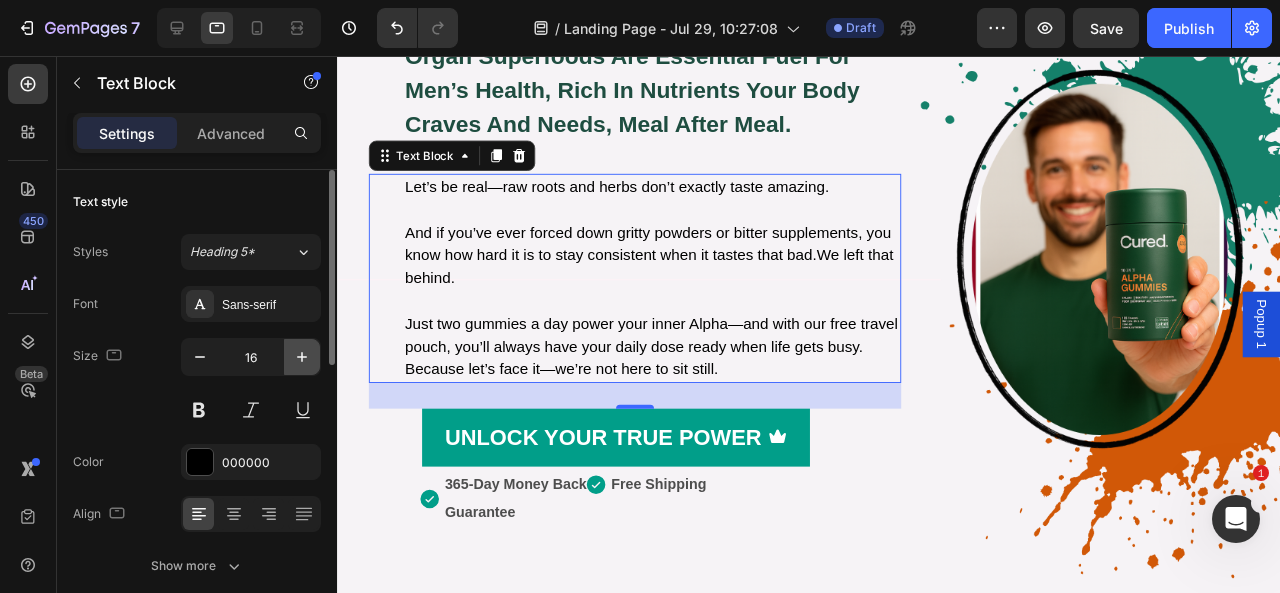 click 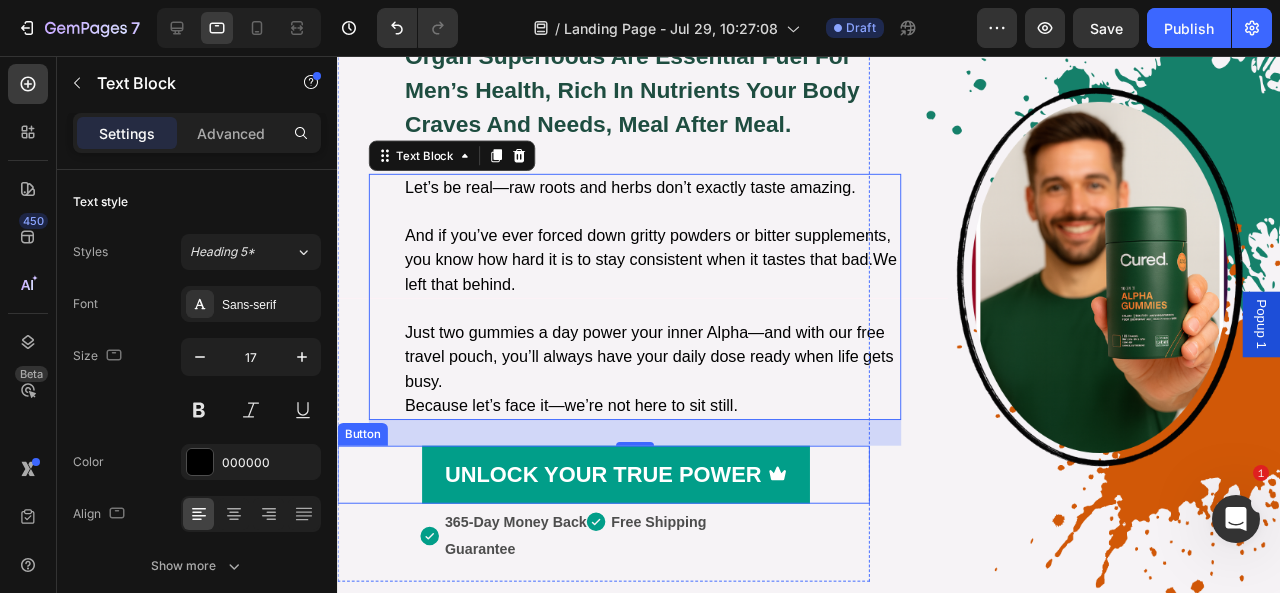 click on "UNLOCK YOUR TRUE POWER Button" at bounding box center [617, 496] 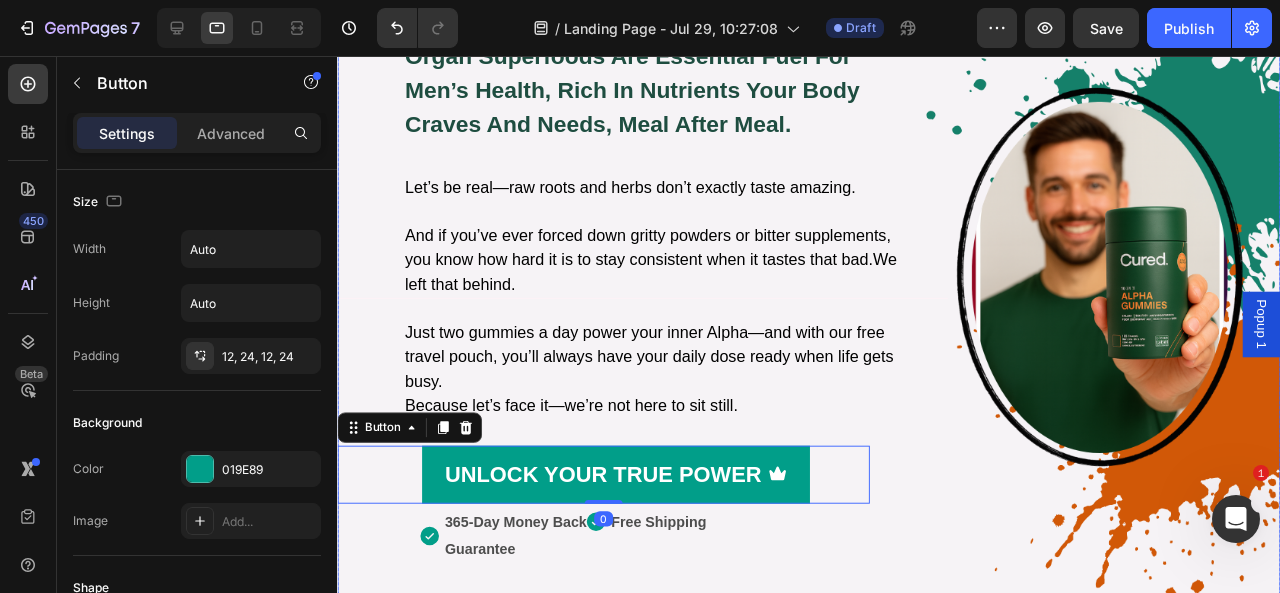 click on "Image" at bounding box center [1129, 289] 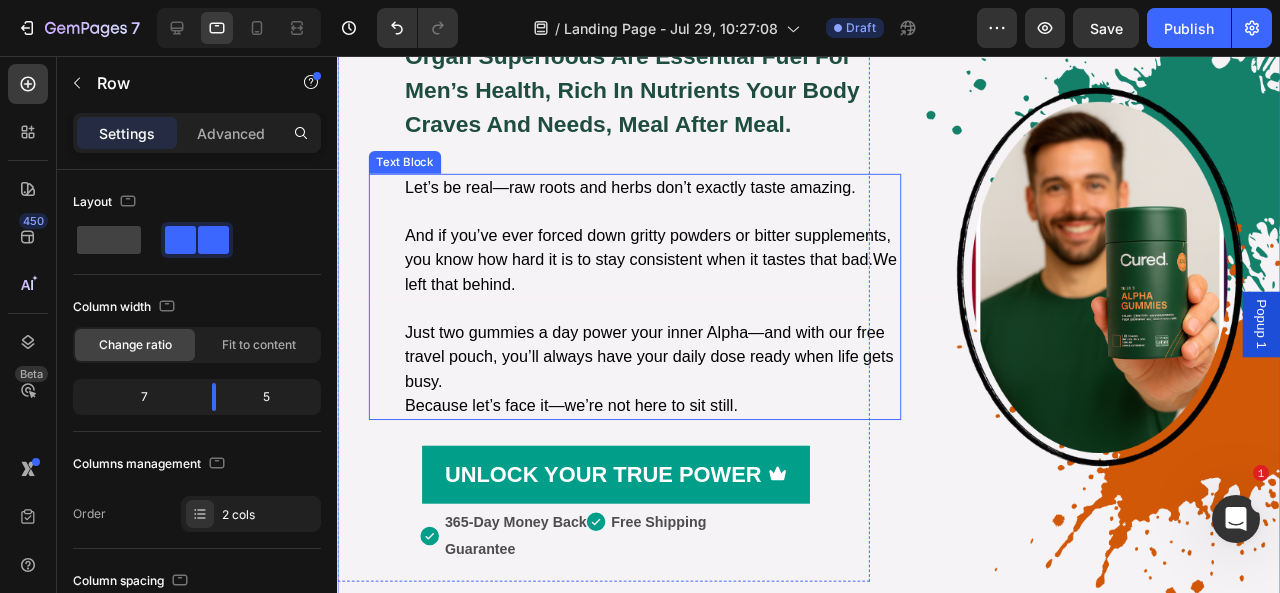 click on "Just two gummies a day power your inner Alpha—and with our free travel pouch, you’ll always have your daily dose ready when life gets busy." at bounding box center [668, 373] 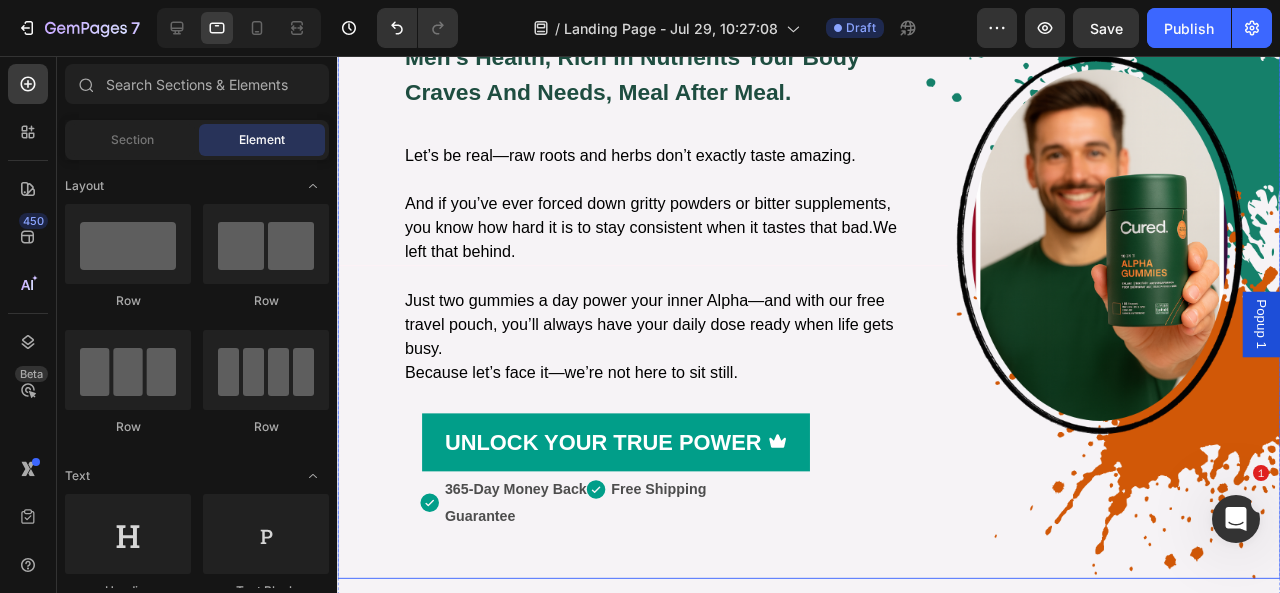 scroll, scrollTop: 2460, scrollLeft: 0, axis: vertical 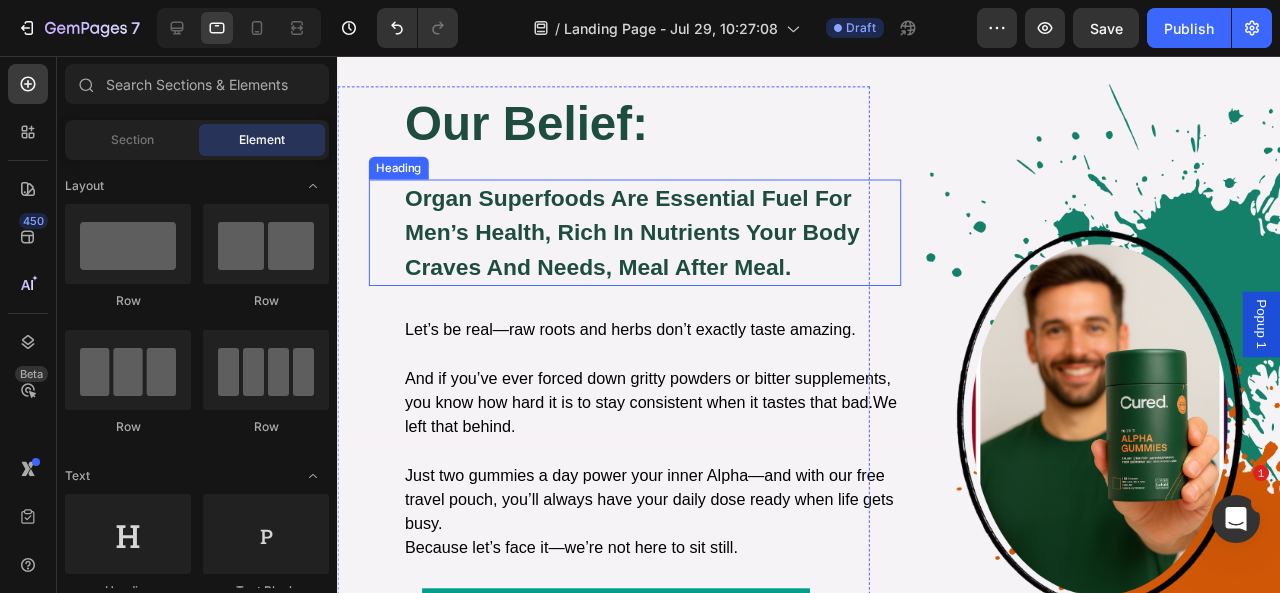 click on "organ superfoods are essential fuel for men’s health, rich in nutrients your body craves and needs, meal after meal." at bounding box center [668, 242] 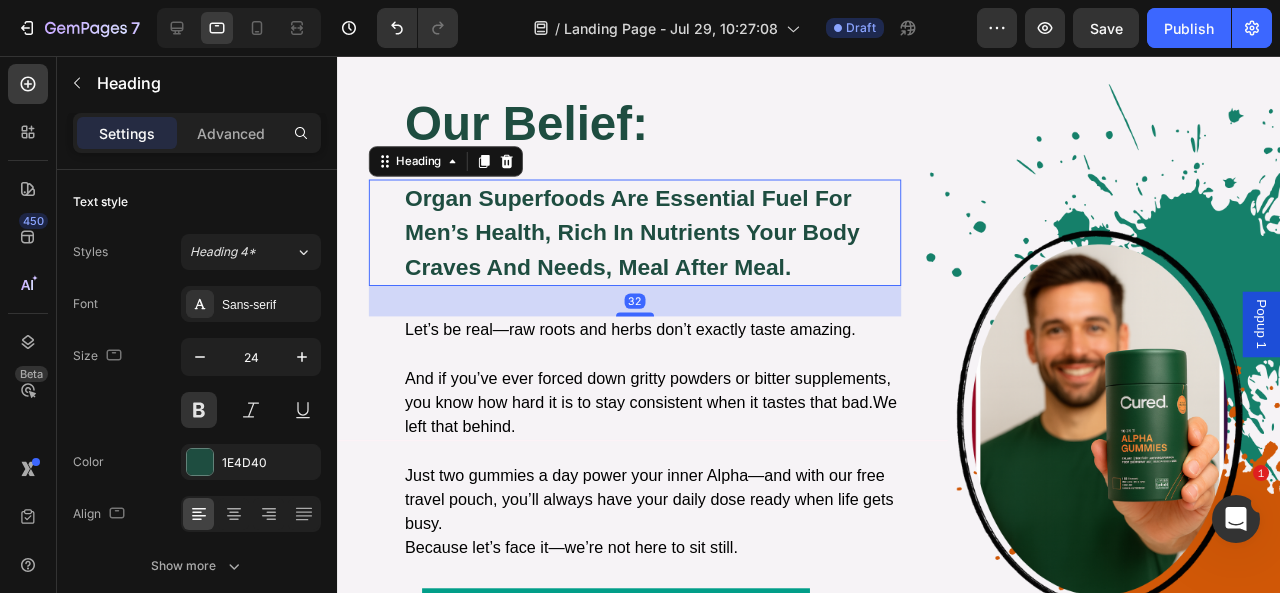 click on "organ superfoods are essential fuel for men’s health, rich in nutrients your body craves and needs, meal after meal." at bounding box center (668, 242) 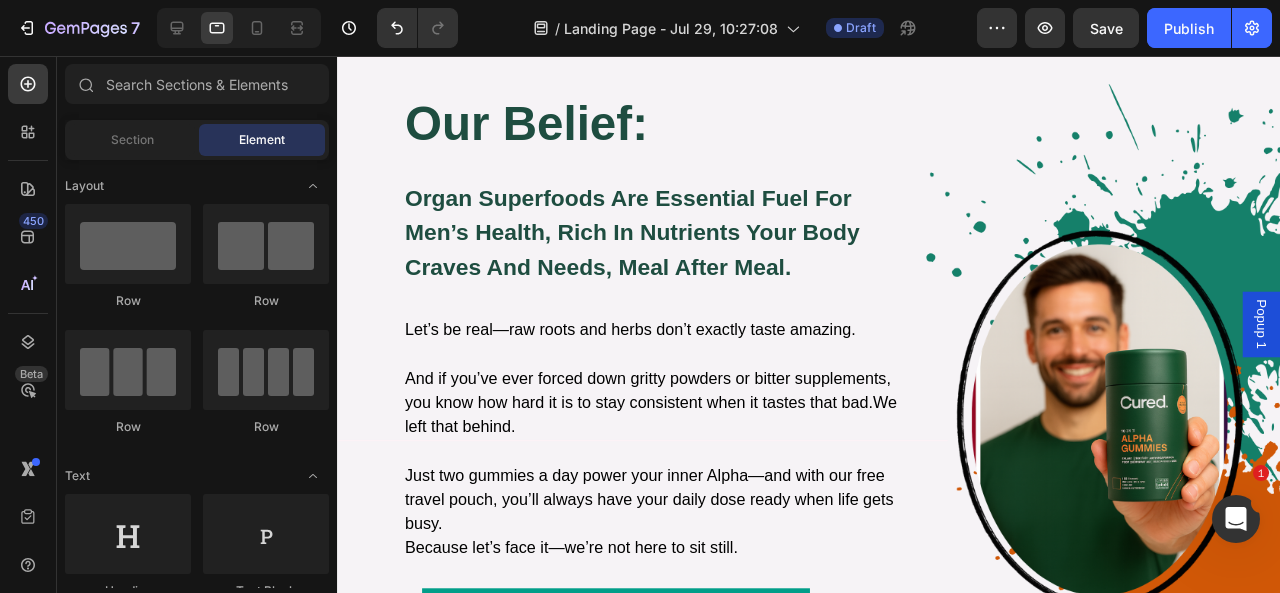 scroll, scrollTop: 2258, scrollLeft: 0, axis: vertical 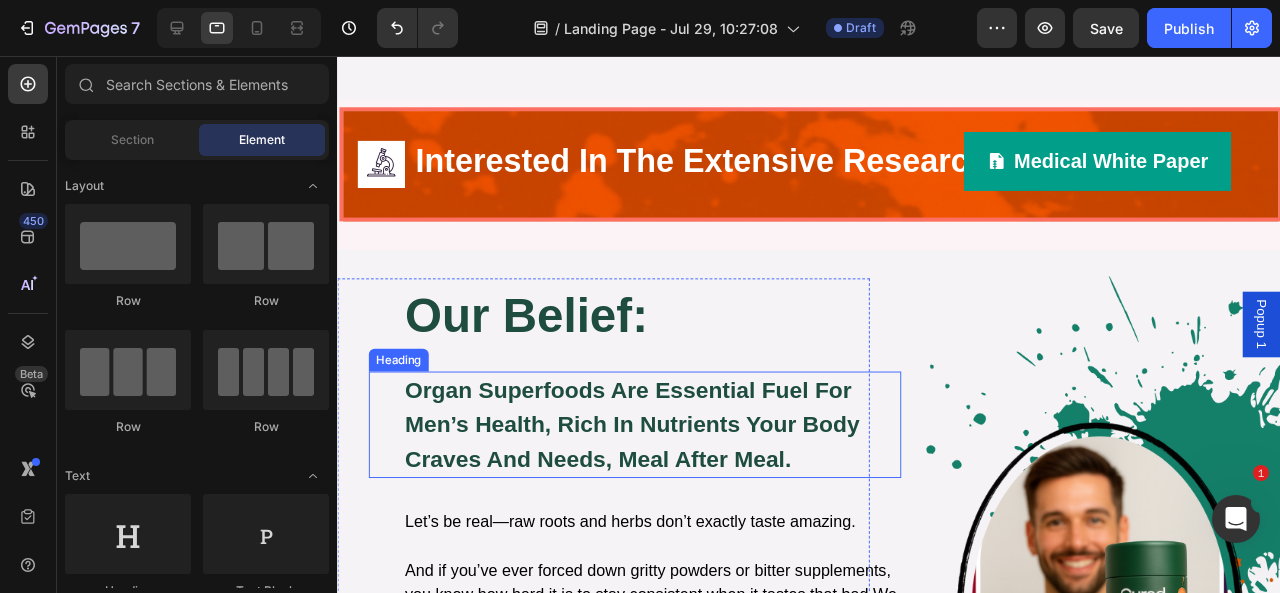 click on "organ superfoods are essential fuel for men’s health, rich in nutrients your body craves and needs, meal after meal." at bounding box center [668, 444] 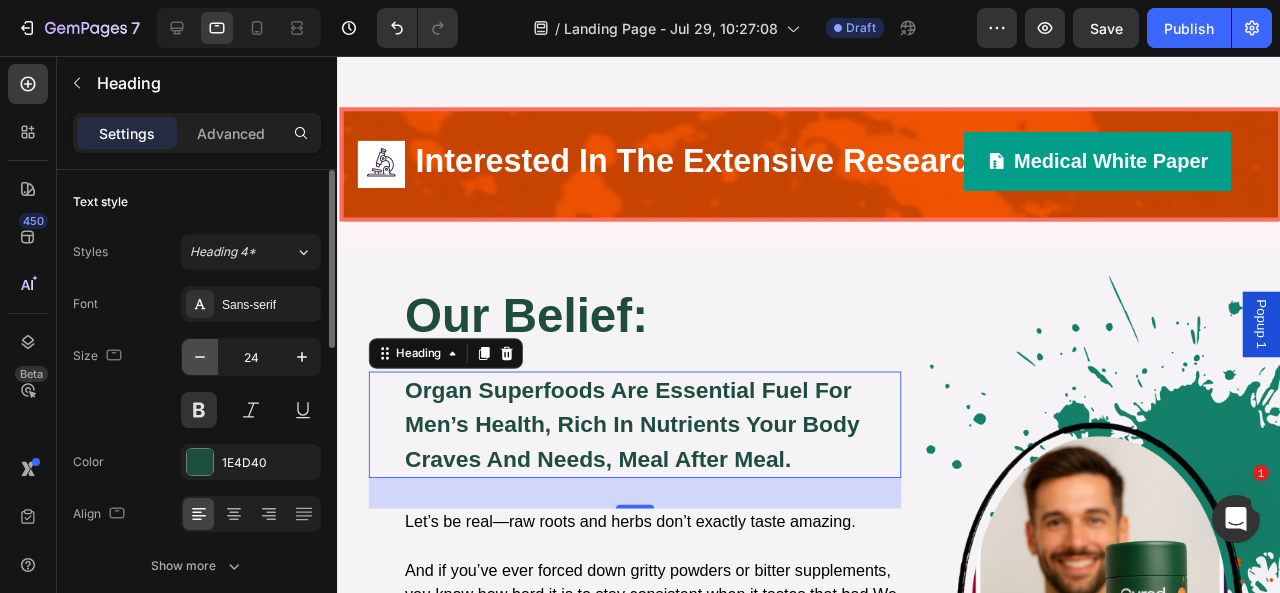 click 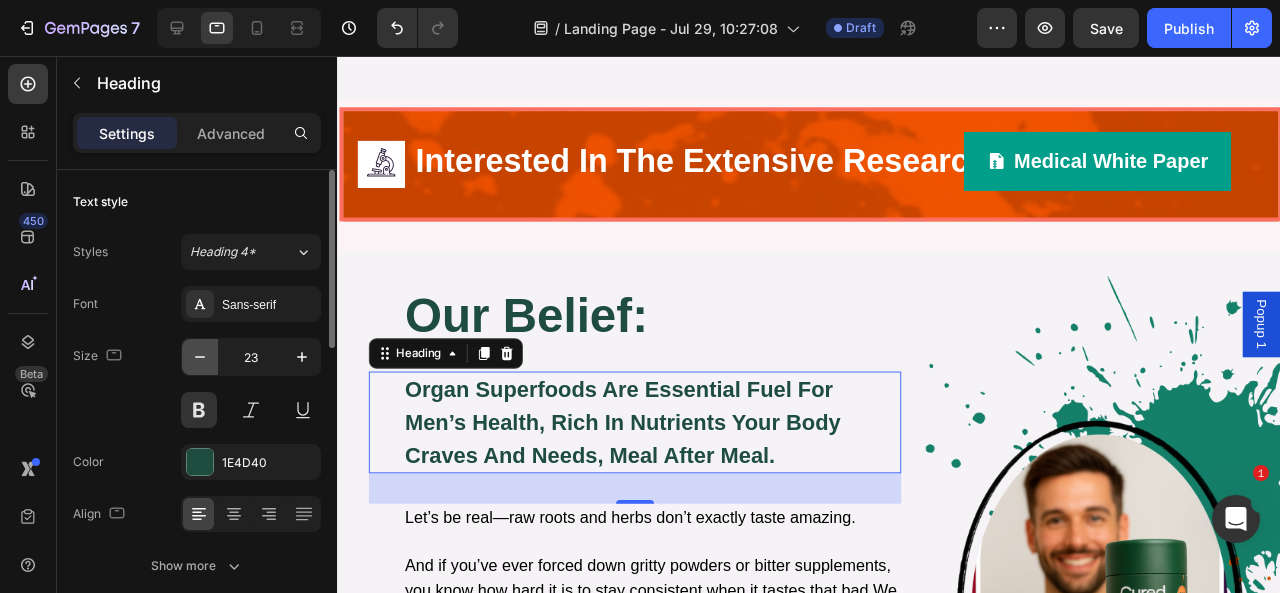 click 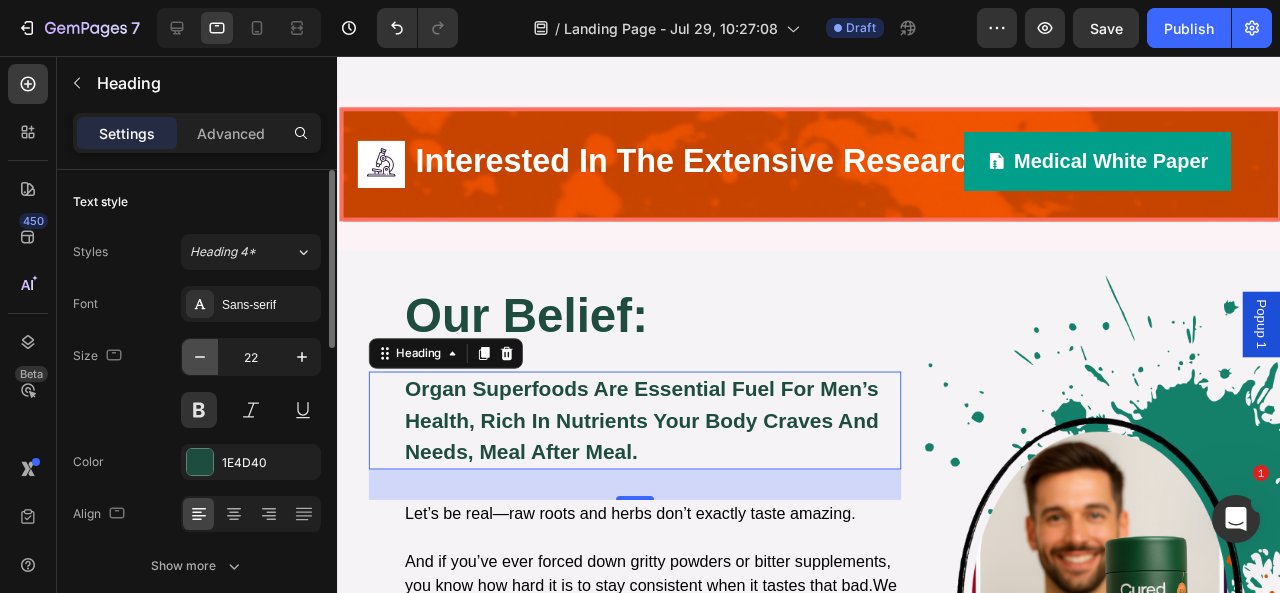 click 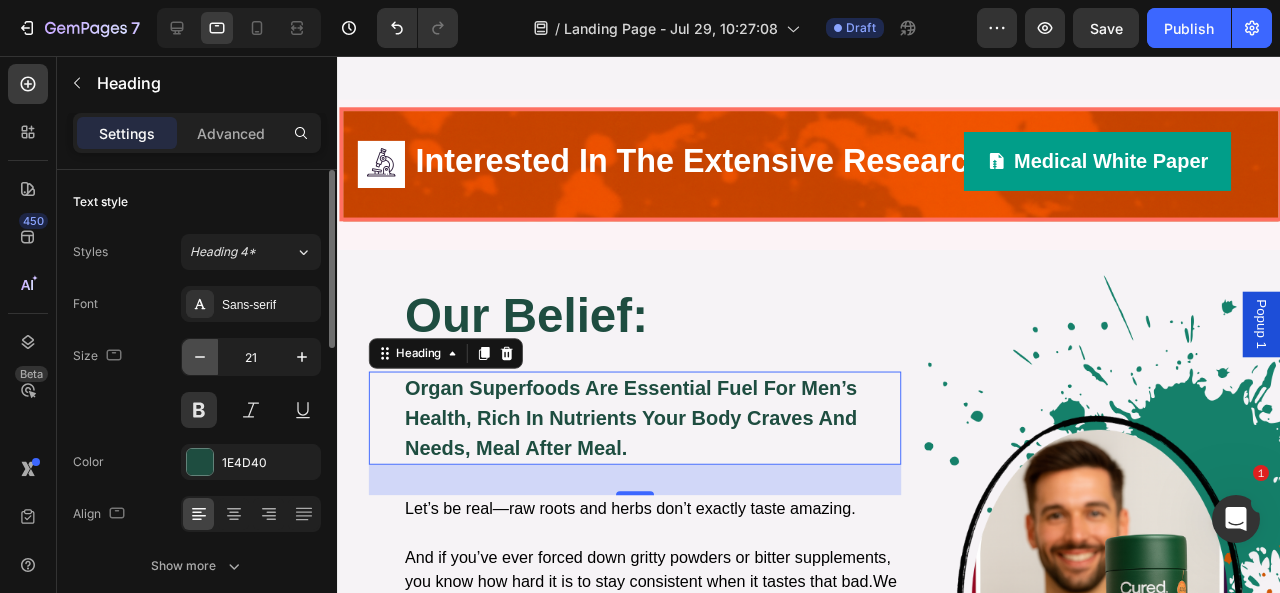 click 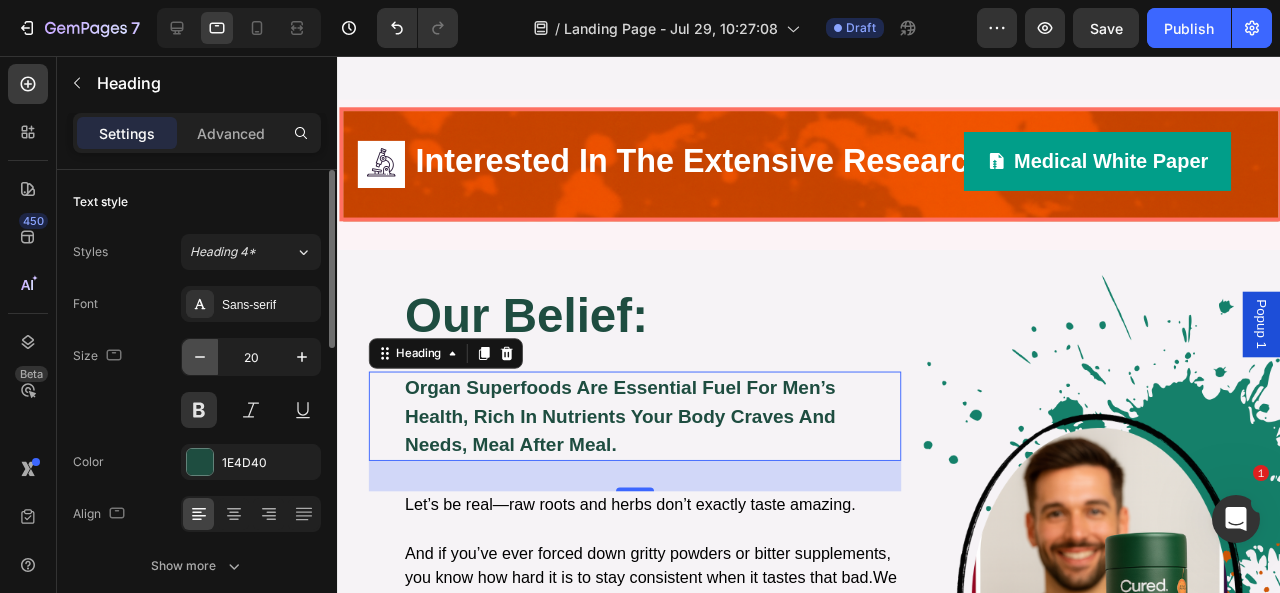 click 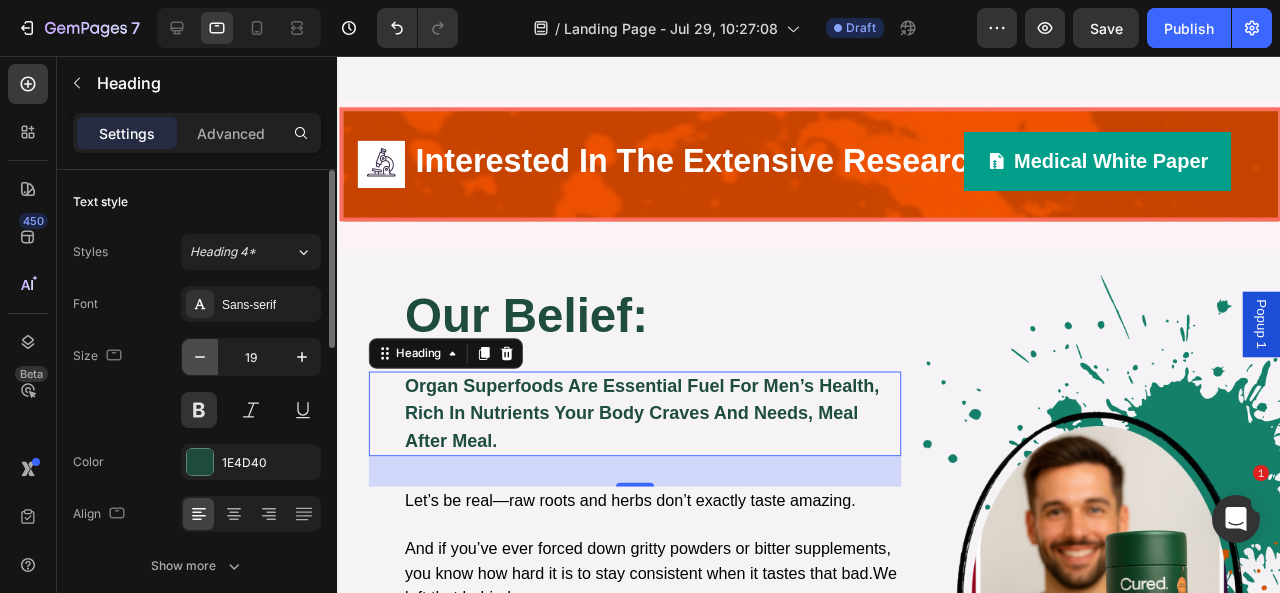 click 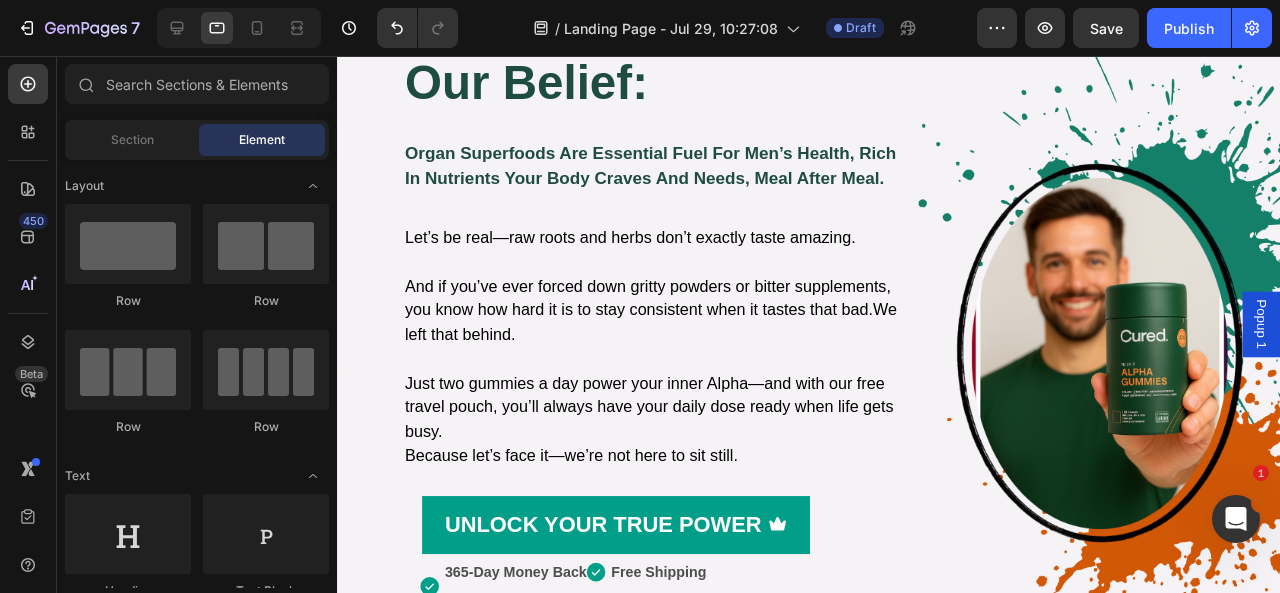 scroll, scrollTop: 2518, scrollLeft: 0, axis: vertical 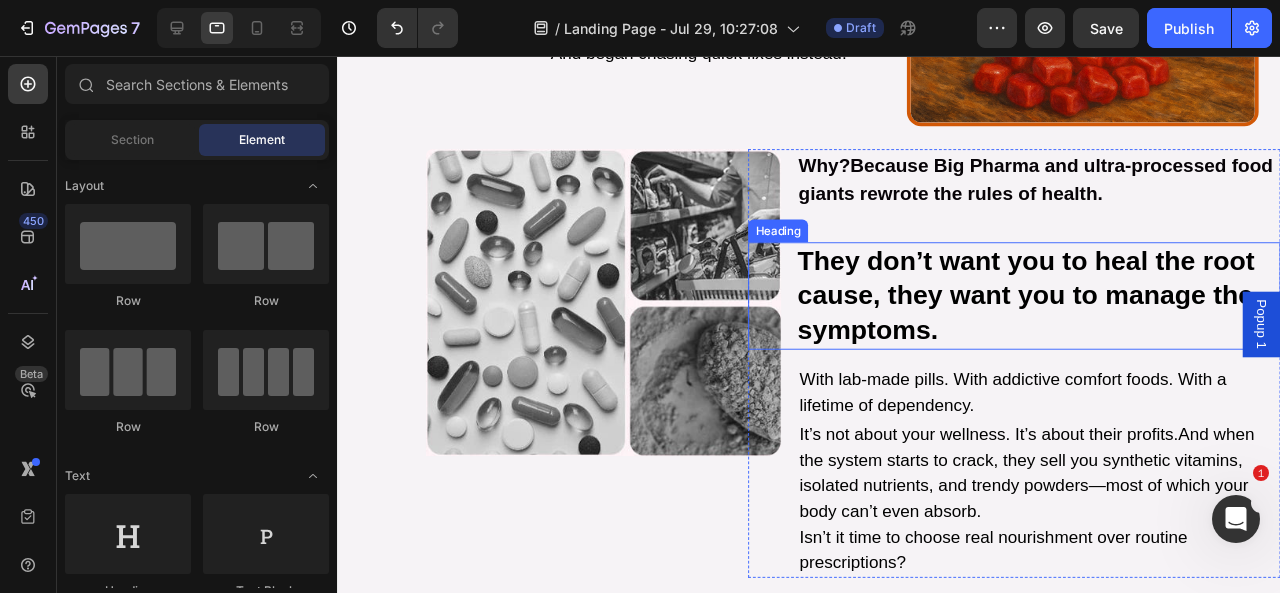 click on "They don’t want you to heal the root cause, they want you to manage the symptoms." at bounding box center (1074, 308) 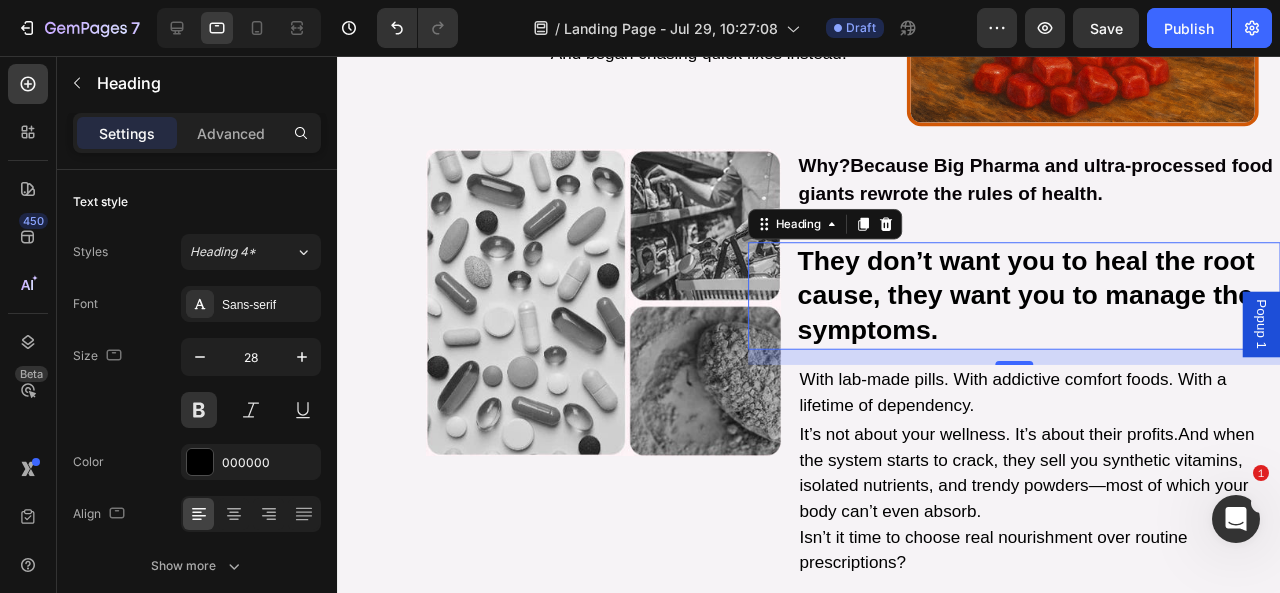 click on "They don’t want you to heal the root cause, they want you to manage the symptoms." at bounding box center [1074, 308] 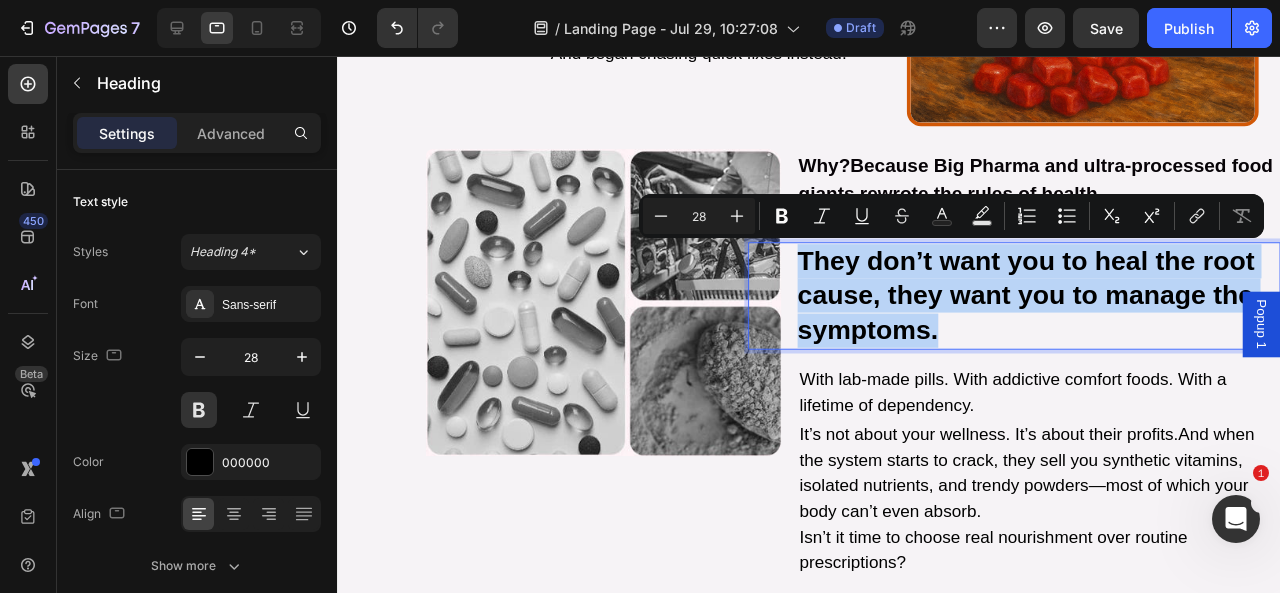 drag, startPoint x: 971, startPoint y: 348, endPoint x: 806, endPoint y: 265, distance: 184.69975 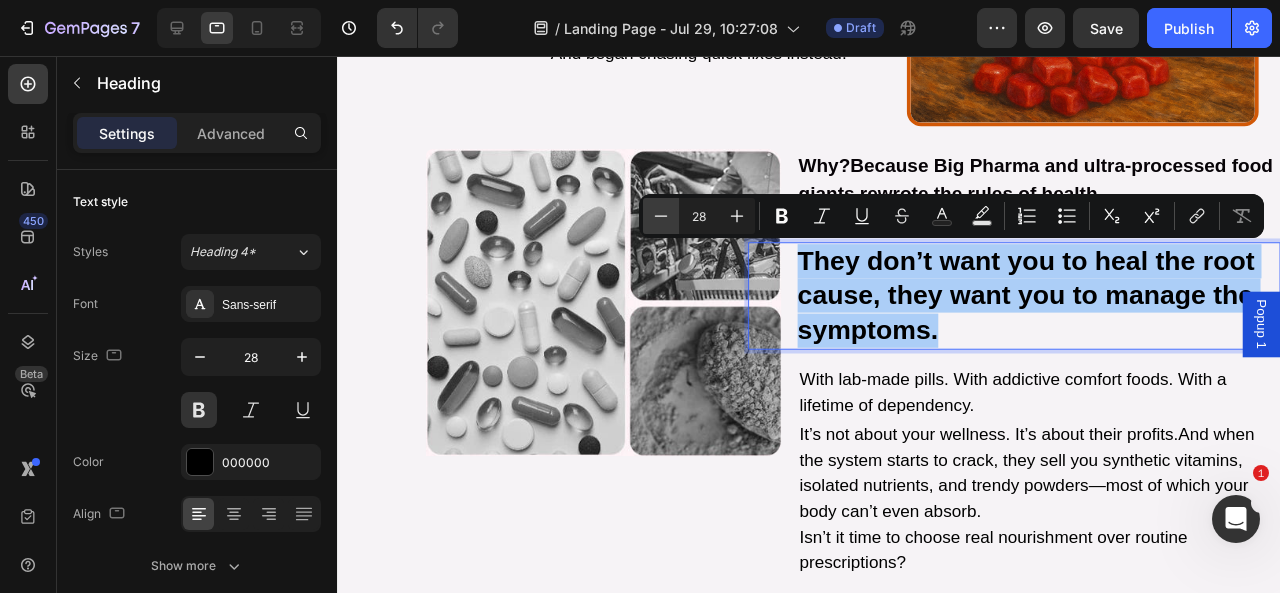 click on "Minus" at bounding box center (661, 216) 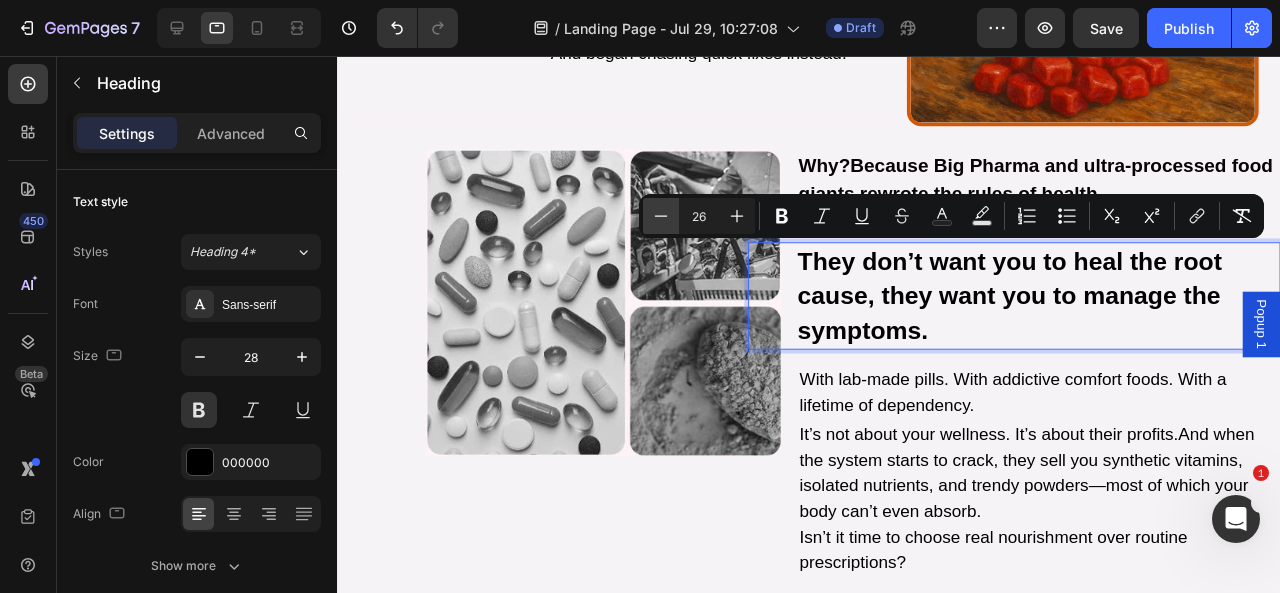 click on "Minus" at bounding box center (661, 216) 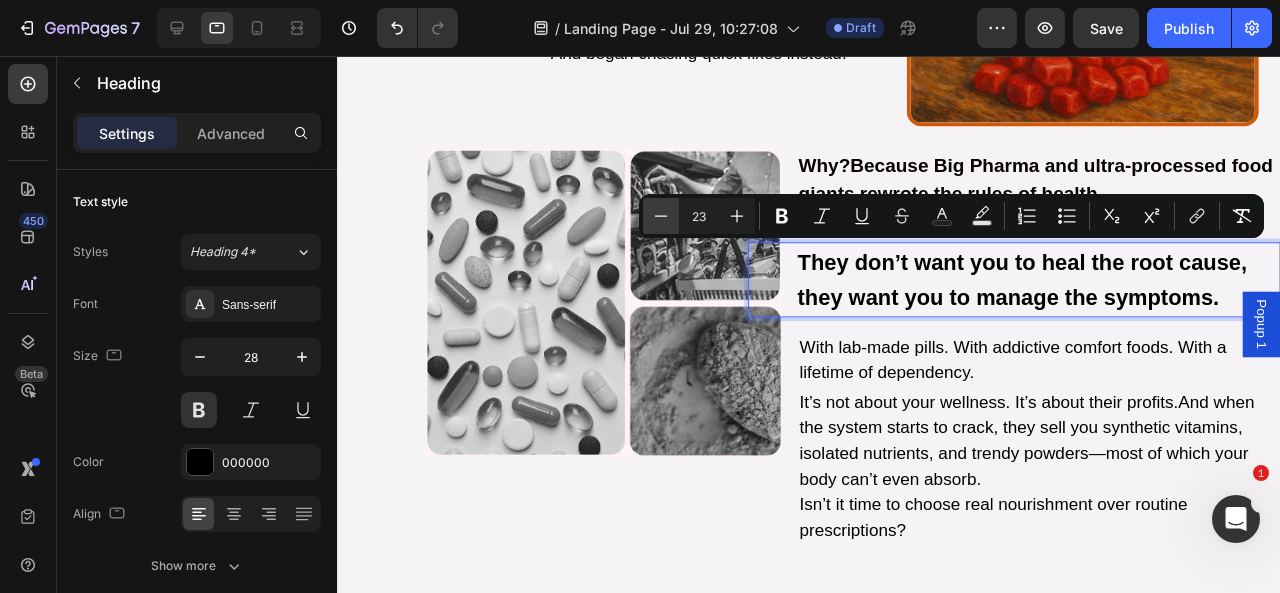 click on "Minus" at bounding box center [661, 216] 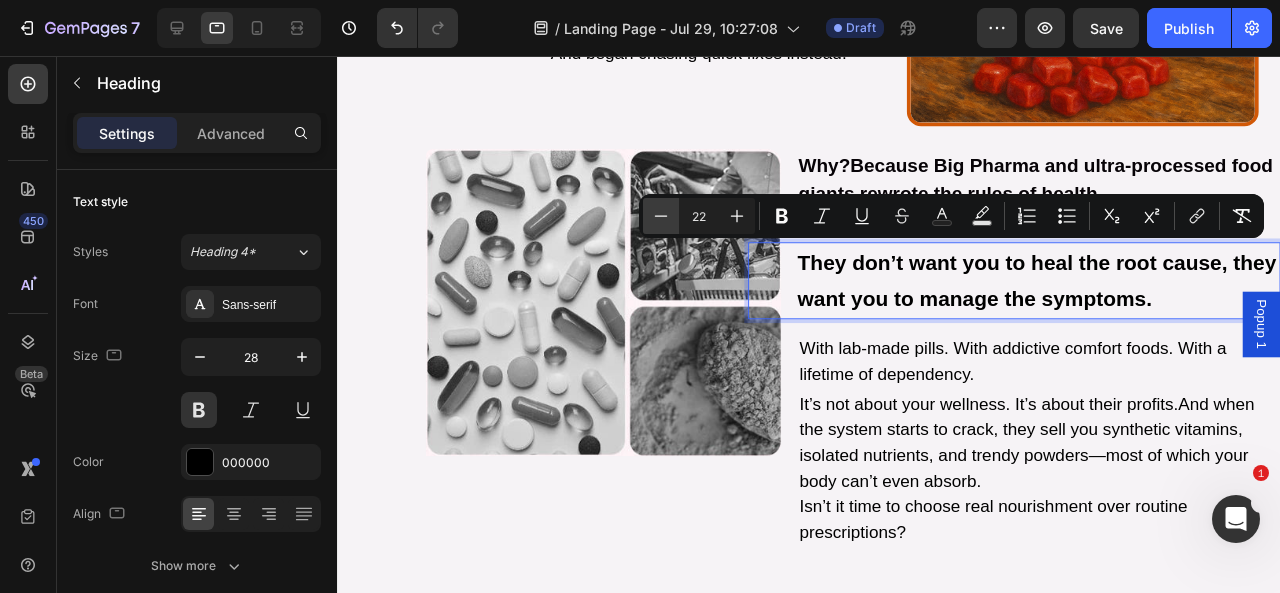 click on "Minus" at bounding box center [661, 216] 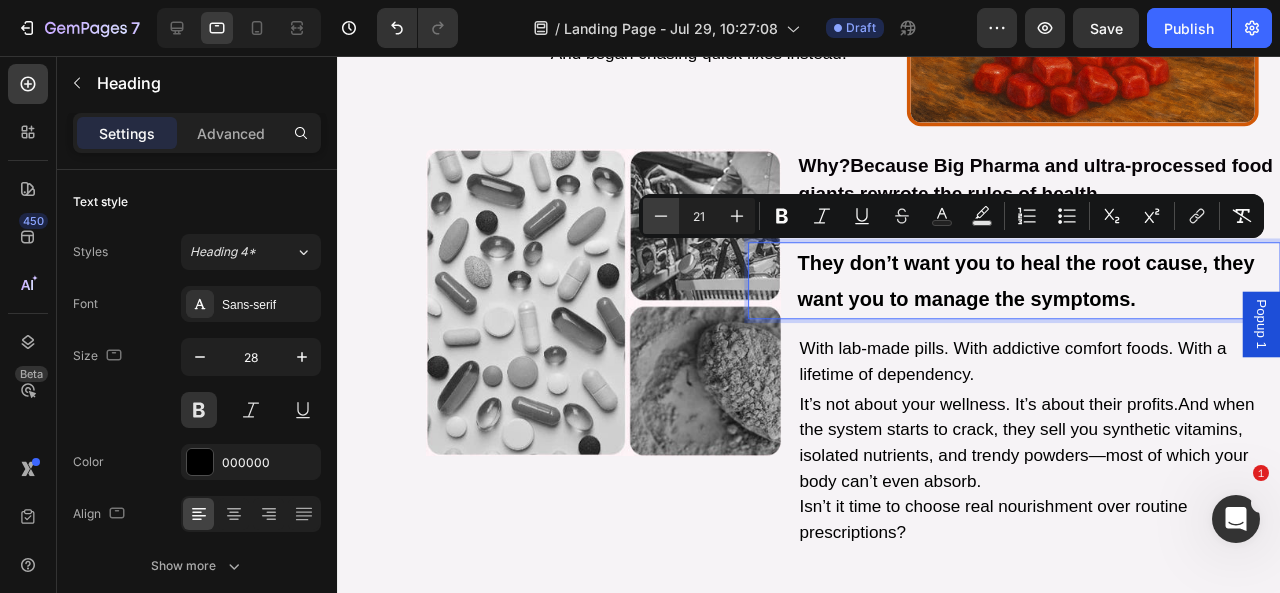 click on "Minus" at bounding box center (661, 216) 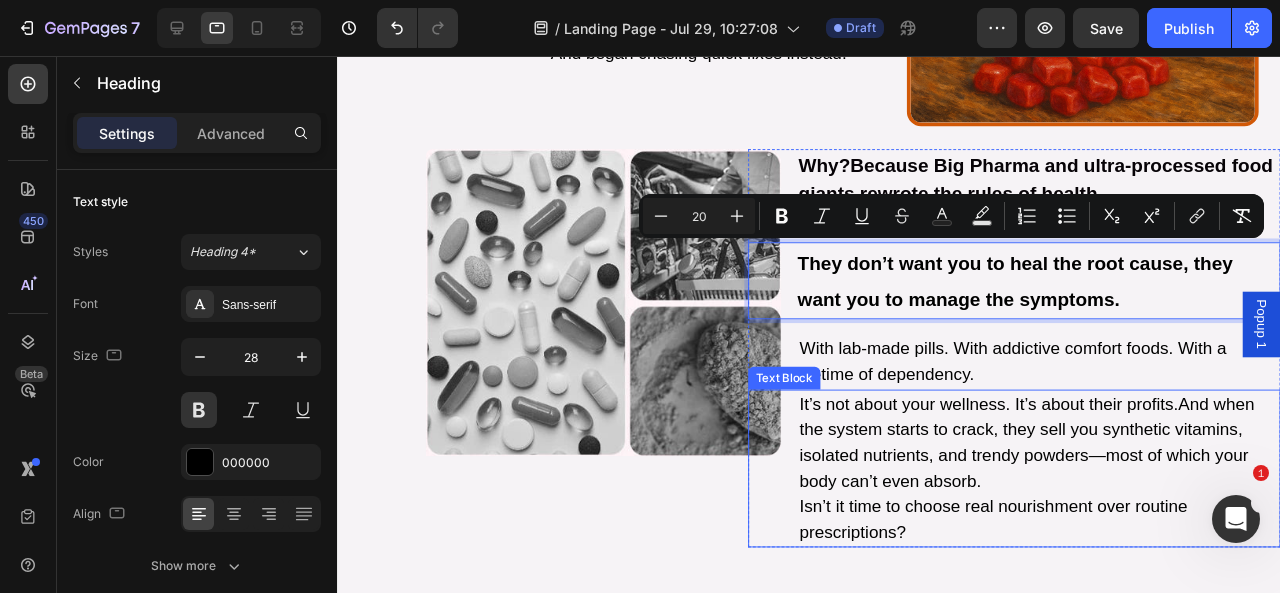 click on "It’s not about your wellness. It’s about their profits.And when the system starts to crack, they sell you synthetic vitamins, isolated nutrients, and trendy powders—most of which your body can’t even absorb. Isn’t it time to choose real nourishment over routine prescriptions? Text Block" at bounding box center (1049, 490) 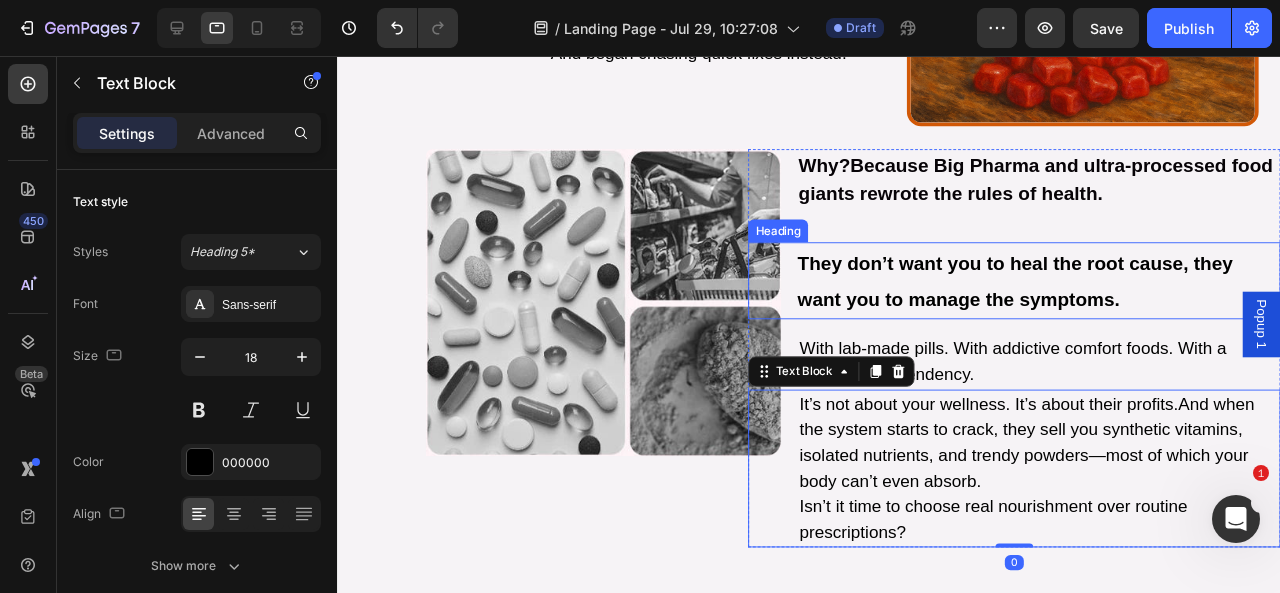 click on "They don’t want you to heal the root cause, they want you to manage the symptoms." at bounding box center (1050, 293) 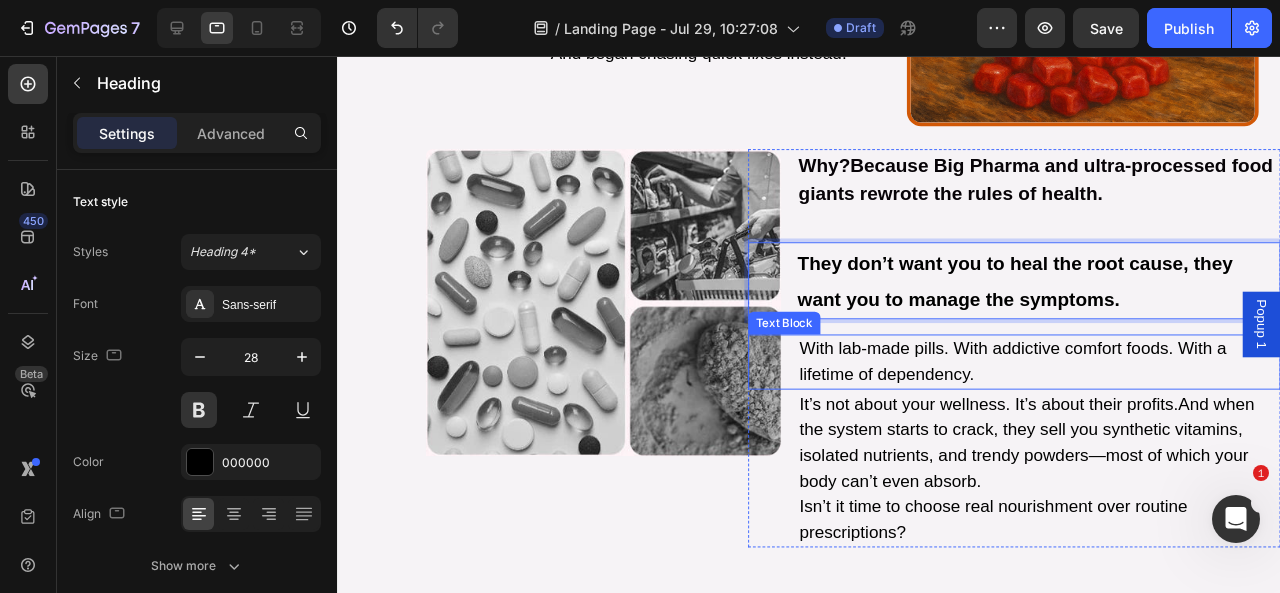 click on "With lab-made pills. With addictive comfort foods. With a lifetime of dependency." at bounding box center (1075, 378) 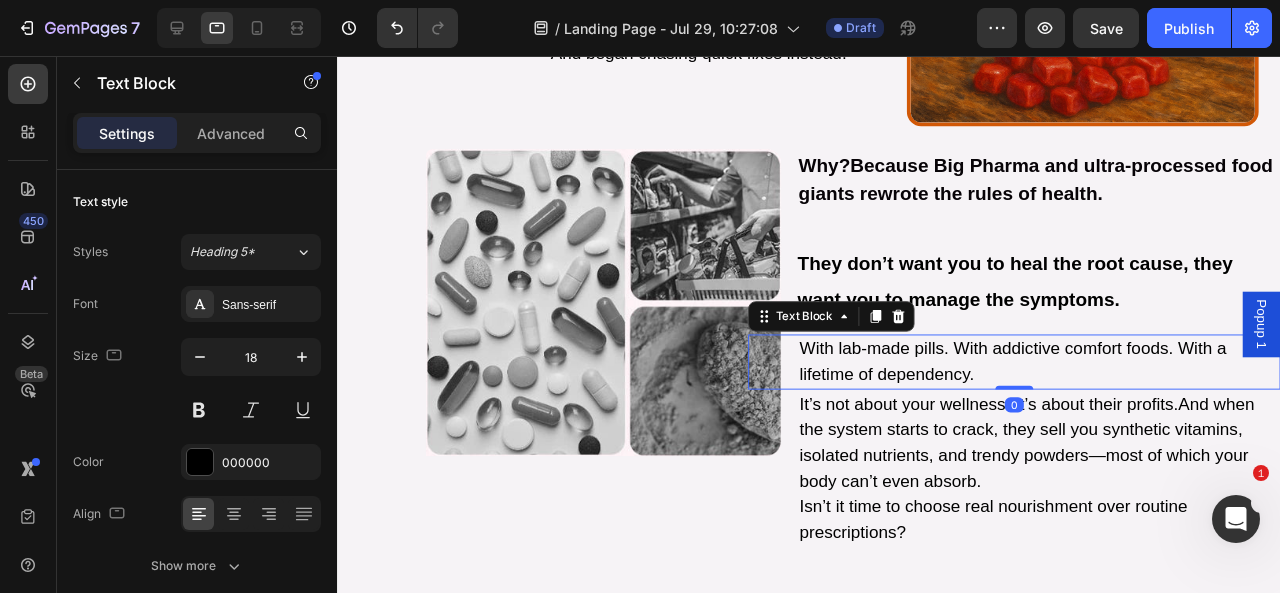 click on "With lab-made pills. With addictive comfort foods. With a lifetime of dependency." at bounding box center [1075, 378] 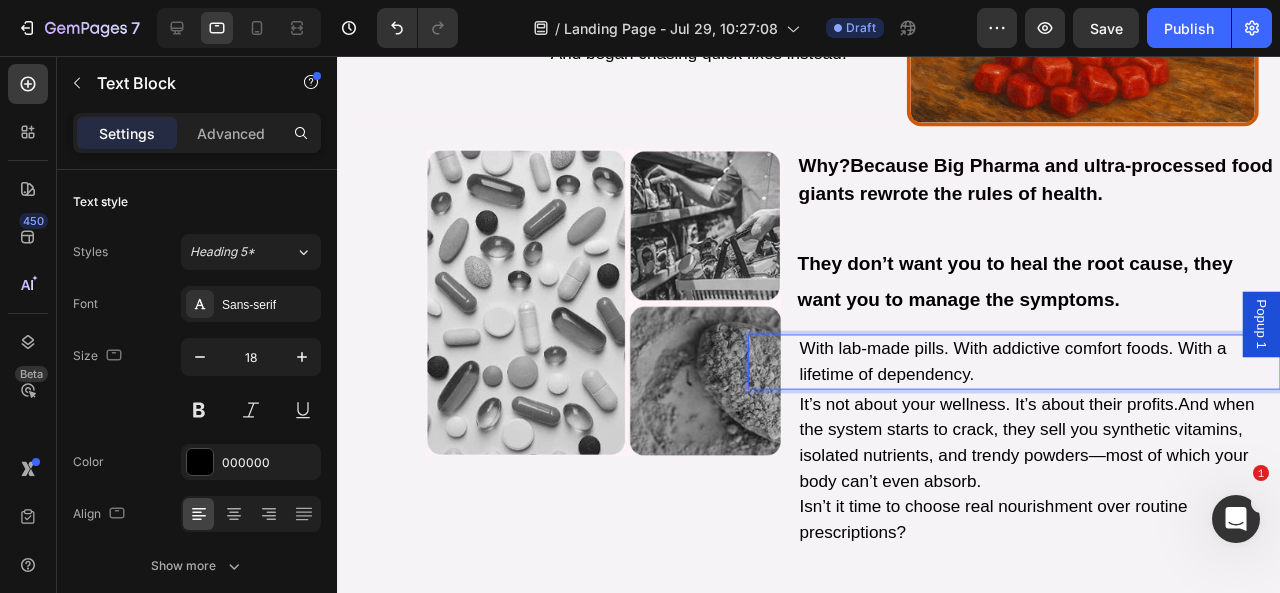 click on "With lab-made pills. With addictive comfort foods. With a lifetime of dependency." at bounding box center (1075, 378) 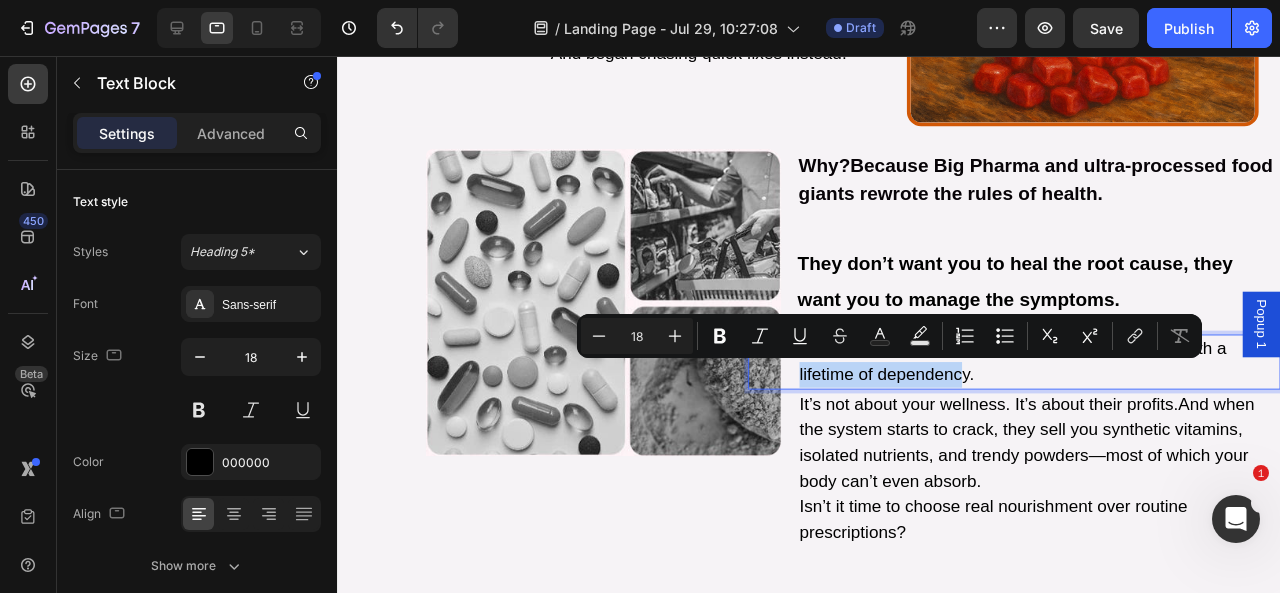 drag, startPoint x: 966, startPoint y: 399, endPoint x: 803, endPoint y: 380, distance: 164.10362 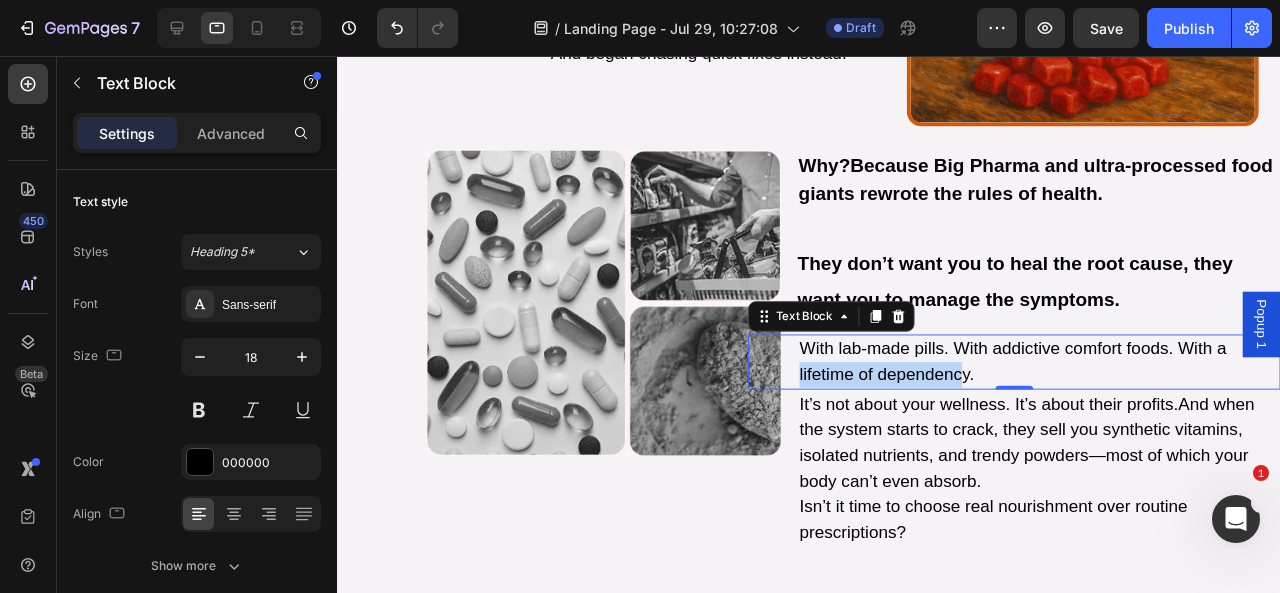 drag, startPoint x: 800, startPoint y: 377, endPoint x: 807, endPoint y: 357, distance: 21.189621 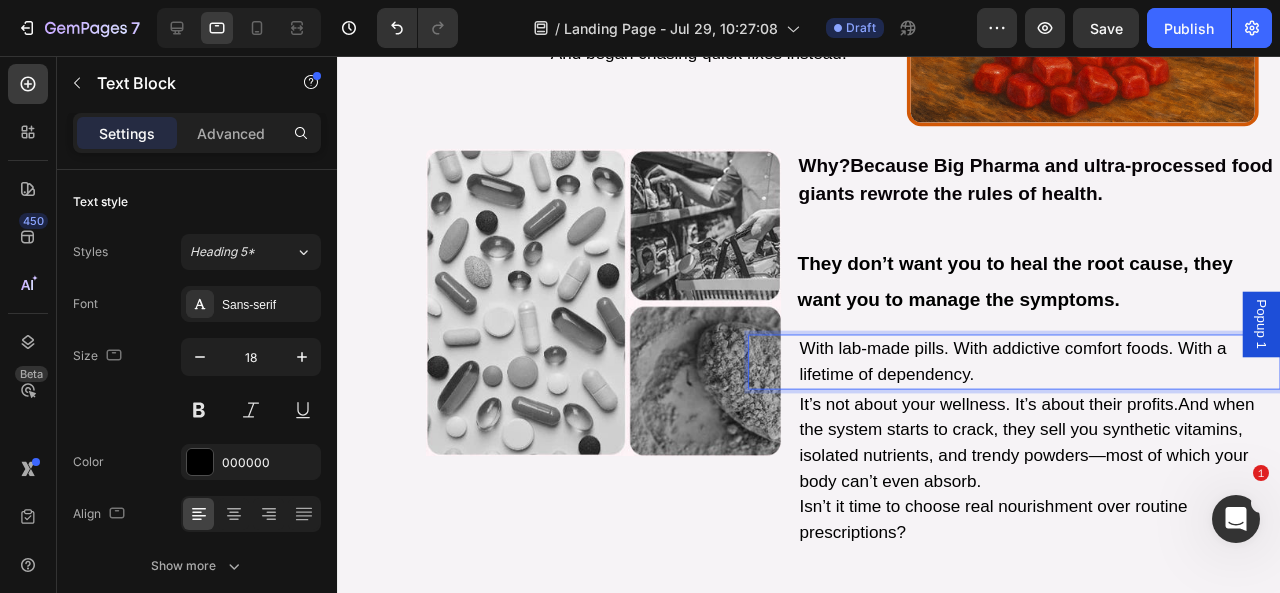 click on "With lab-made pills. With addictive comfort foods. With a lifetime of dependency. Text Block   0" at bounding box center [1049, 378] 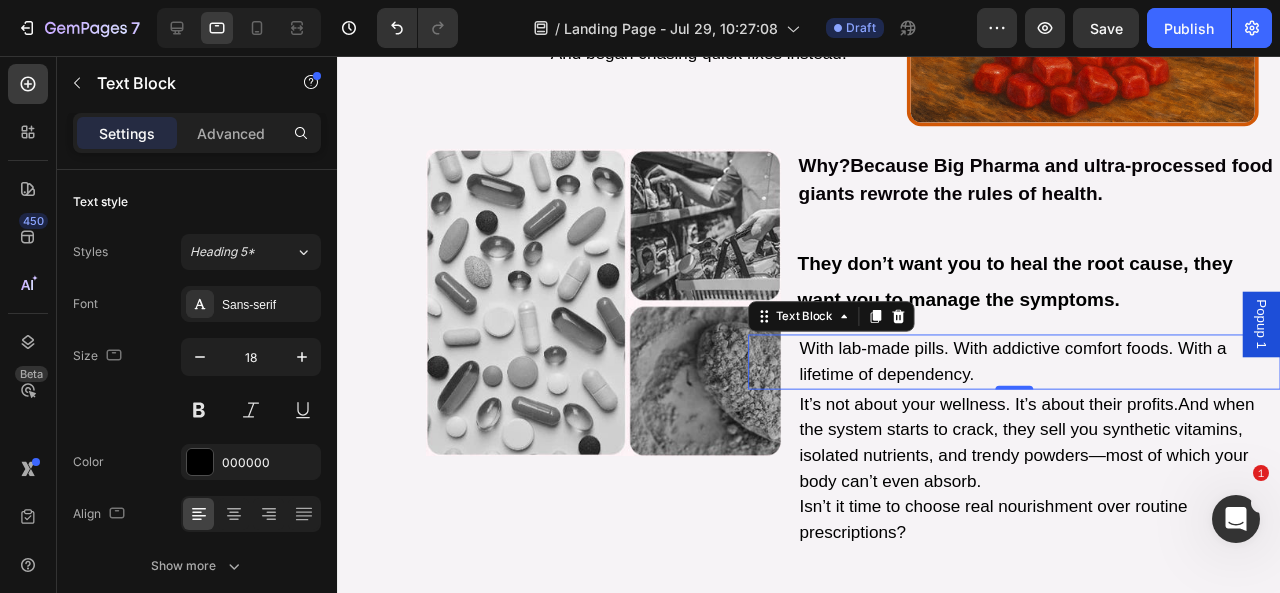 drag, startPoint x: 812, startPoint y: 353, endPoint x: 847, endPoint y: 374, distance: 40.81666 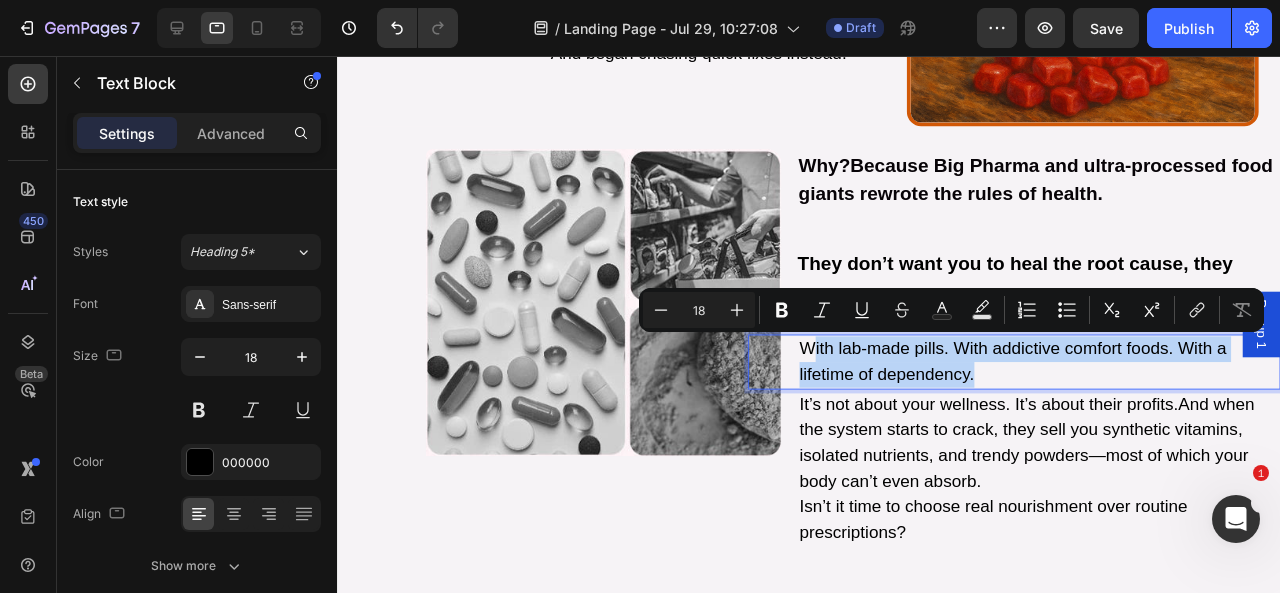 drag, startPoint x: 913, startPoint y: 360, endPoint x: 1005, endPoint y: 393, distance: 97.73945 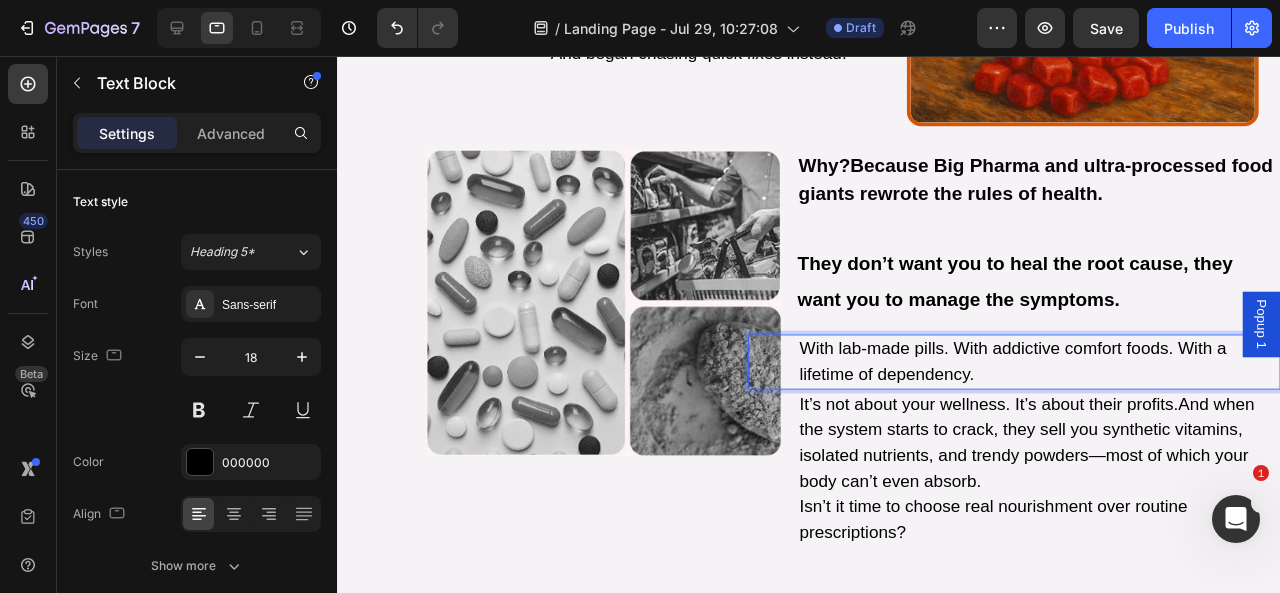 click on "With lab-made pills. With addictive comfort foods. With a lifetime of dependency." at bounding box center [1075, 378] 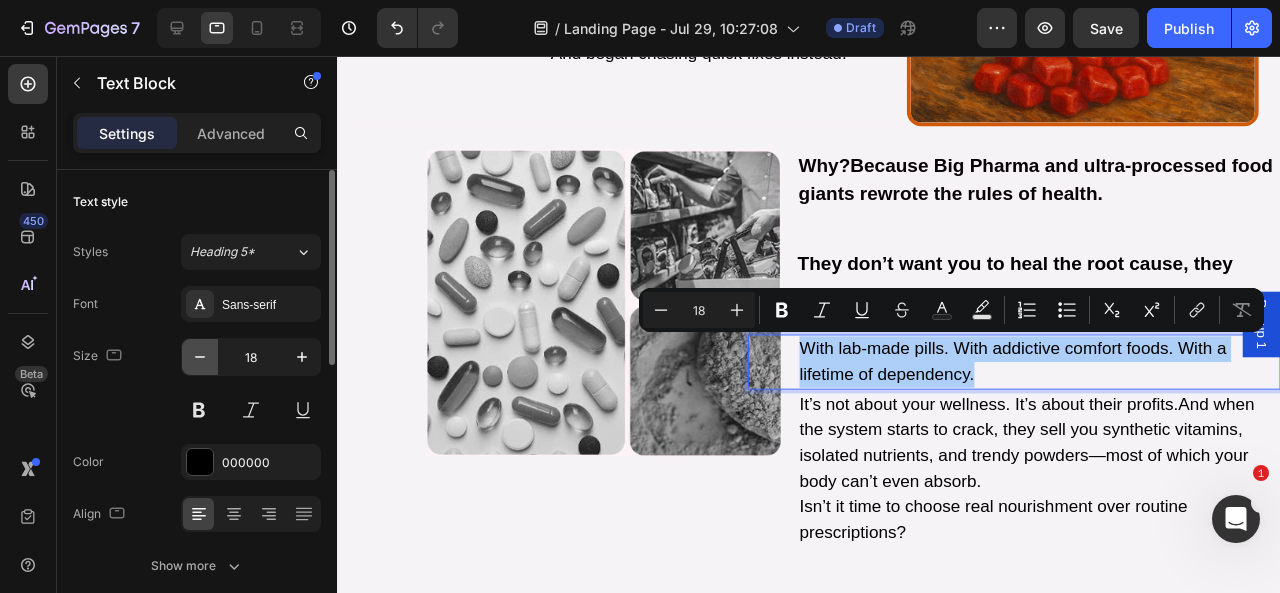 click 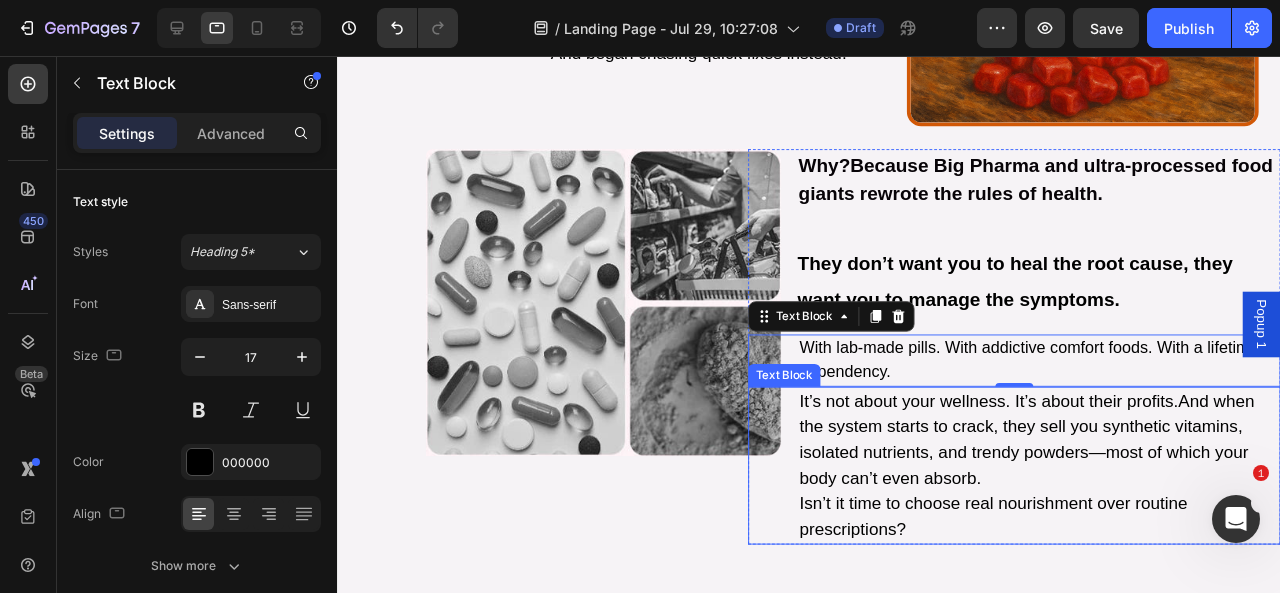 click on "It’s not about your wellness. It’s about their profits.And when the system starts to crack, they sell you synthetic vitamins, isolated nutrients, and trendy powders—most of which your body can’t even absorb." at bounding box center (1075, 460) 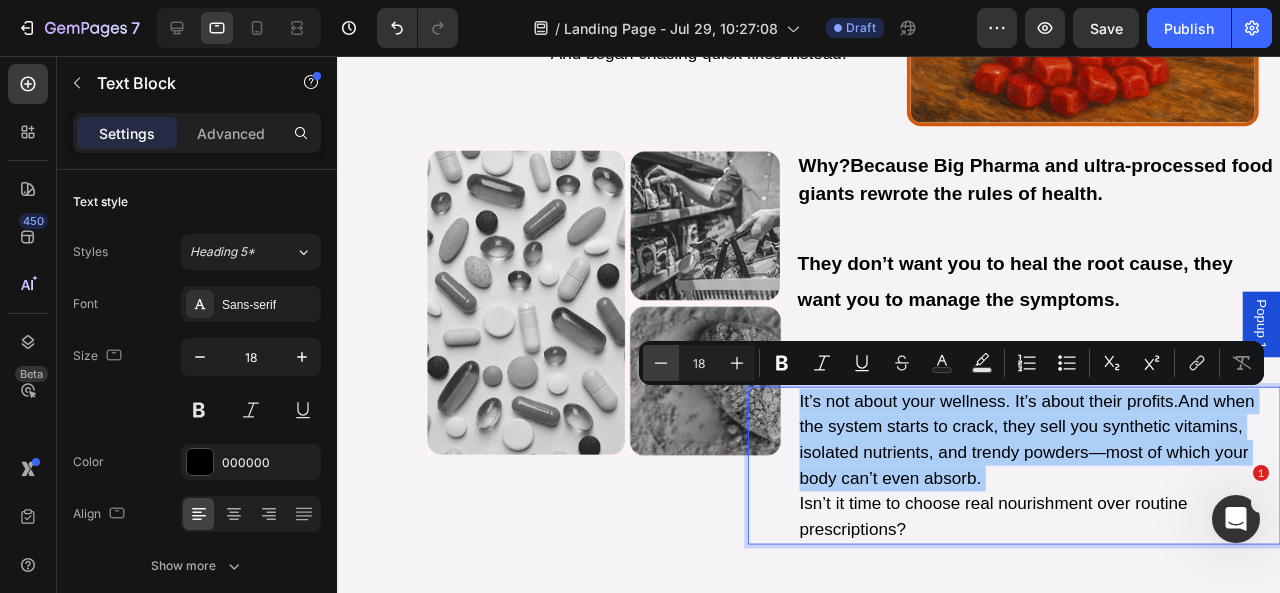 click 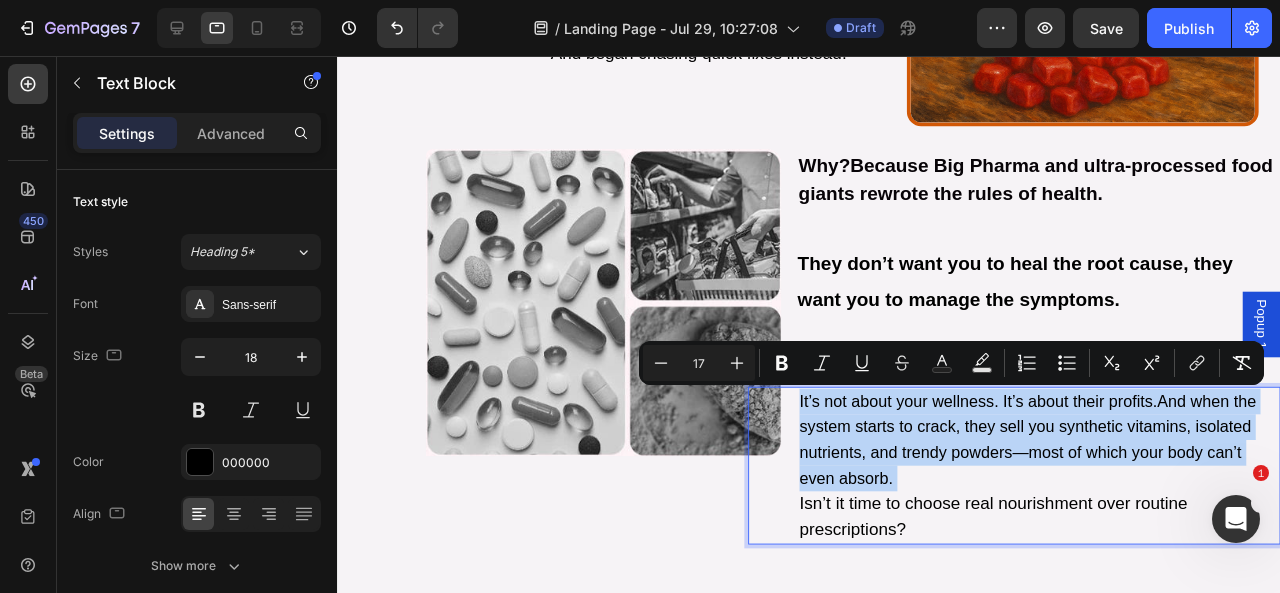 click on "Isn’t it time to choose real nourishment over routine prescriptions?" at bounding box center [1075, 541] 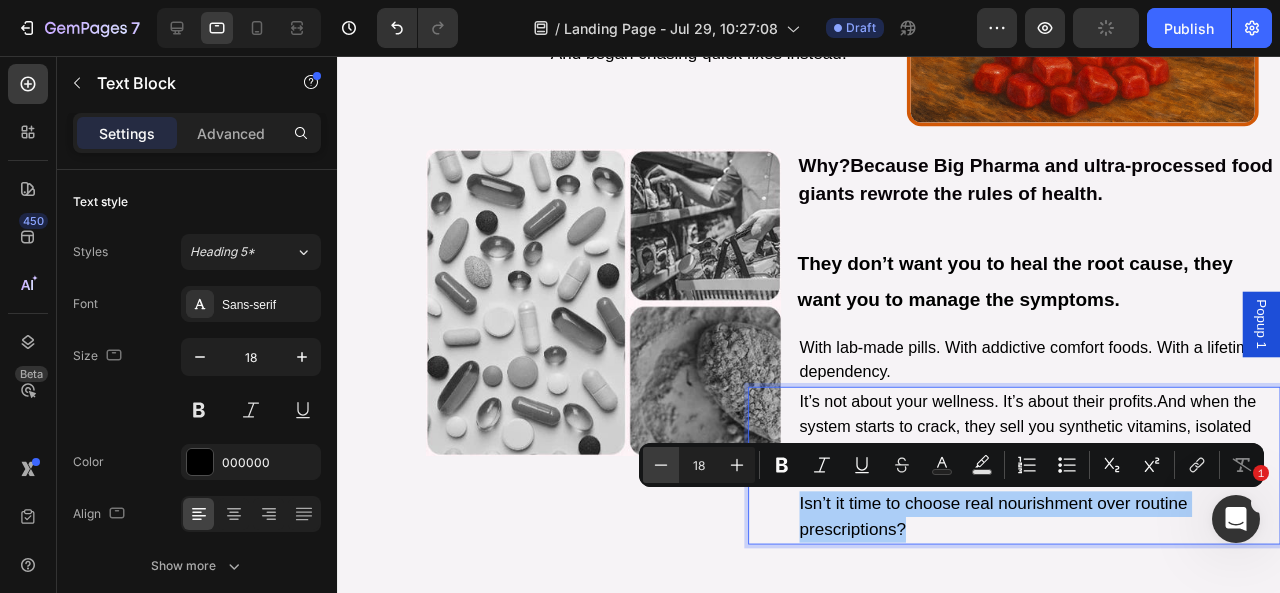 click 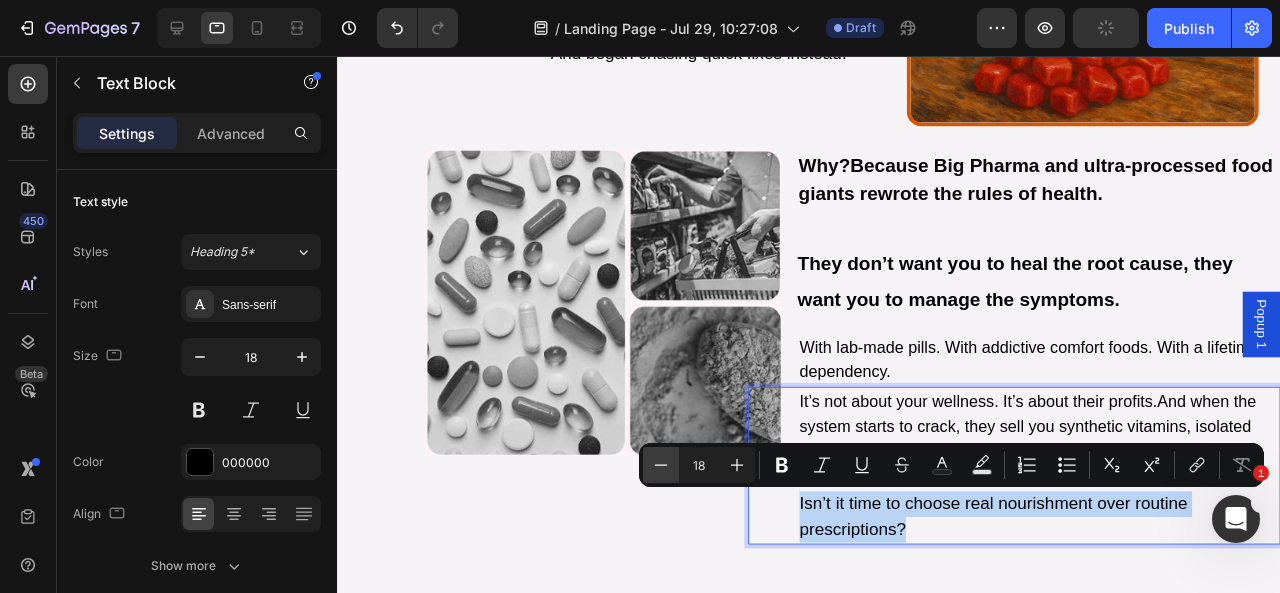 type on "17" 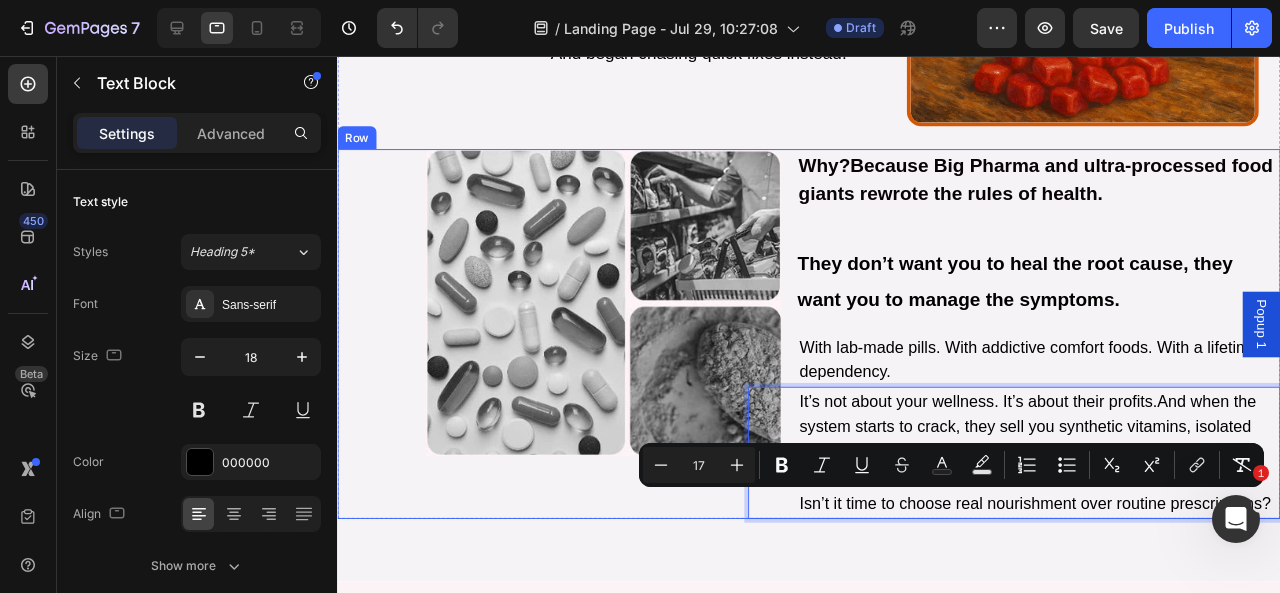 click on "Image" at bounding box center (537, 348) 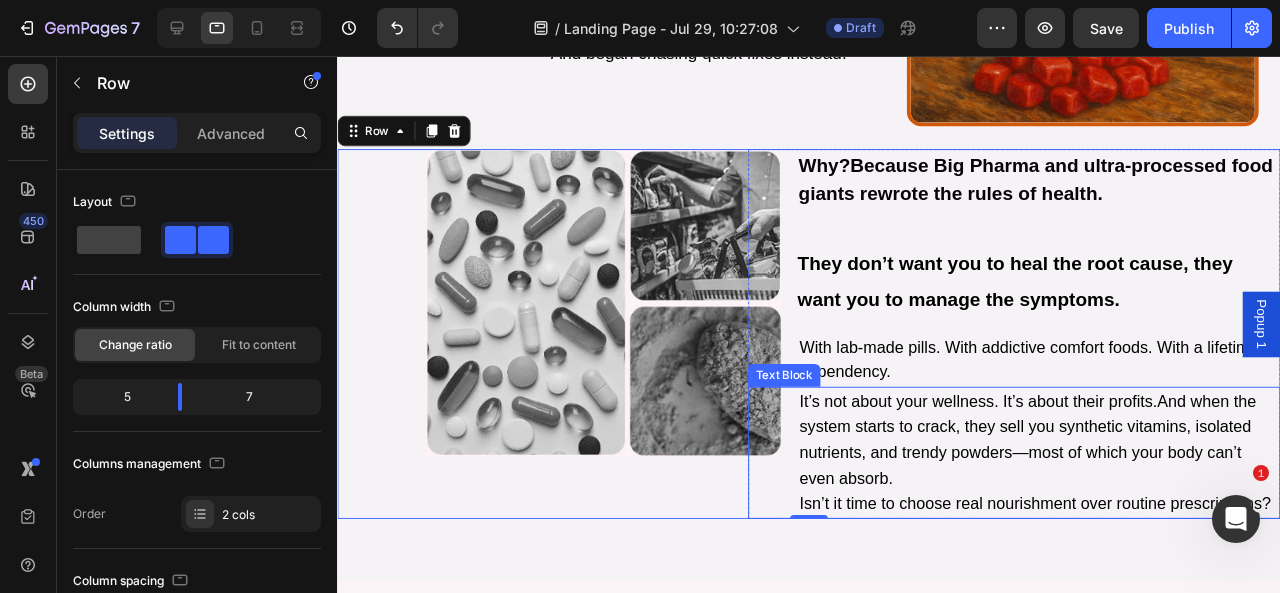click on "Isn’t it time to choose real nourishment over routine prescriptions?" at bounding box center [1075, 527] 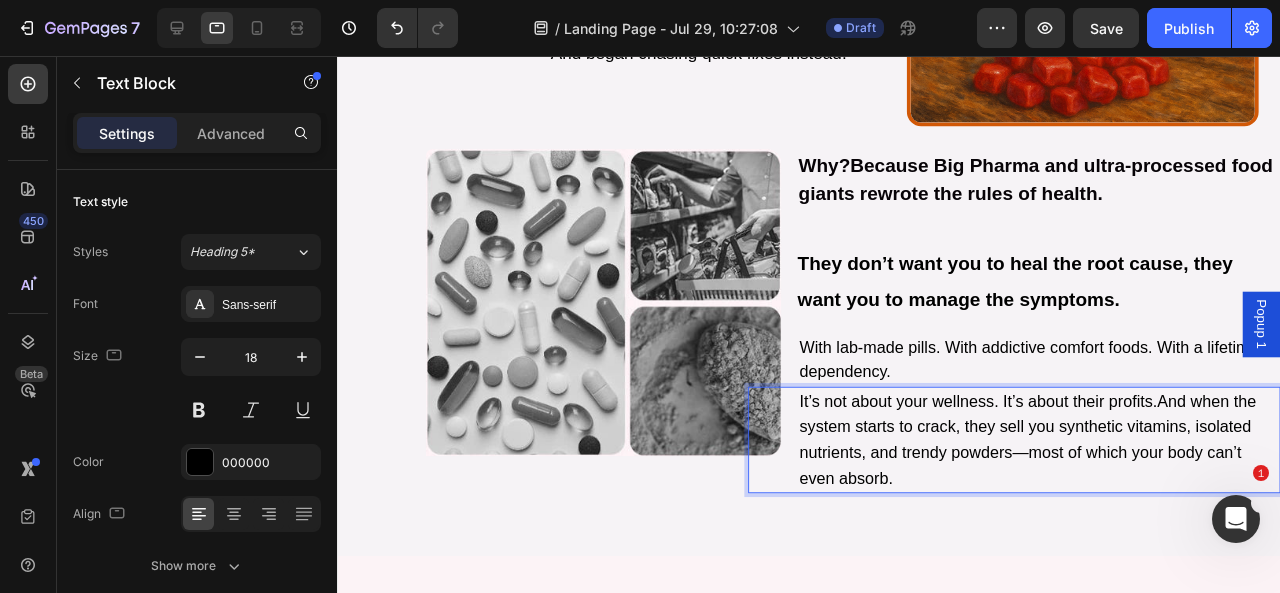click at bounding box center [833, 984] 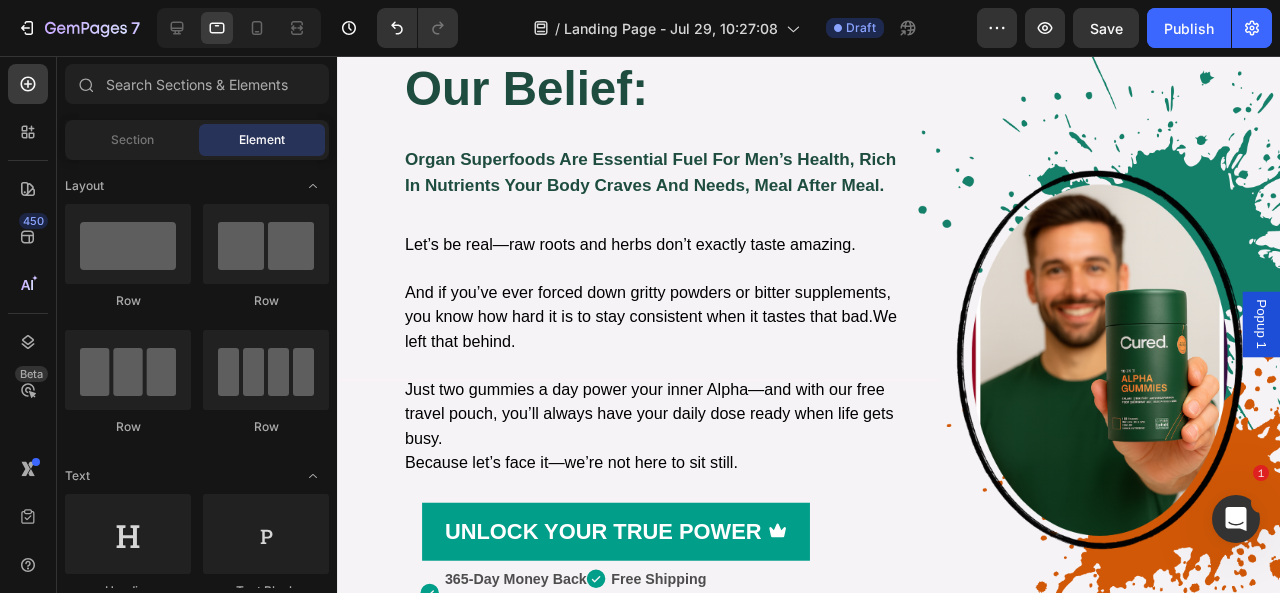scroll, scrollTop: 2470, scrollLeft: 0, axis: vertical 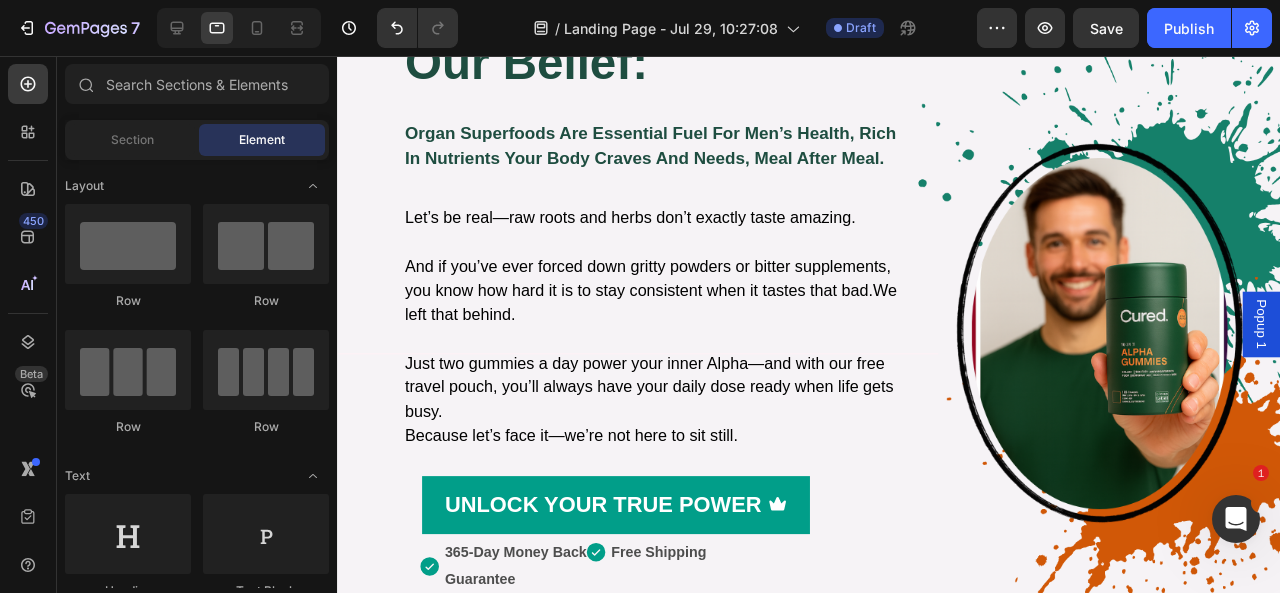 drag, startPoint x: 1321, startPoint y: 167, endPoint x: 1092, endPoint y: 71, distance: 248.30827 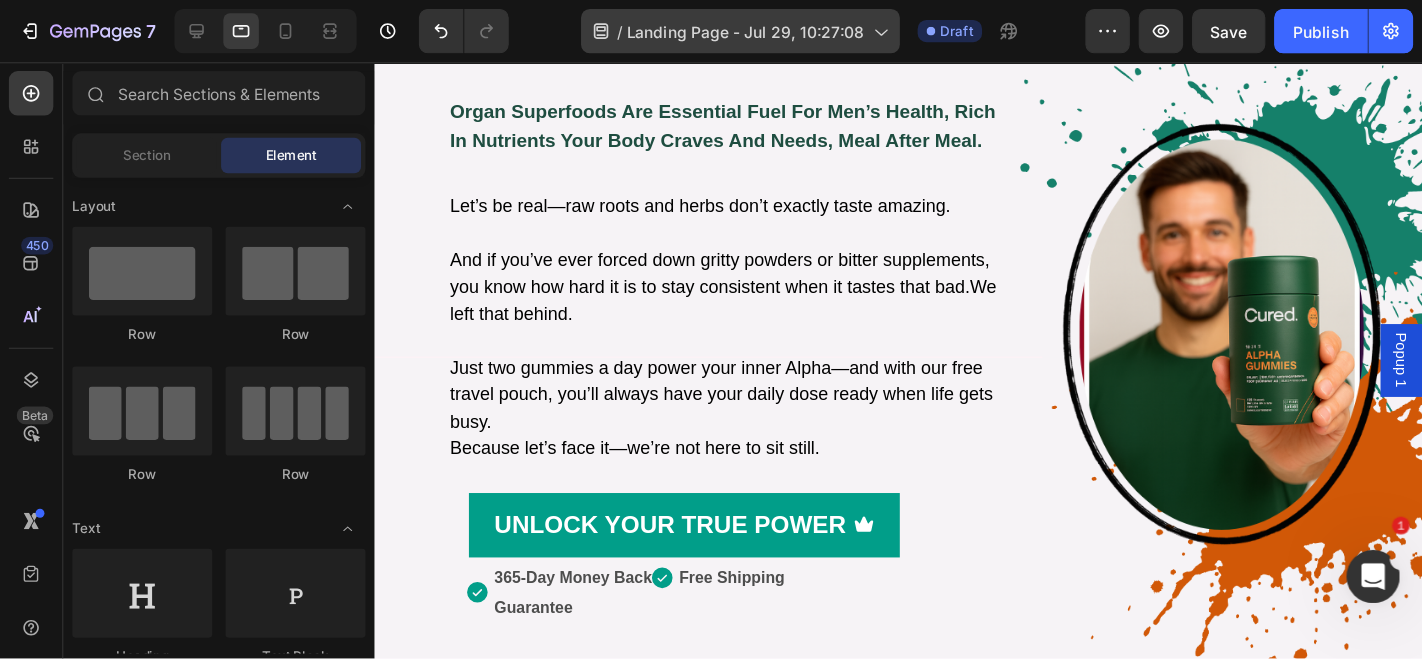 scroll, scrollTop: 2260, scrollLeft: 0, axis: vertical 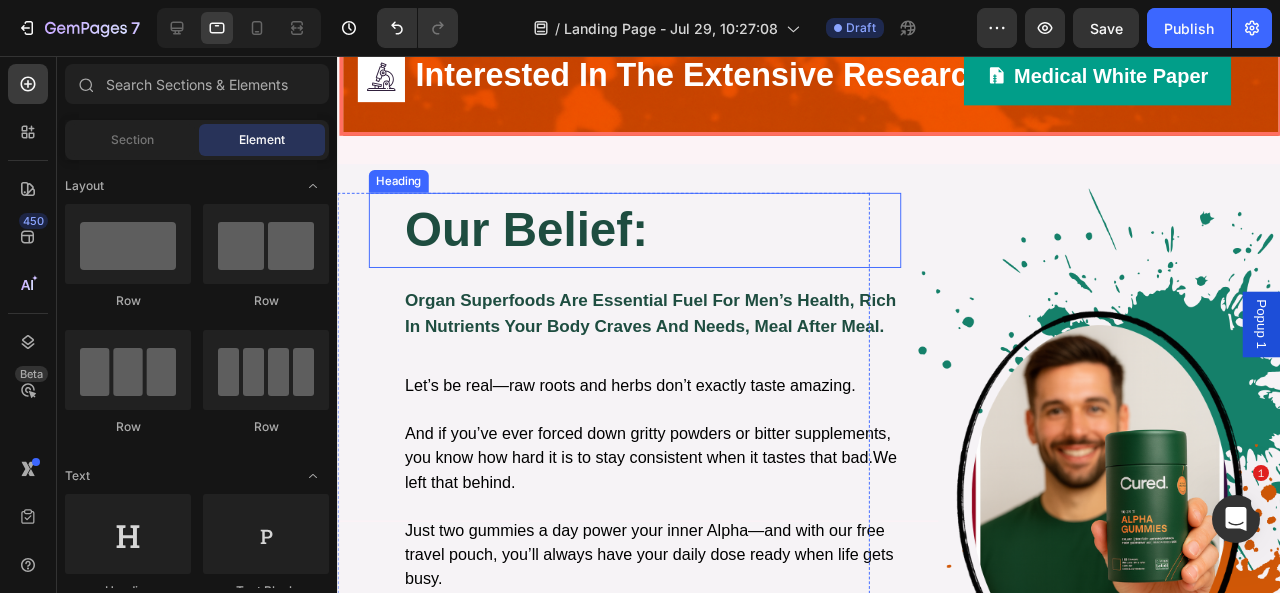 click on "our belief:" at bounding box center [668, 239] 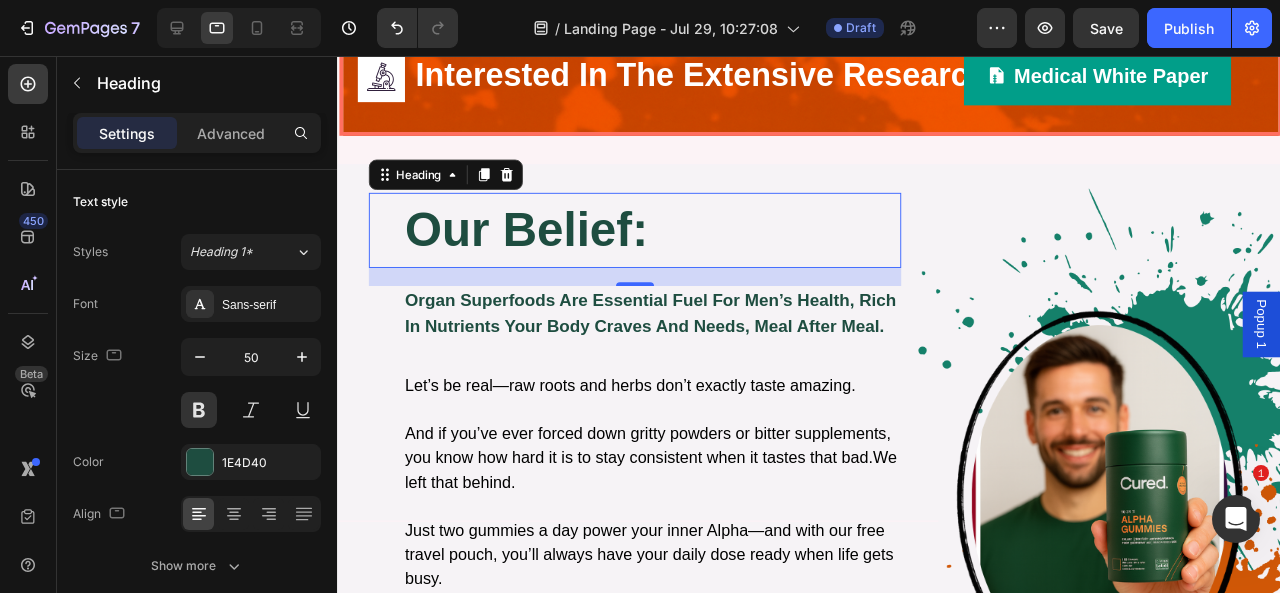 click on "our belief:" at bounding box center [668, 239] 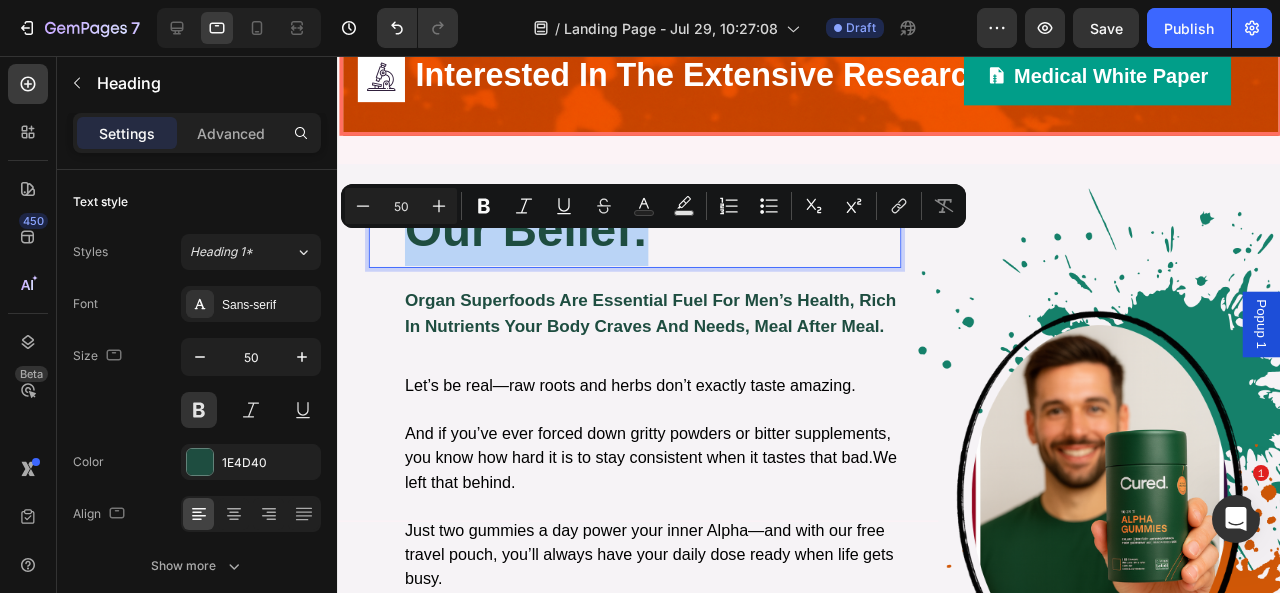drag, startPoint x: 612, startPoint y: 273, endPoint x: 375, endPoint y: 277, distance: 237.03375 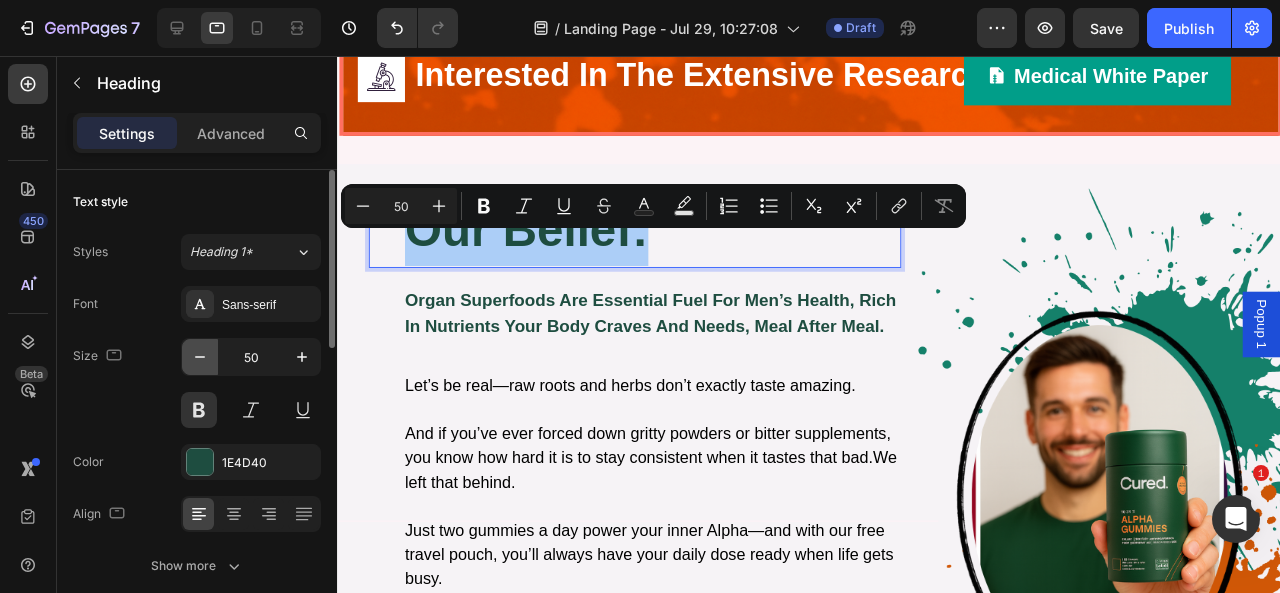 click 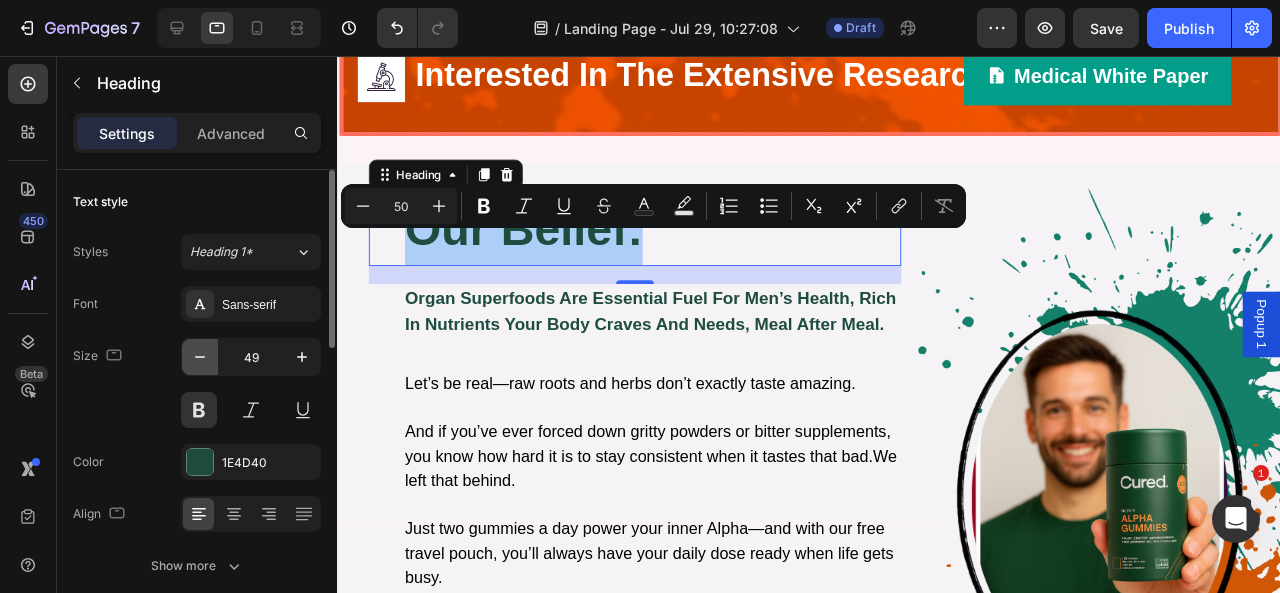 click 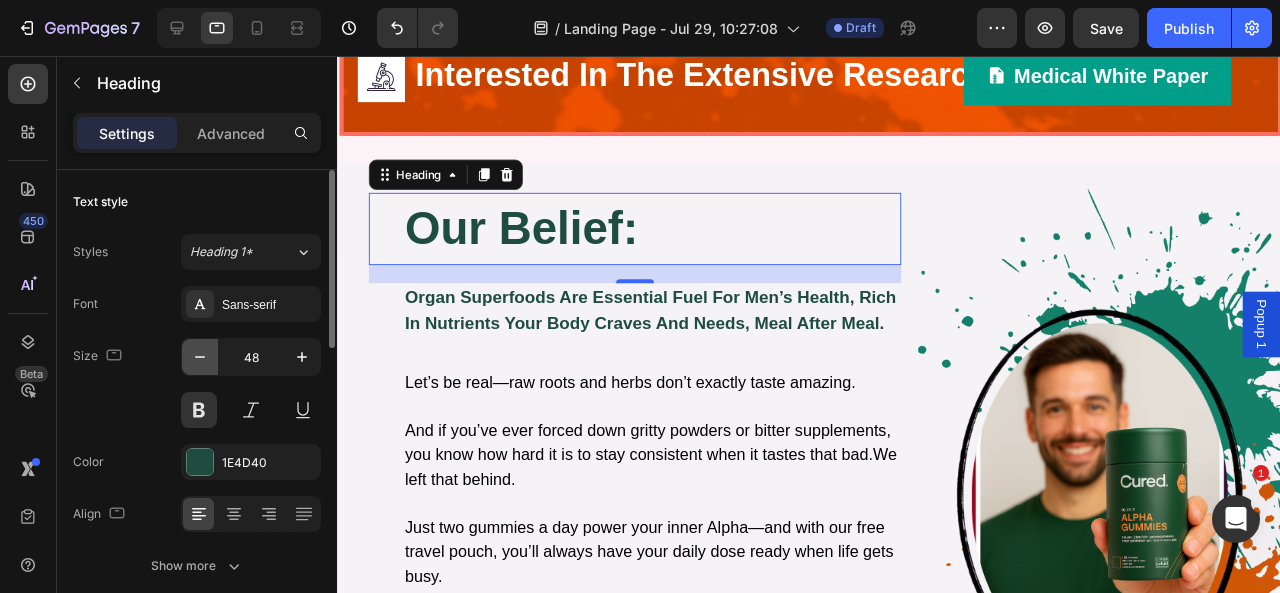 click 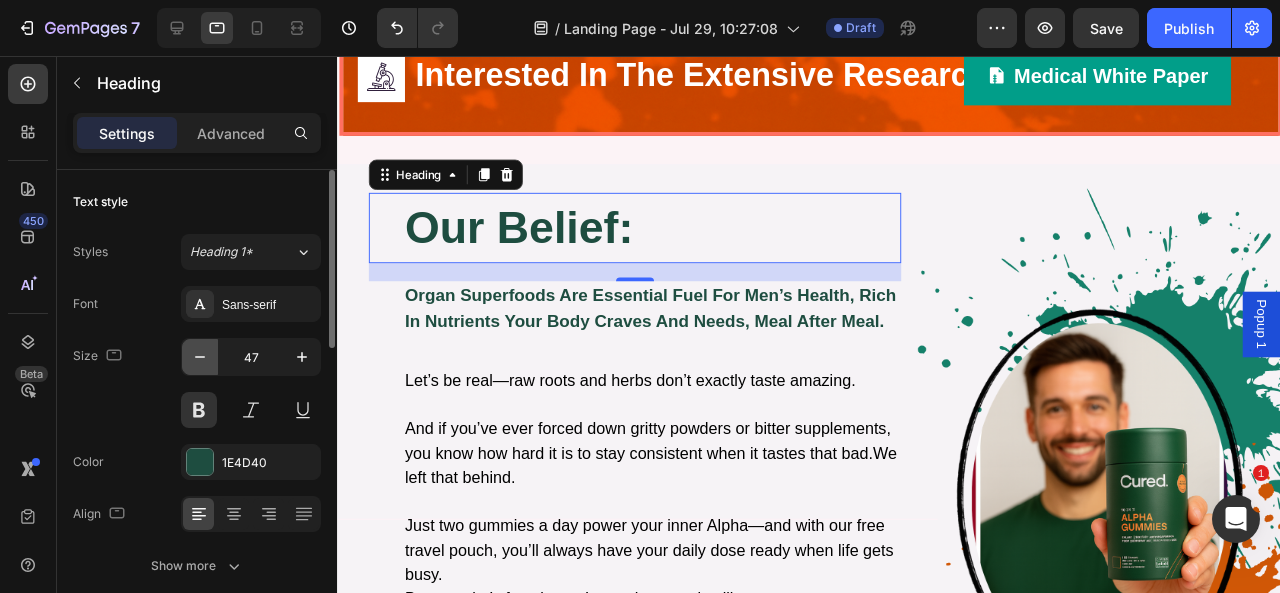 click 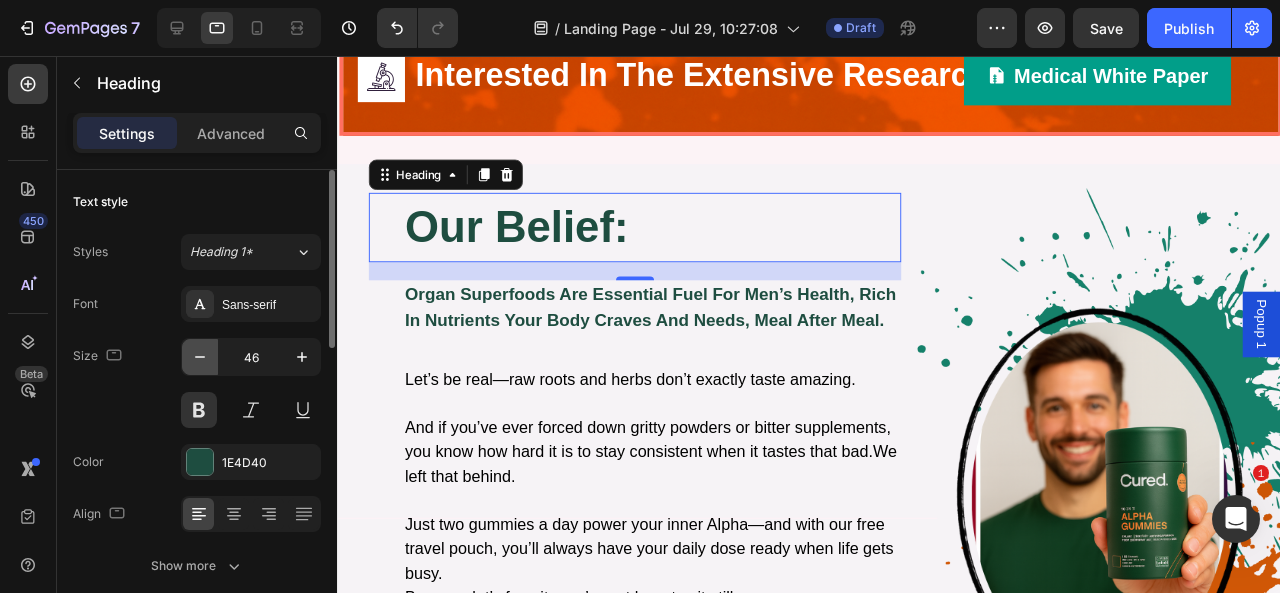 click 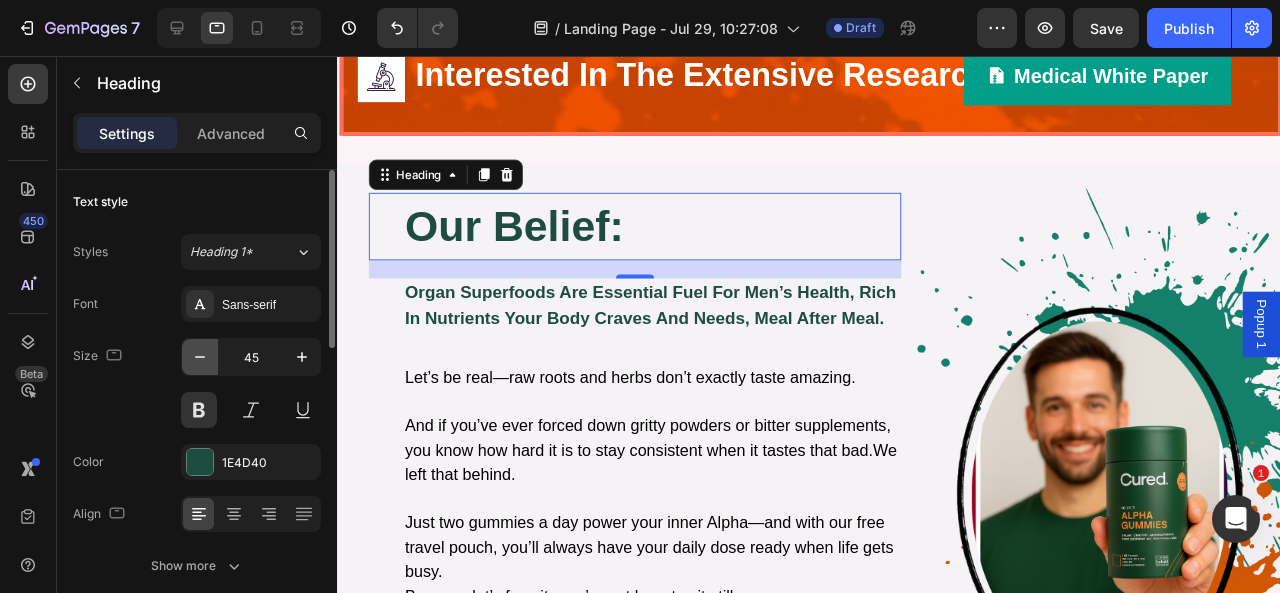 click 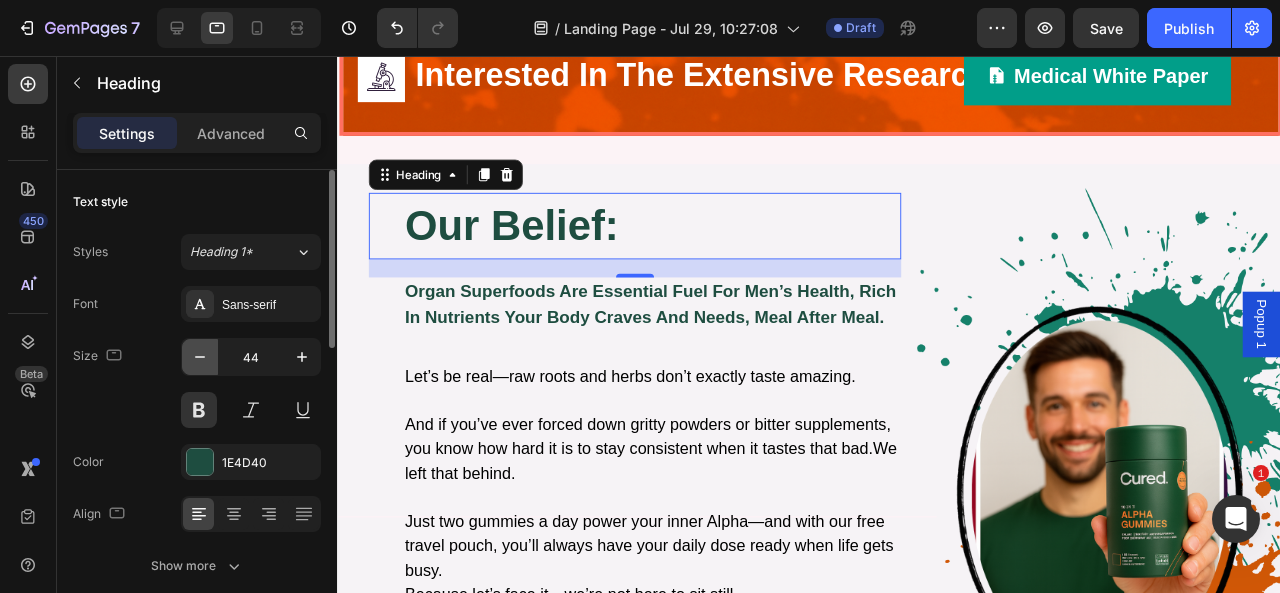click 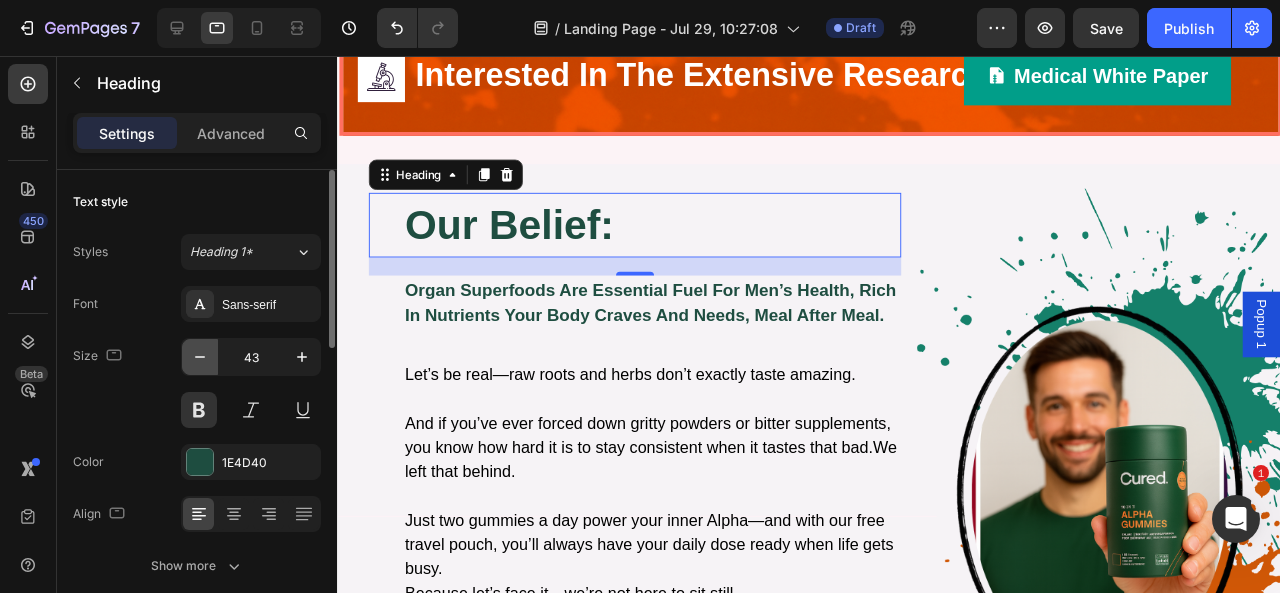 click 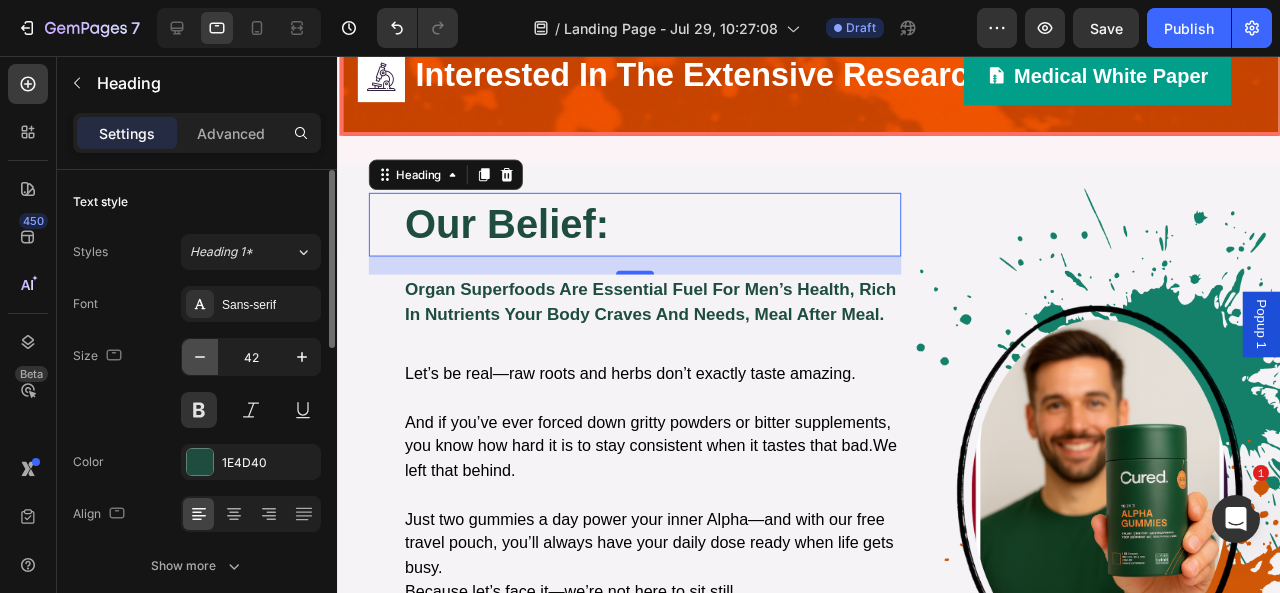 click 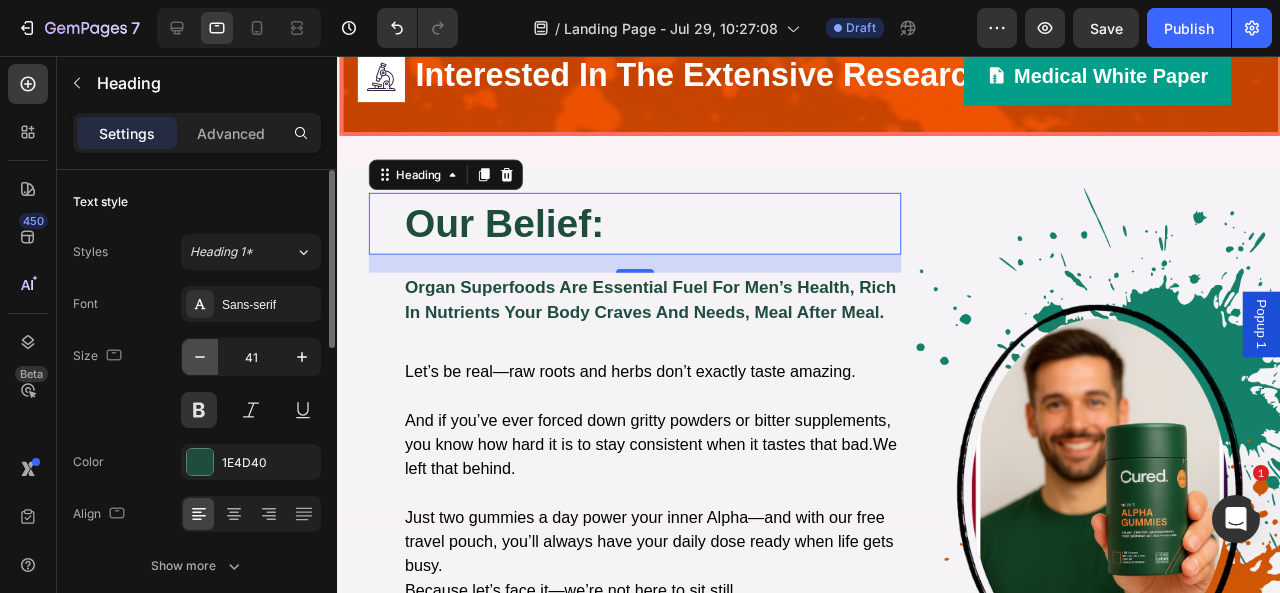 click 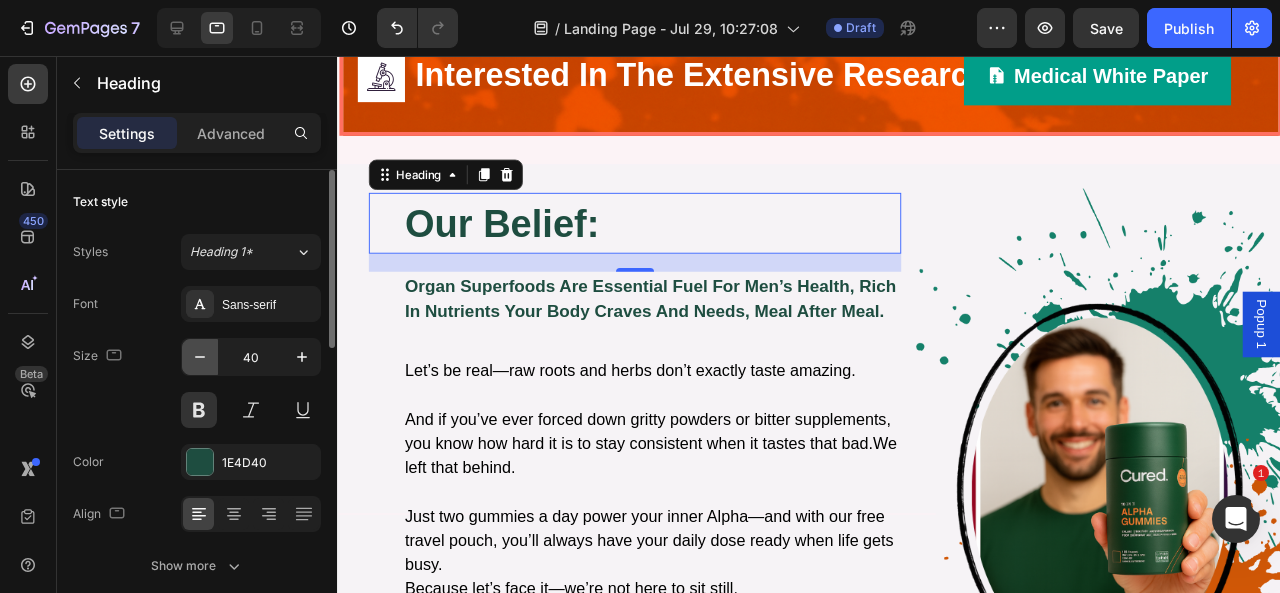 click 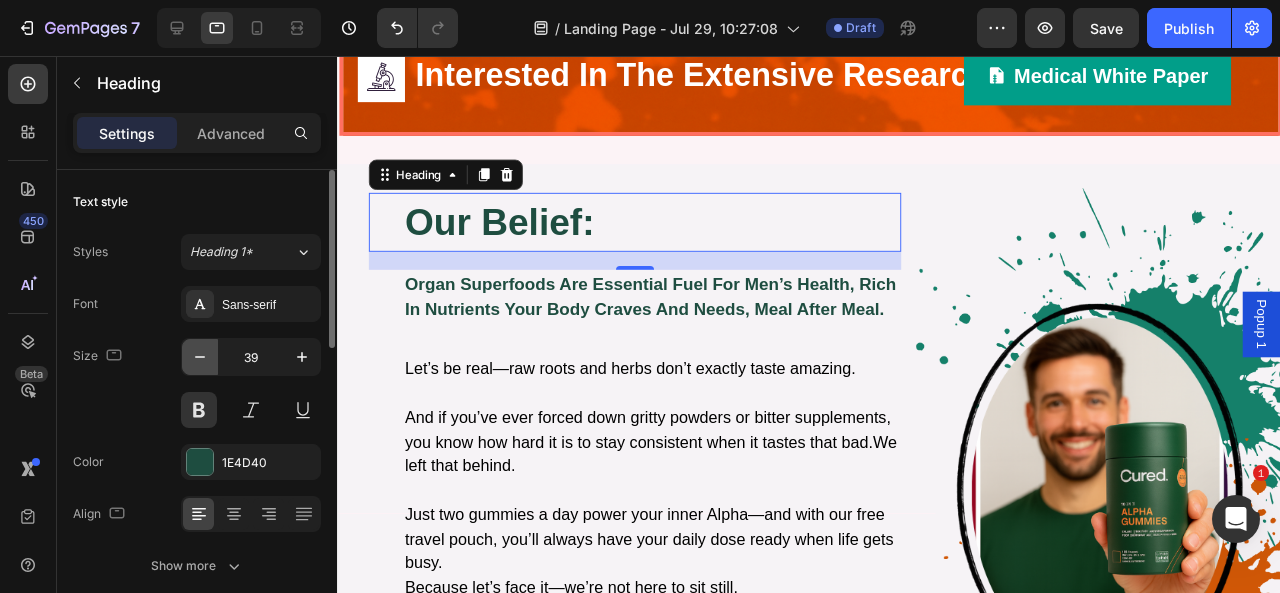 click 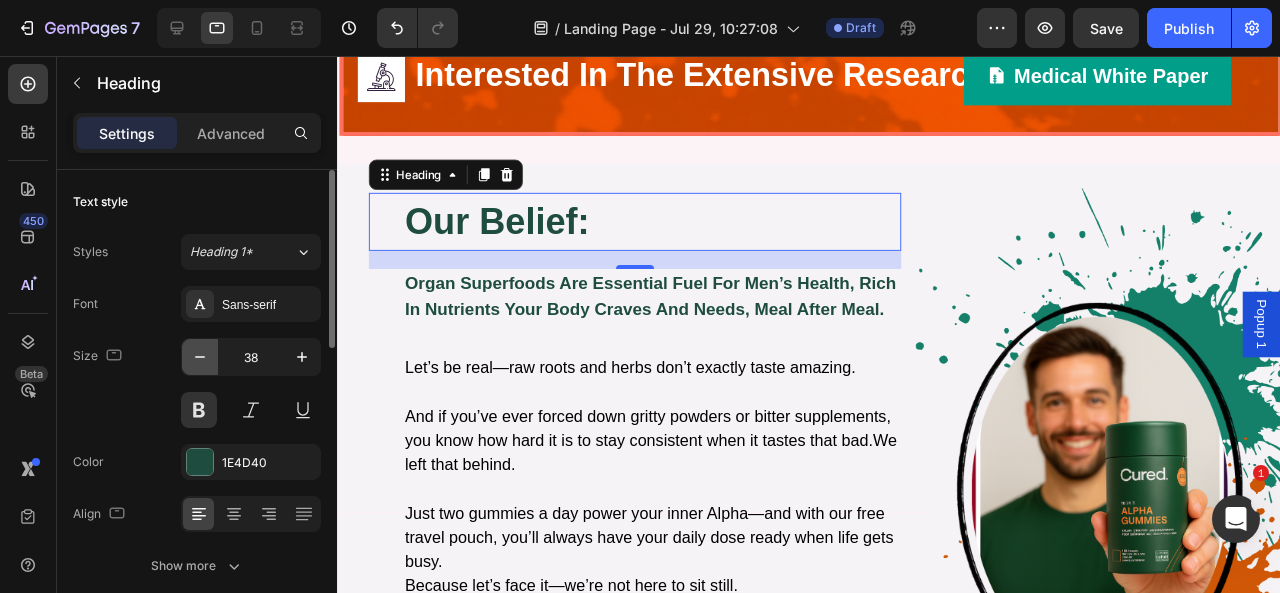 click 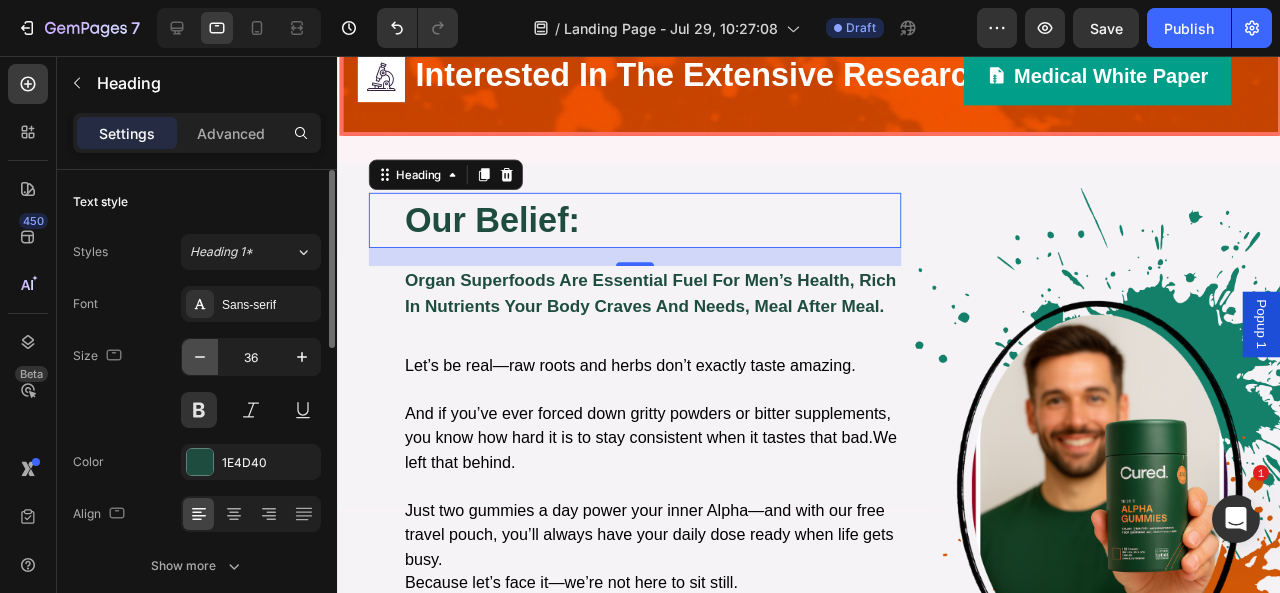 click 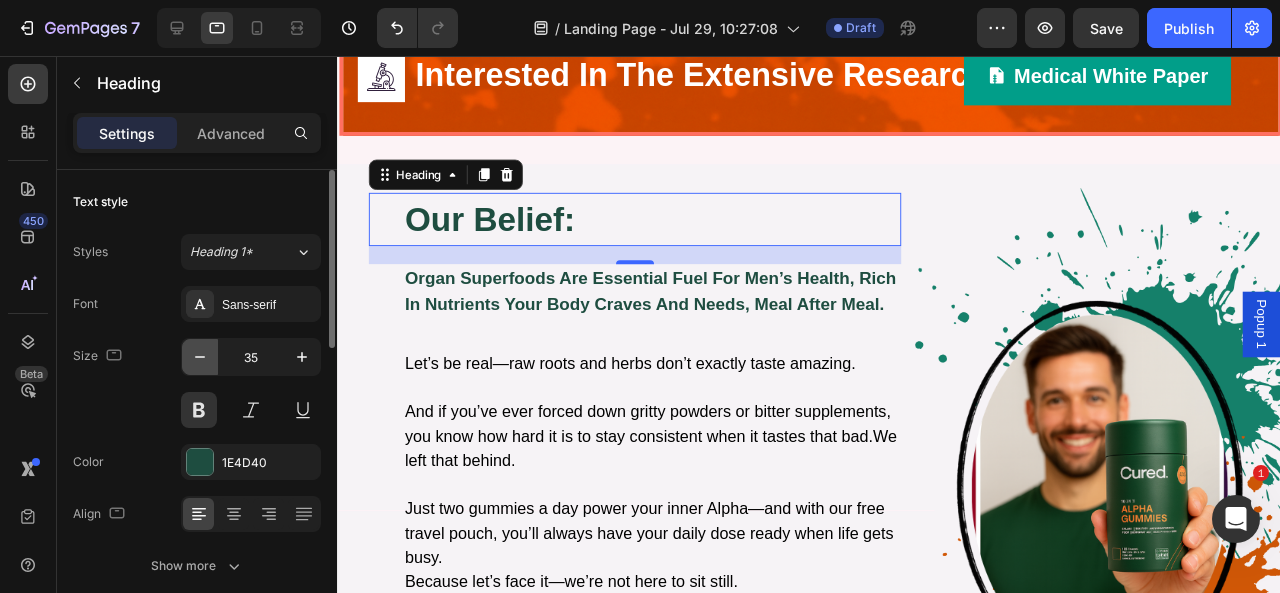 click 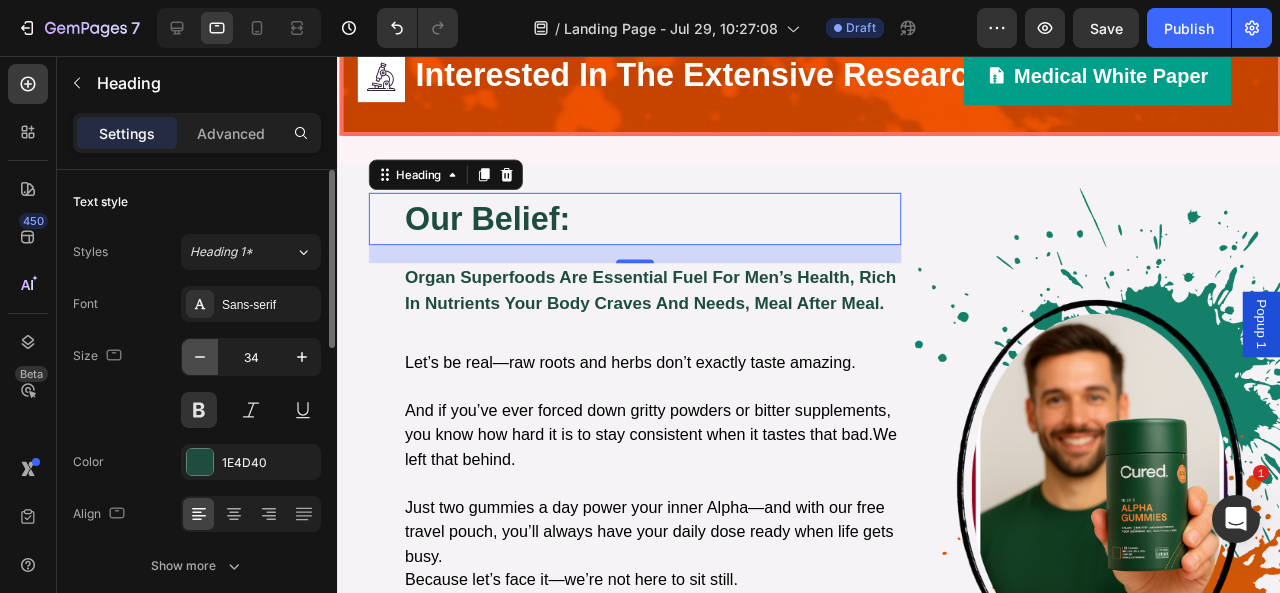 click 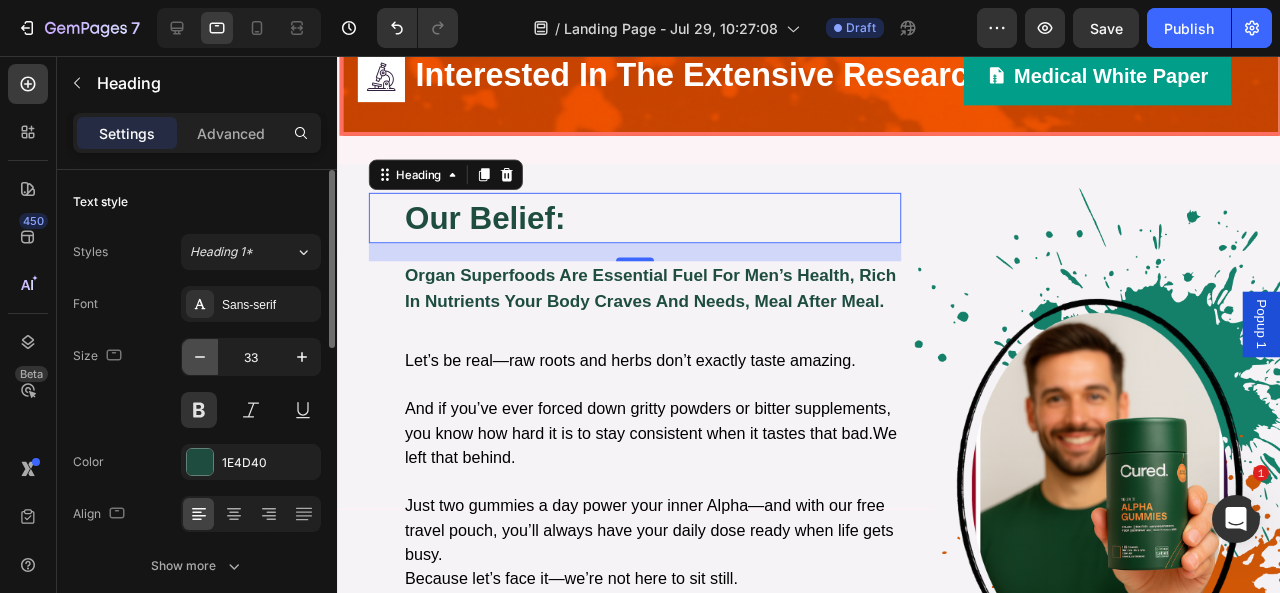 click 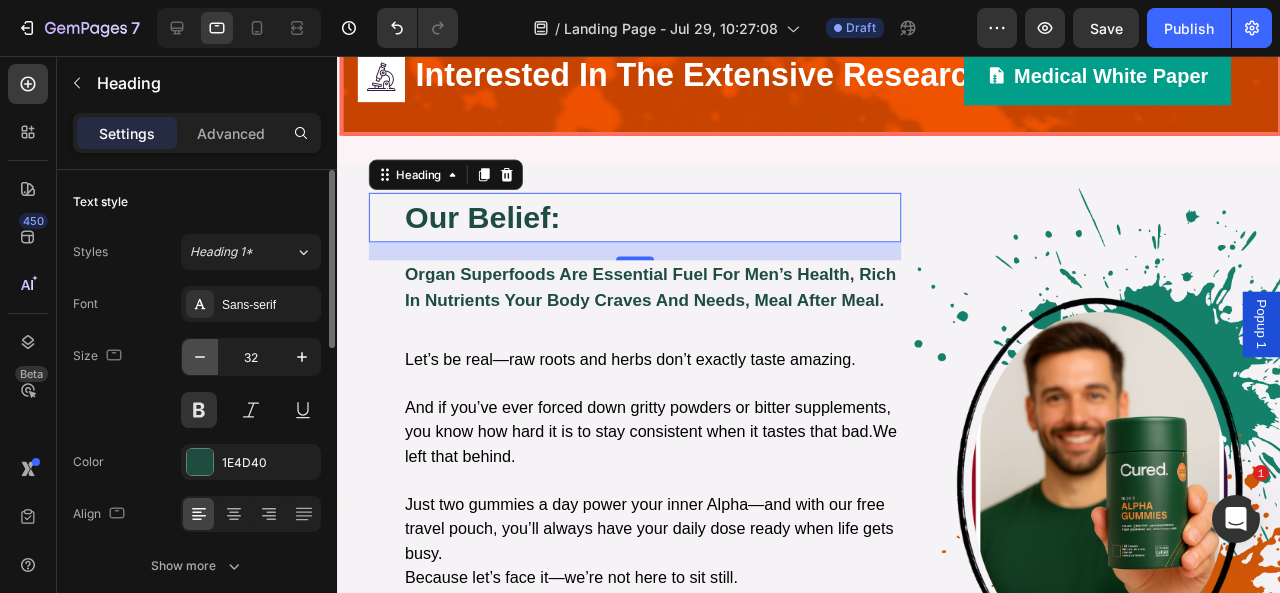 click 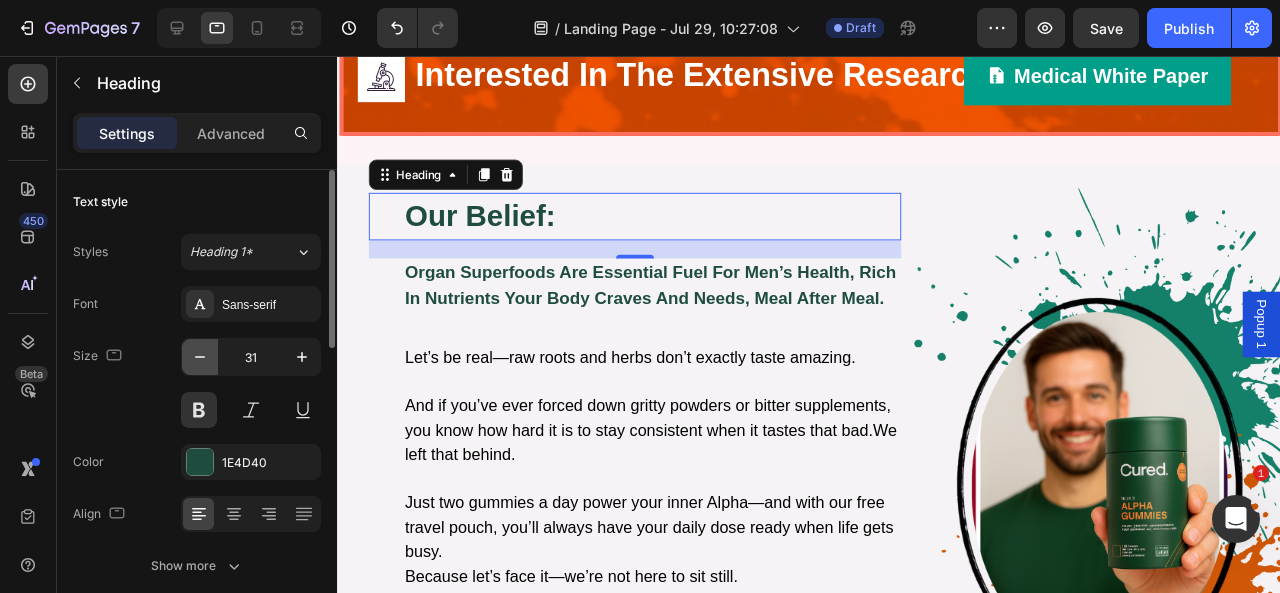 click 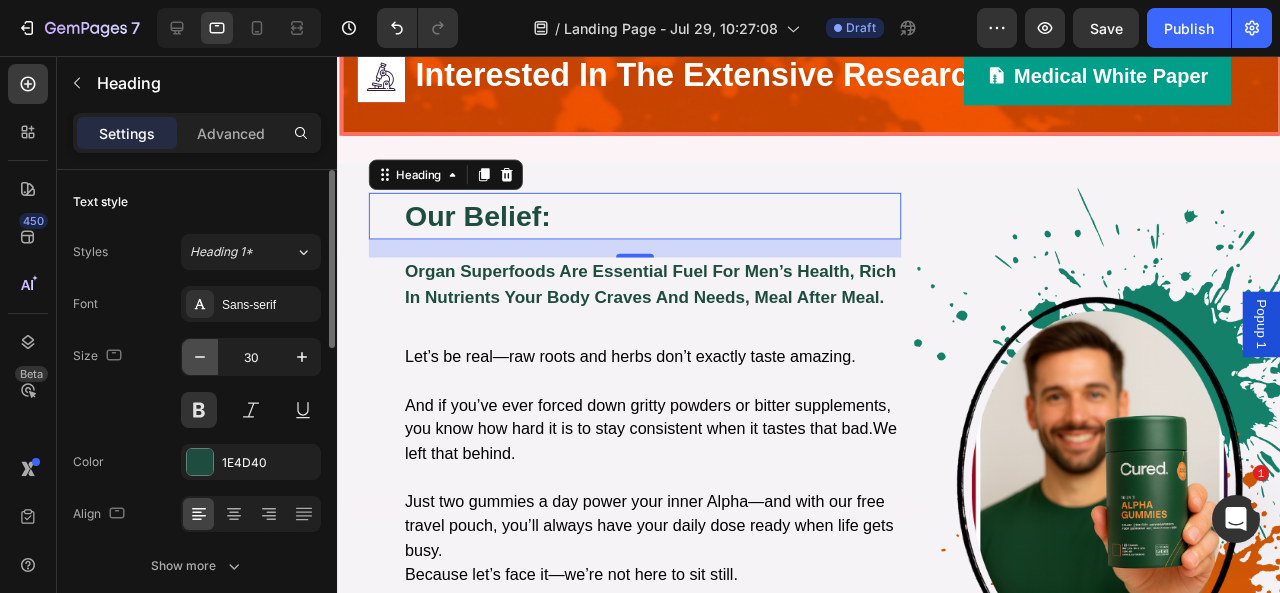 click 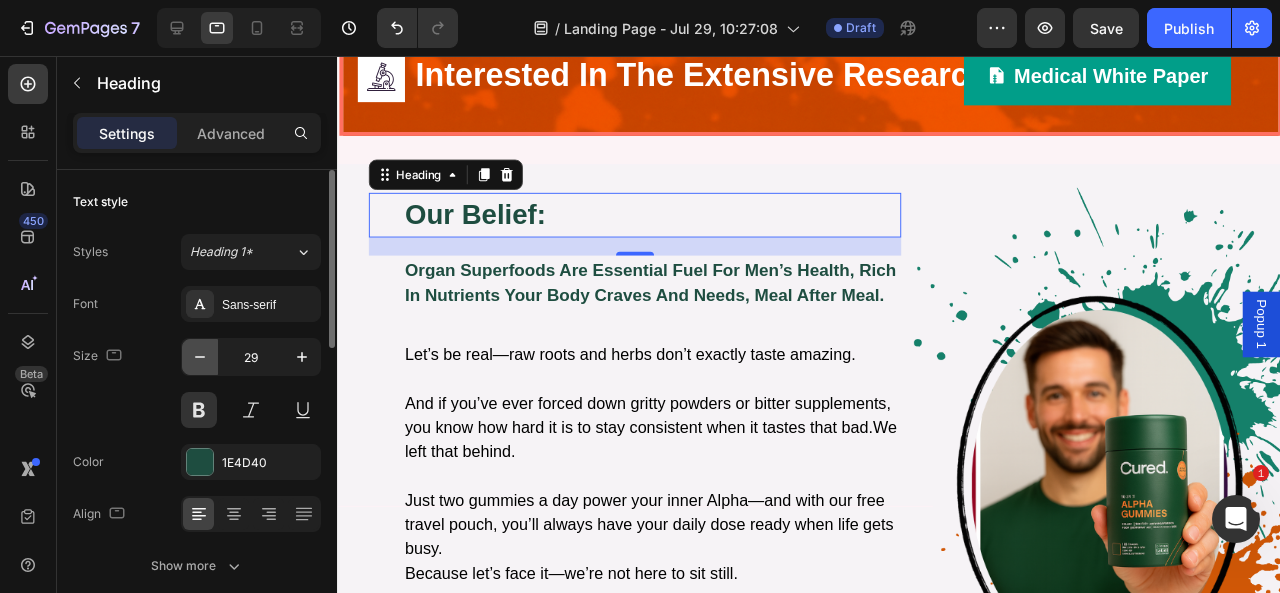 click 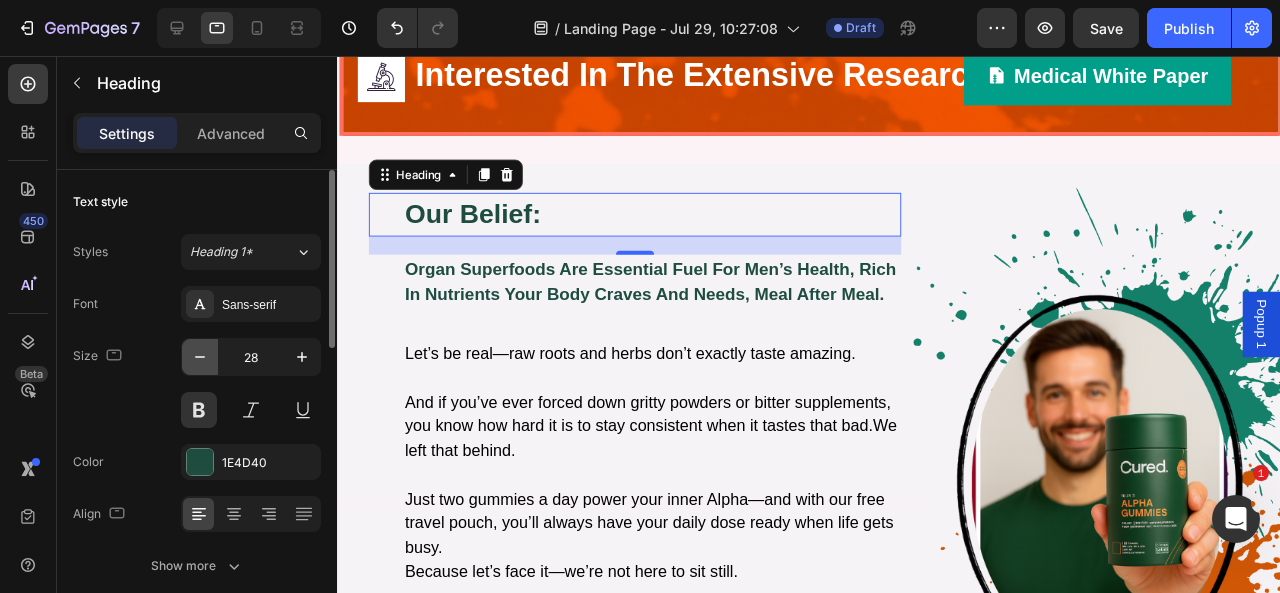 click 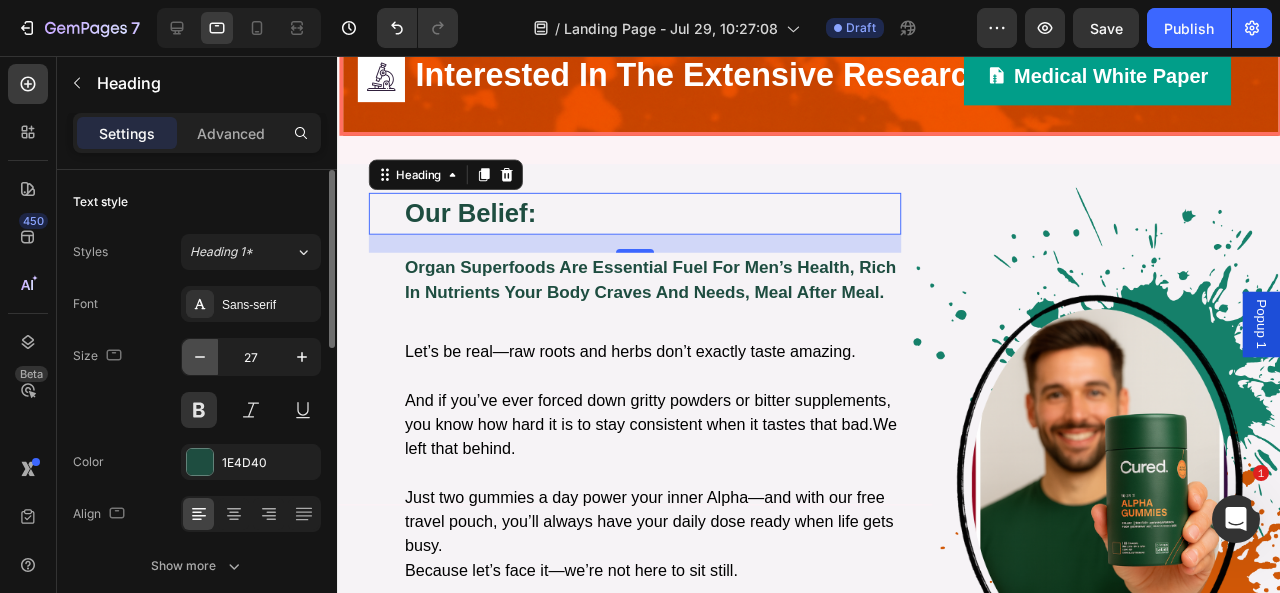 click 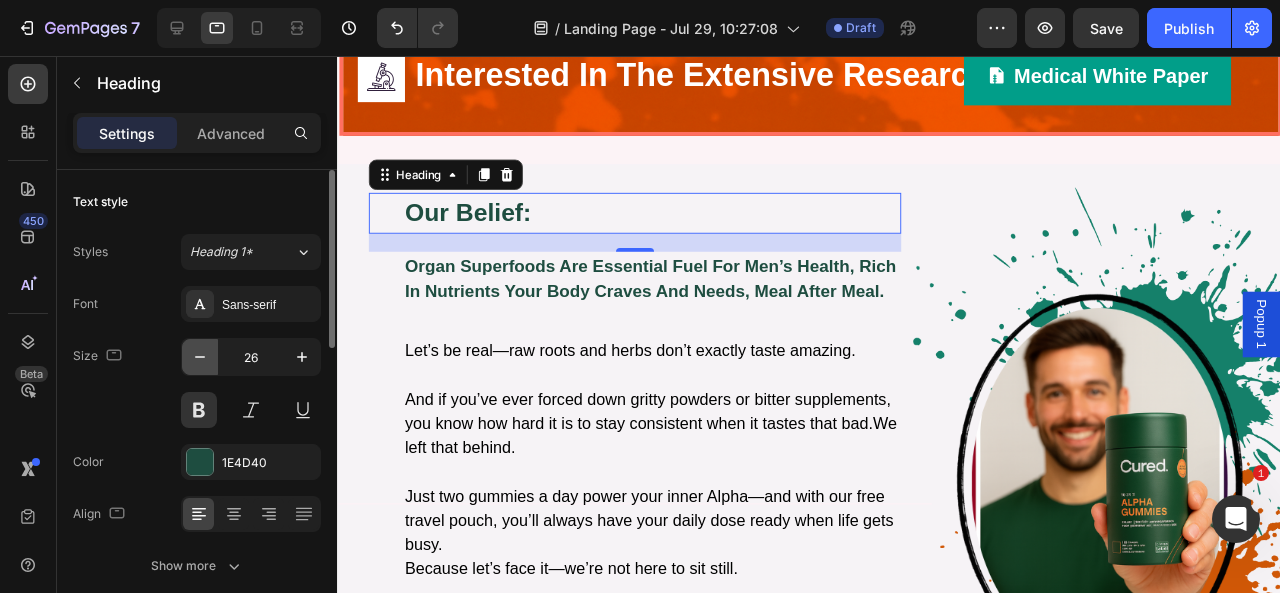 click 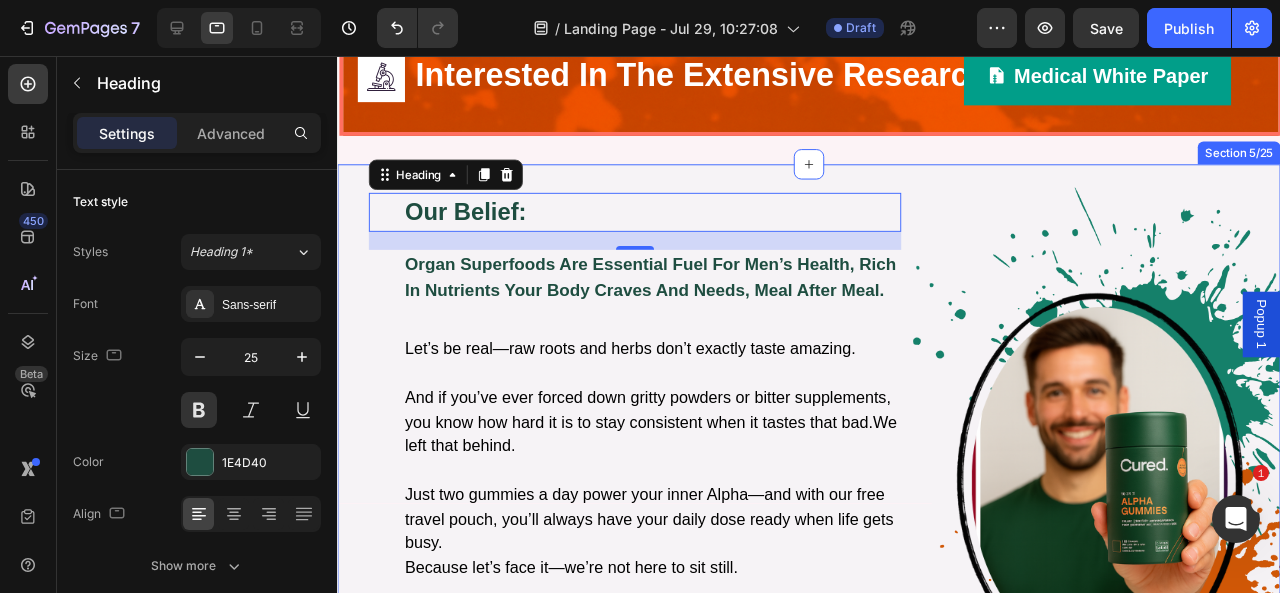 click on "our belief: Heading   19 Our Belief: Heading organ superfoods are essential fuel for men’s health, rich in nutrients your body craves and needs, meal after meal. Heading Image Let’s be real—raw roots and herbs don’t exactly taste amazing.   And if you’ve ever forced down gritty powders or bitter supplements, you know how hard it is to stay consistent when it tastes that bad.We left that behind.   Just two gummies a day power your inner Alpha—and with our free travel pouch, you’ll always have your daily dose ready when life gets busy. Because let’s face it—we’re not here to sit still. Text Block
UNLOCK YOUR TRUE POWER Button 365-Day Guarantee Item List Free Shipping Item List Row Row
UNLOCK YOUR TRUE POWER Button 365-Day Money Back Guarantee Item List Free Shipping Item List Row Row Row Image Row Section 5/25" at bounding box center [833, 524] 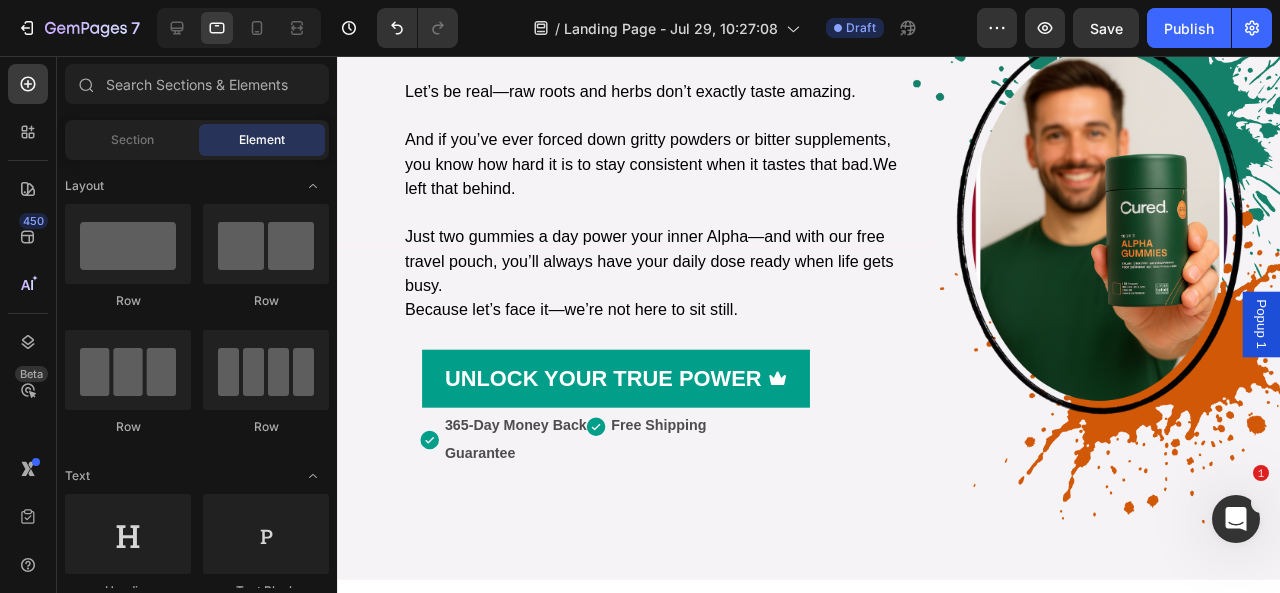 scroll, scrollTop: 2622, scrollLeft: 0, axis: vertical 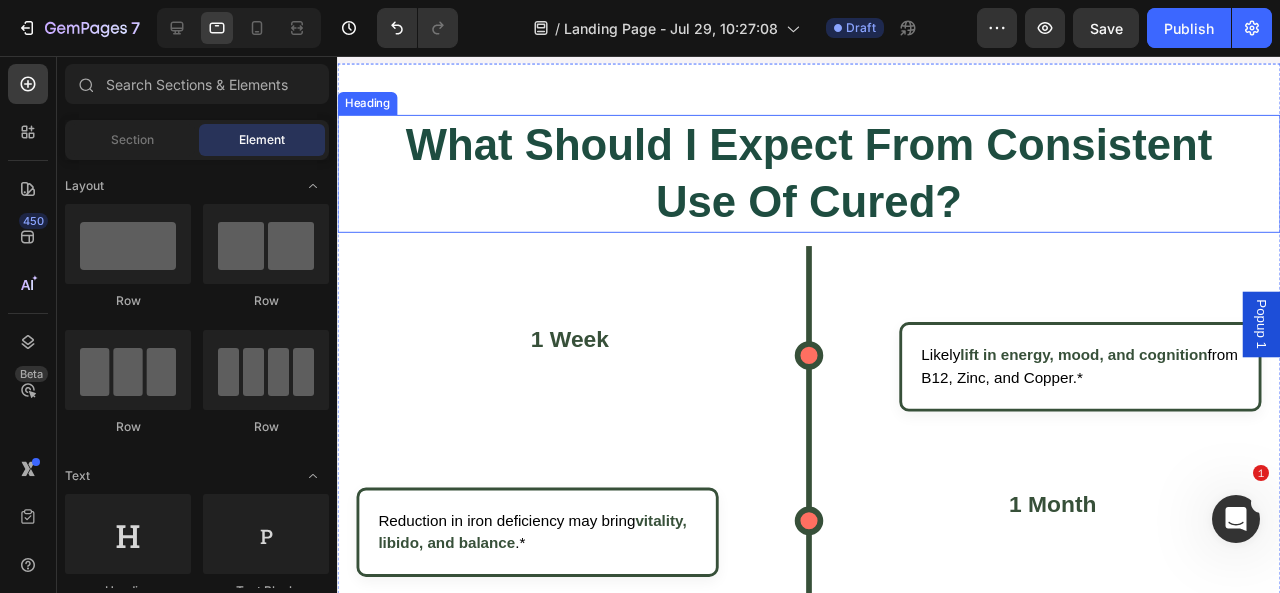 click on "what should i expect from consistent  use of cured?" at bounding box center [833, 180] 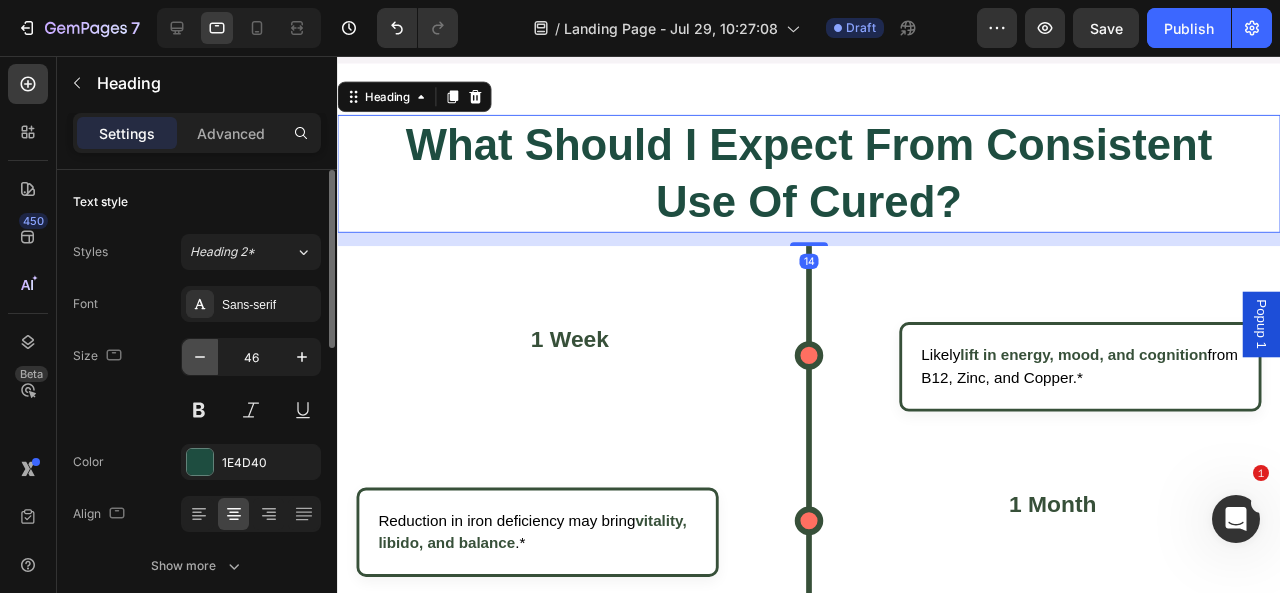 click 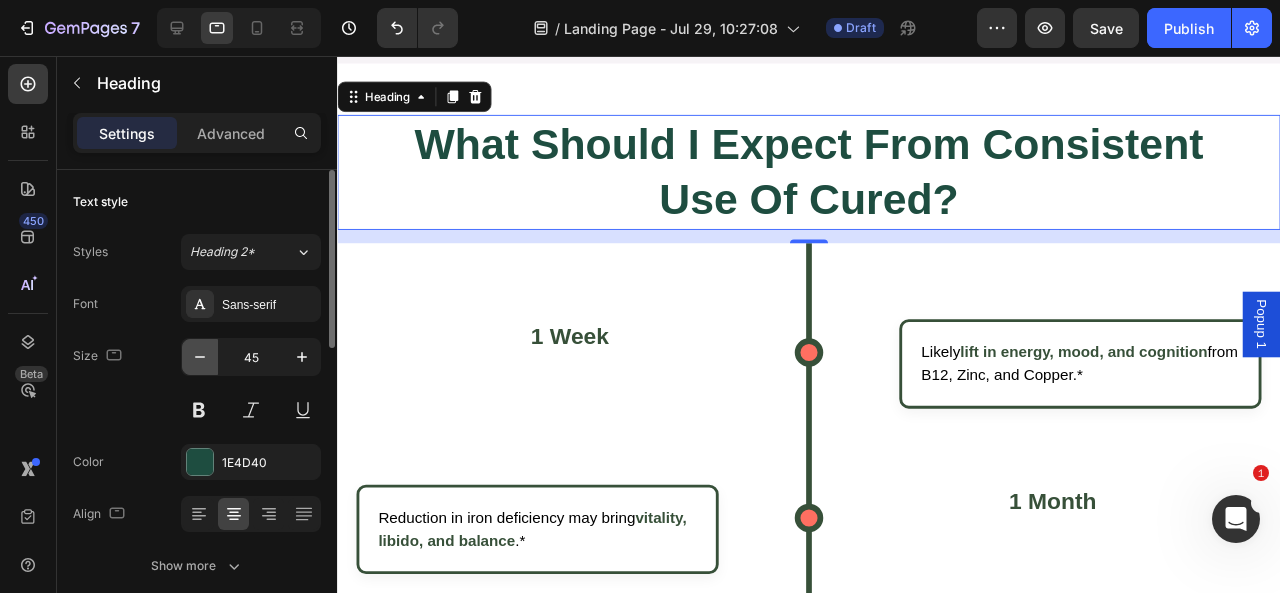 click 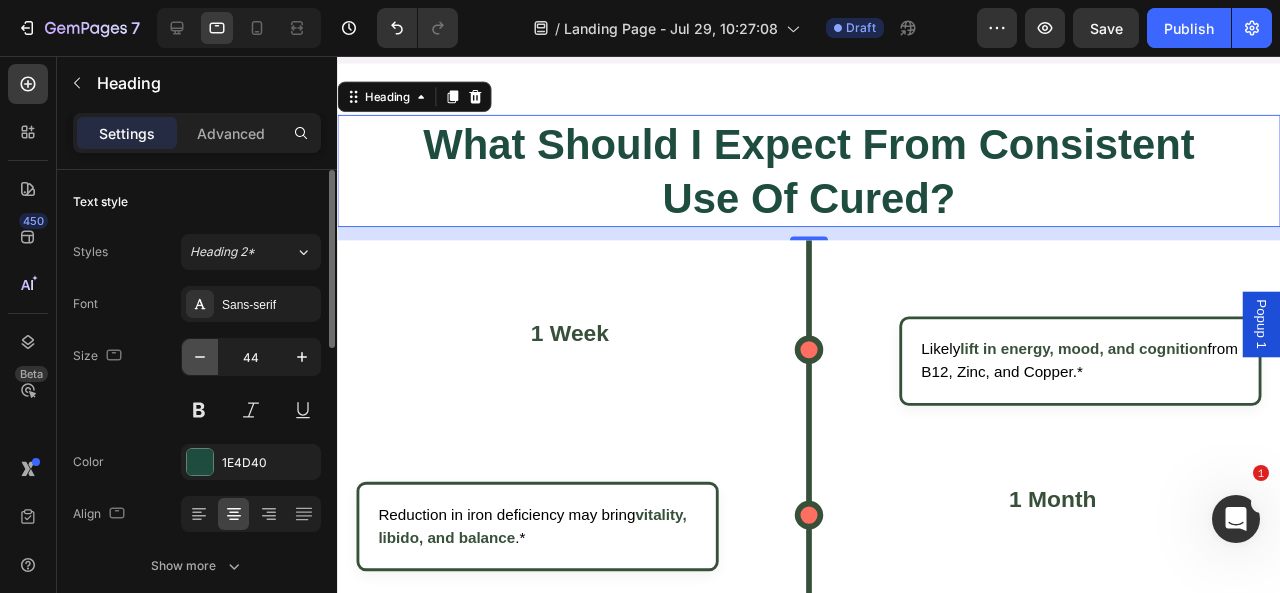 click 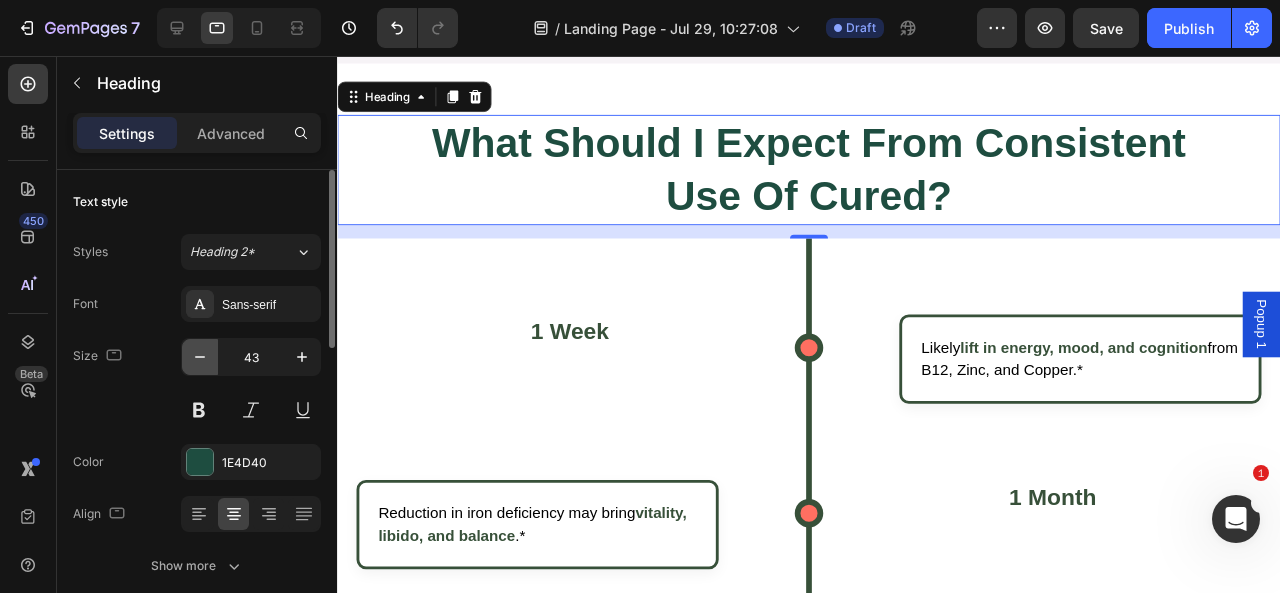 click 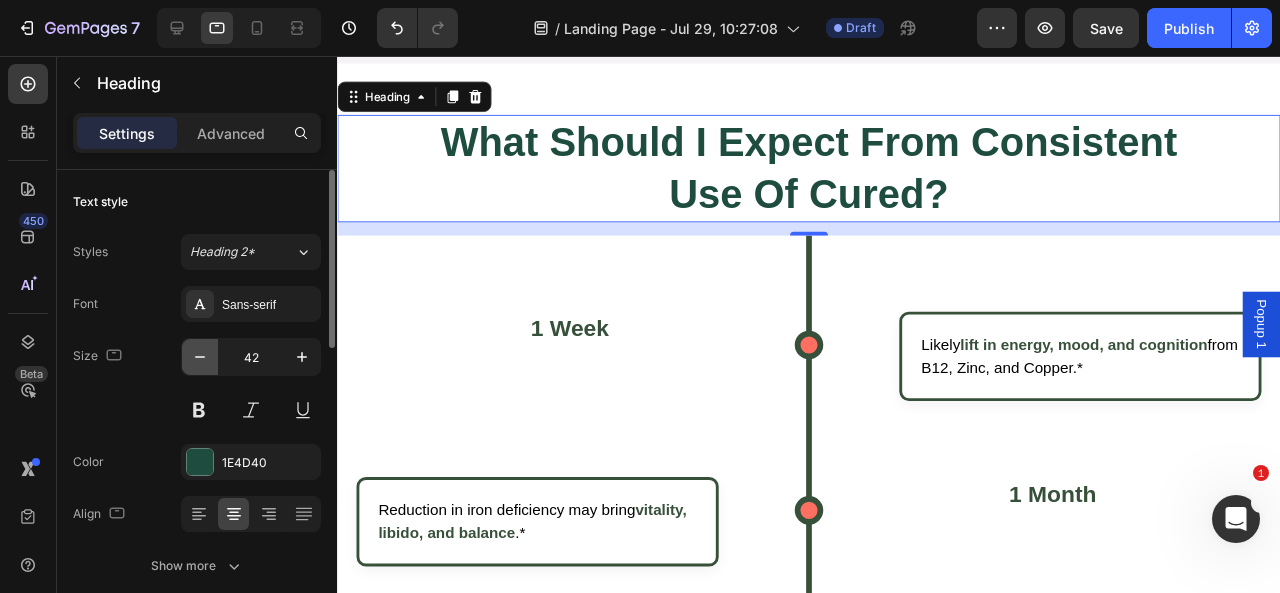 click 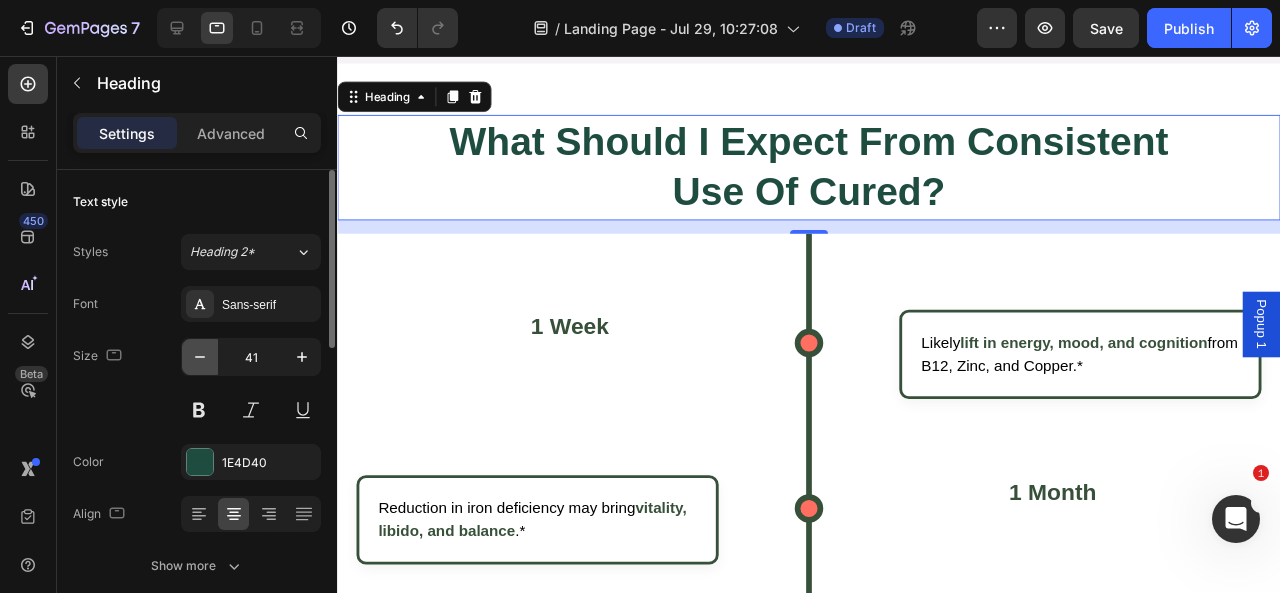 click 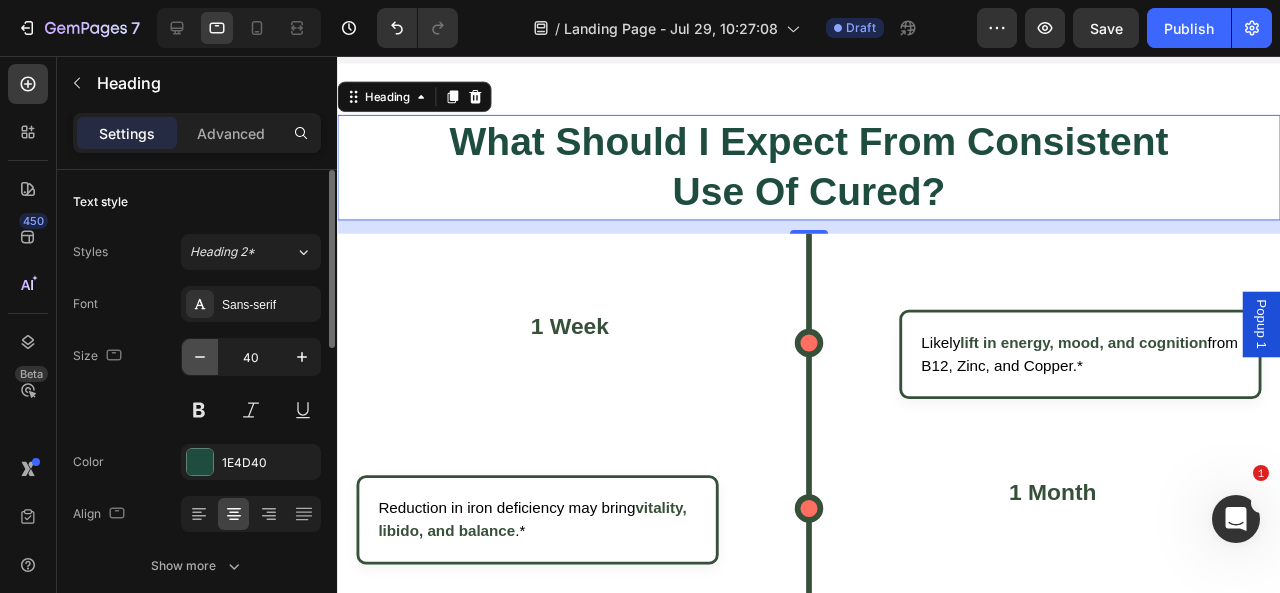 click 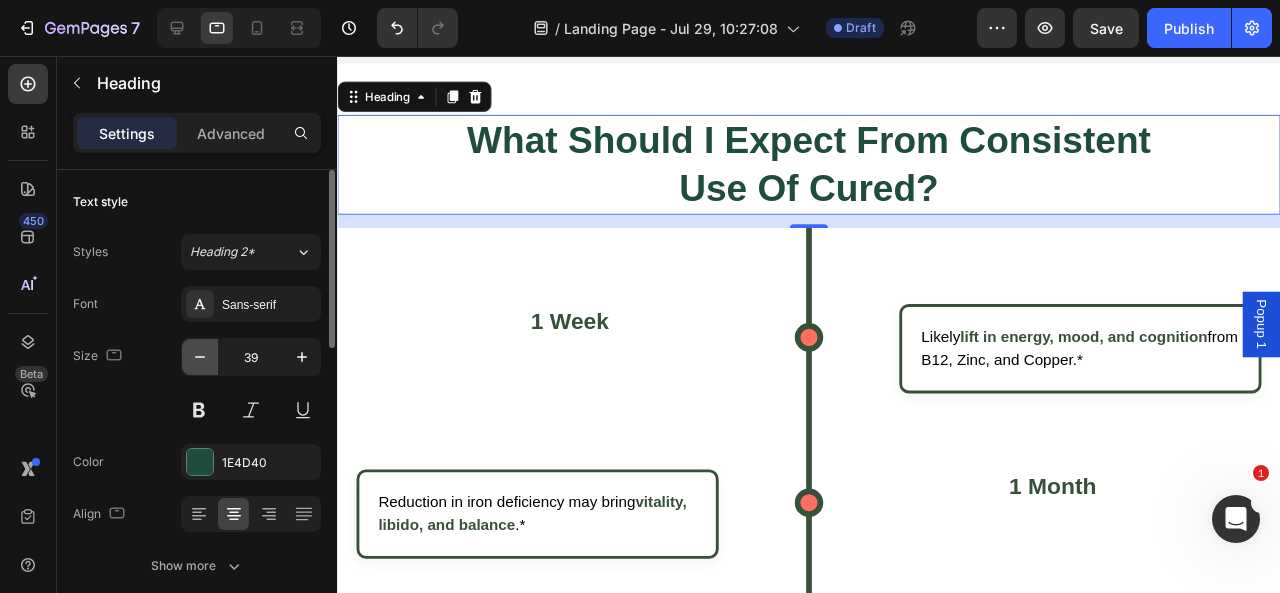 click 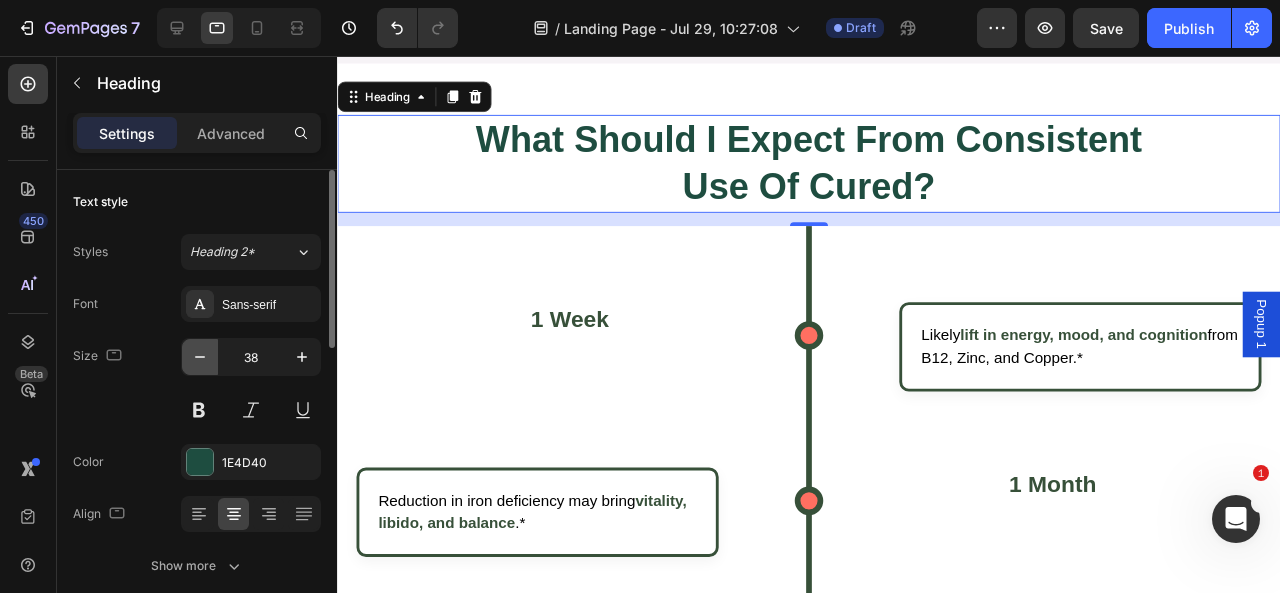 click 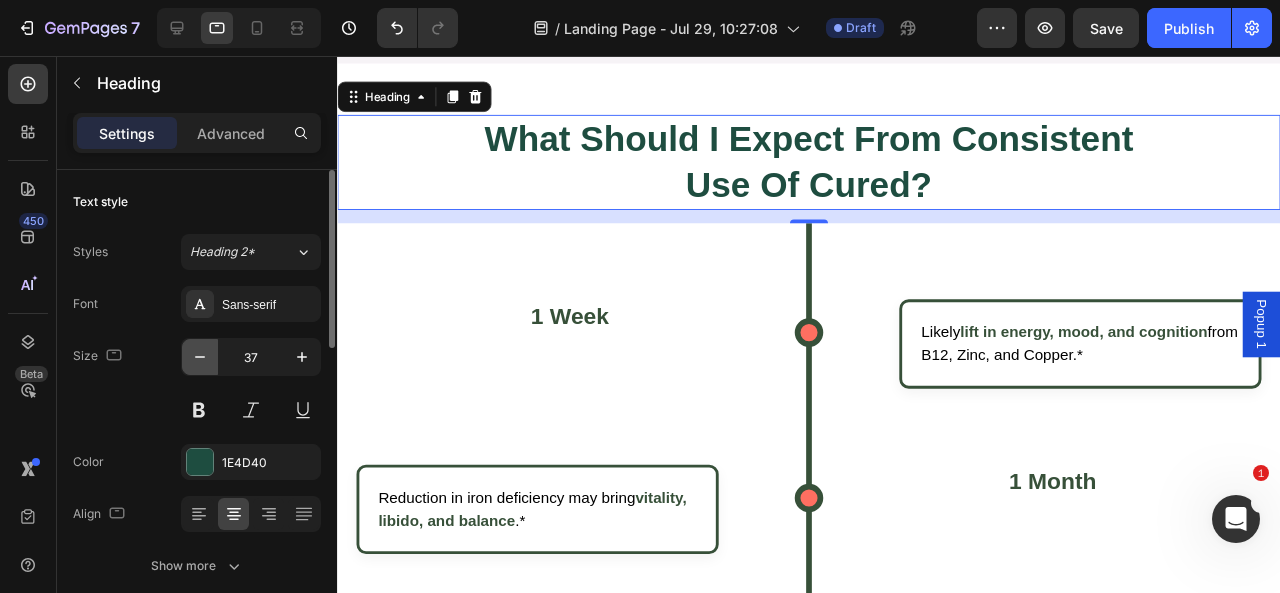 click 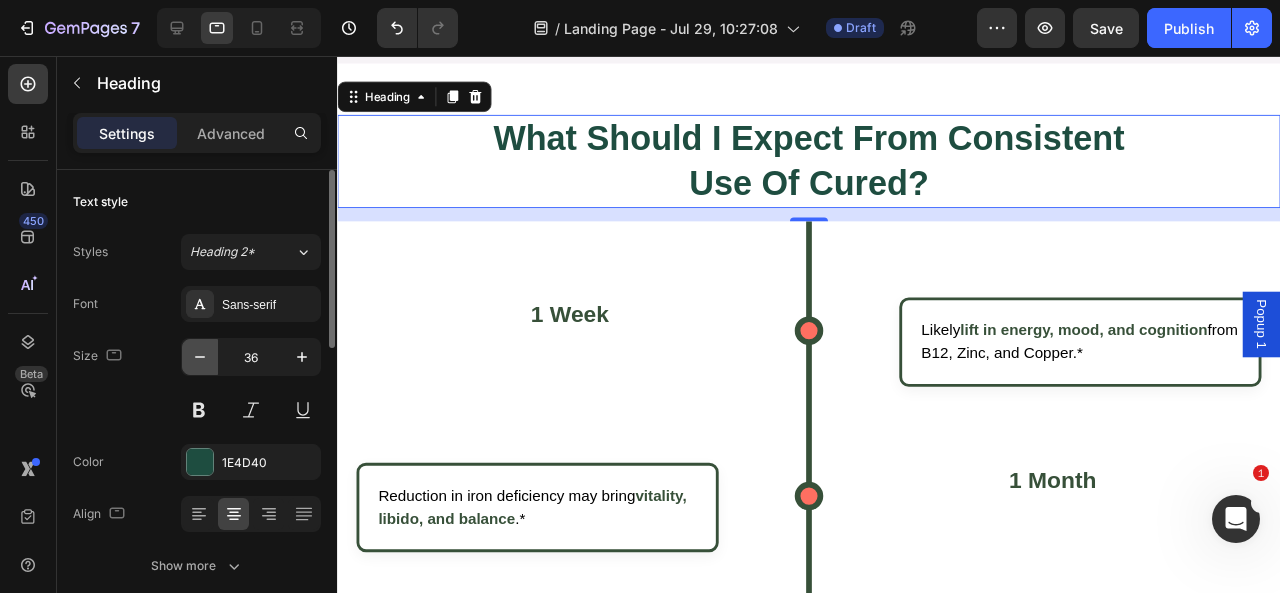 click 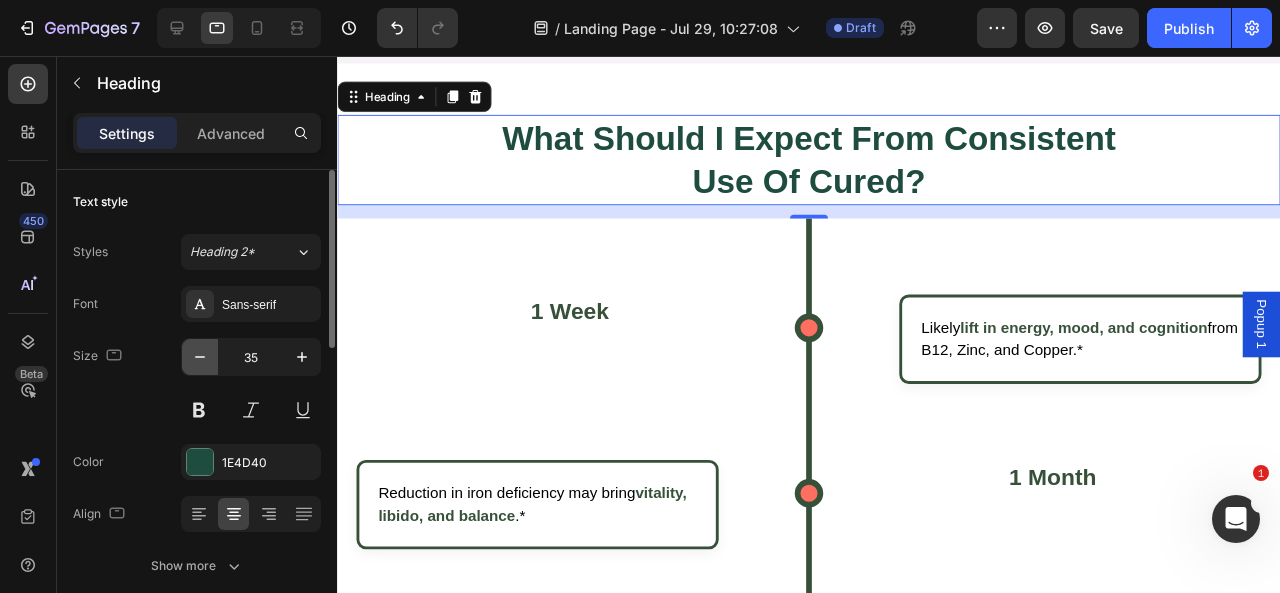 click 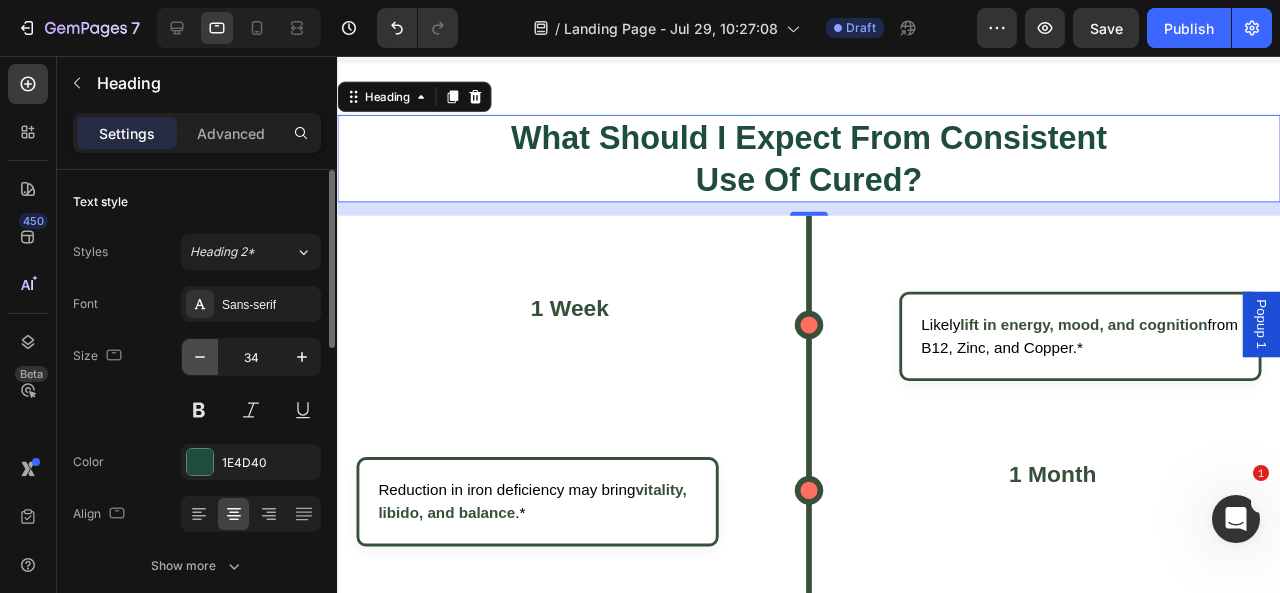 click 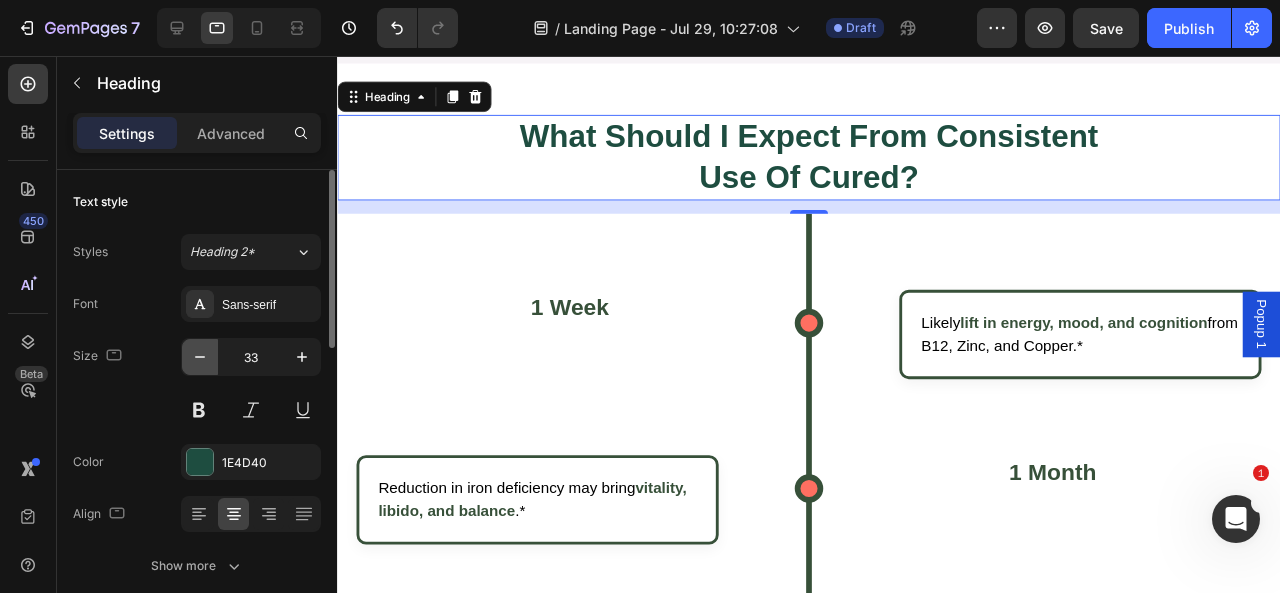 click 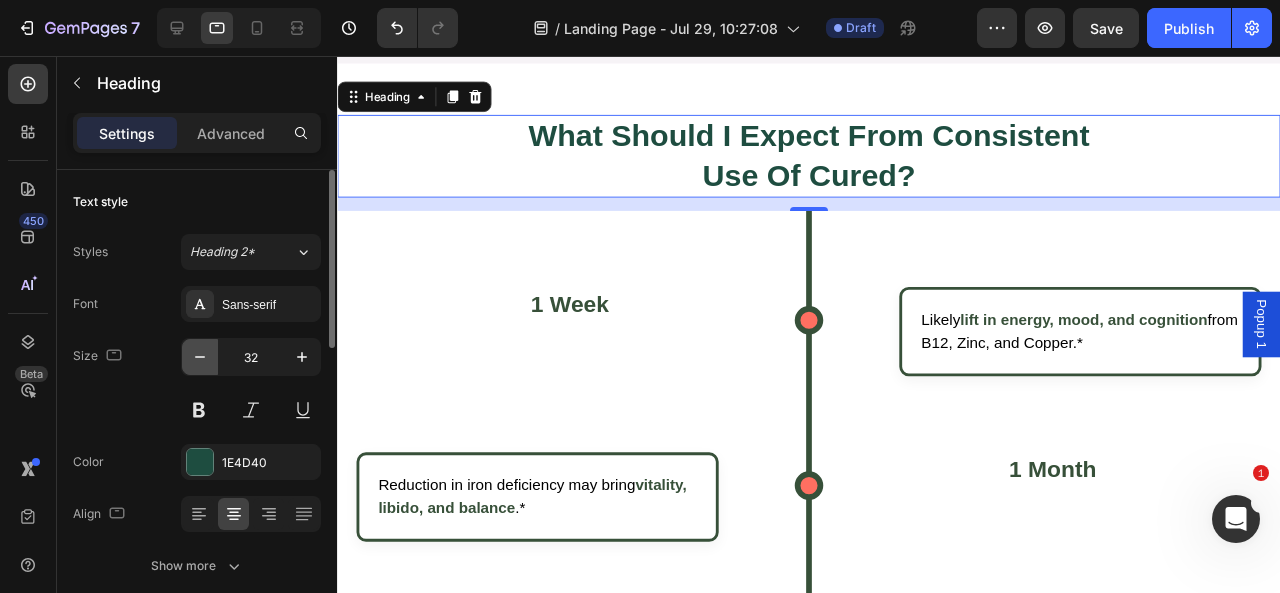 click 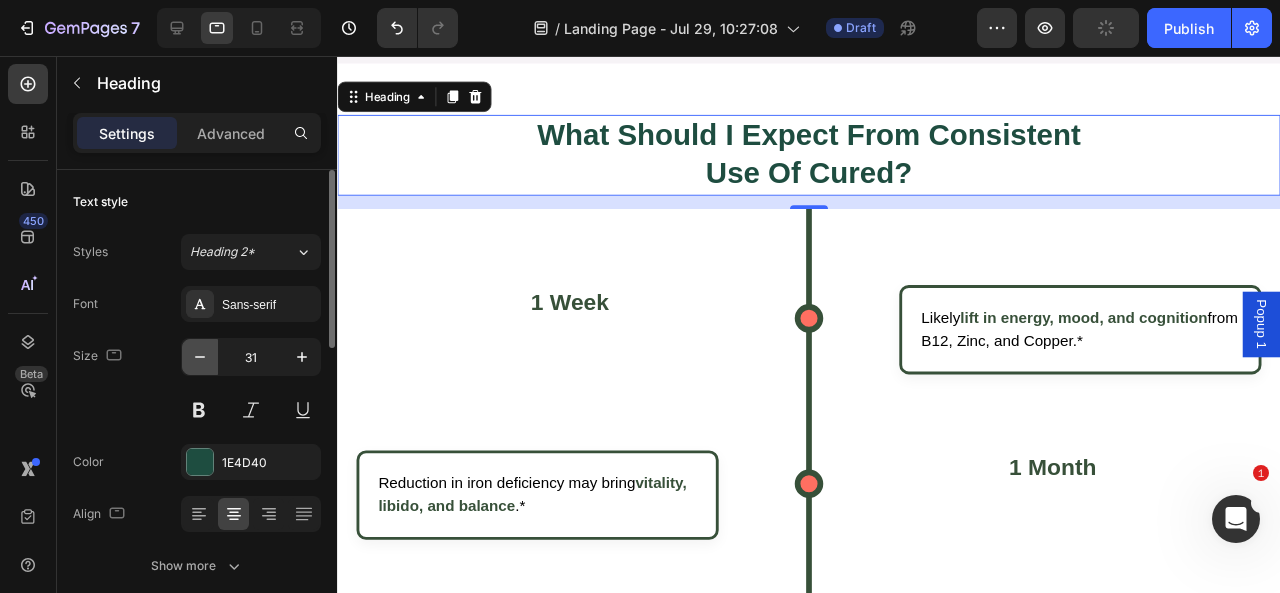 click 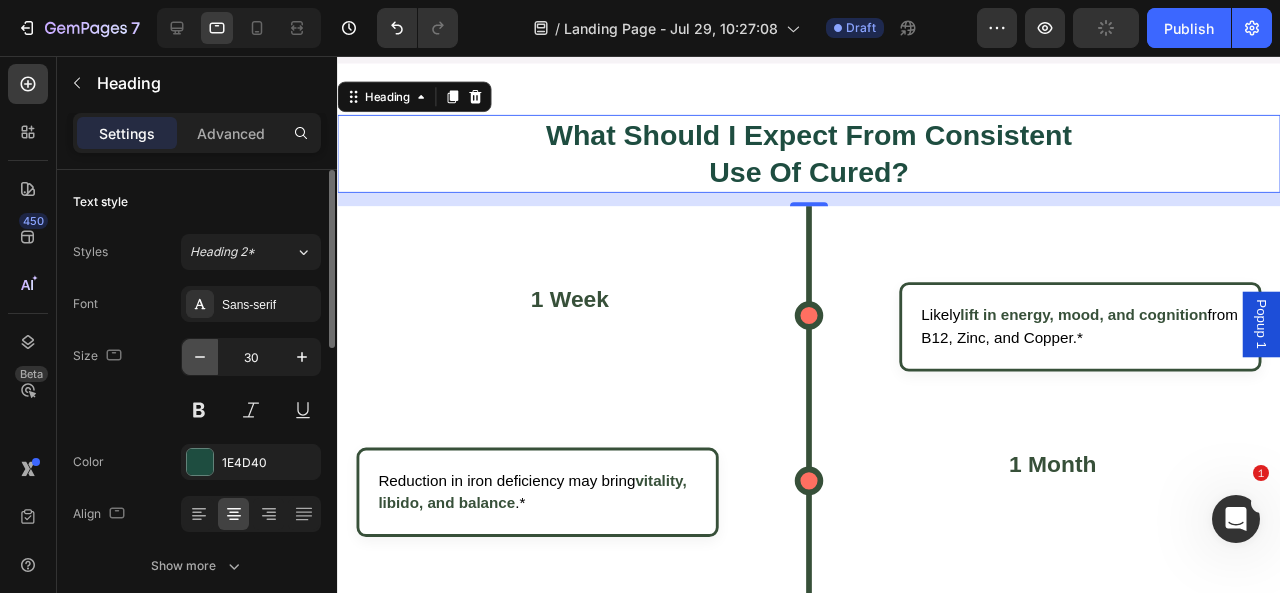 click 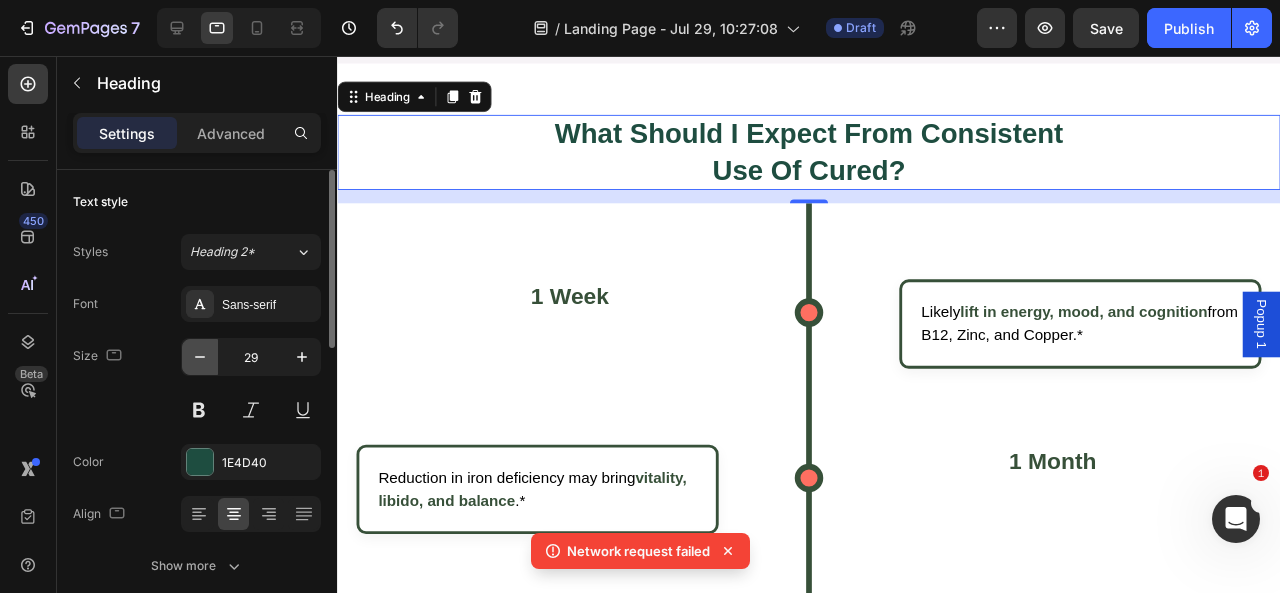 click 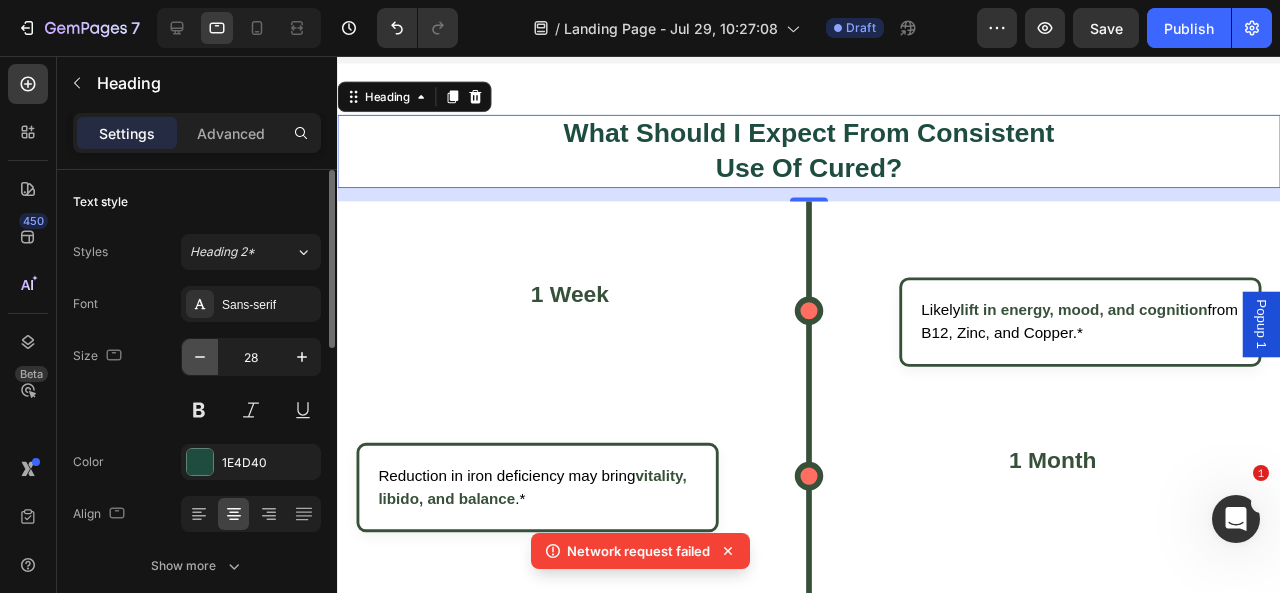 click 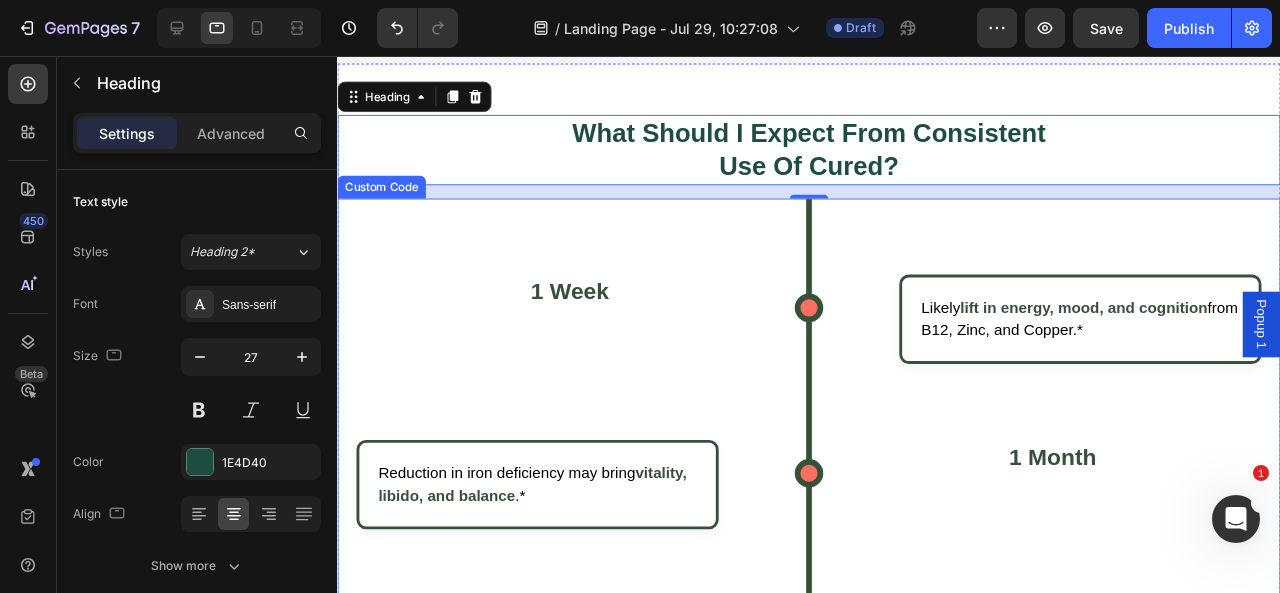 click on "Likely  lift in energy, mood, and cognition  from B12, Zinc, and Copper.*" at bounding box center (1118, 333) 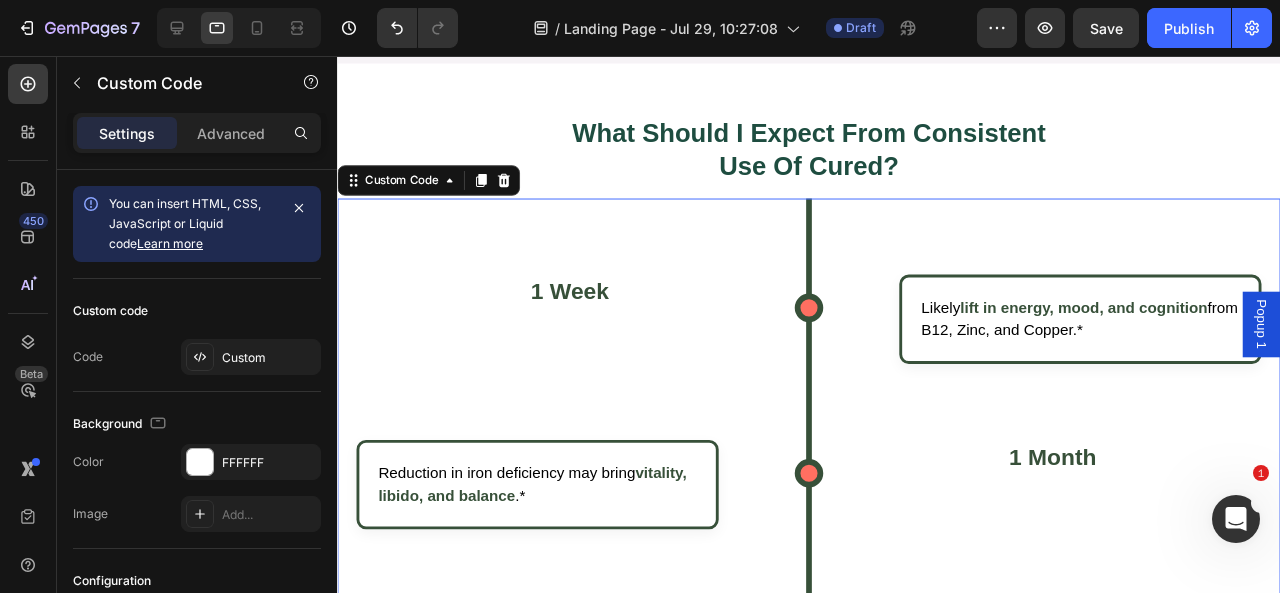 click on "Likely  lift in energy, mood, and cognition  from B12, Zinc, and Copper.*" at bounding box center [1118, 333] 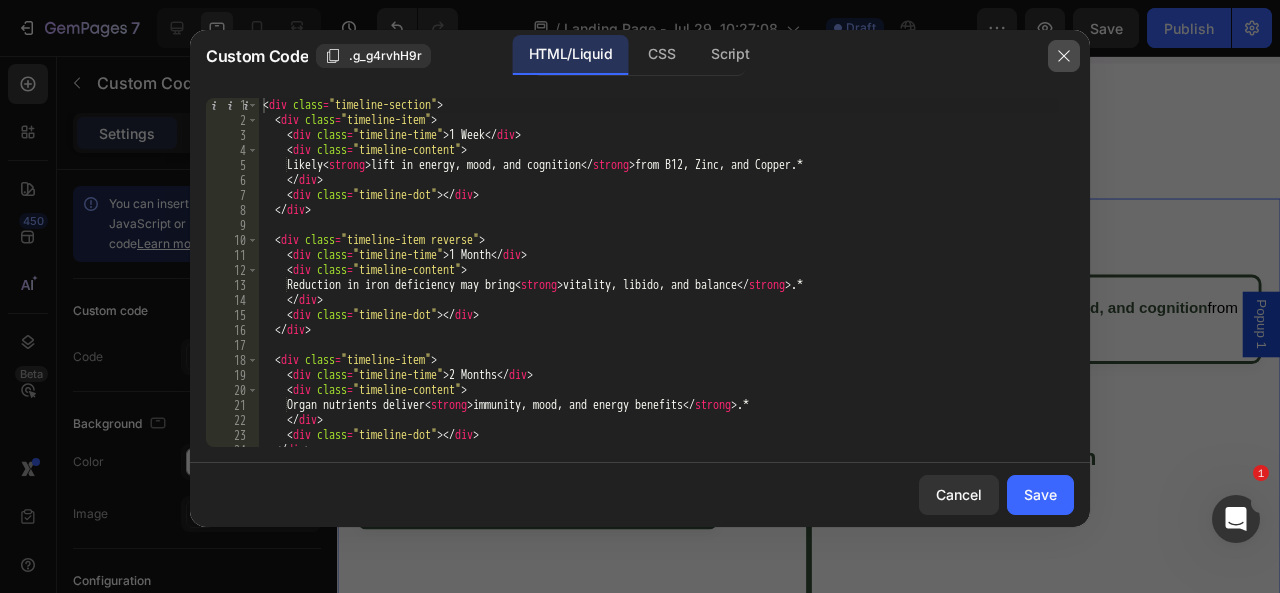 click 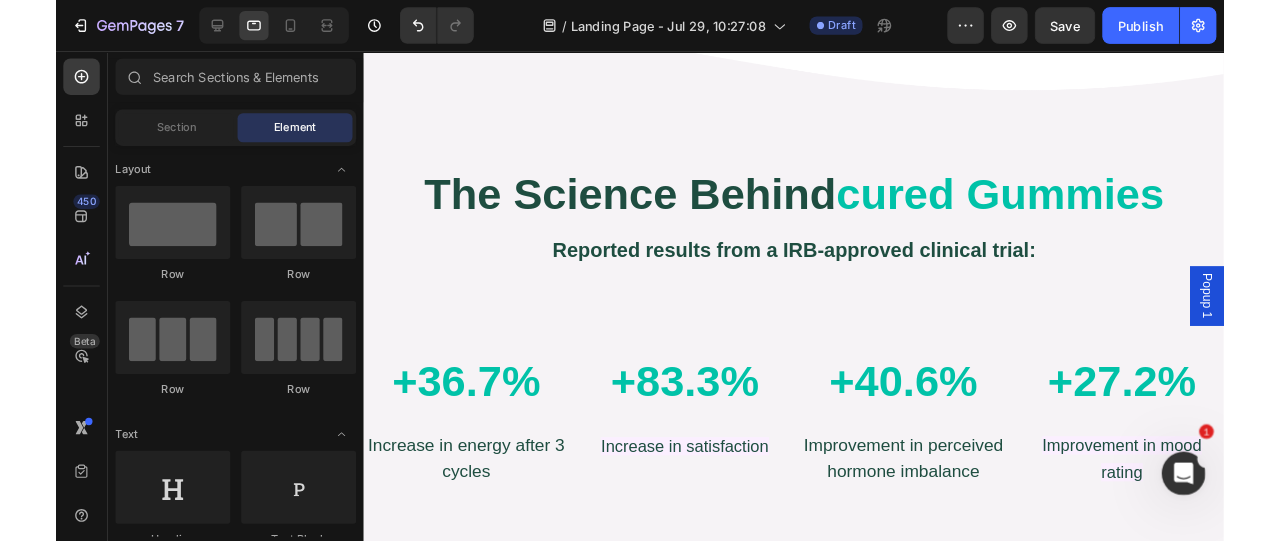 scroll, scrollTop: 4495, scrollLeft: 0, axis: vertical 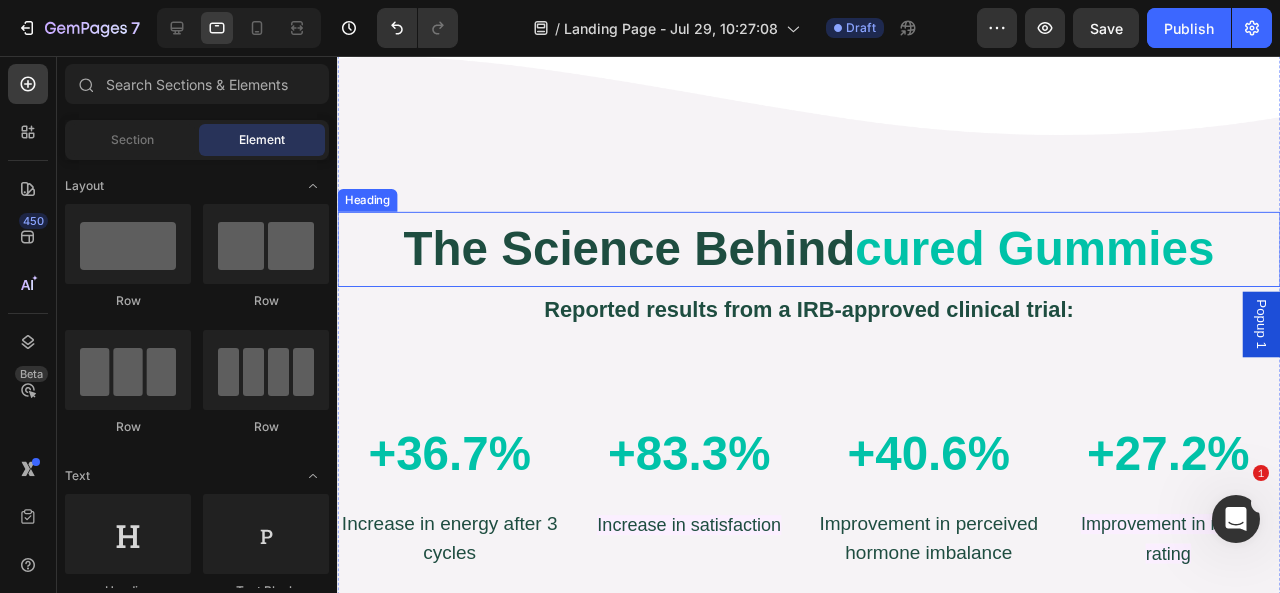 click on "the science behind  cured gummies" at bounding box center (833, 259) 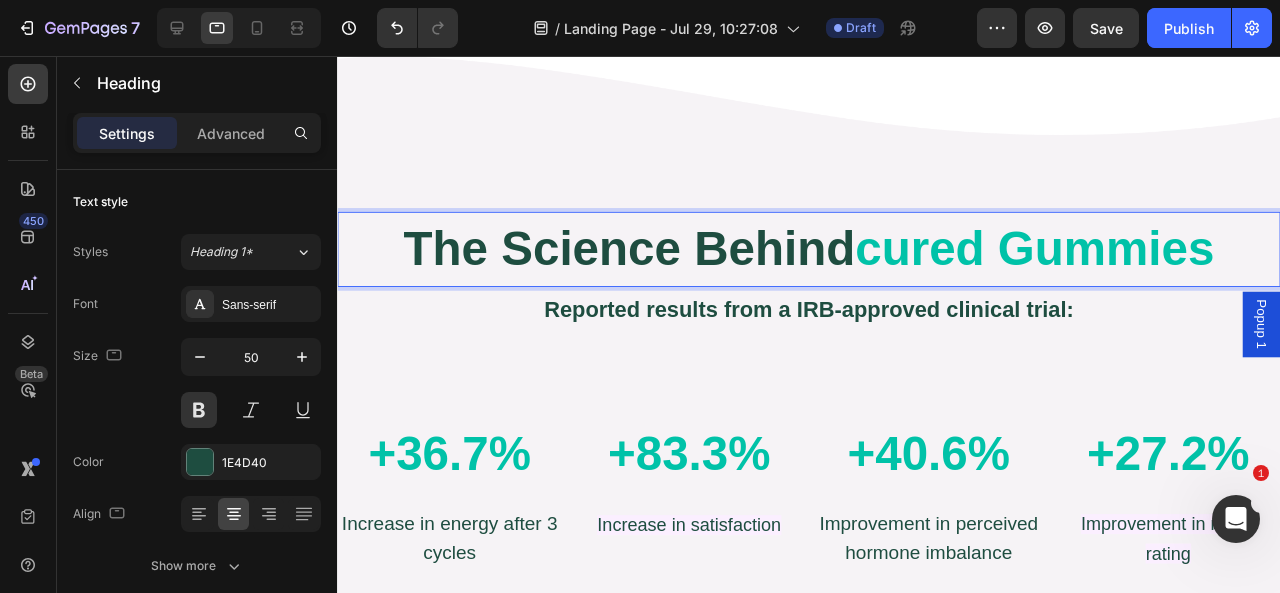 click on "the science behind  cured gummies" at bounding box center (833, 259) 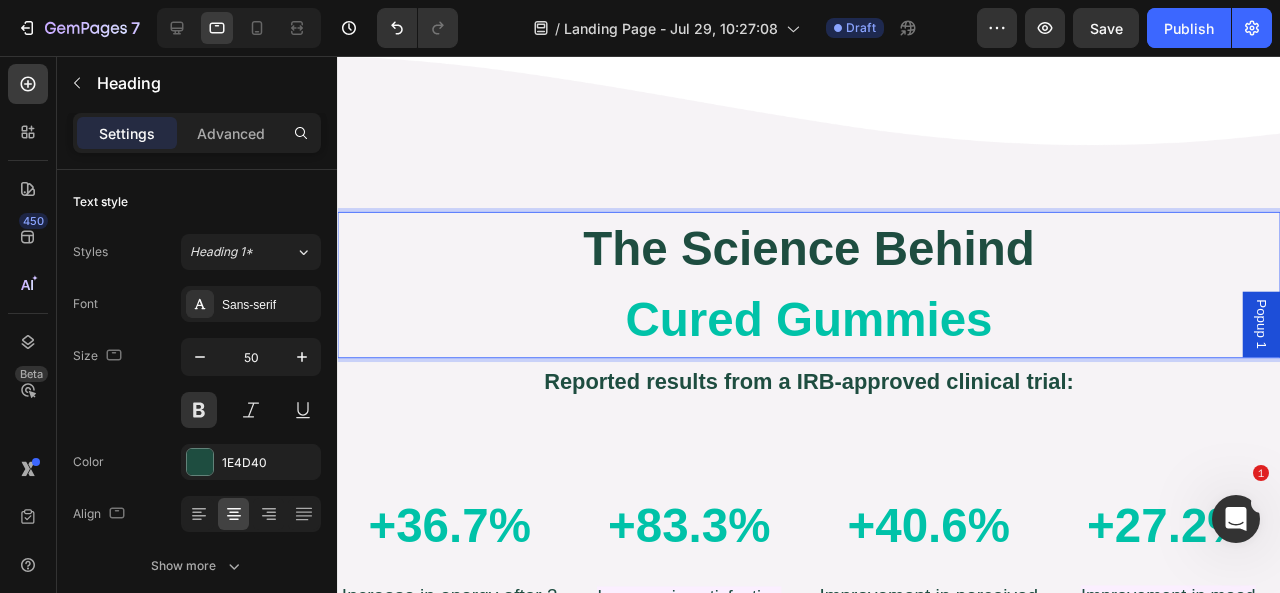 click on "the science behind  ⁠⁠⁠⁠⁠⁠⁠ cured gummies" at bounding box center [833, 297] 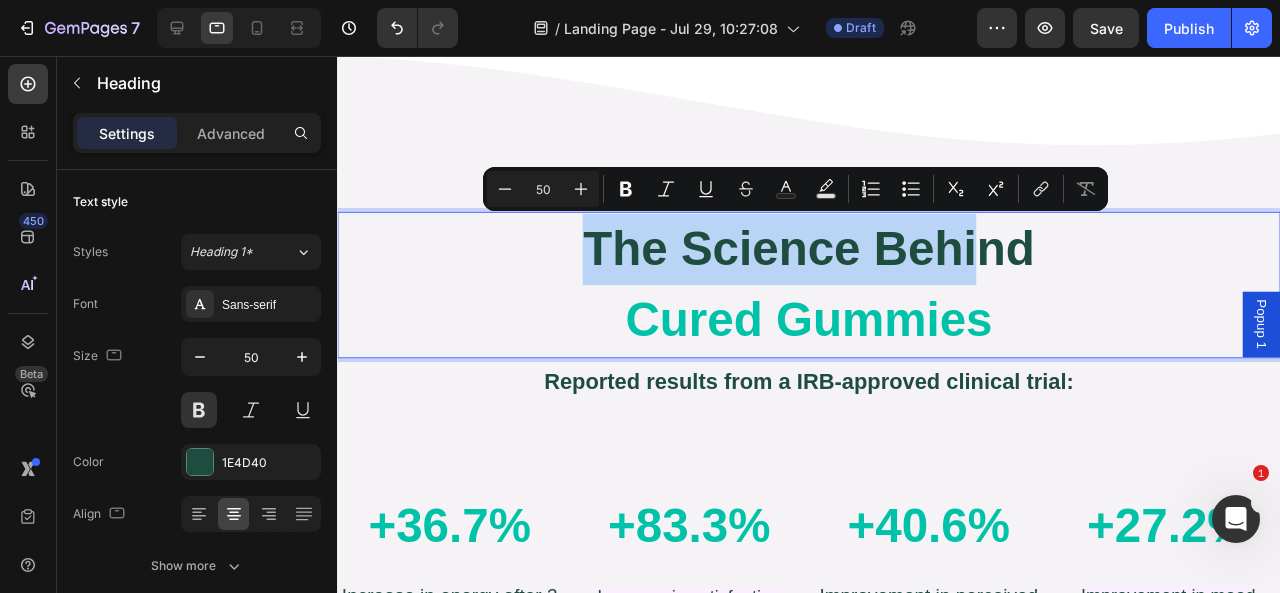 drag, startPoint x: 904, startPoint y: 265, endPoint x: 591, endPoint y: 265, distance: 313 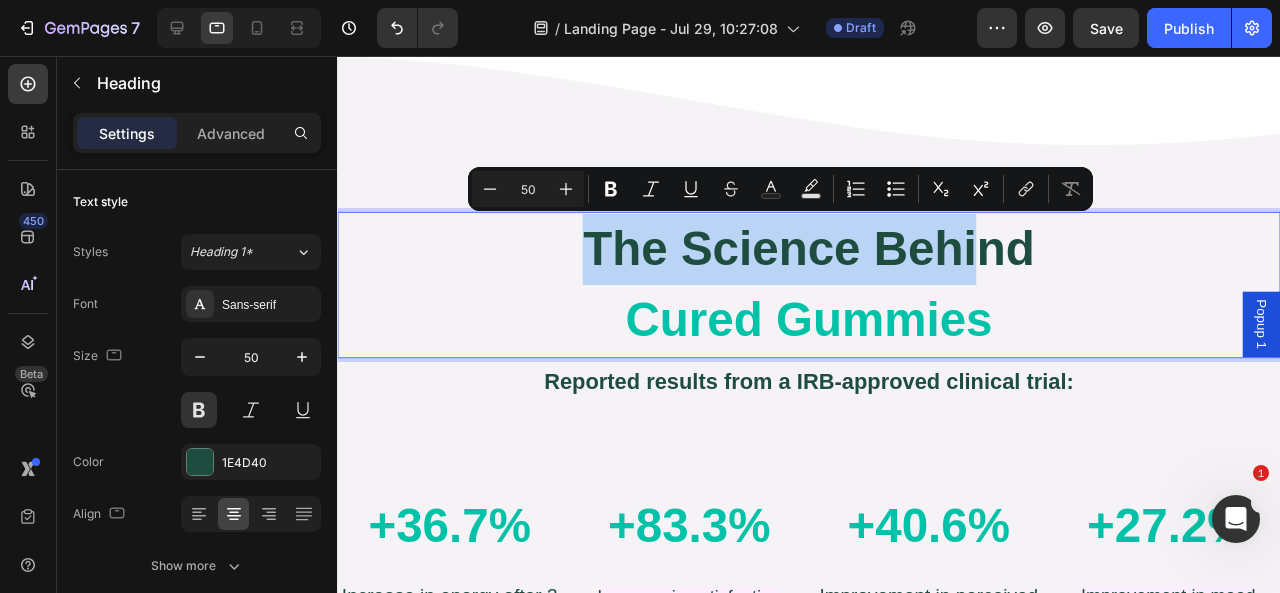 click on "the science behind  cured gummies" at bounding box center [833, 297] 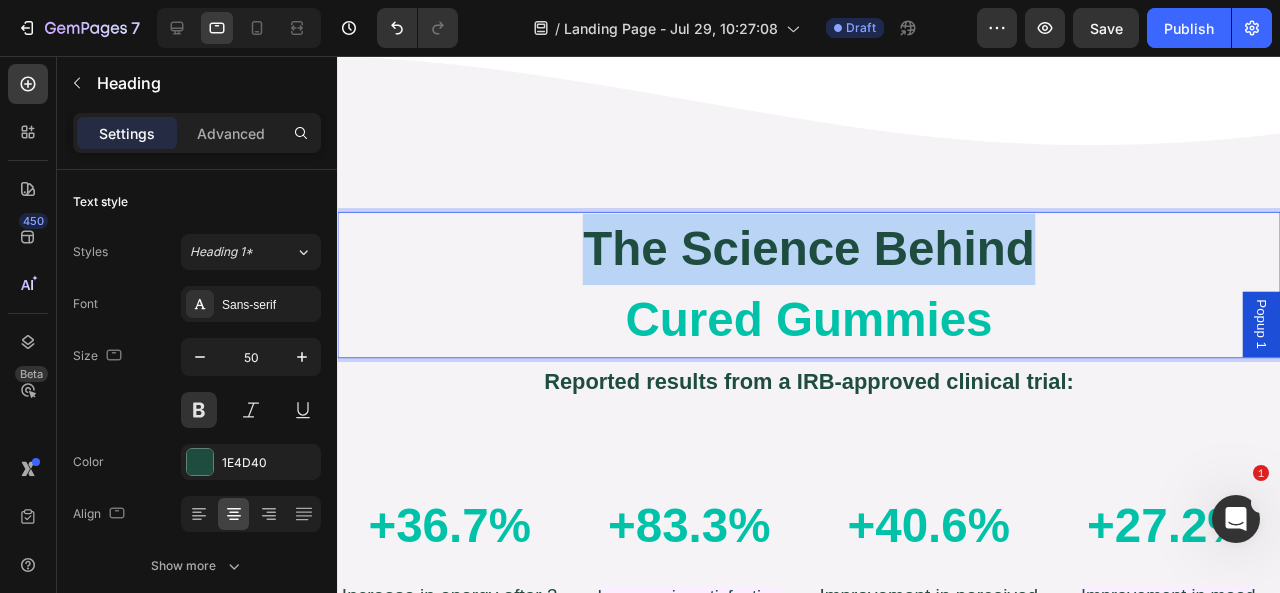 drag, startPoint x: 1035, startPoint y: 251, endPoint x: 571, endPoint y: 246, distance: 464.02695 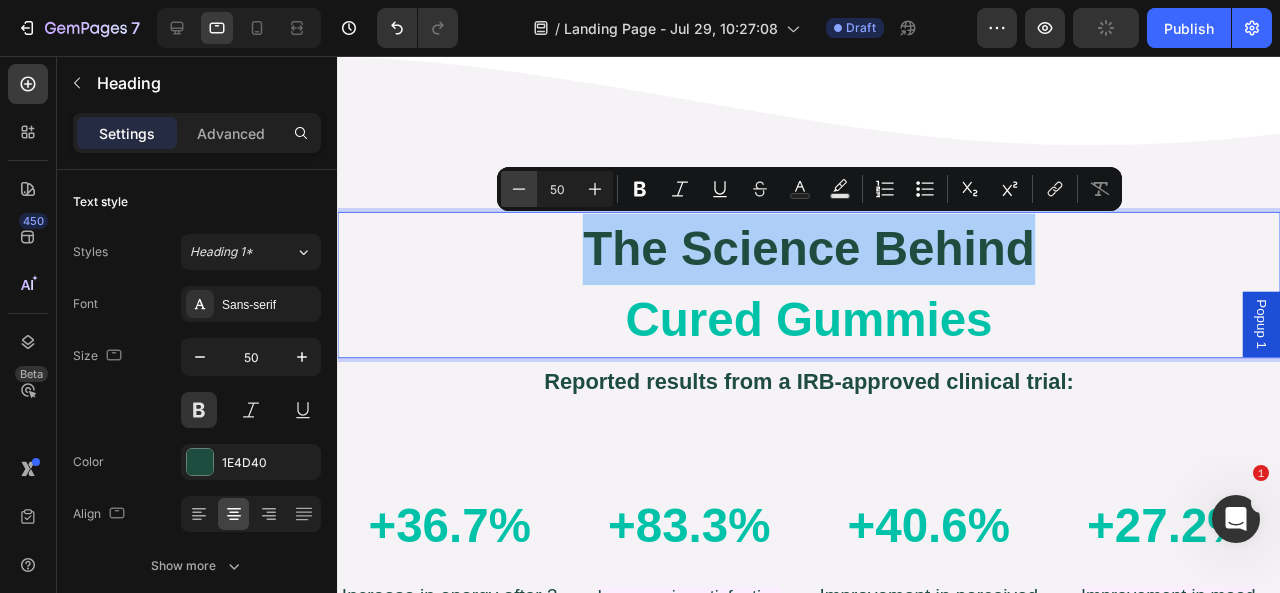 click 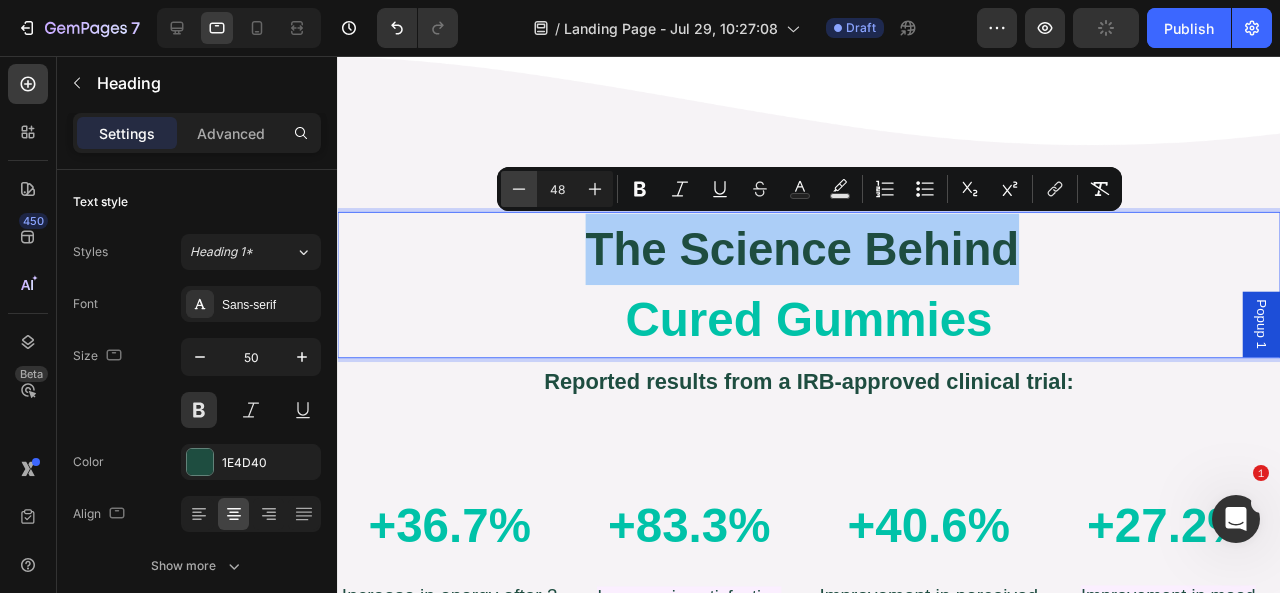 click 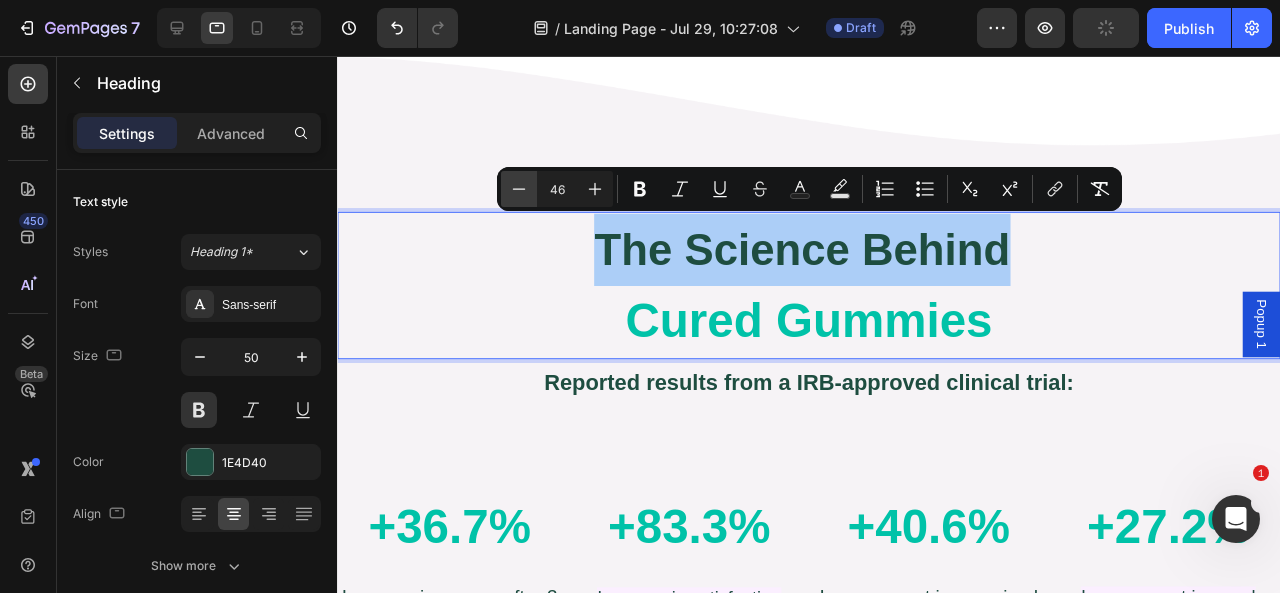 click 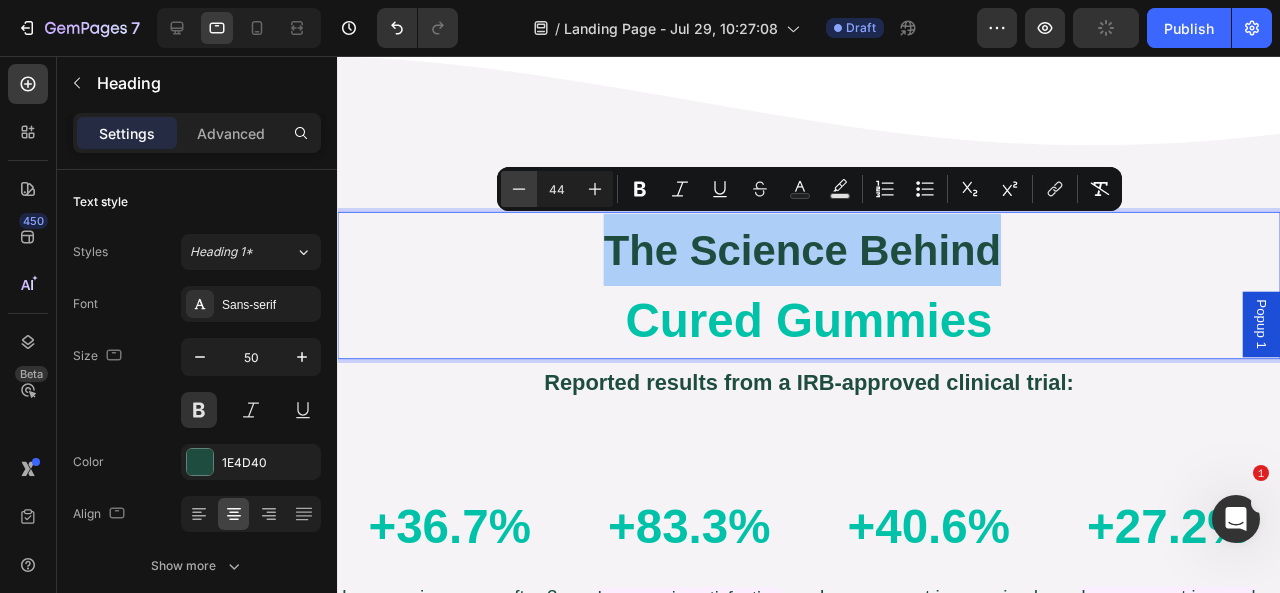 click 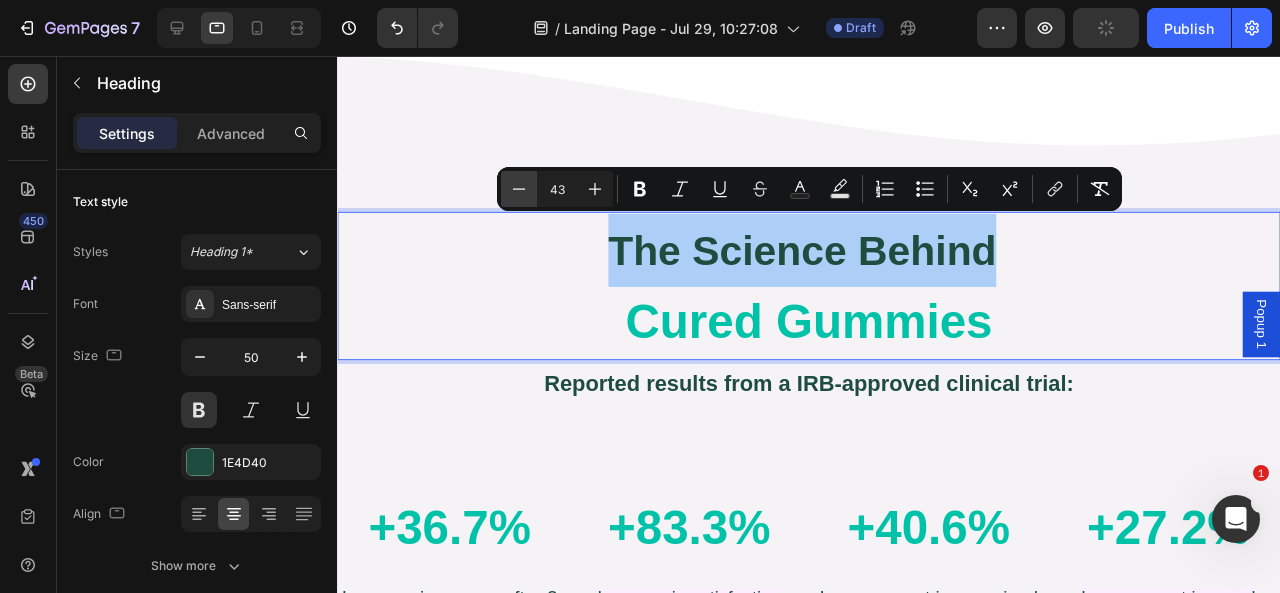 click 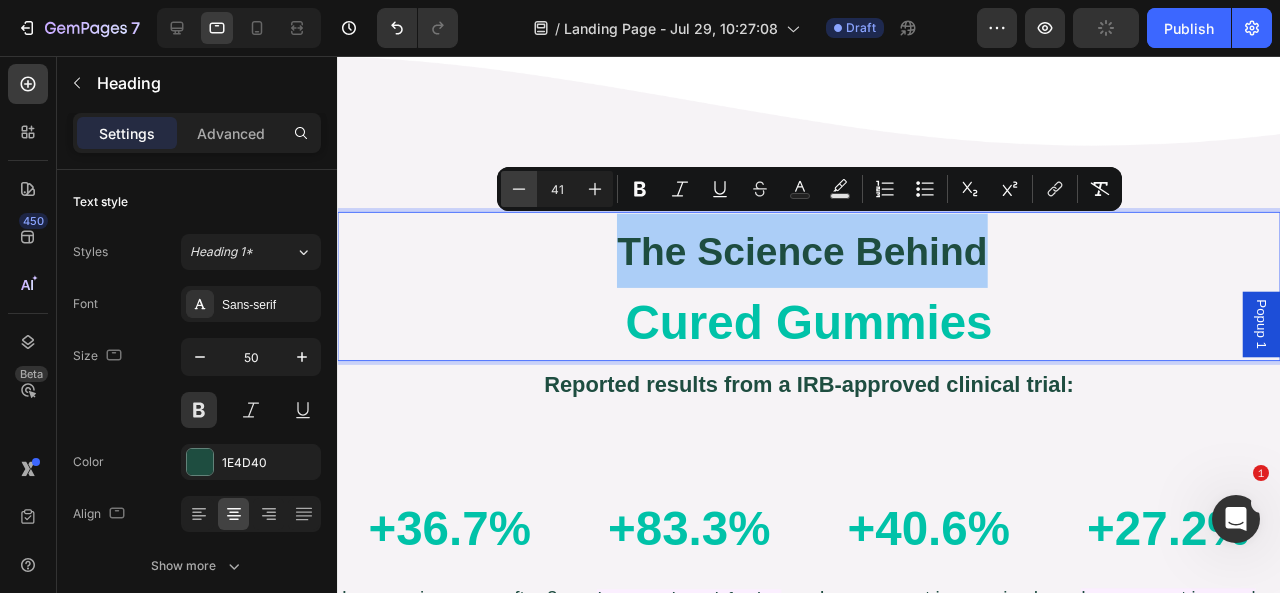 click 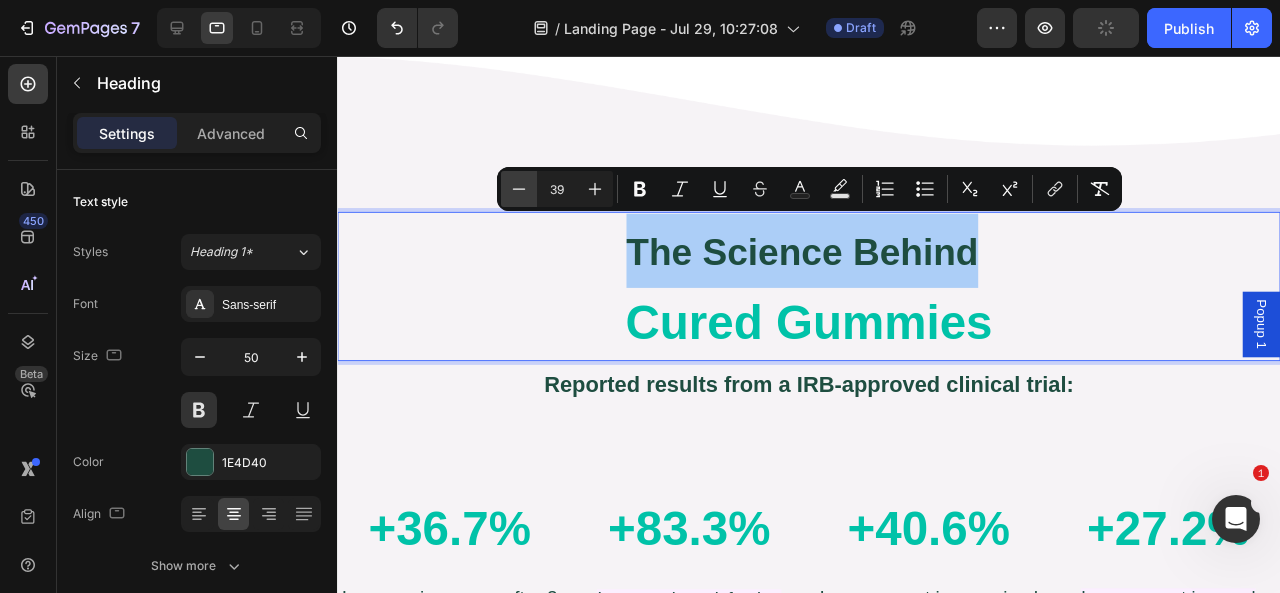 click 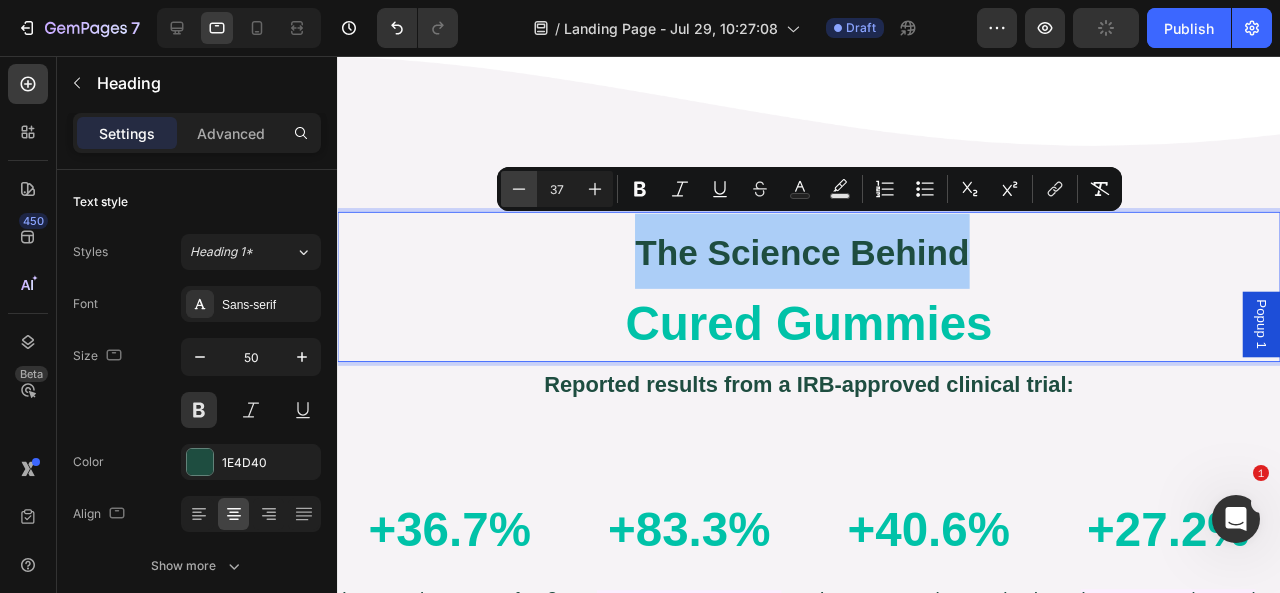 click 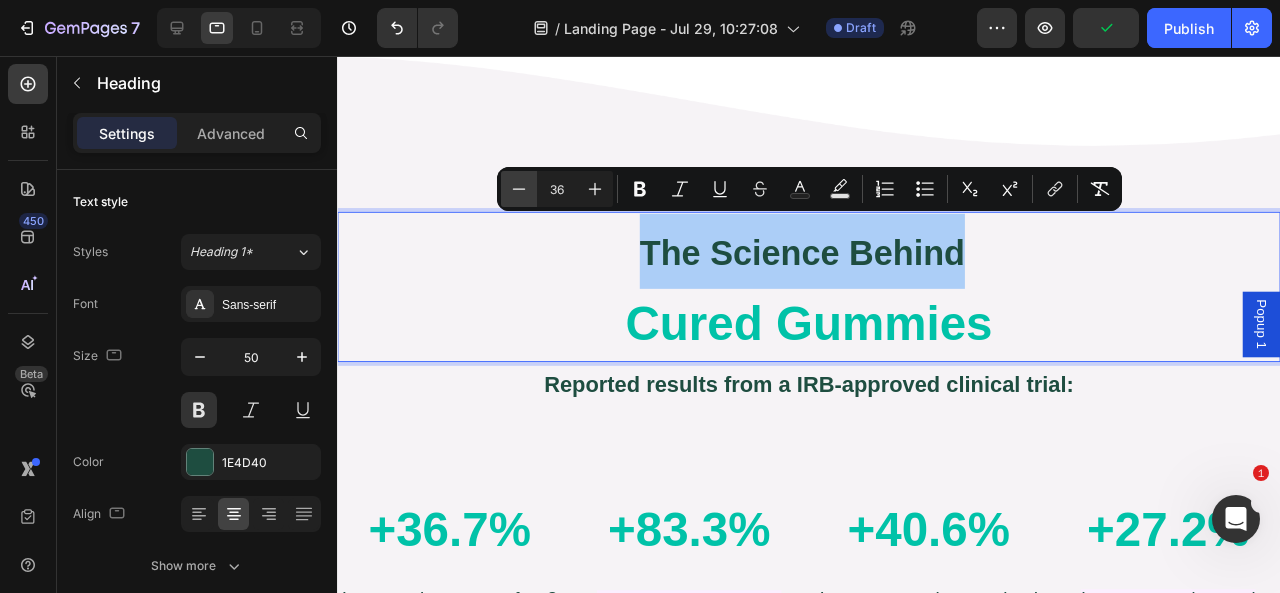 click 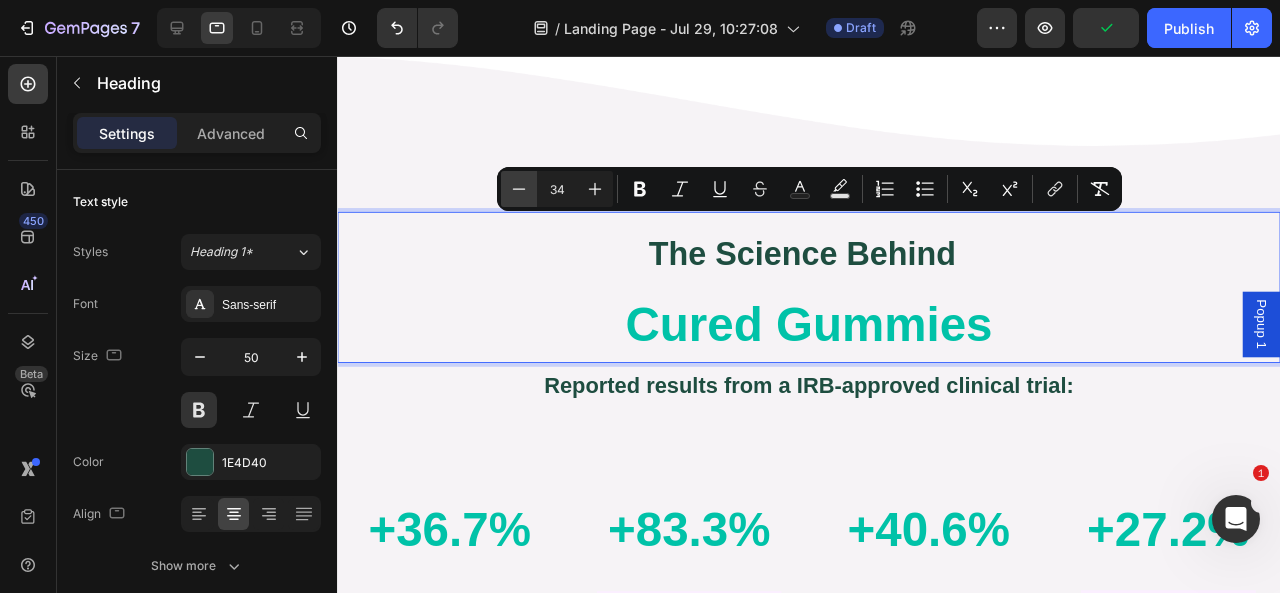 click 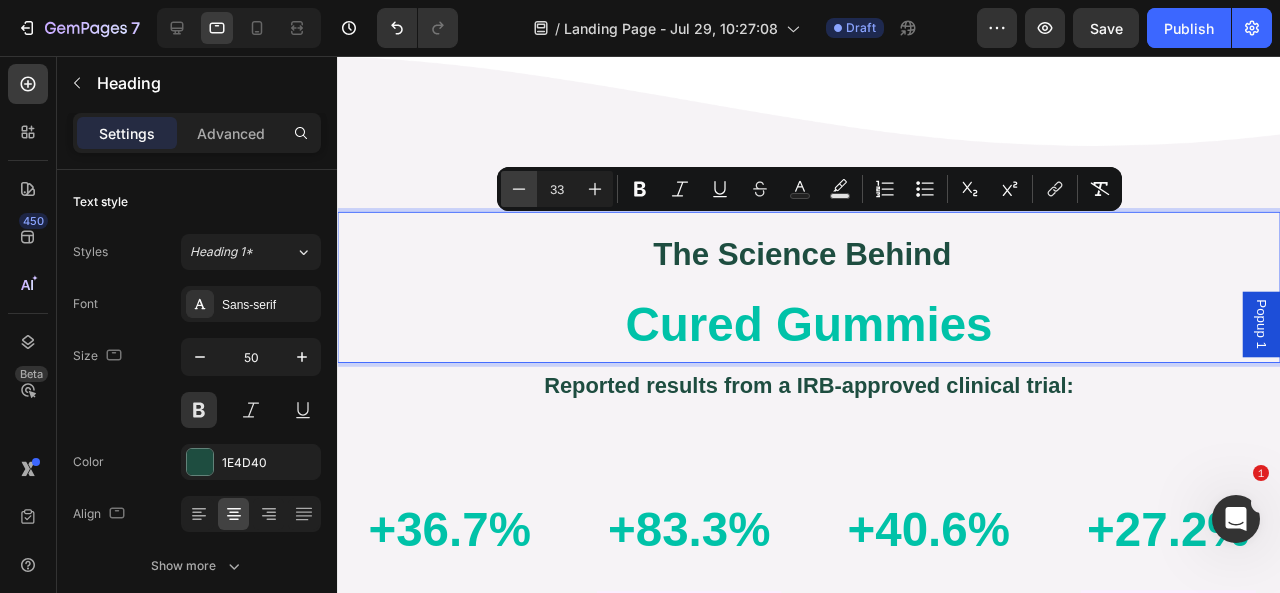 click 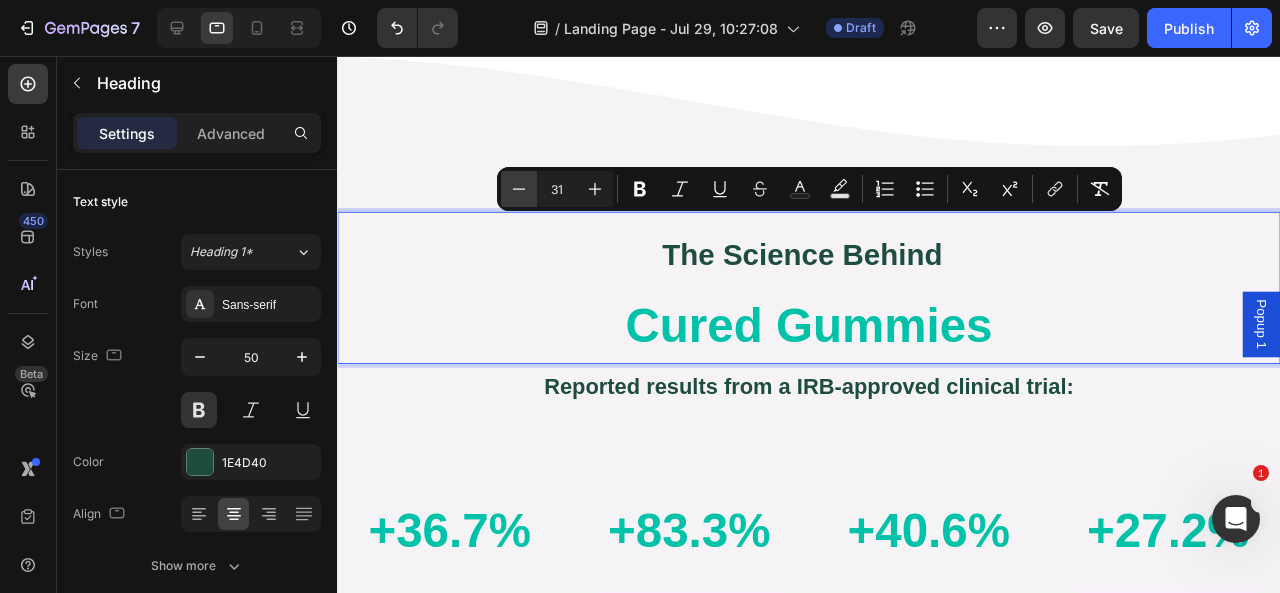 click 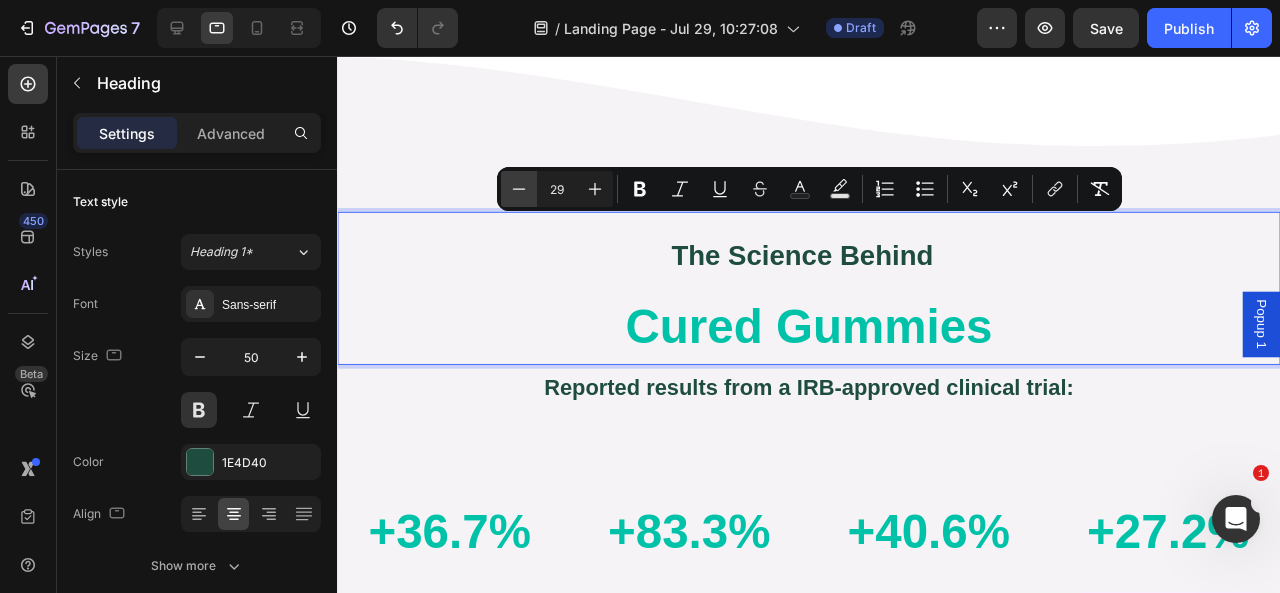 click 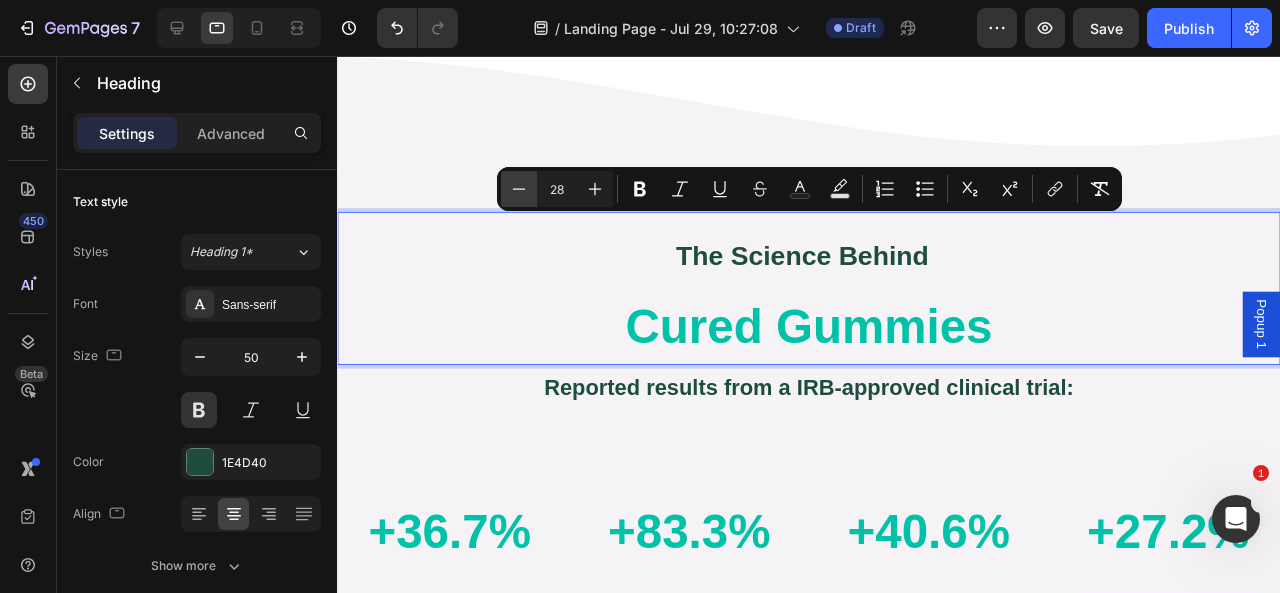 click 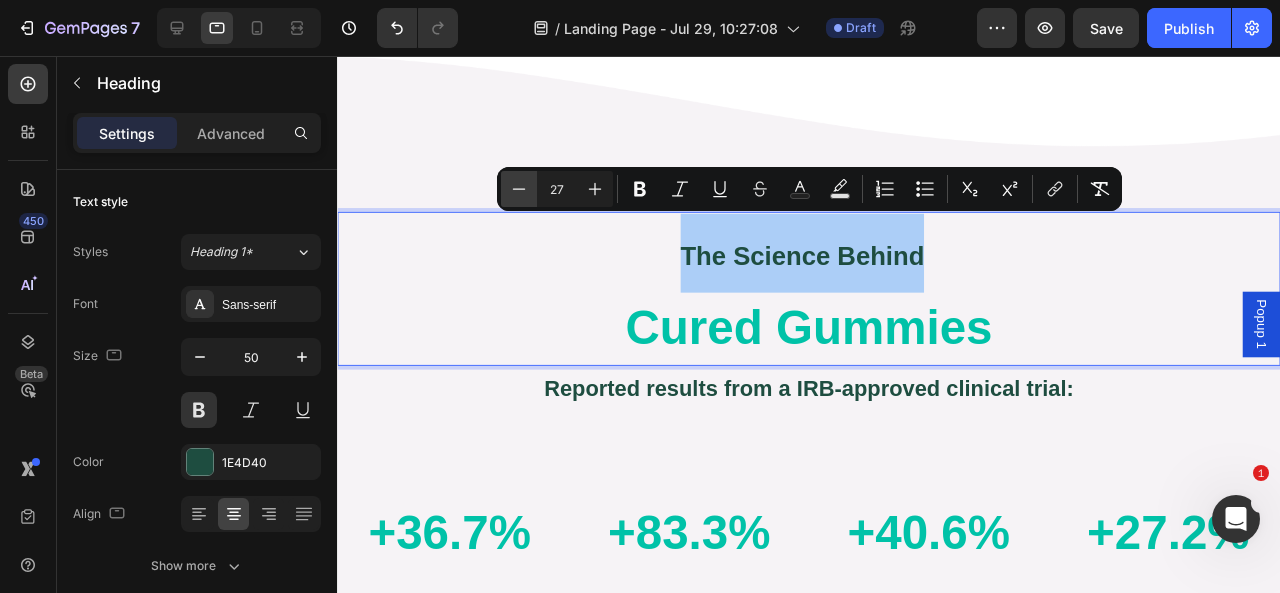 click 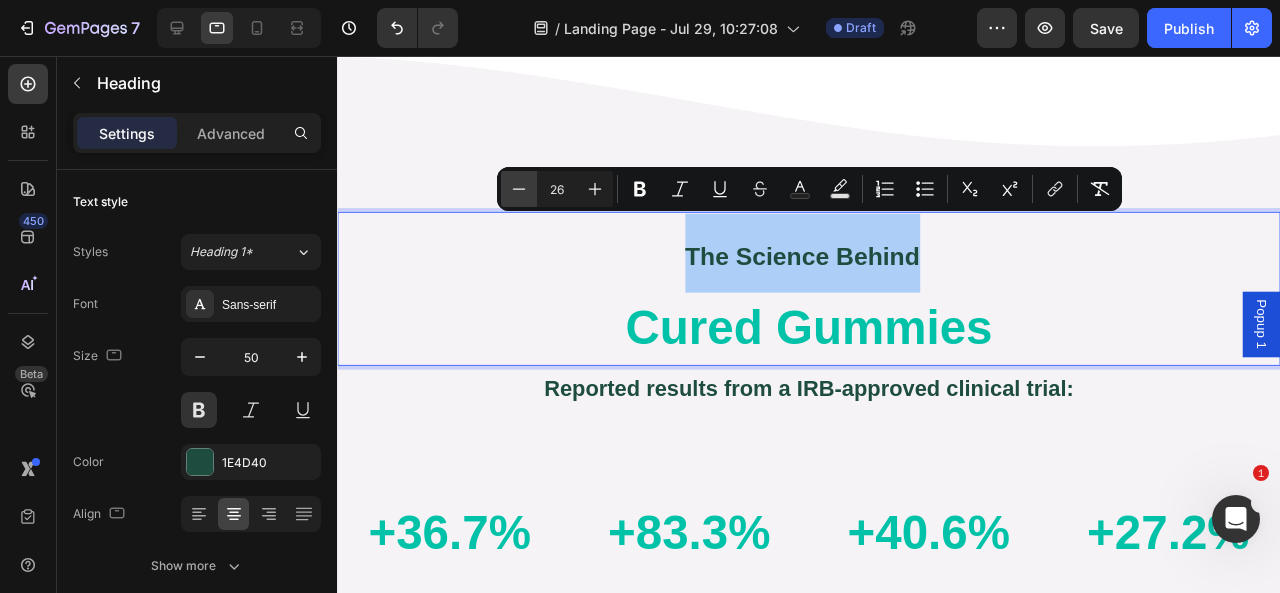 click 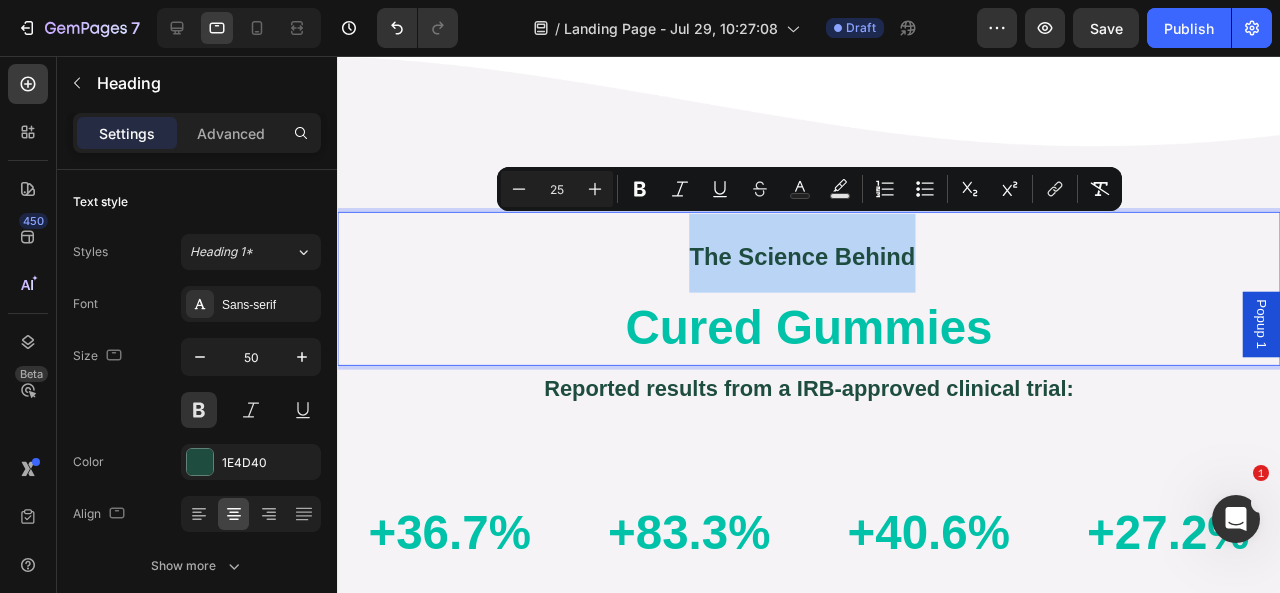 click on "the science behind   cured gummies" at bounding box center (833, 301) 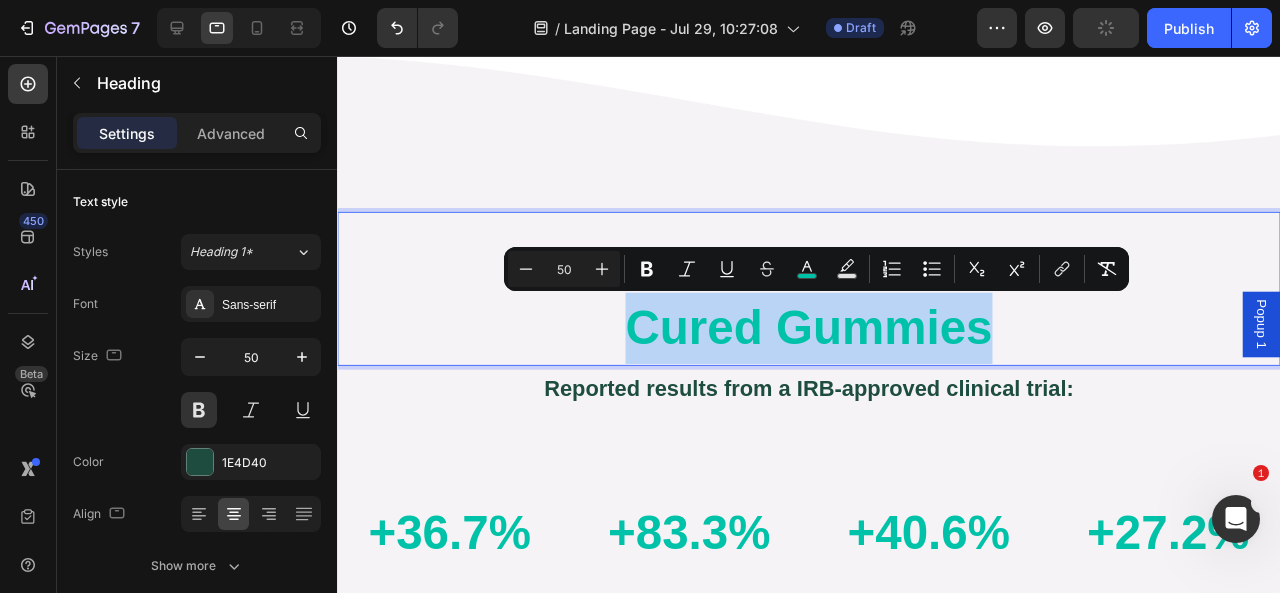 drag, startPoint x: 1024, startPoint y: 336, endPoint x: 615, endPoint y: 325, distance: 409.1479 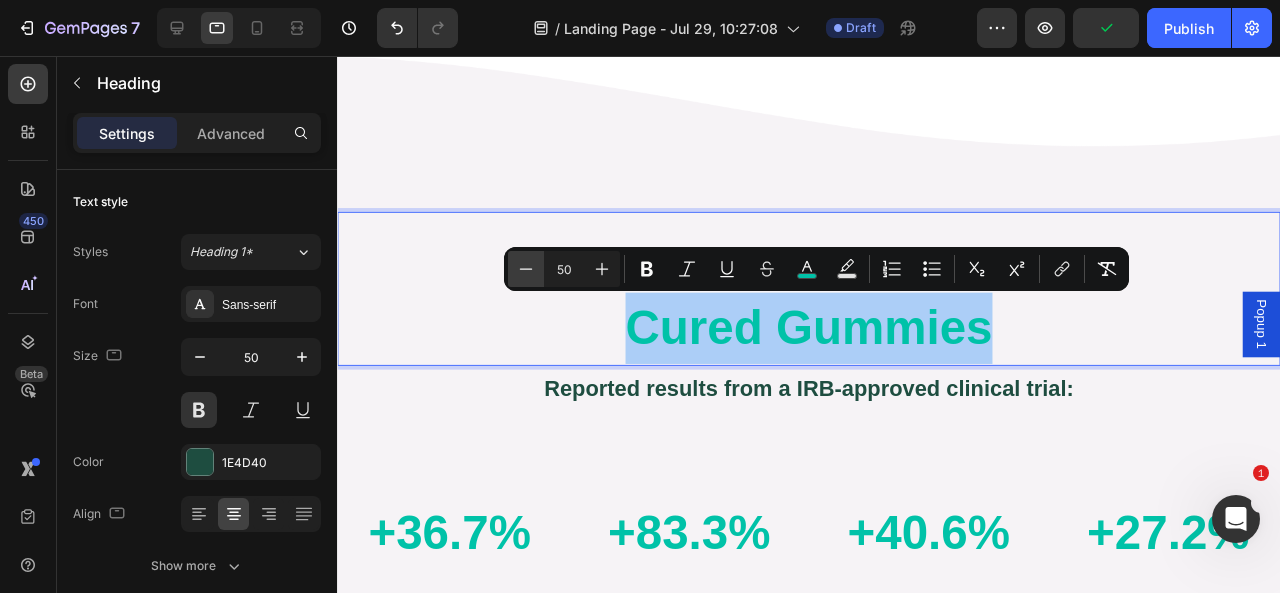 click on "Minus" at bounding box center [526, 269] 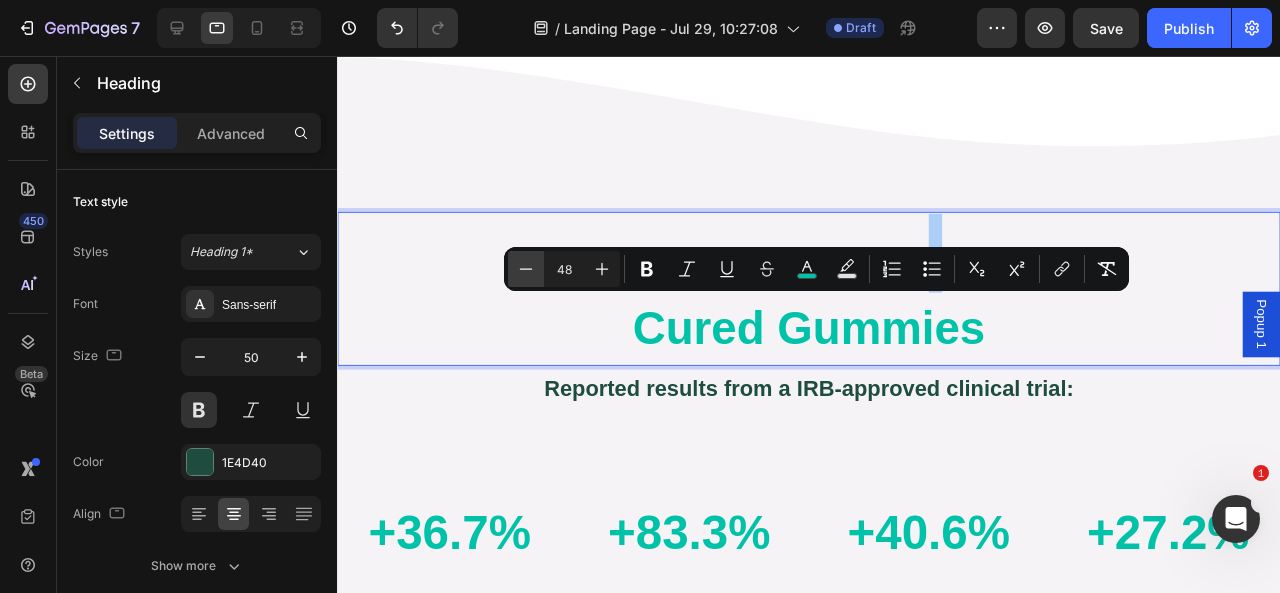 click on "Minus" at bounding box center [526, 269] 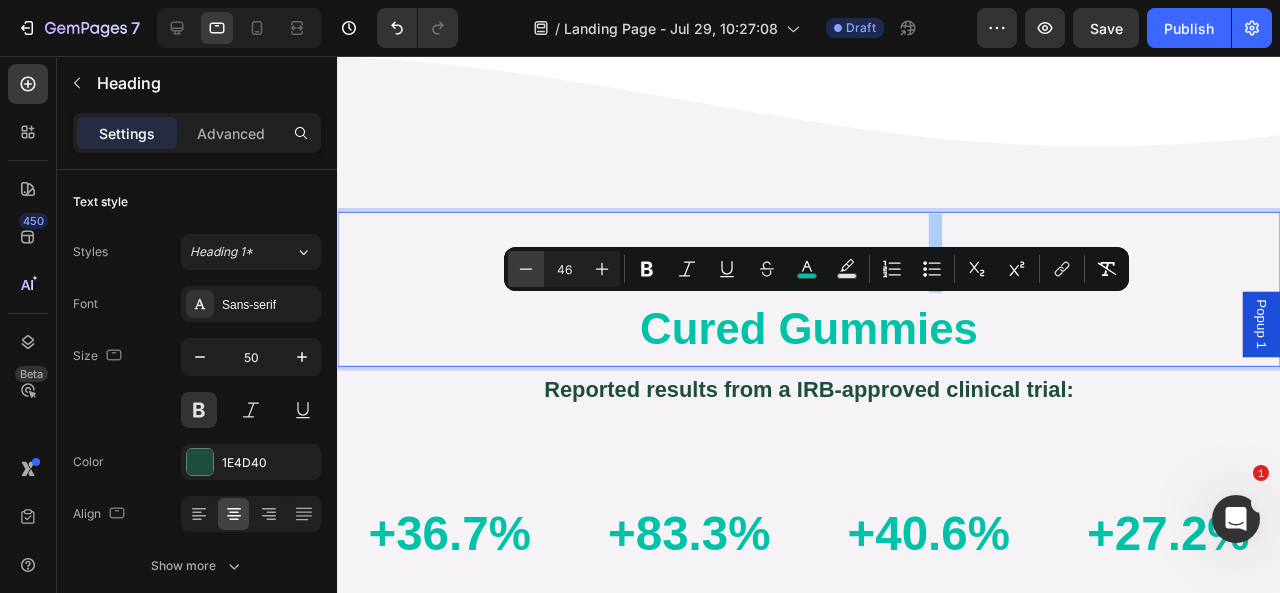 click on "Minus" at bounding box center (526, 269) 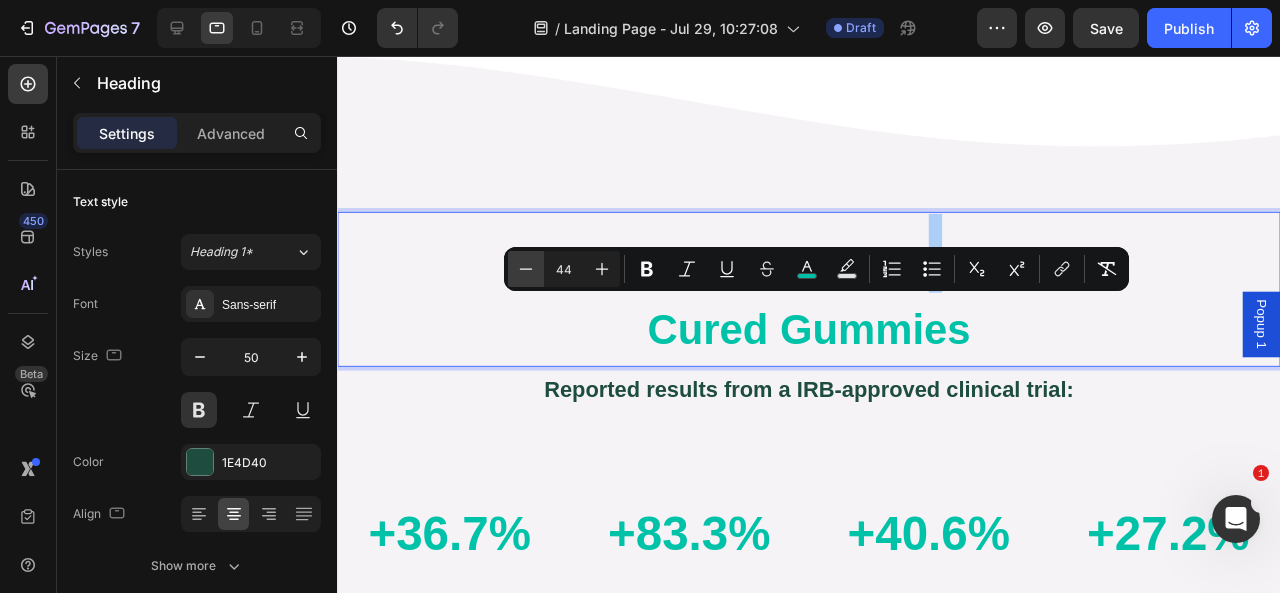 click on "Minus" at bounding box center [526, 269] 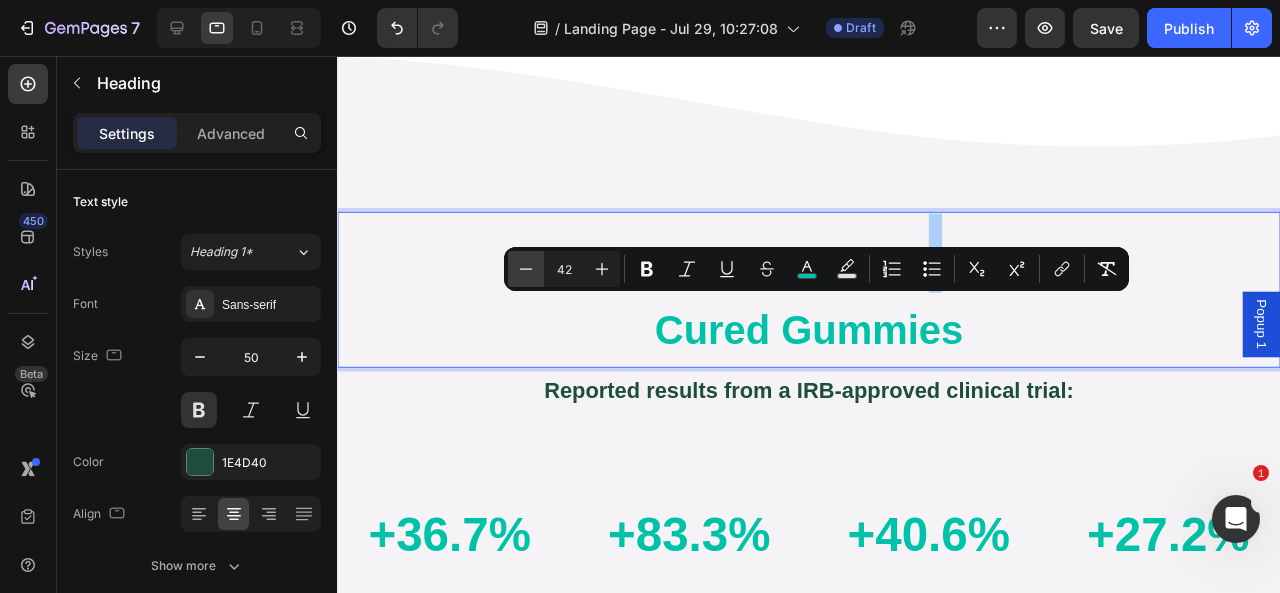 click on "Minus" at bounding box center [526, 269] 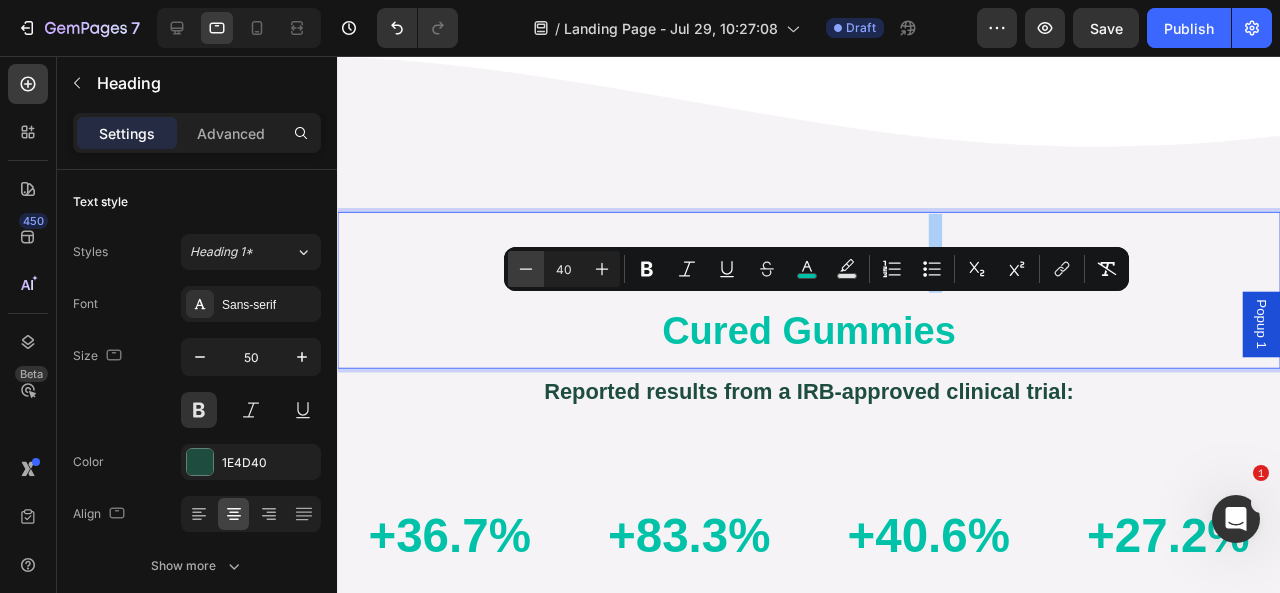 click on "Minus" at bounding box center (526, 269) 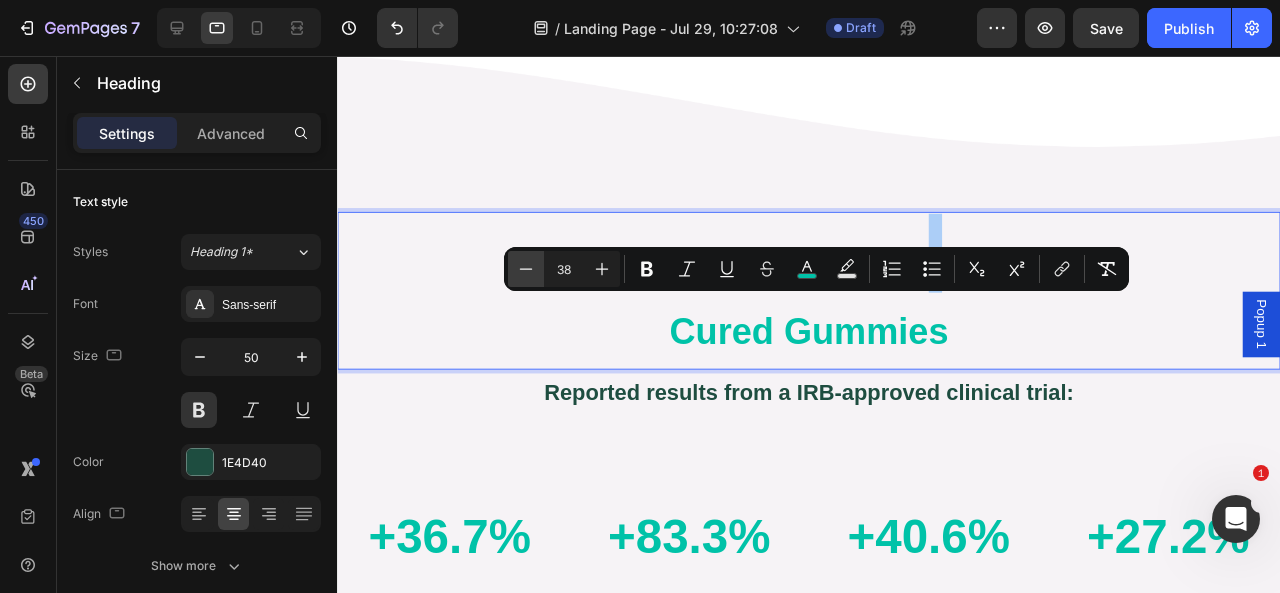click on "Minus" at bounding box center (526, 269) 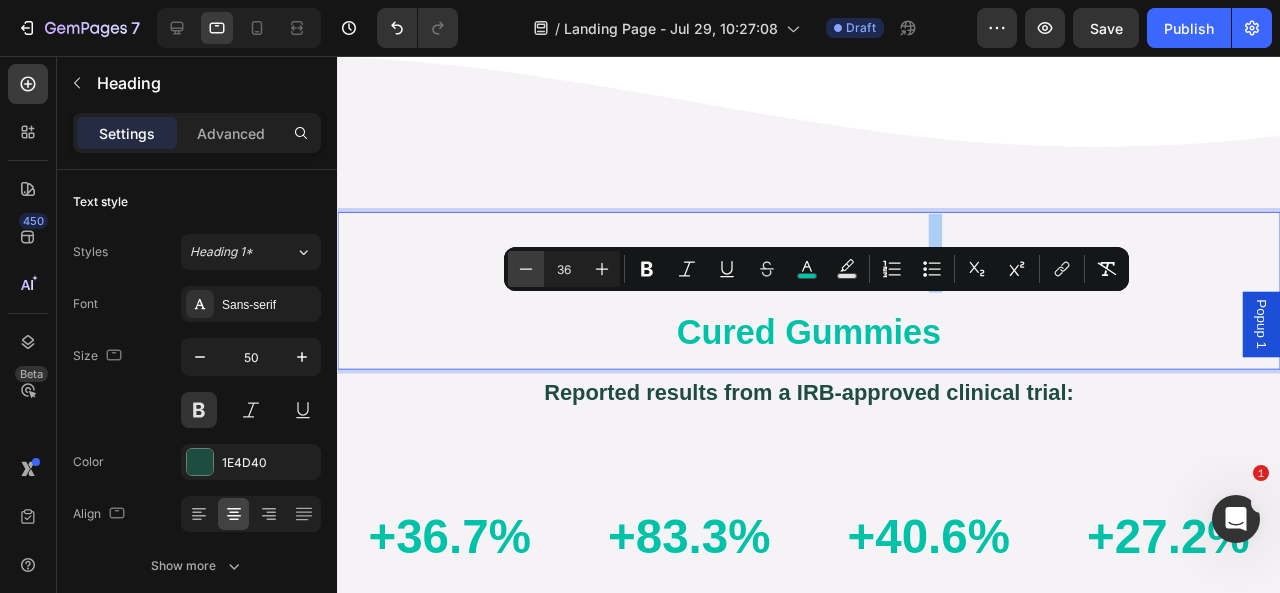 click on "Minus" at bounding box center [526, 269] 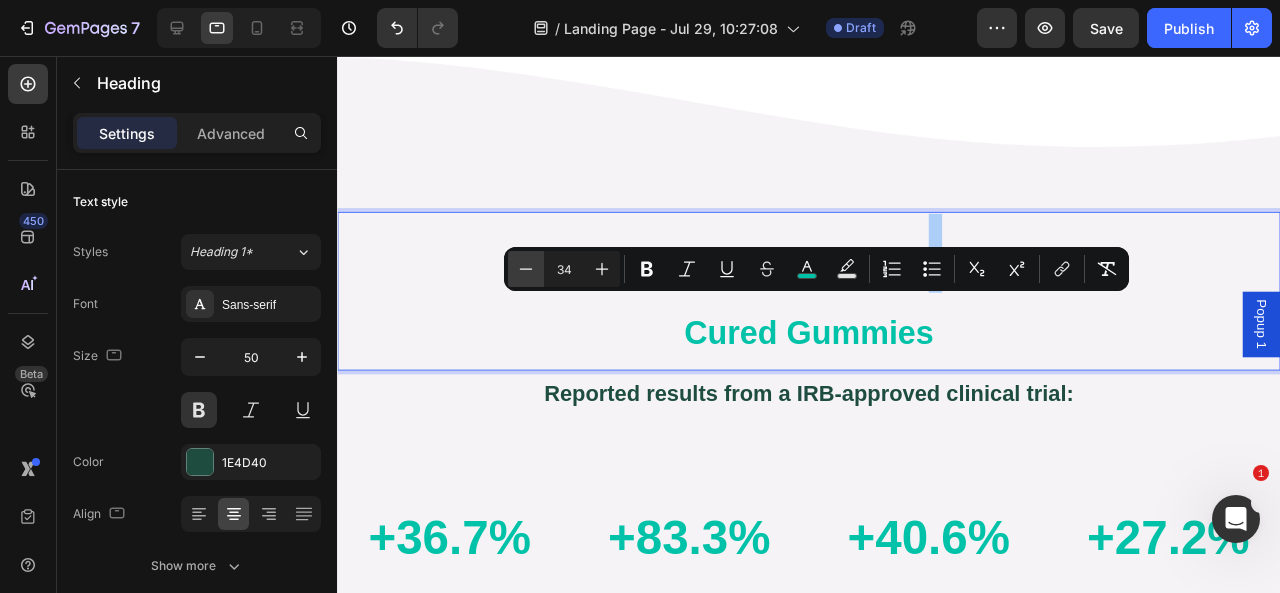 click on "Minus" at bounding box center [526, 269] 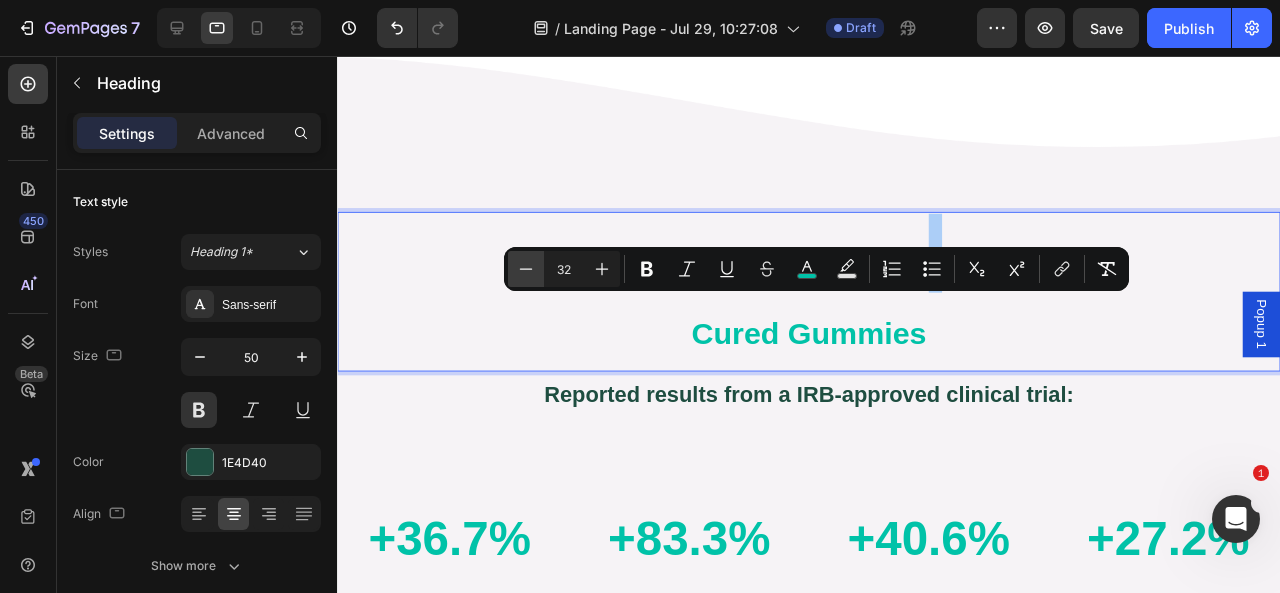click on "Minus" at bounding box center [526, 269] 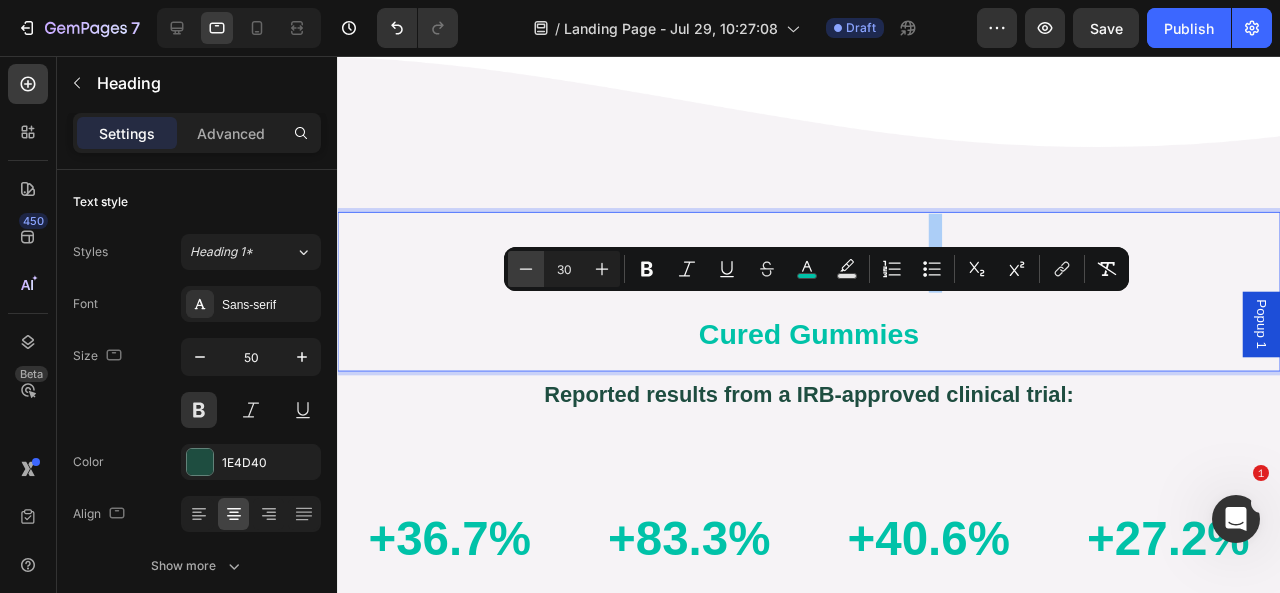 click on "Minus" at bounding box center (526, 269) 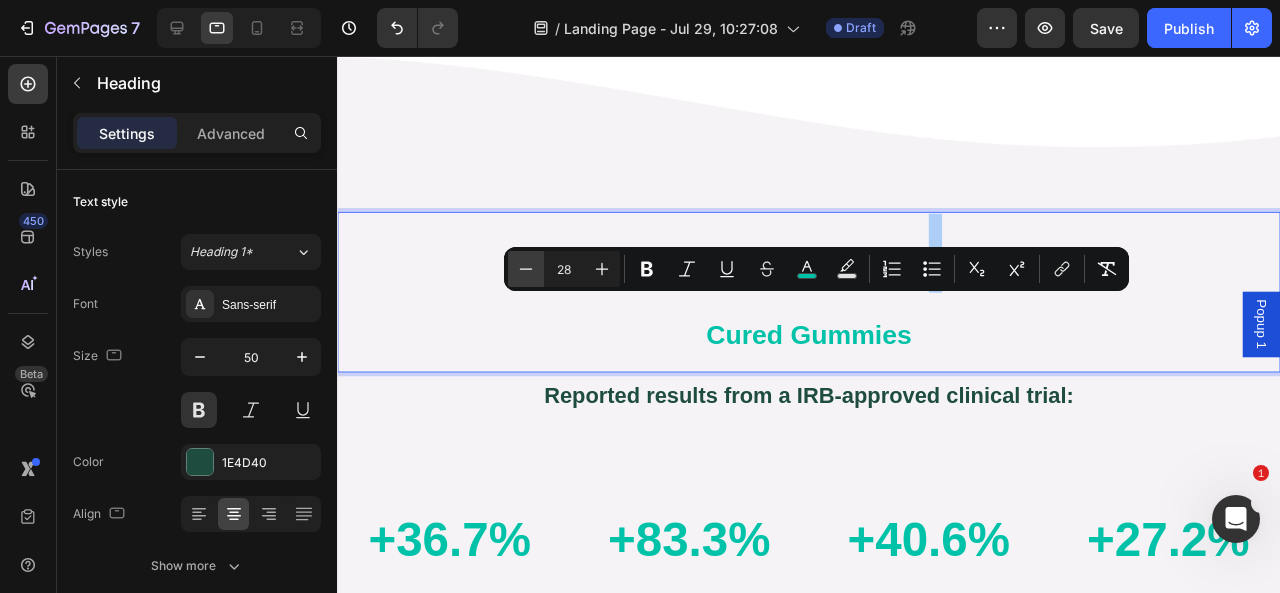 click on "Minus" at bounding box center (526, 269) 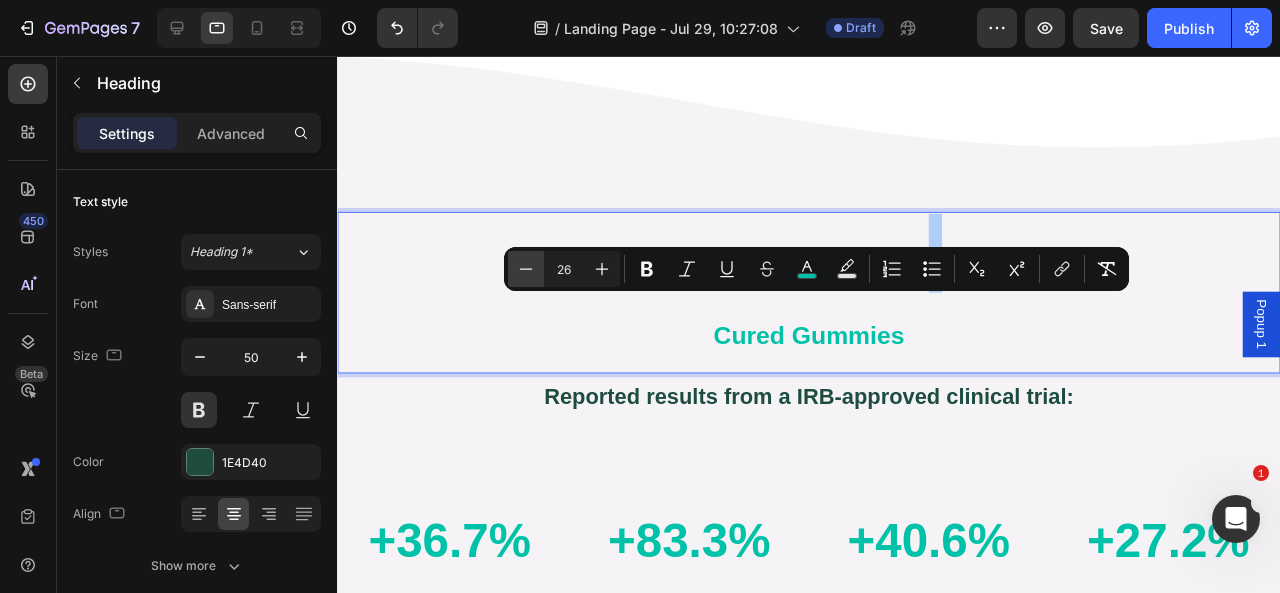 click on "Minus" at bounding box center [526, 269] 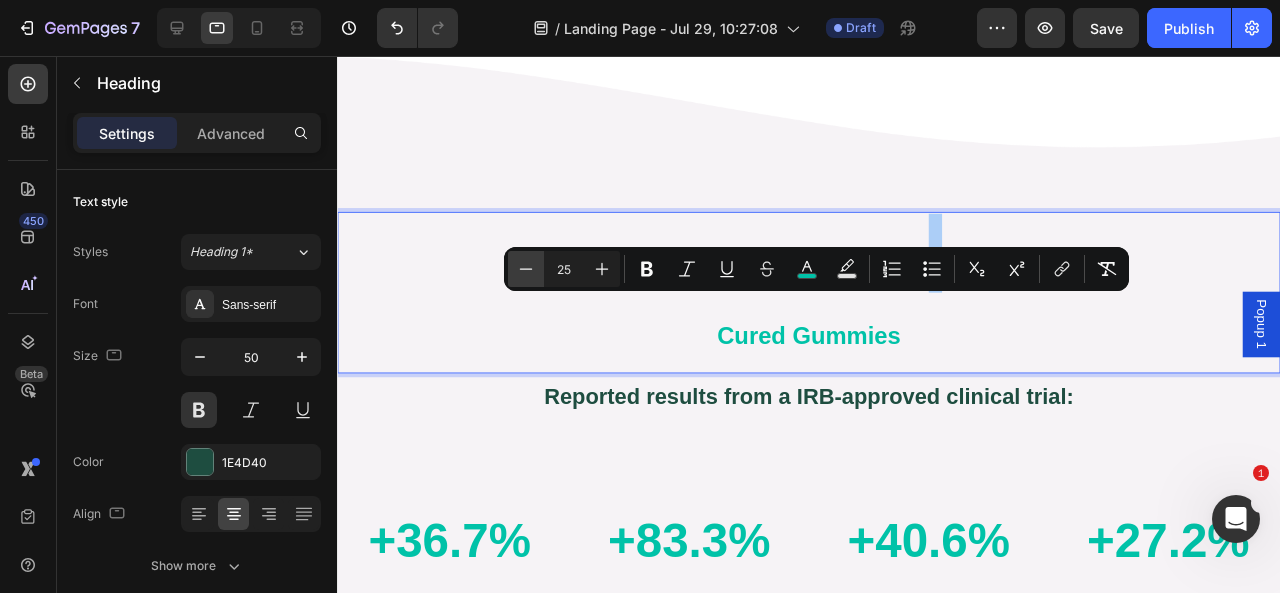 click on "Minus" at bounding box center [526, 269] 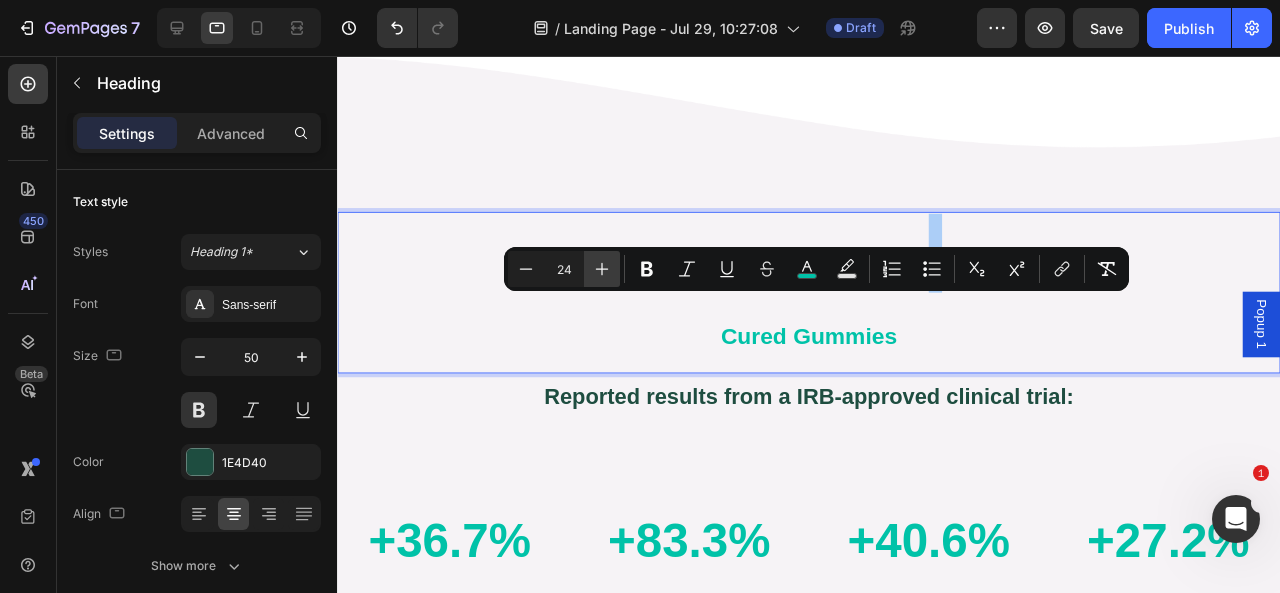 click 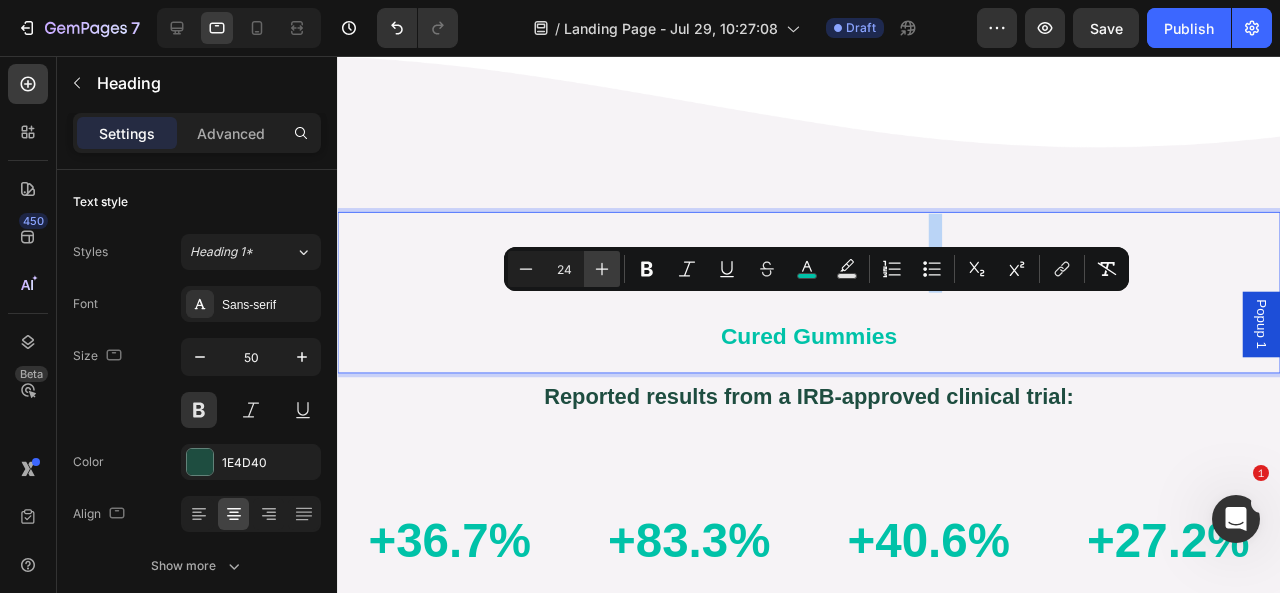 type on "25" 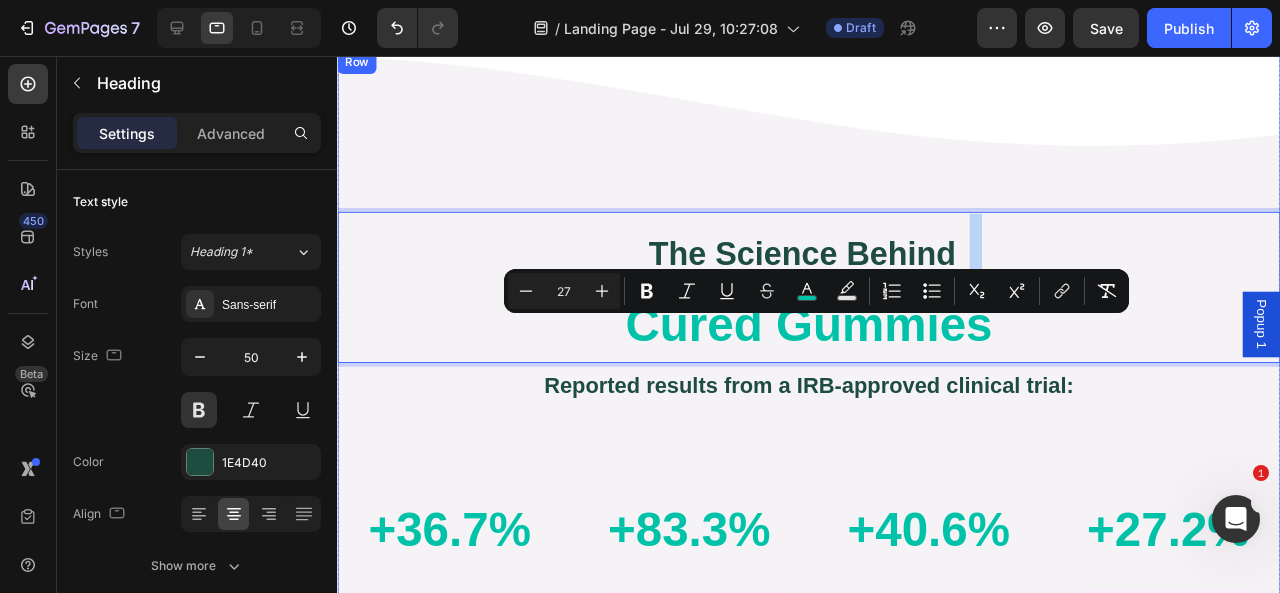 type on "36" 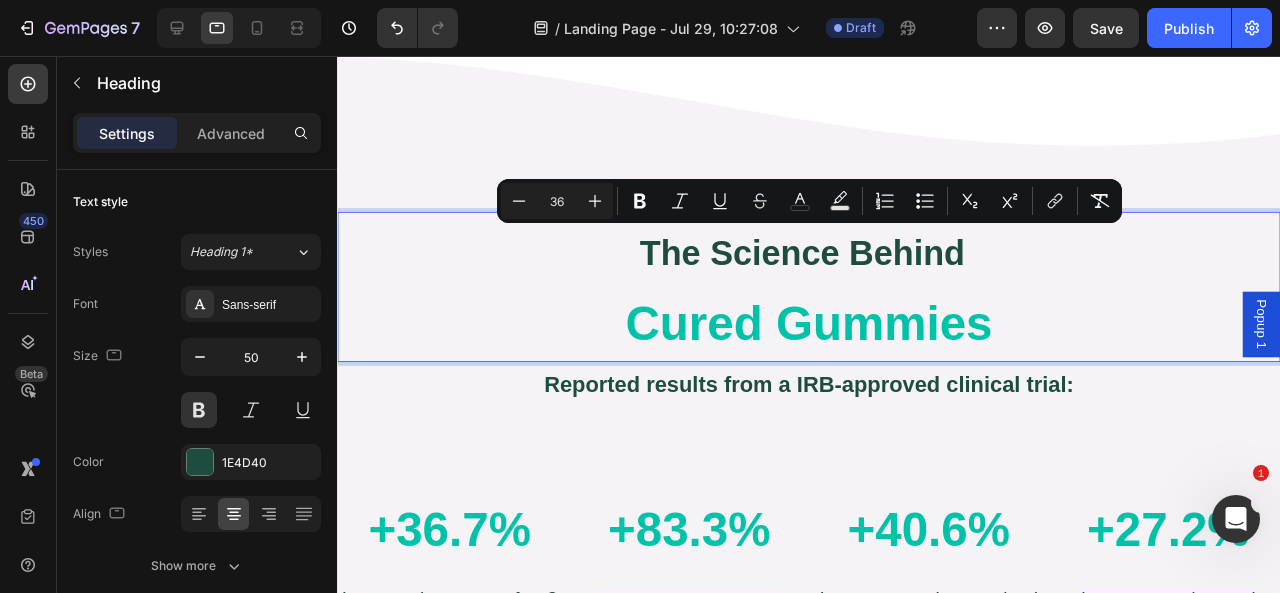 type on "37" 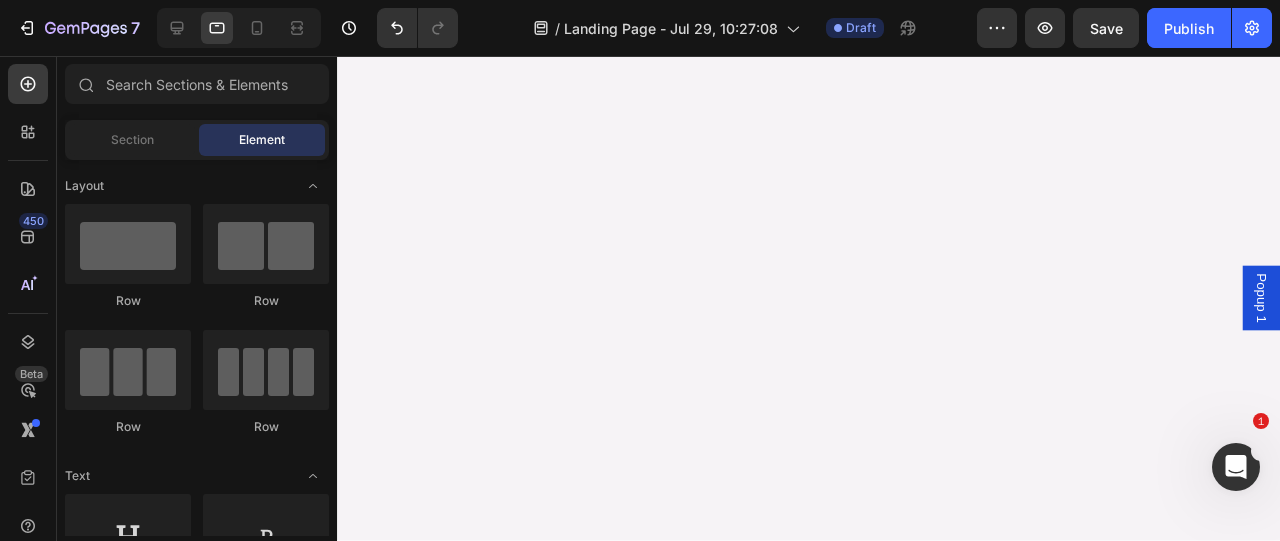 scroll, scrollTop: 0, scrollLeft: 0, axis: both 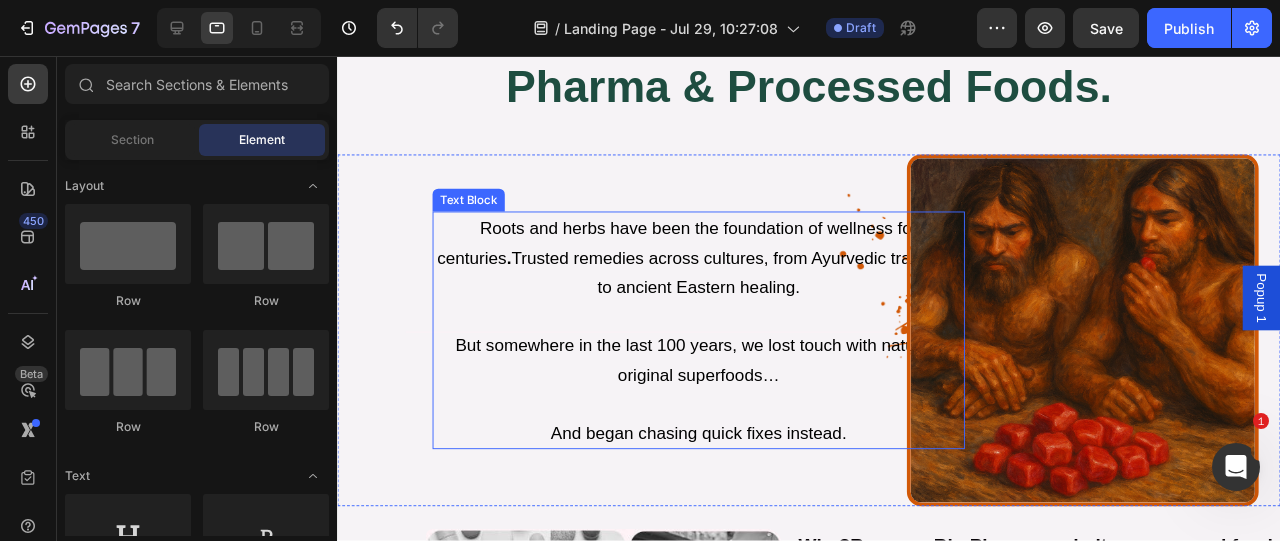 click on "But somewhere in the last 100 years, we lost touch with nature’s original superfoods…" at bounding box center [717, 376] 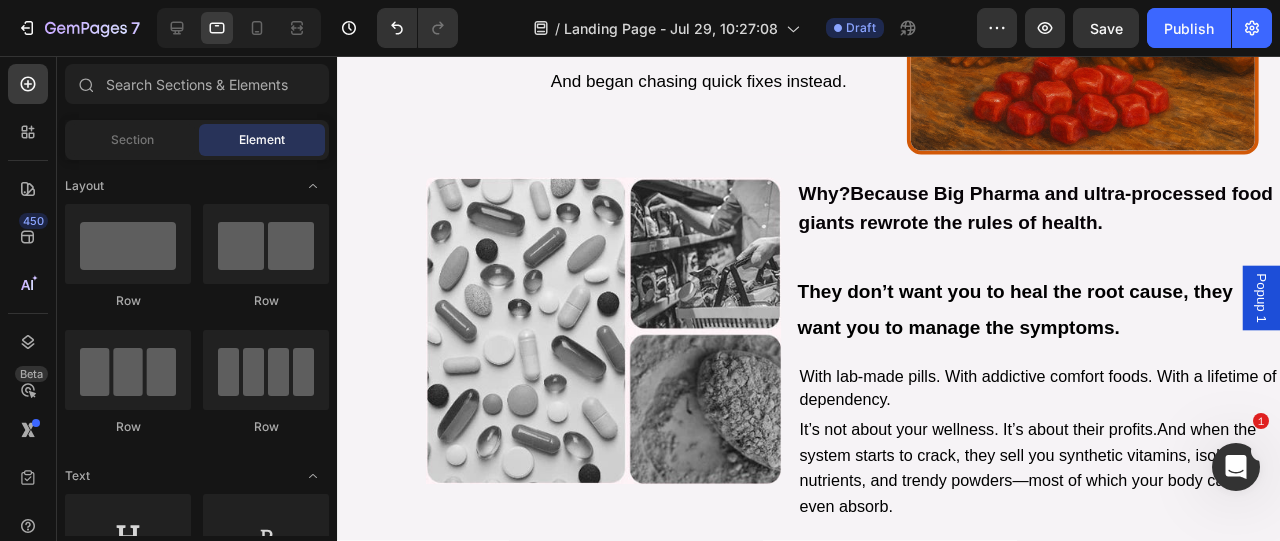 scroll, scrollTop: 1080, scrollLeft: 0, axis: vertical 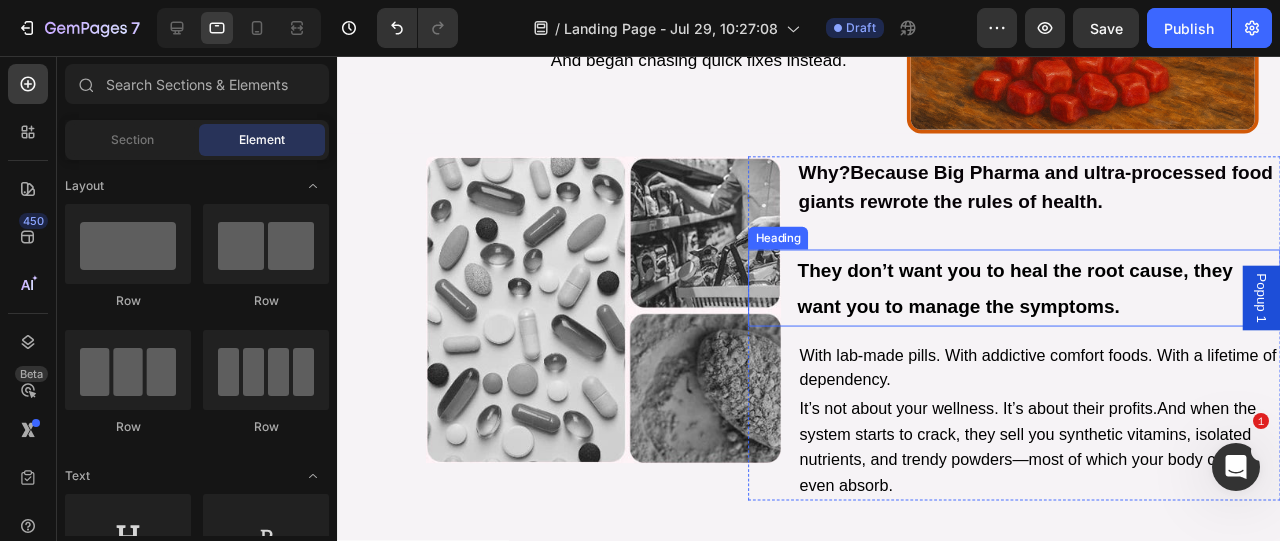click on "They don’t want you to heal the root cause, they want you to manage the symptoms." at bounding box center [1050, 301] 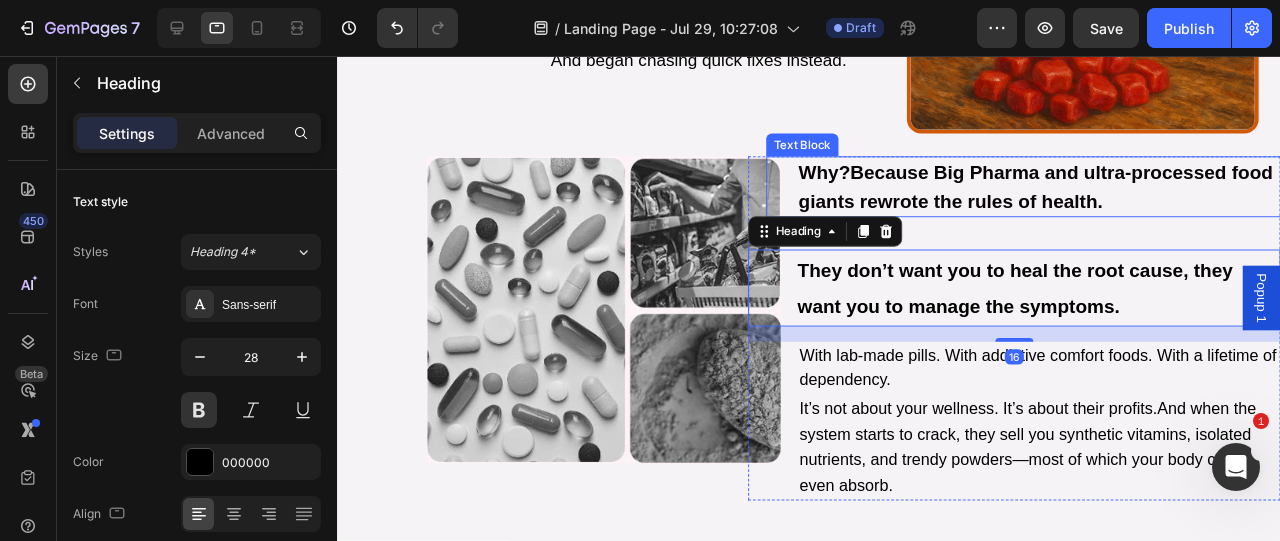 click on "Why? Because Big Pharma and ultra-processed food giants rewrote the rules of health." at bounding box center [1084, 194] 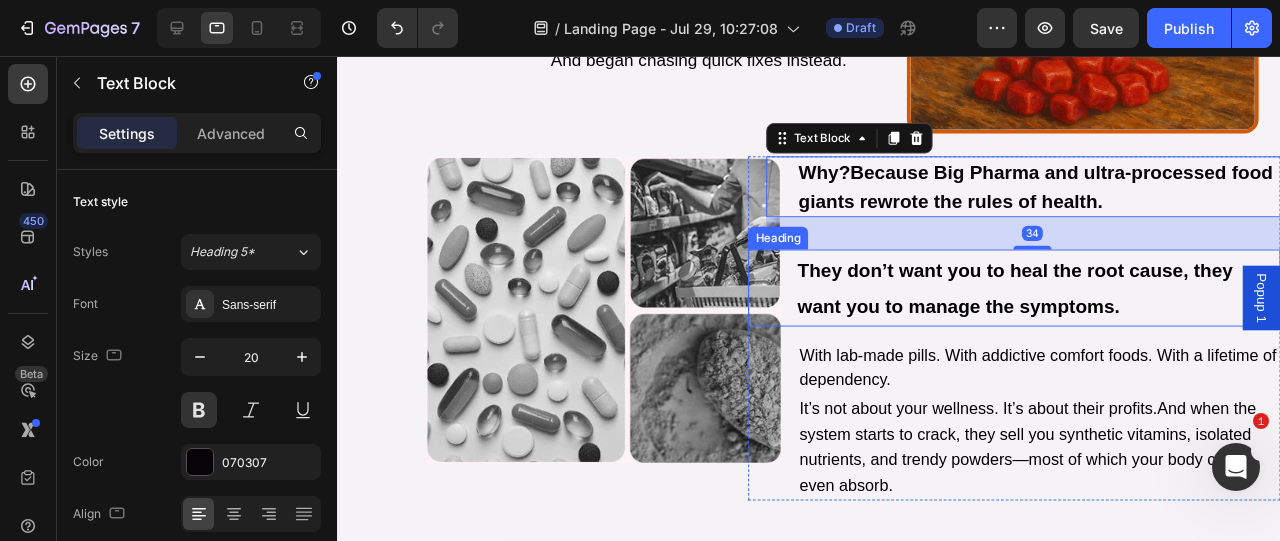 click on "They don’t want you to heal the root cause, they want you to manage the symptoms." at bounding box center [1074, 300] 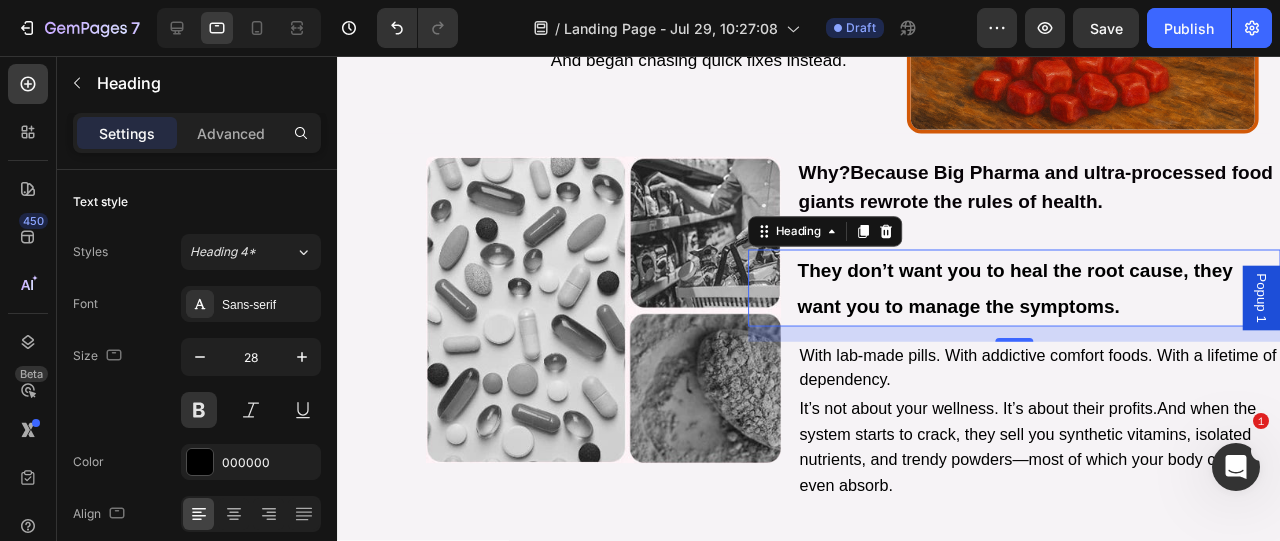click on "They don’t want you to heal the root cause, they want you to manage the symptoms." at bounding box center [1074, 300] 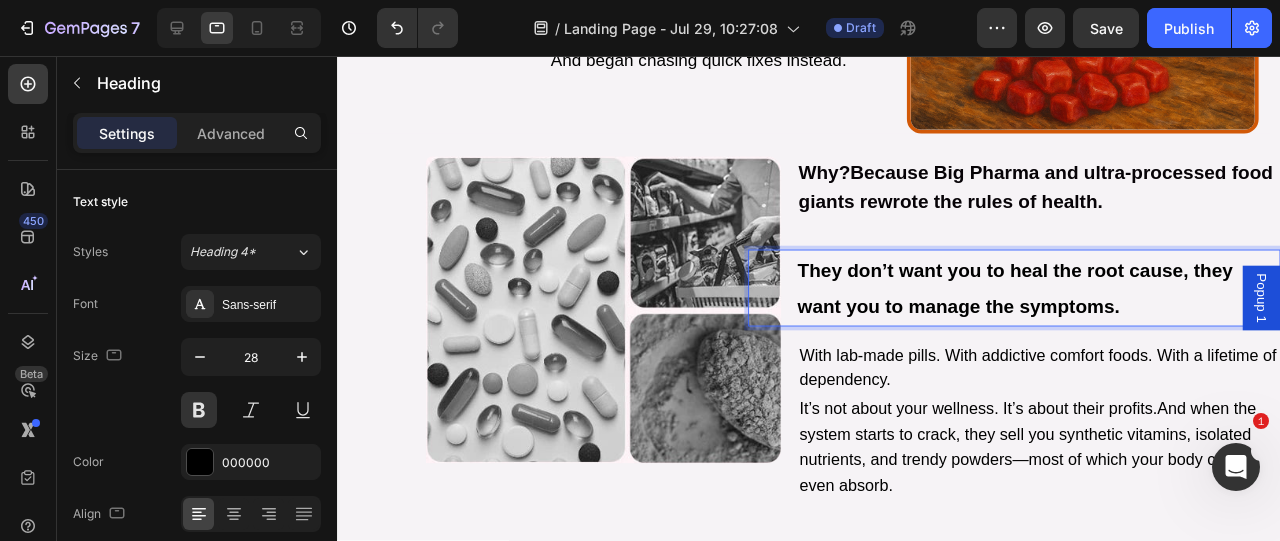 click on "They don’t want you to heal the root cause, they want you to manage the symptoms." at bounding box center (1074, 300) 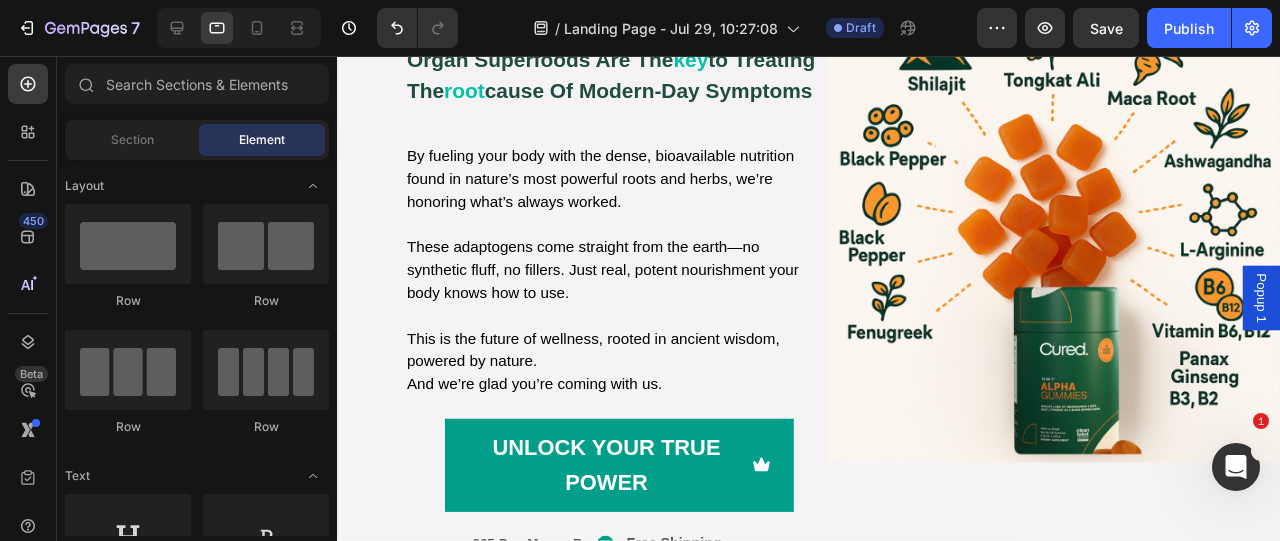 scroll, scrollTop: 1430, scrollLeft: 0, axis: vertical 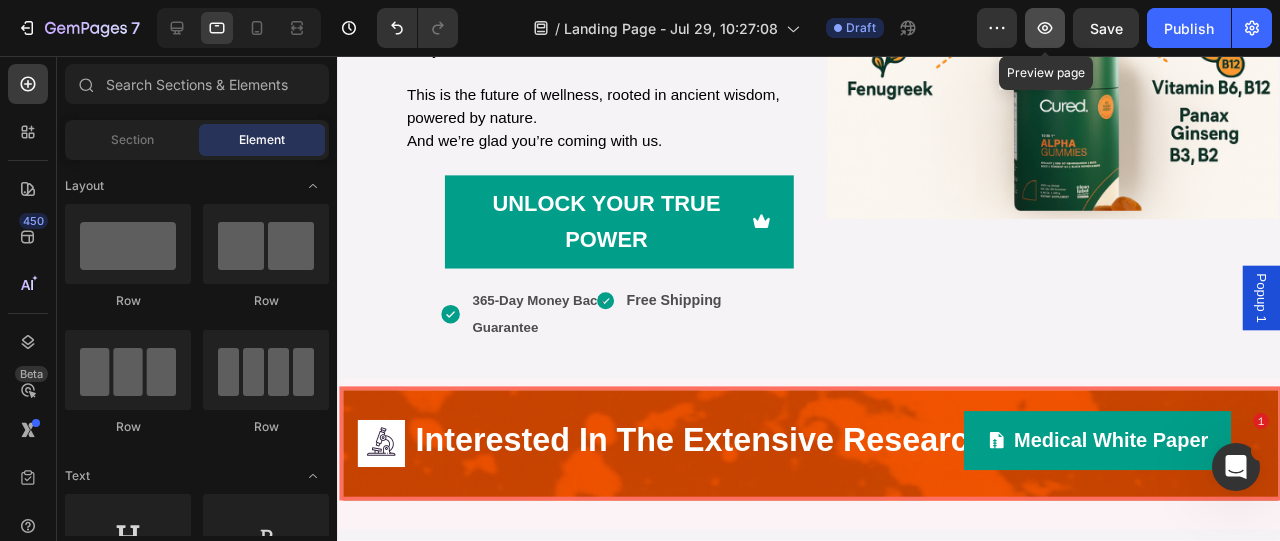 click 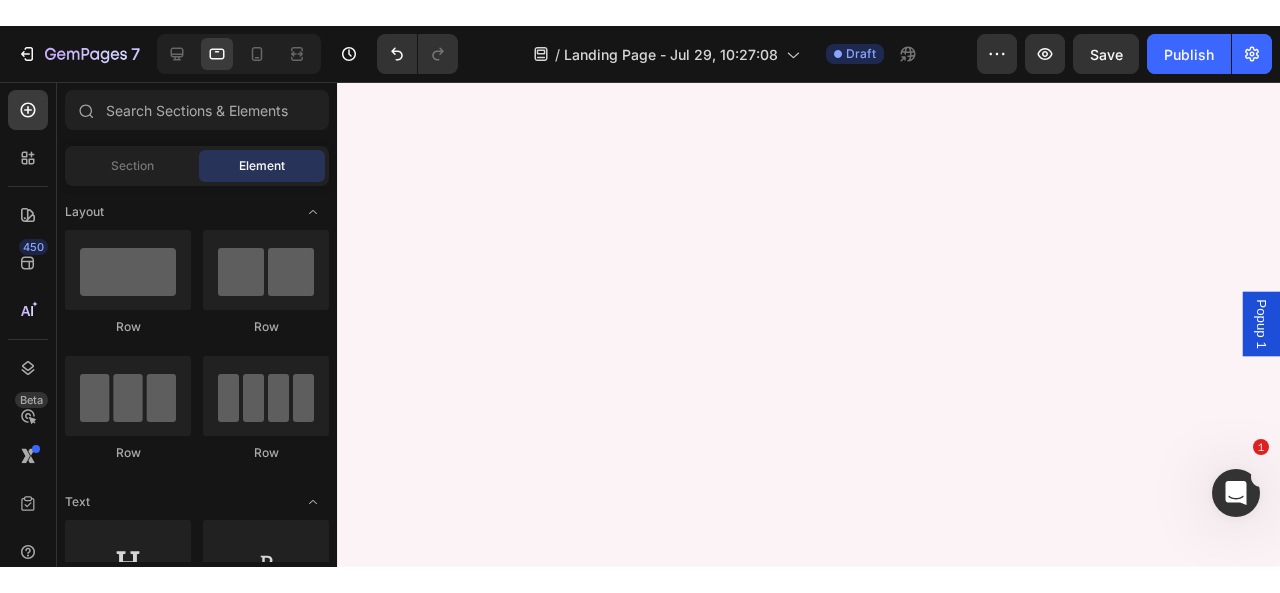 scroll, scrollTop: 552, scrollLeft: 0, axis: vertical 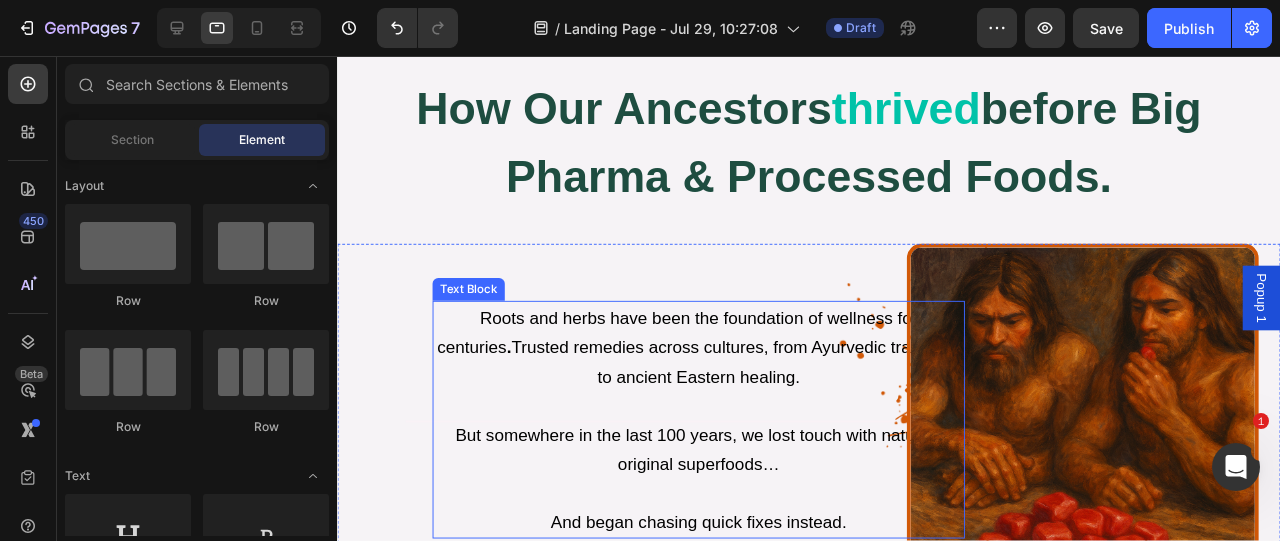 click on "Roots and herbs have been the foundation of wellness for centuries .  Trusted remedies across cultures, from Ayurvedic traditions to ancient Eastern healing." at bounding box center [717, 362] 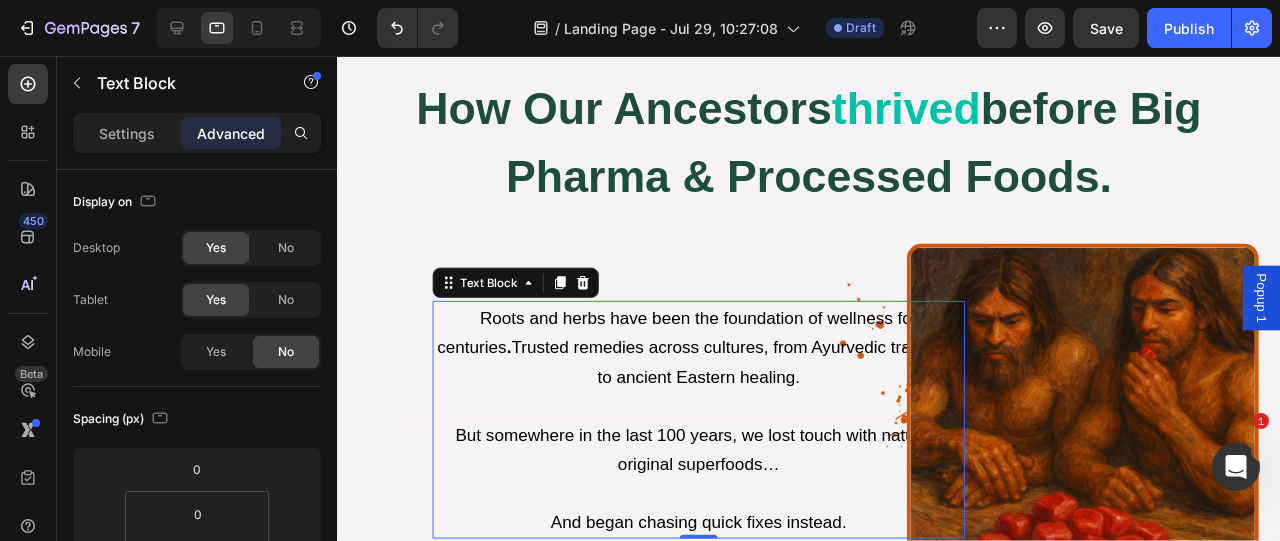 click on "Roots and herbs have been the foundation of wellness for centuries .  Trusted remedies across cultures, from Ayurvedic traditions to ancient Eastern healing." at bounding box center [717, 362] 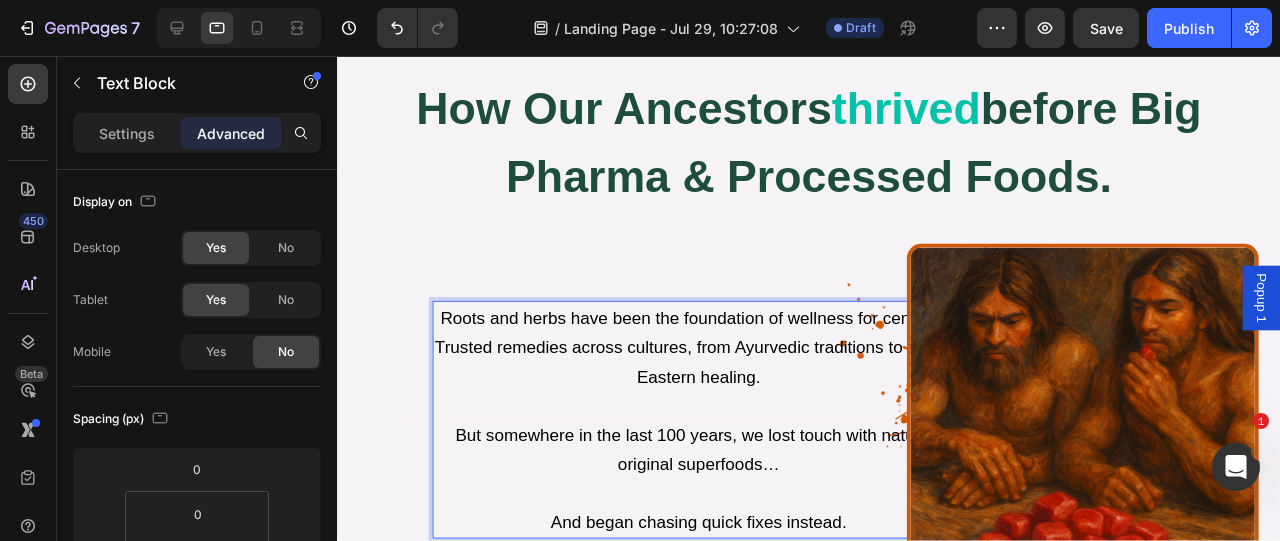 click on "⁠⁠⁠⁠⁠⁠⁠ Trusted remedies across cultures, from Ayurvedic traditions to ancient Eastern healing." at bounding box center [717, 378] 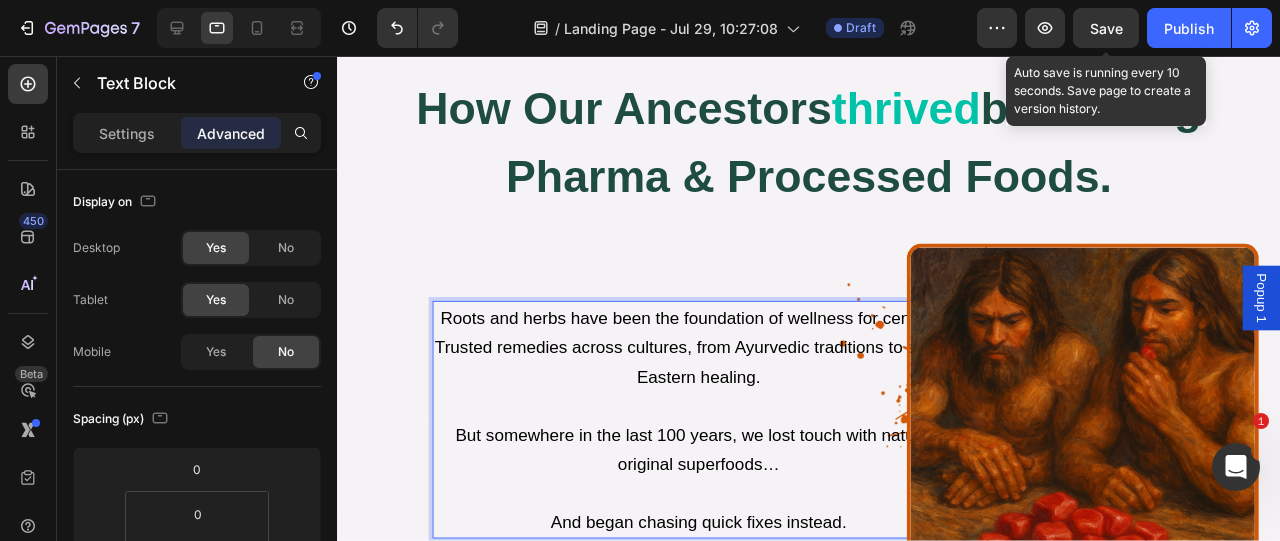 click on "Save" at bounding box center [1106, 28] 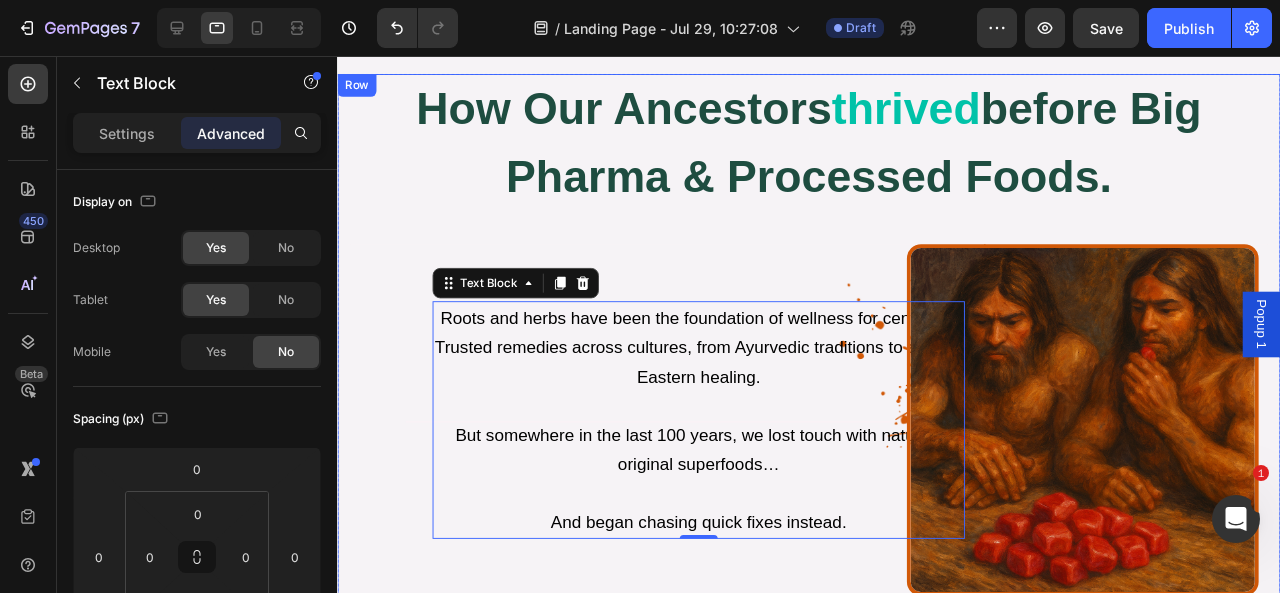 click on "how our ancestors  thrived  before big  pharma & processed  foods. Heading how our ancestors  thrived  before big  pharma & processed foods. Heading Roots and herbs have been the foundation of wellness for centuries. They were trusted remedies across cultures from Ayurvedic to ancient Eastern traditions. Text Block Roots and herbs have been the foundation of wellness for centuries . Trusted remedies across cultures, from Ayurvedic traditions to ancient Eastern healing. But somewhere in the last 100 years, we lost touch with nature’s original superfoods… And began chasing quick fixes instead. Text Block   0 Image Image Row" at bounding box center (833, 349) 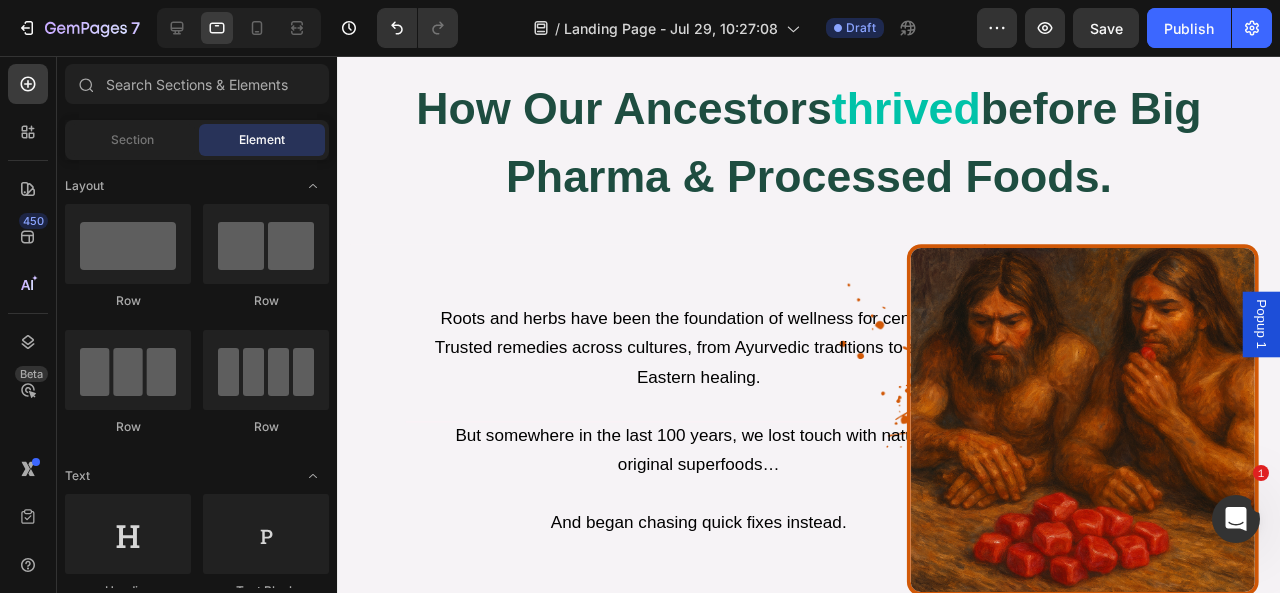 scroll, scrollTop: 1890, scrollLeft: 0, axis: vertical 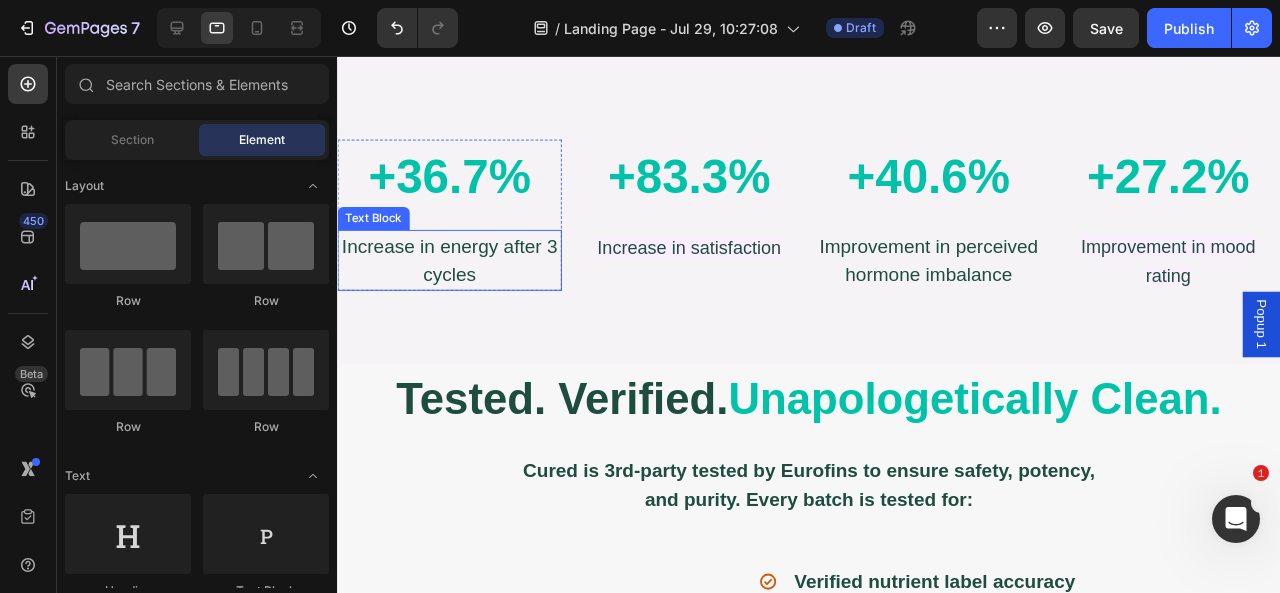 click on "Increase in energy after 3 cycles" at bounding box center (455, 271) 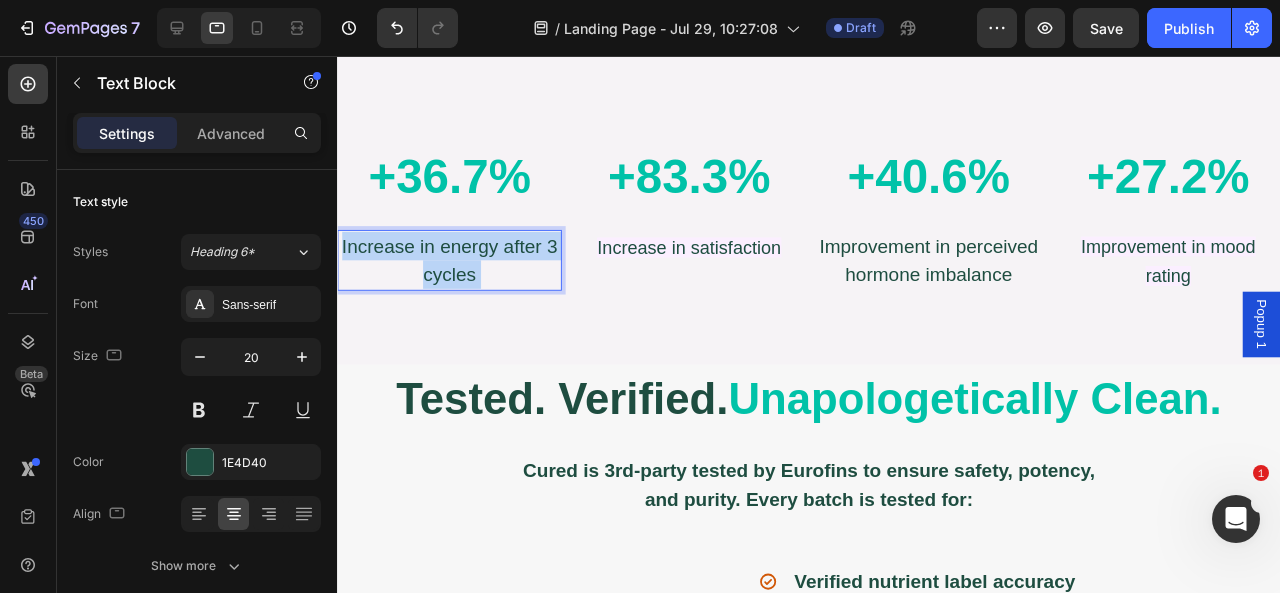 drag, startPoint x: 497, startPoint y: 276, endPoint x: 453, endPoint y: 281, distance: 44.28318 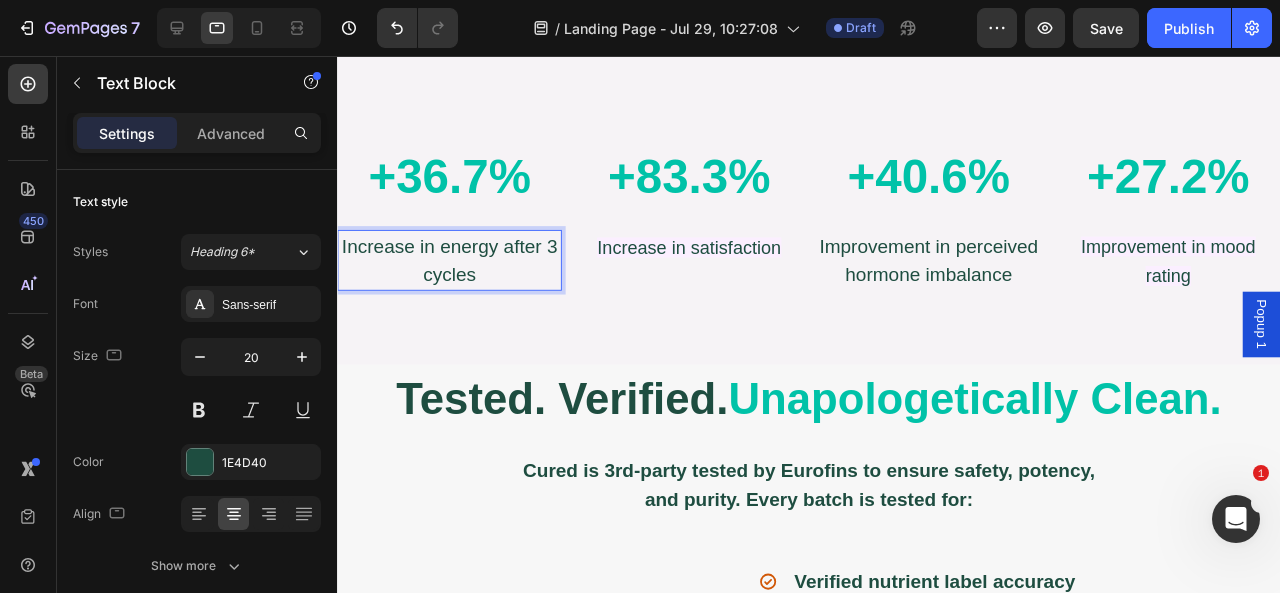 click on "Increase in energy after 3 cycles" at bounding box center [455, 271] 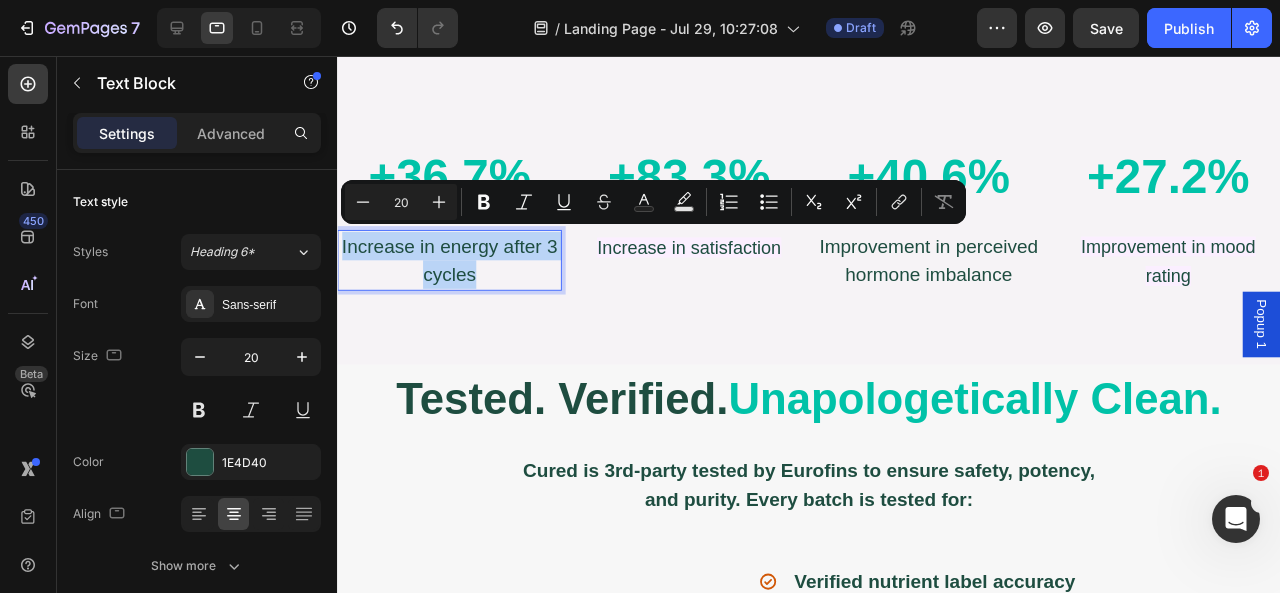 copy on "Increase in energy after 3 cycles" 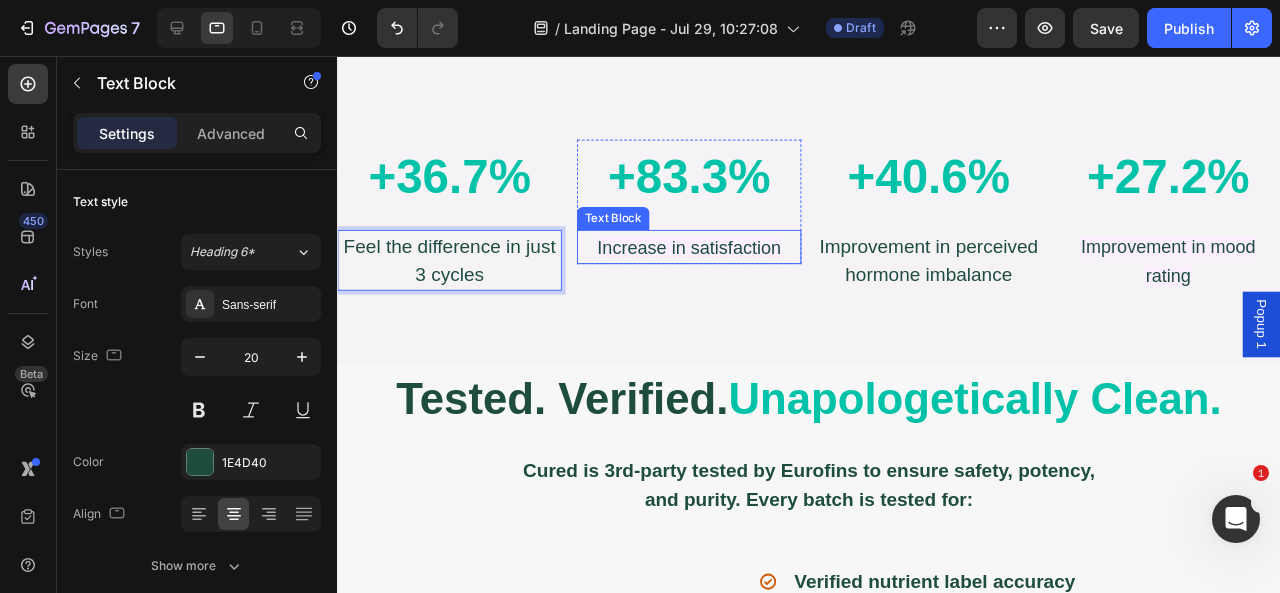 click on "Increase in satisfaction" at bounding box center (706, 257) 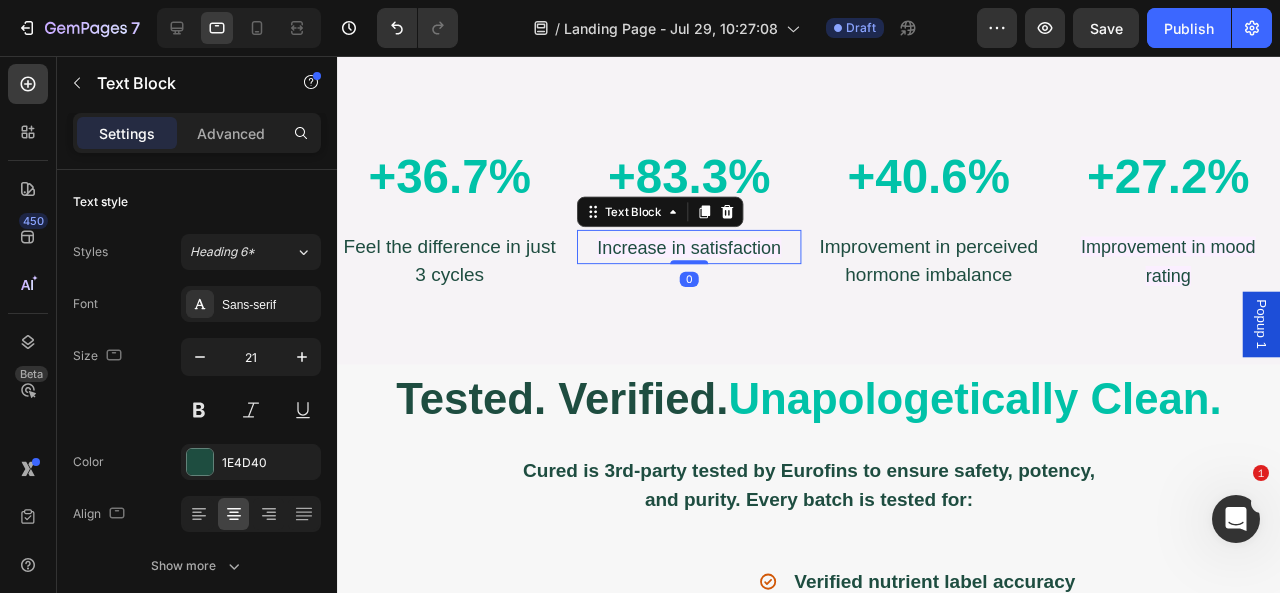 click on "Increase in satisfaction" at bounding box center [706, 257] 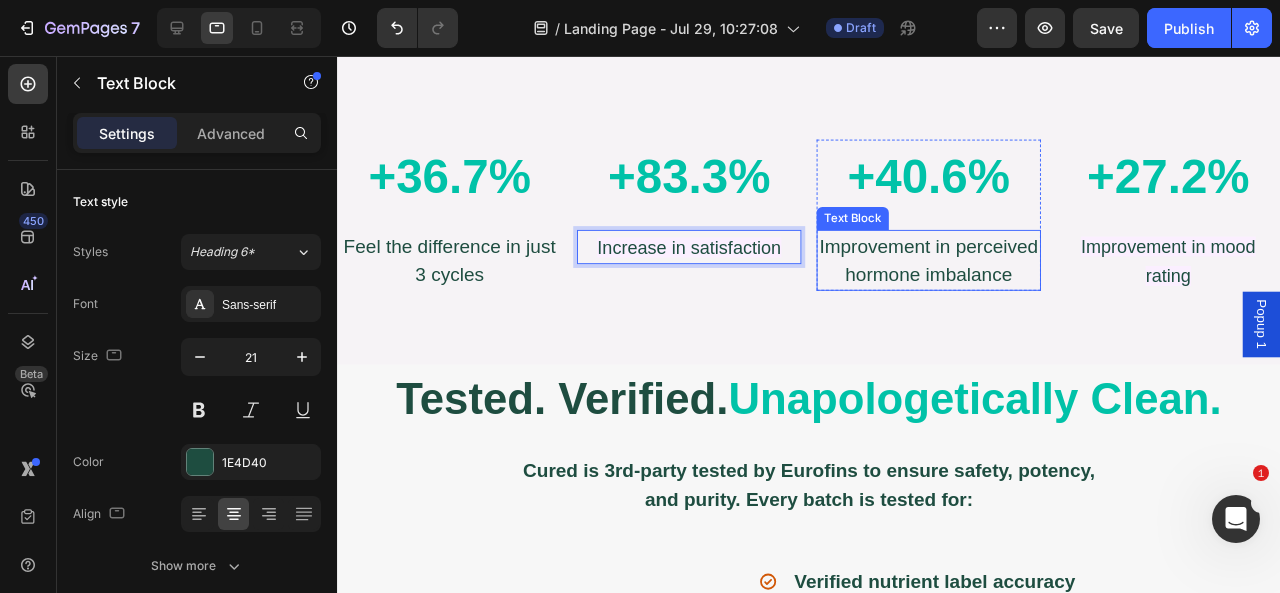 click on "Improvement in perceived hormone imbalance" at bounding box center (959, 271) 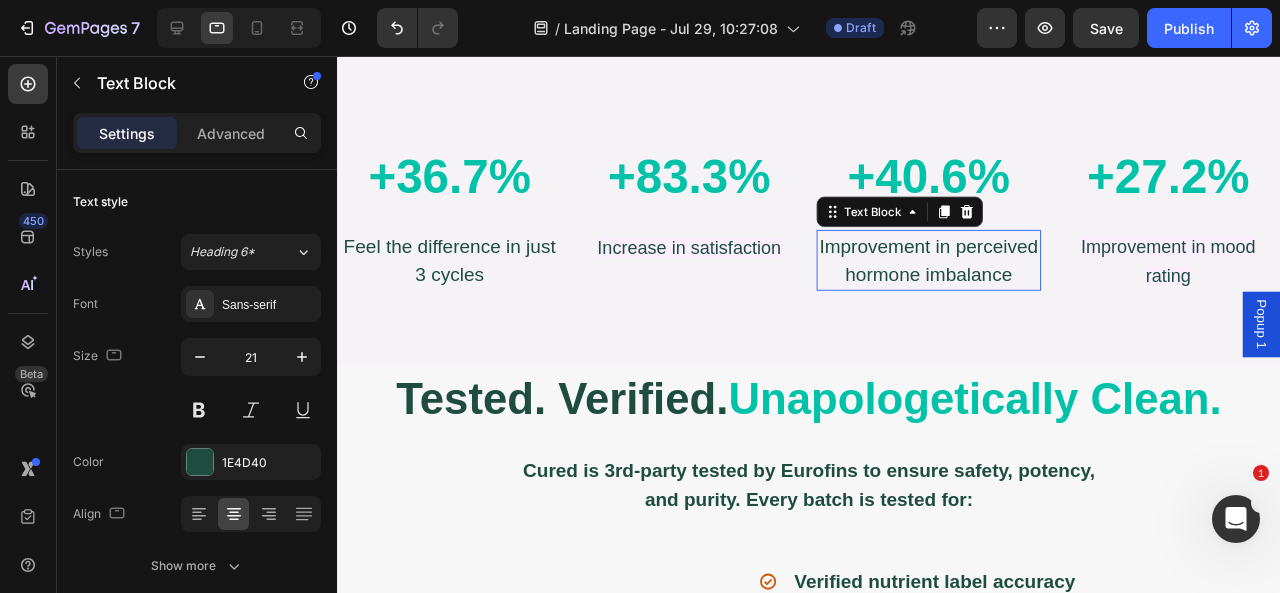 click on "Improvement in perceived hormone imbalance" at bounding box center [959, 271] 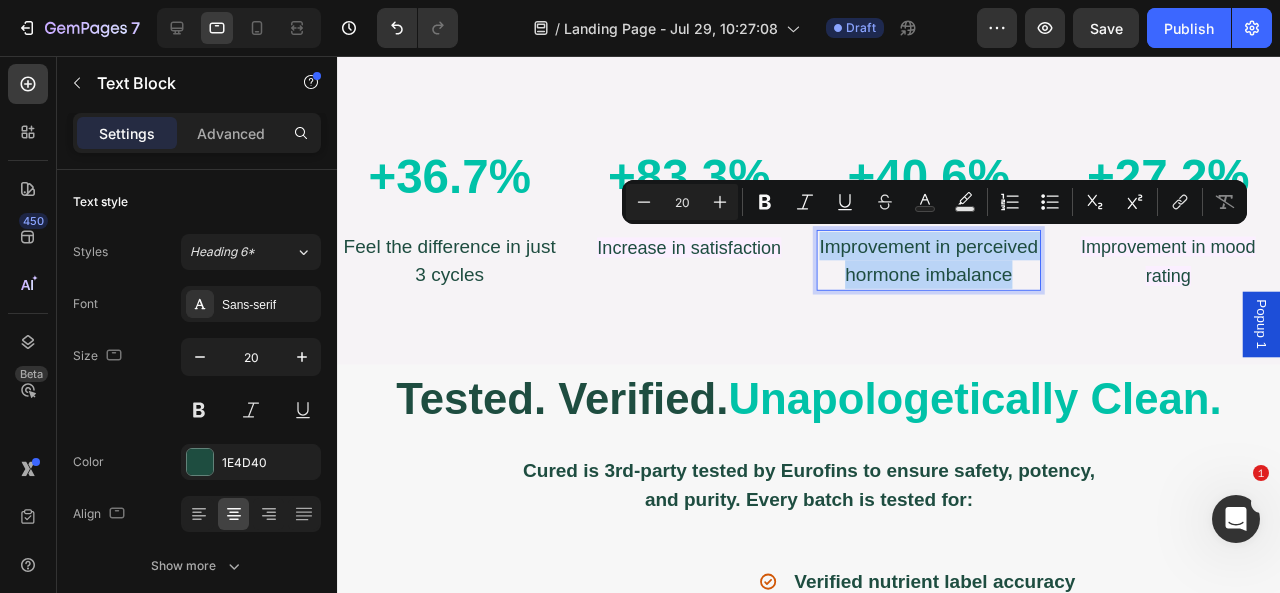 click on "Improvement in perceived hormone imbalance" at bounding box center (959, 271) 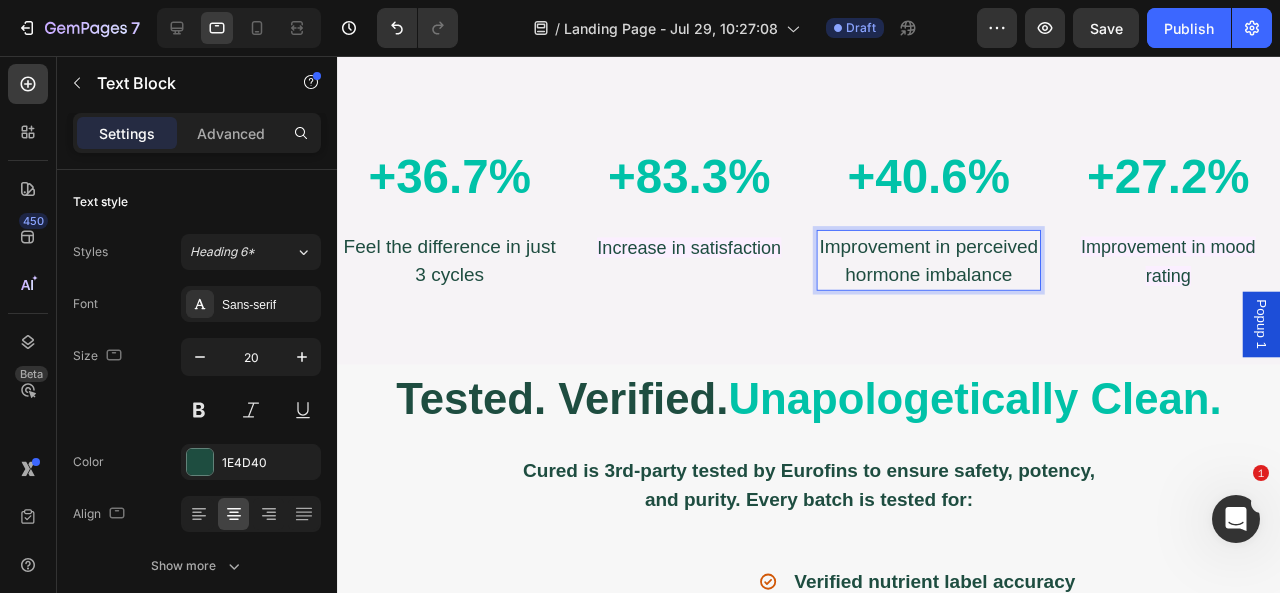 click on "Improvement in perceived hormone imbalance" at bounding box center [959, 271] 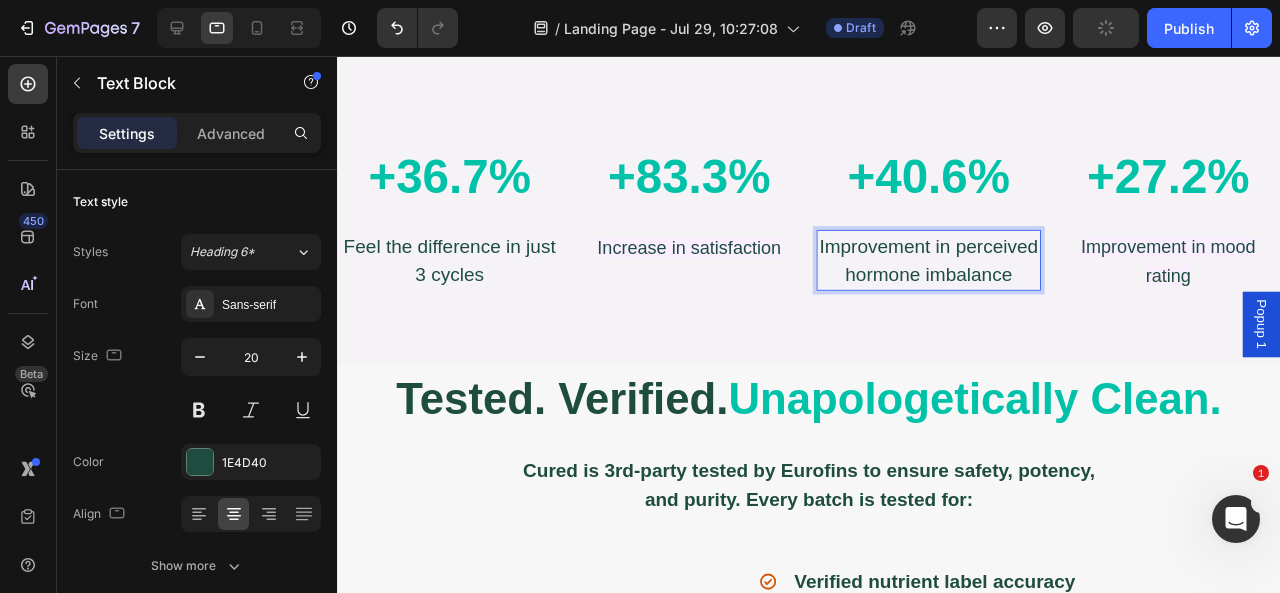 click on "Improvement in perceived hormone imbalance" at bounding box center (959, 271) 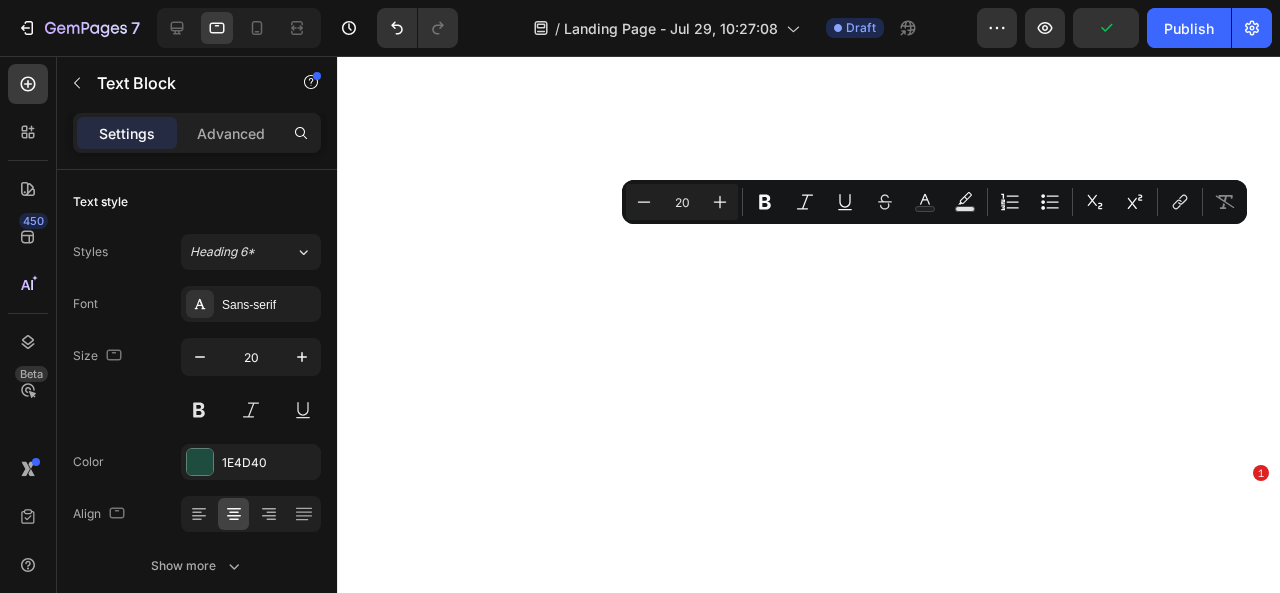 scroll, scrollTop: 0, scrollLeft: 0, axis: both 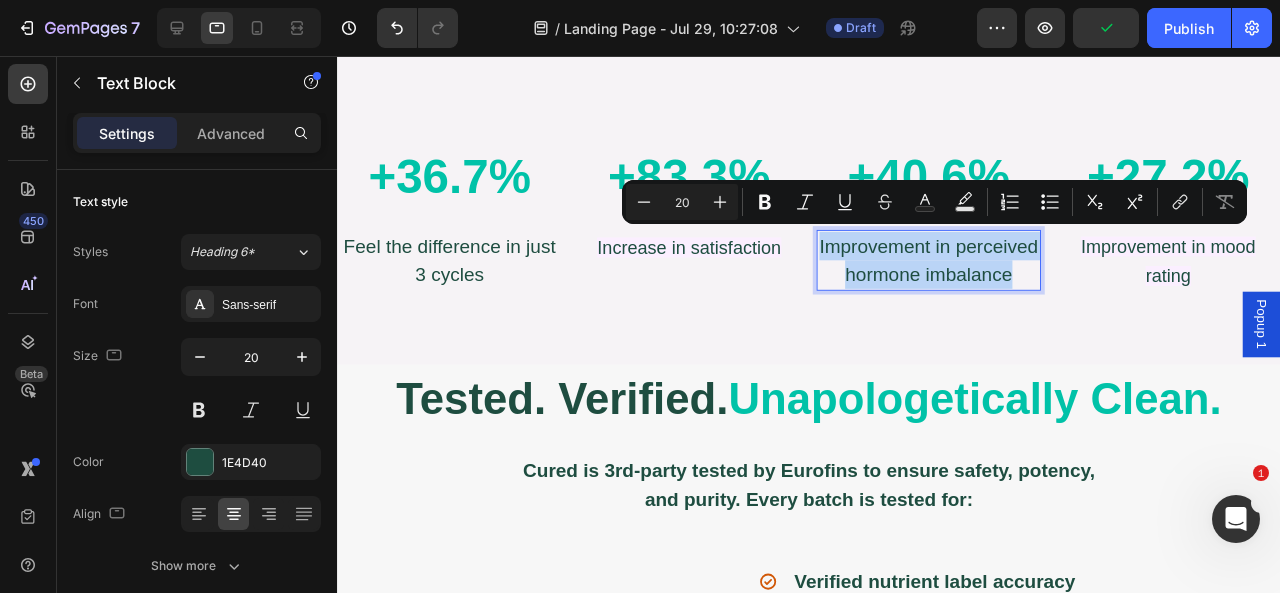 copy on "Improvement in perceived hormone imbalance" 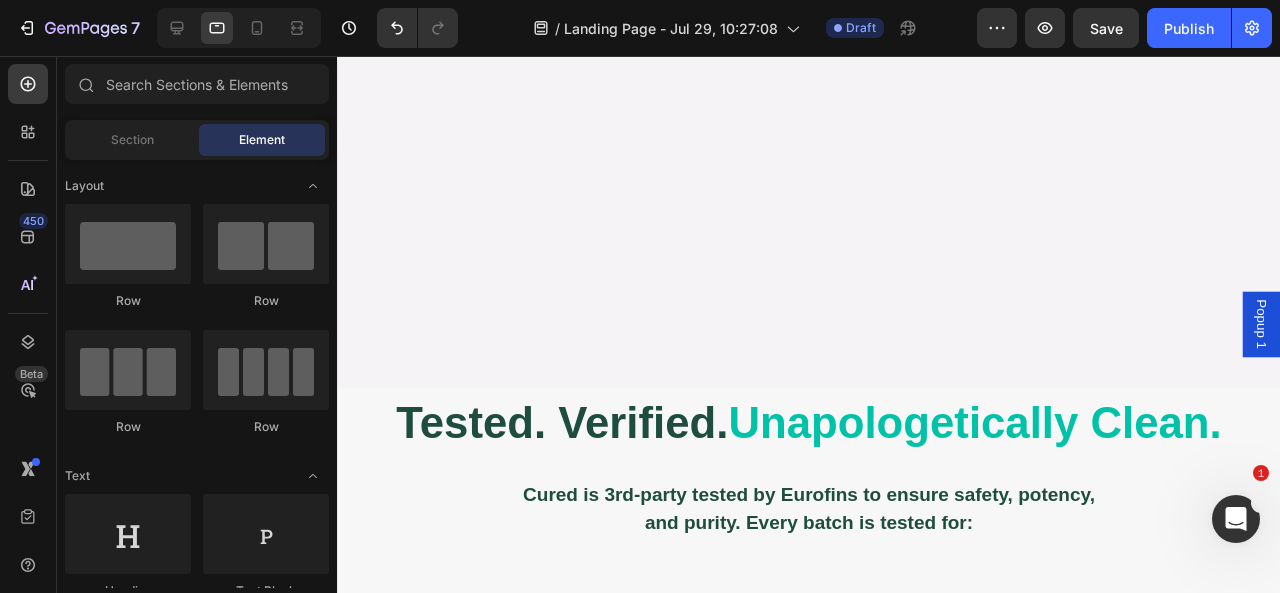 scroll, scrollTop: 6396, scrollLeft: 0, axis: vertical 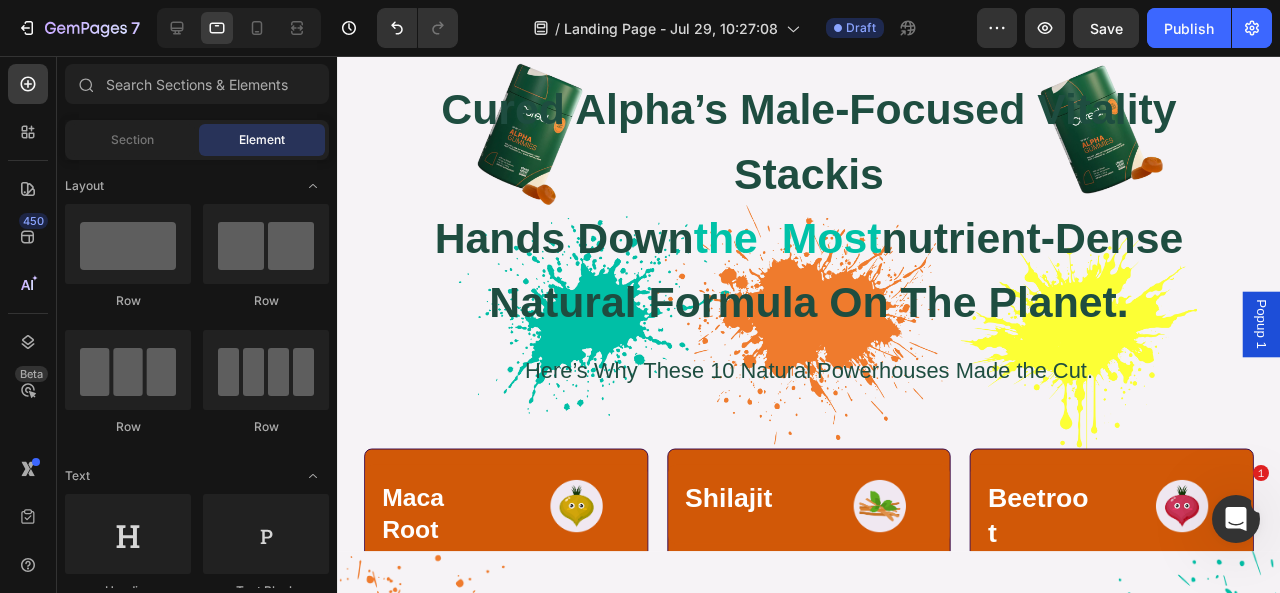 drag, startPoint x: 1322, startPoint y: 305, endPoint x: 1138, endPoint y: 82, distance: 289.11072 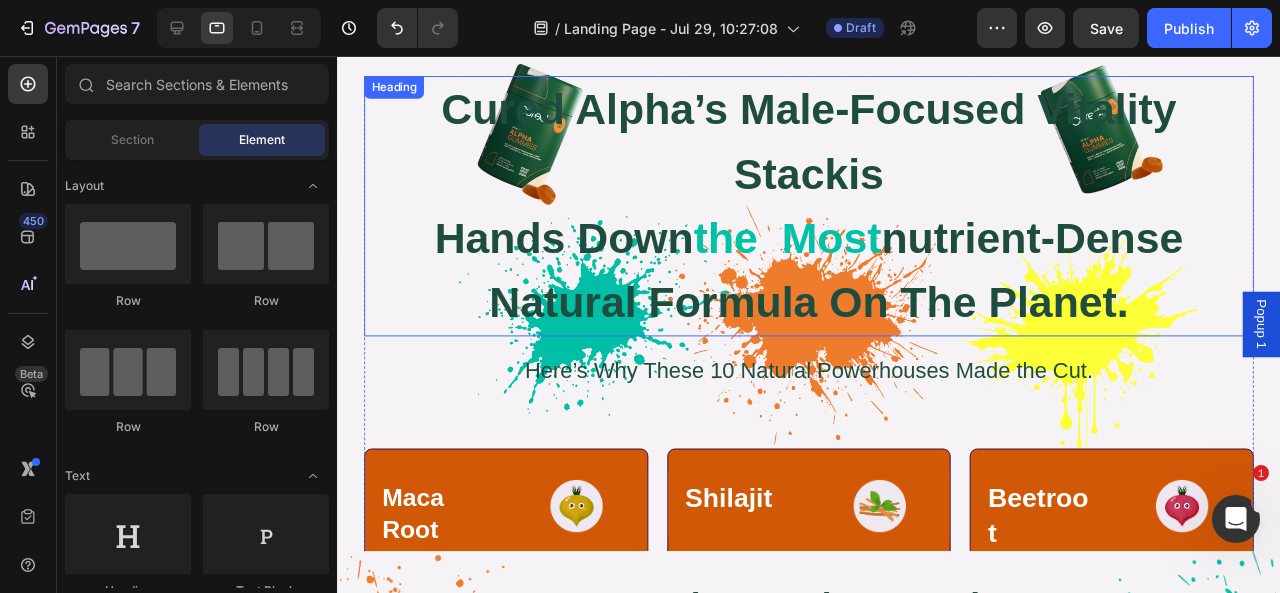 scroll, scrollTop: 6856, scrollLeft: 0, axis: vertical 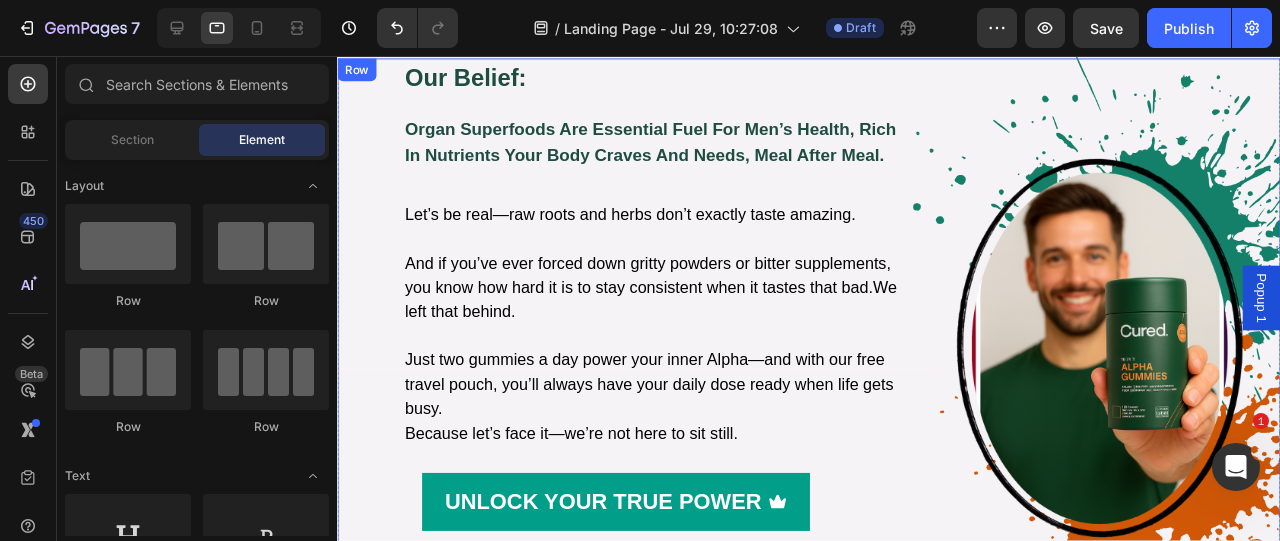 drag, startPoint x: 1186, startPoint y: 145, endPoint x: 1192, endPoint y: 157, distance: 13.416408 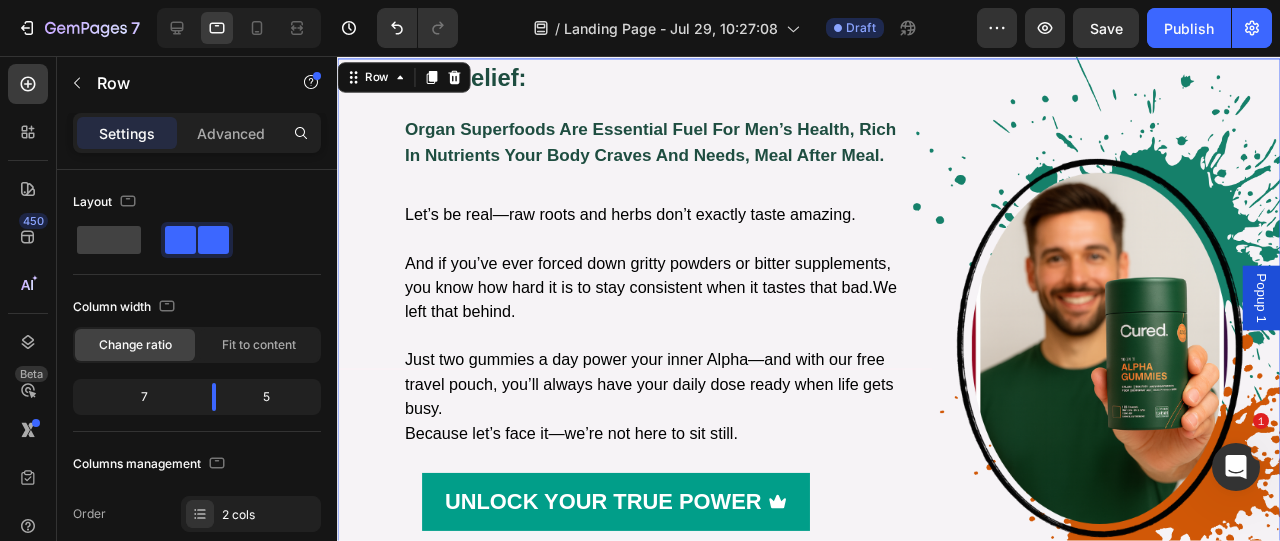 click on "Image" at bounding box center (1129, 364) 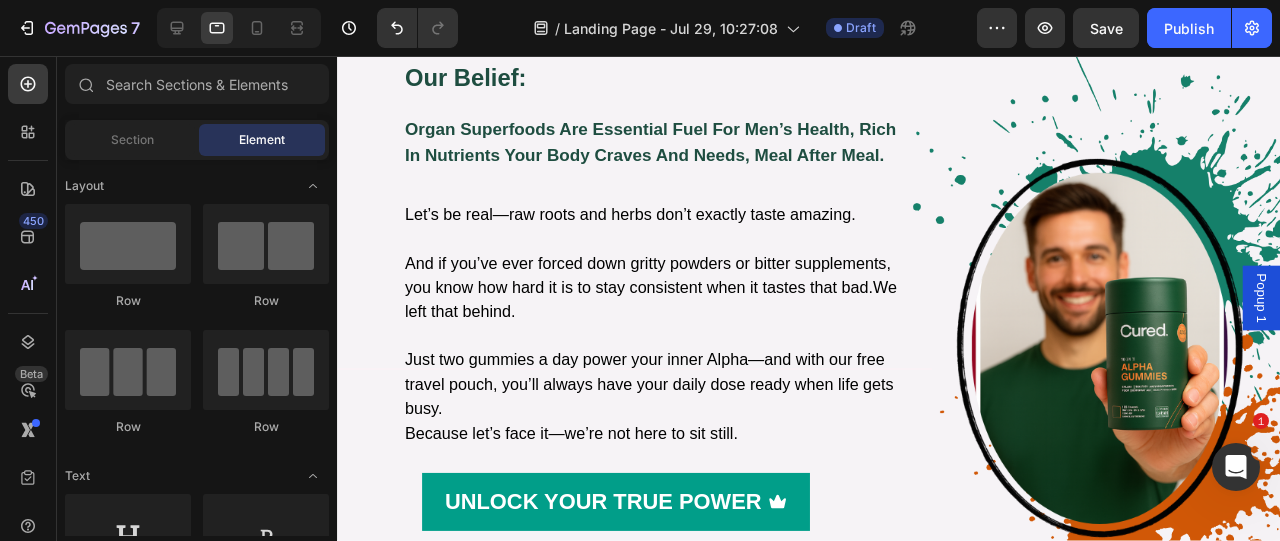 scroll, scrollTop: 2910, scrollLeft: 0, axis: vertical 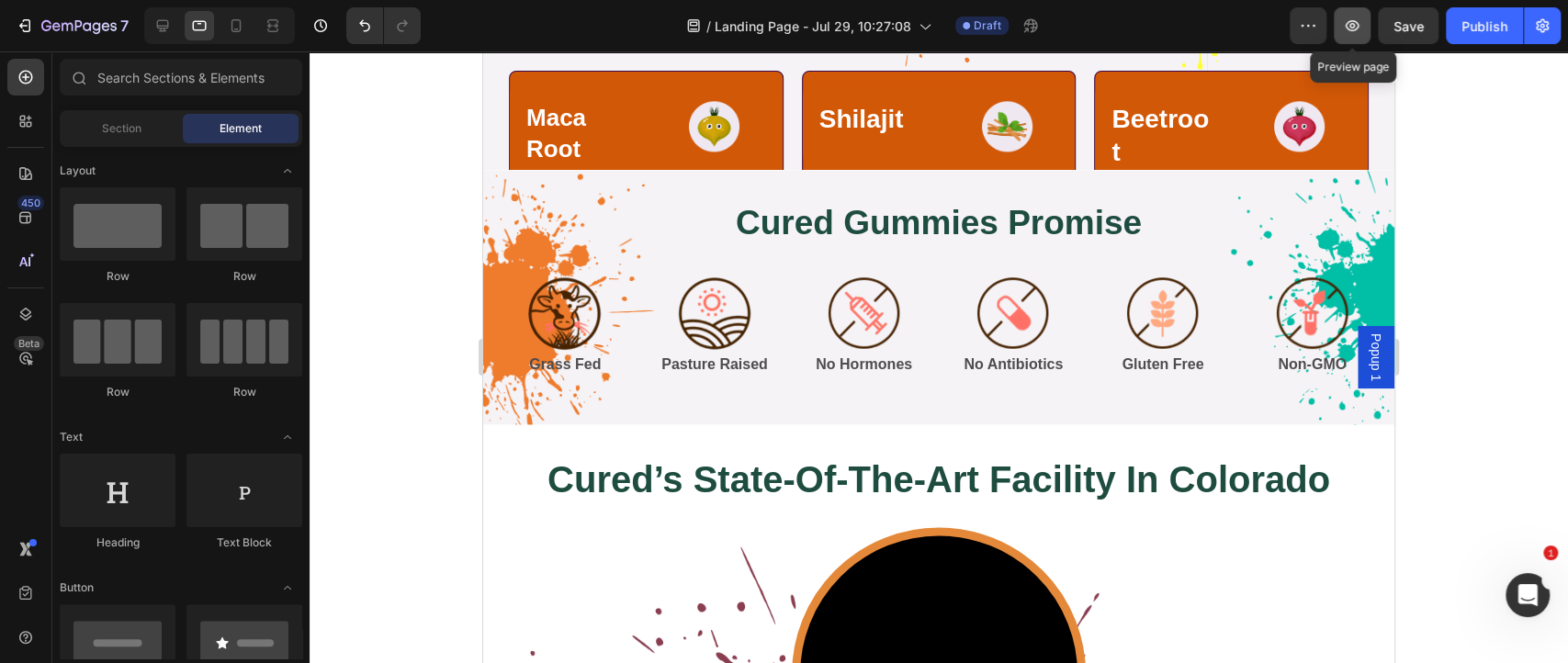click 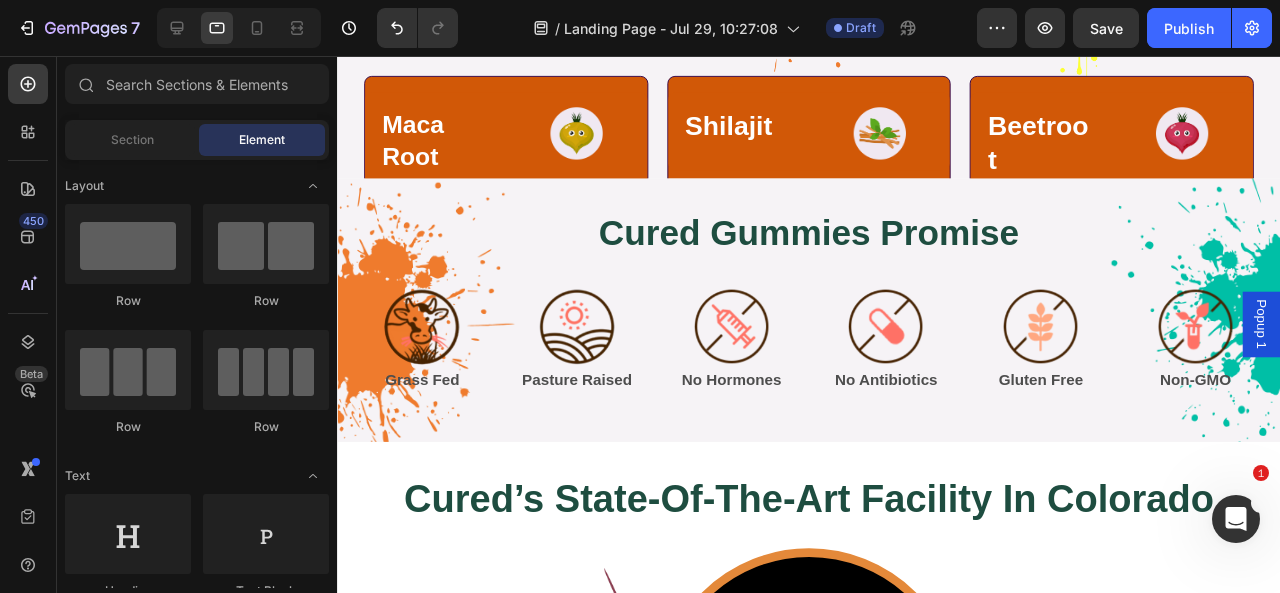 scroll, scrollTop: 7052, scrollLeft: 0, axis: vertical 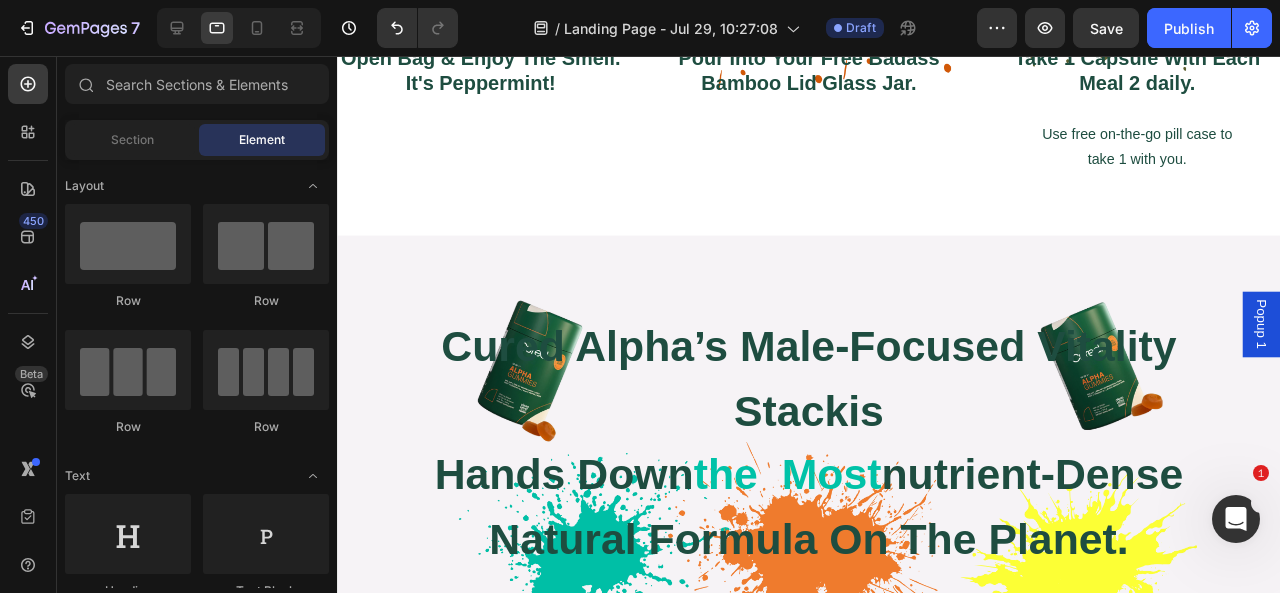 drag, startPoint x: 1323, startPoint y: 340, endPoint x: 1474, endPoint y: 90, distance: 292.06335 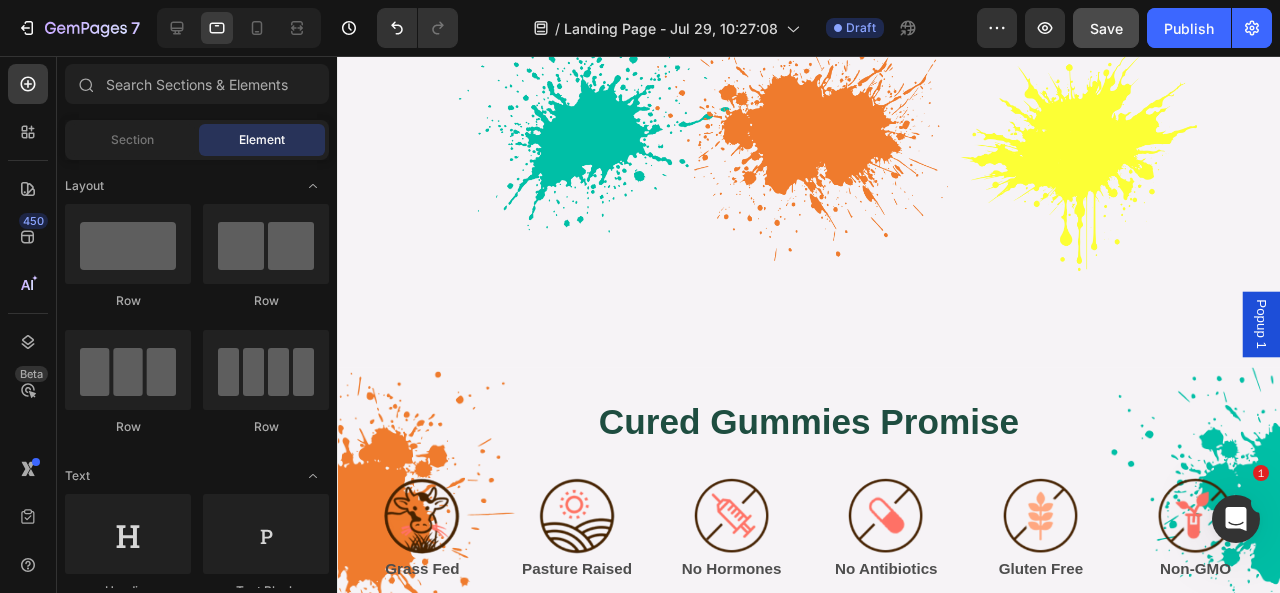 scroll, scrollTop: 5178, scrollLeft: 0, axis: vertical 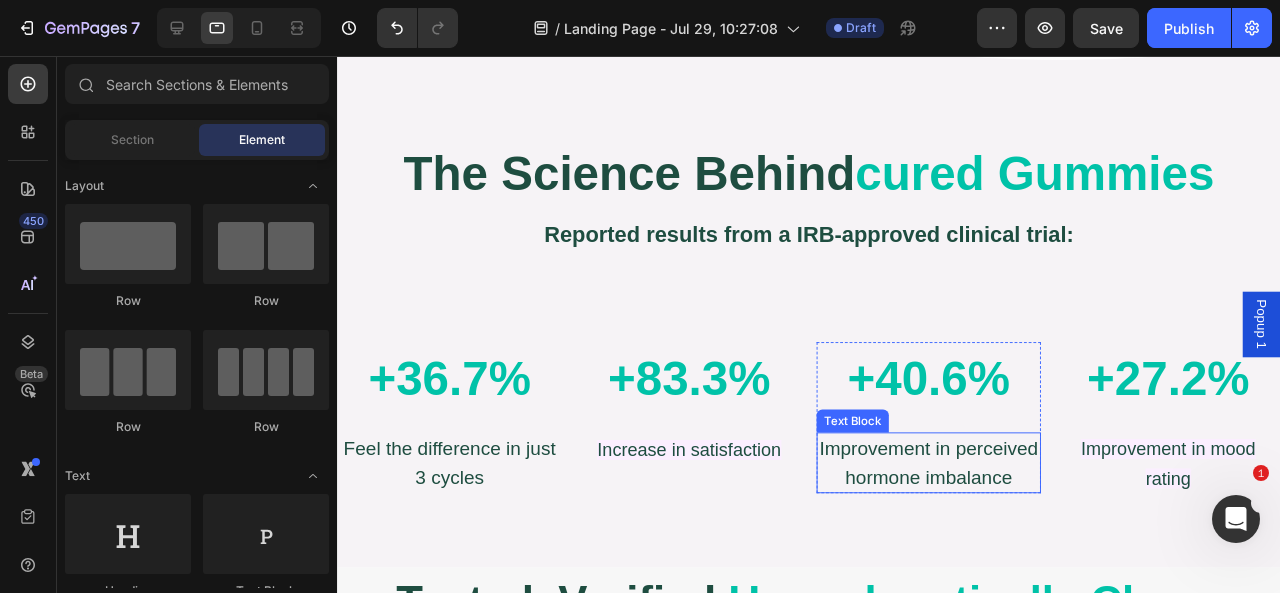 click on "Improvement in perceived hormone imbalance" at bounding box center (959, 484) 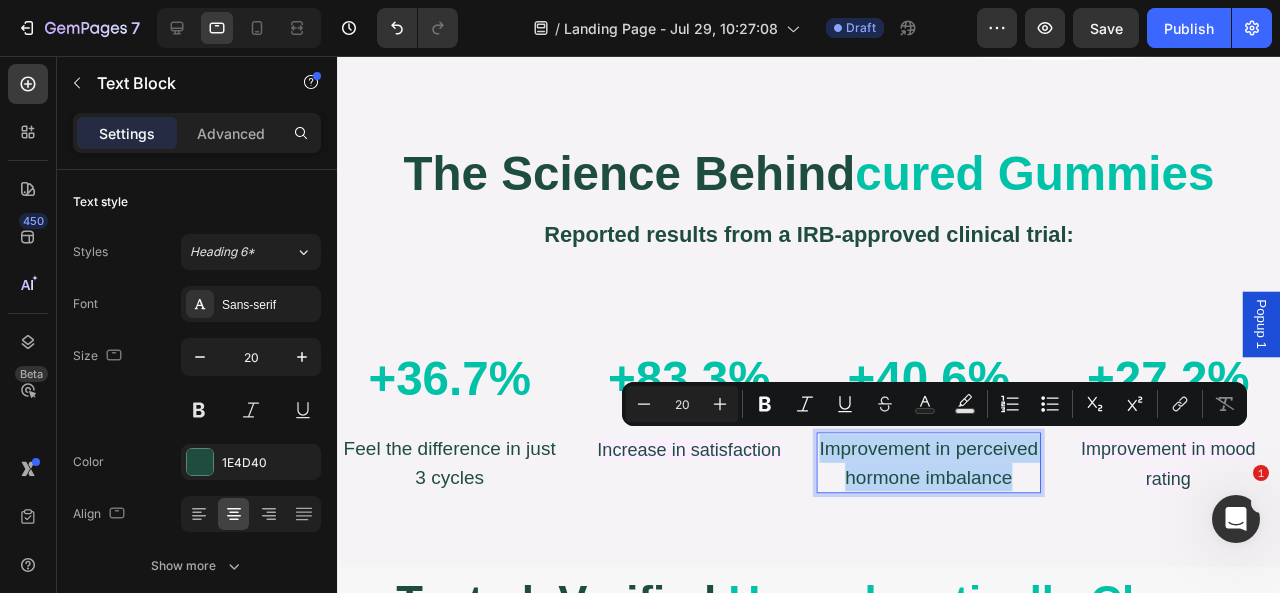 copy on "Improvement in perceived hormone imbalance" 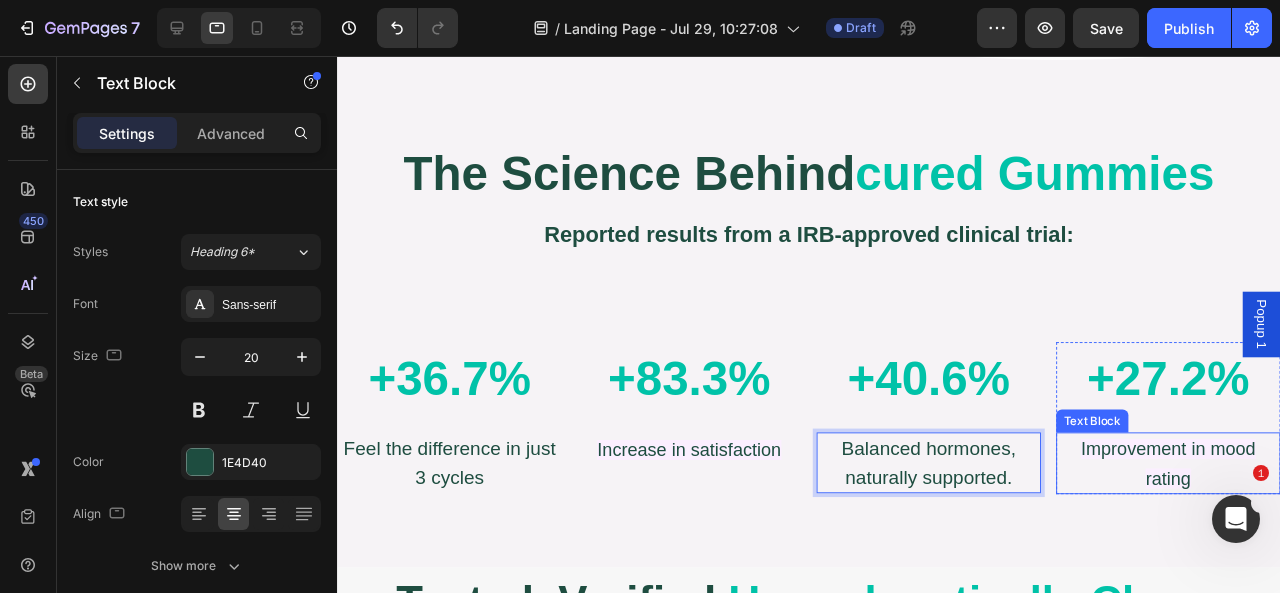 click on "Improvement in mood rating" at bounding box center (1211, 484) 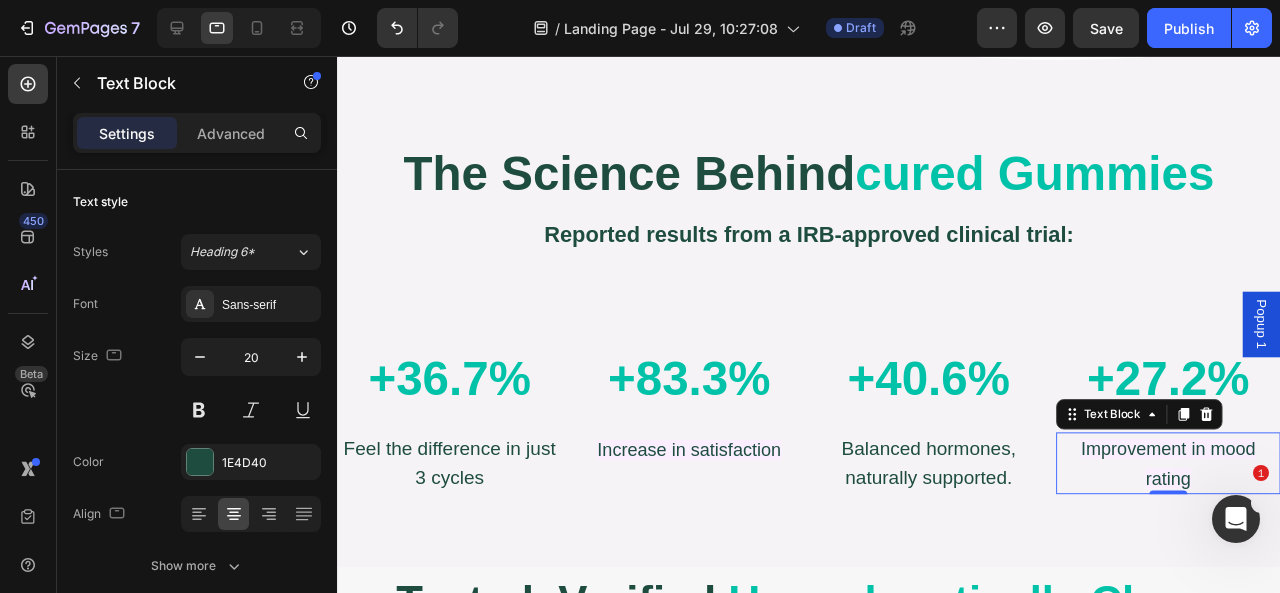 click on "Improvement in mood rating" at bounding box center [1211, 484] 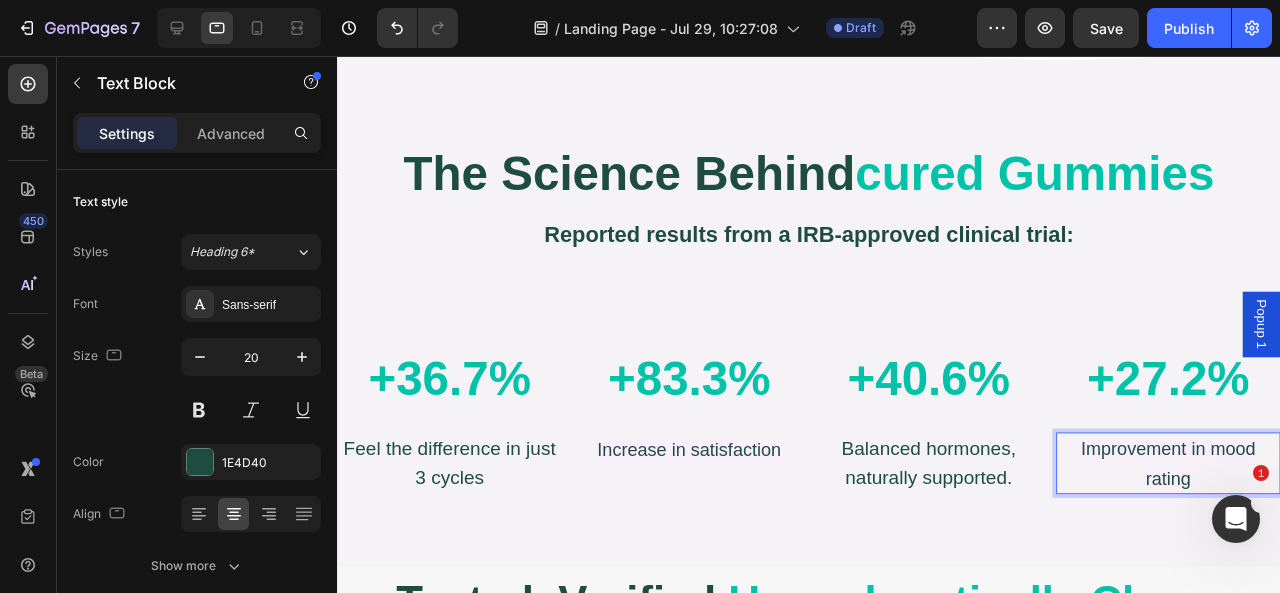 click on "Improvement in mood rating" at bounding box center [1211, 485] 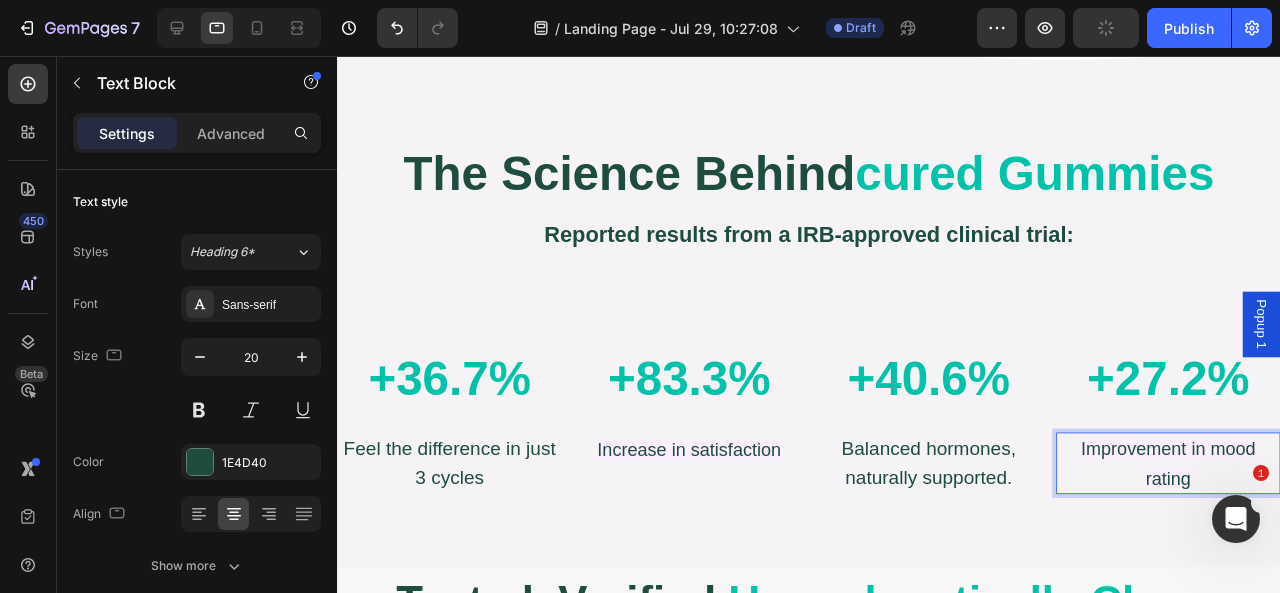 click on "Improvement in mood rating" at bounding box center (1211, 484) 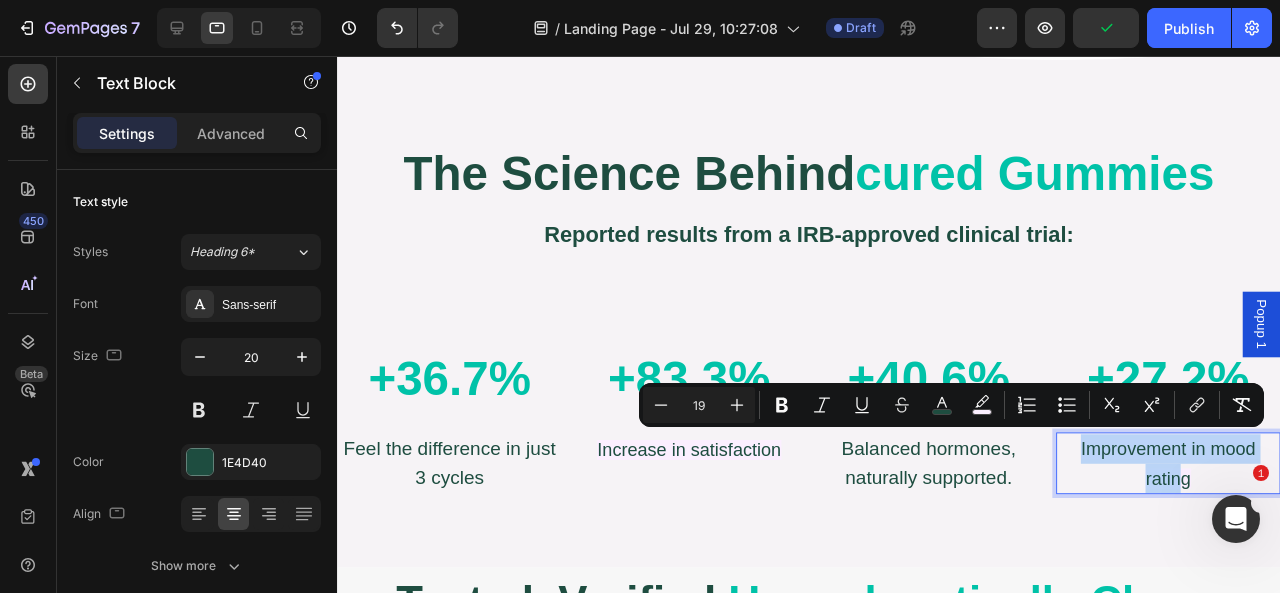 drag, startPoint x: 1173, startPoint y: 503, endPoint x: 1100, endPoint y: 465, distance: 82.29824 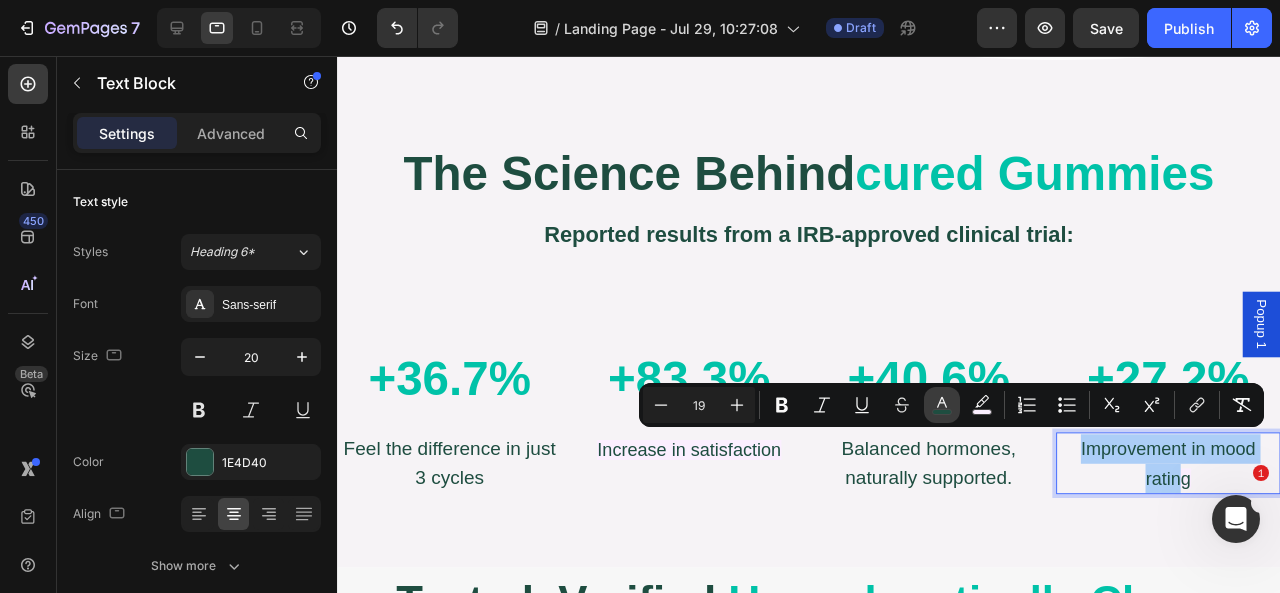 click on "color" at bounding box center (942, 405) 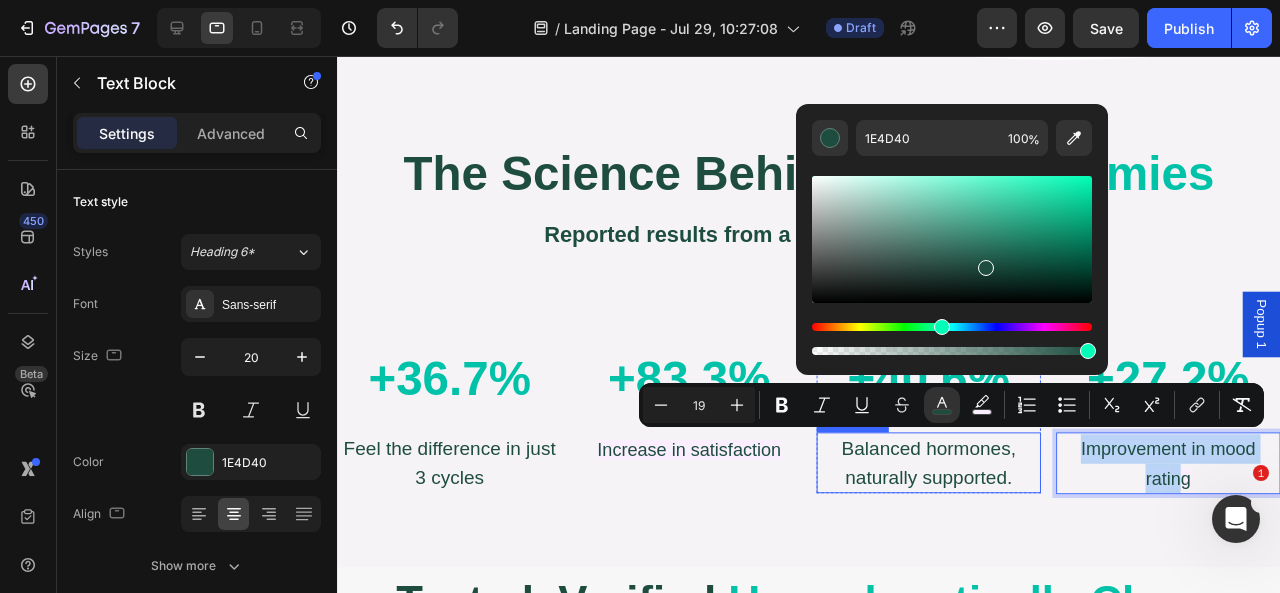 click on "Balanced hormones, naturally supported." at bounding box center [959, 484] 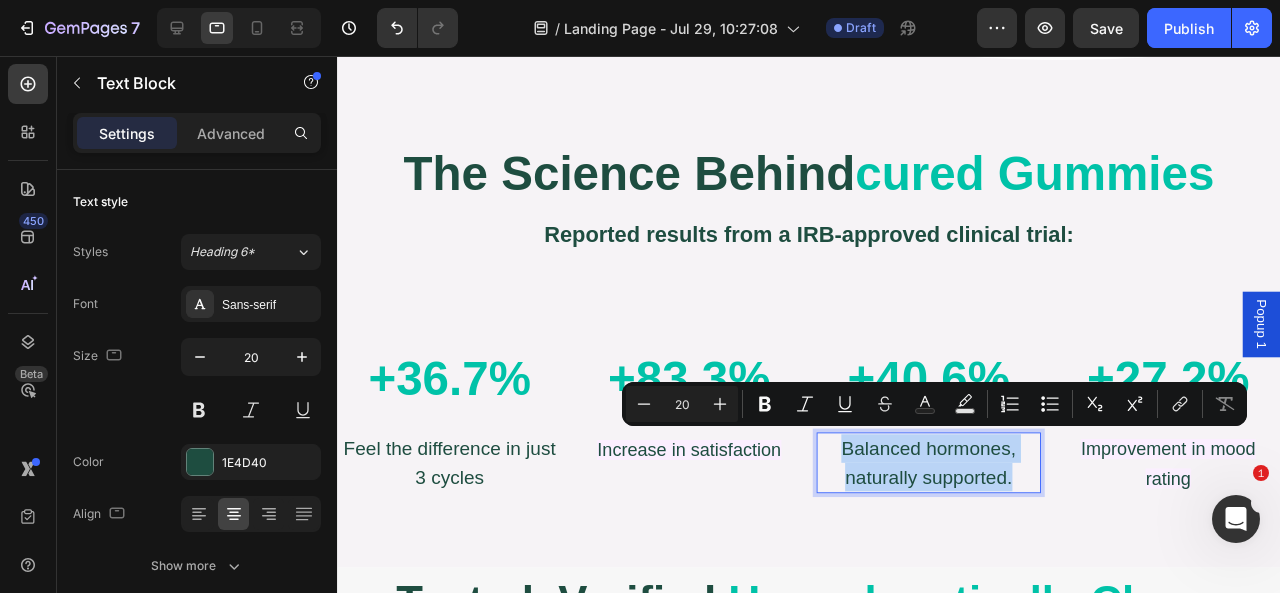 drag, startPoint x: 1035, startPoint y: 496, endPoint x: 857, endPoint y: 470, distance: 179.88885 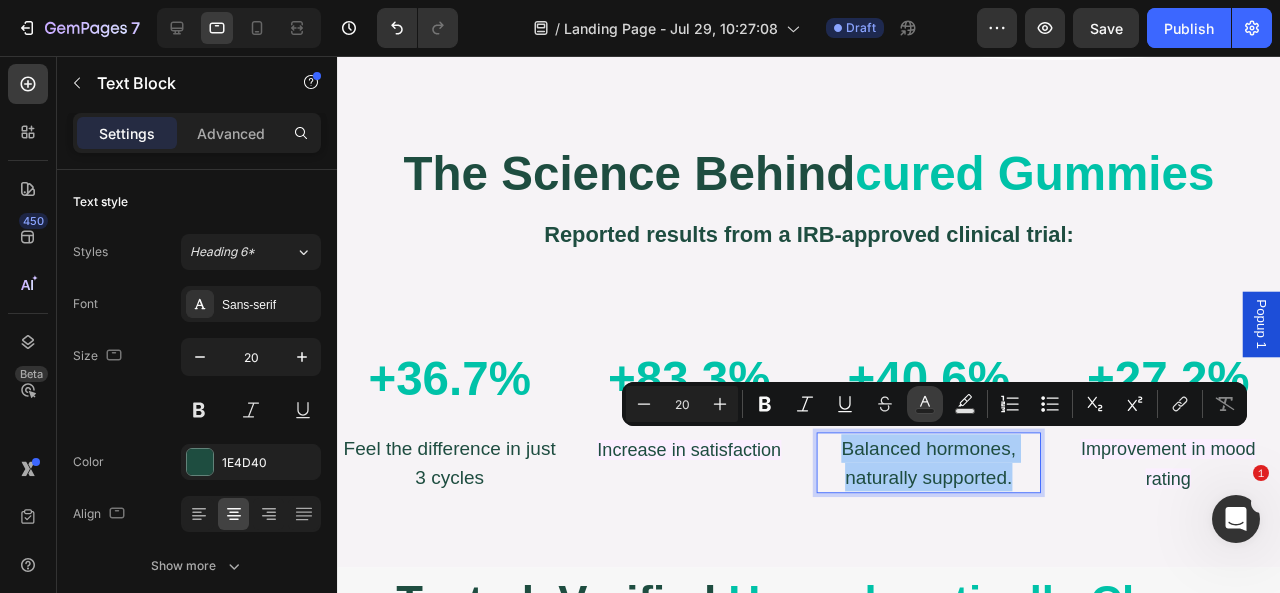 click 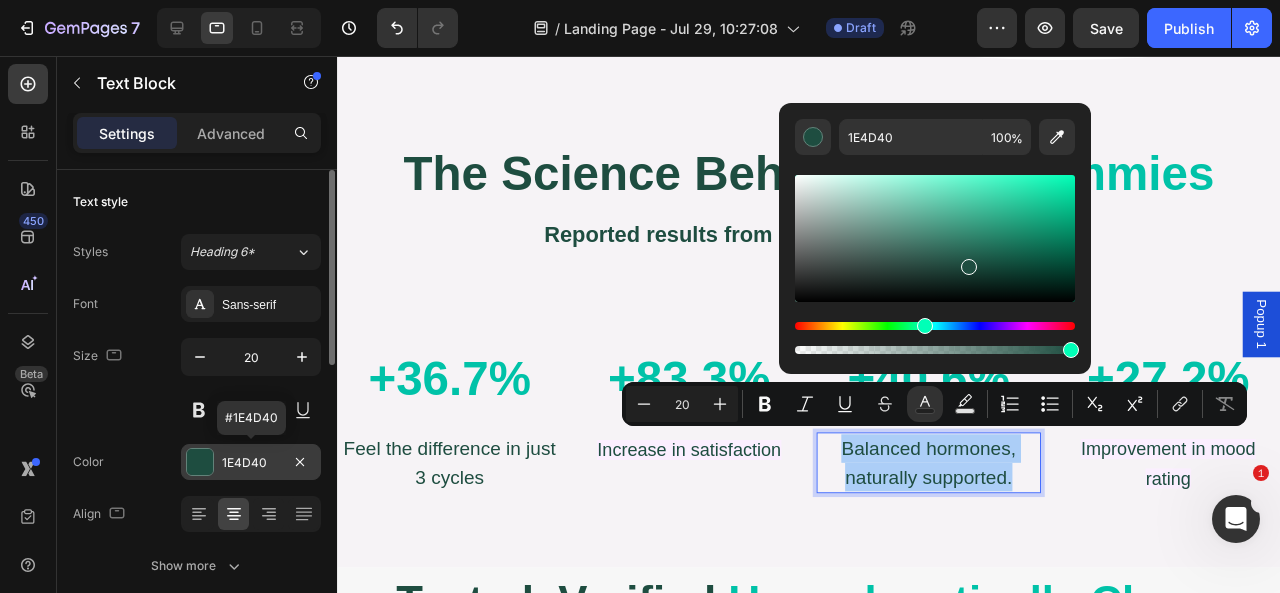 click at bounding box center [200, 462] 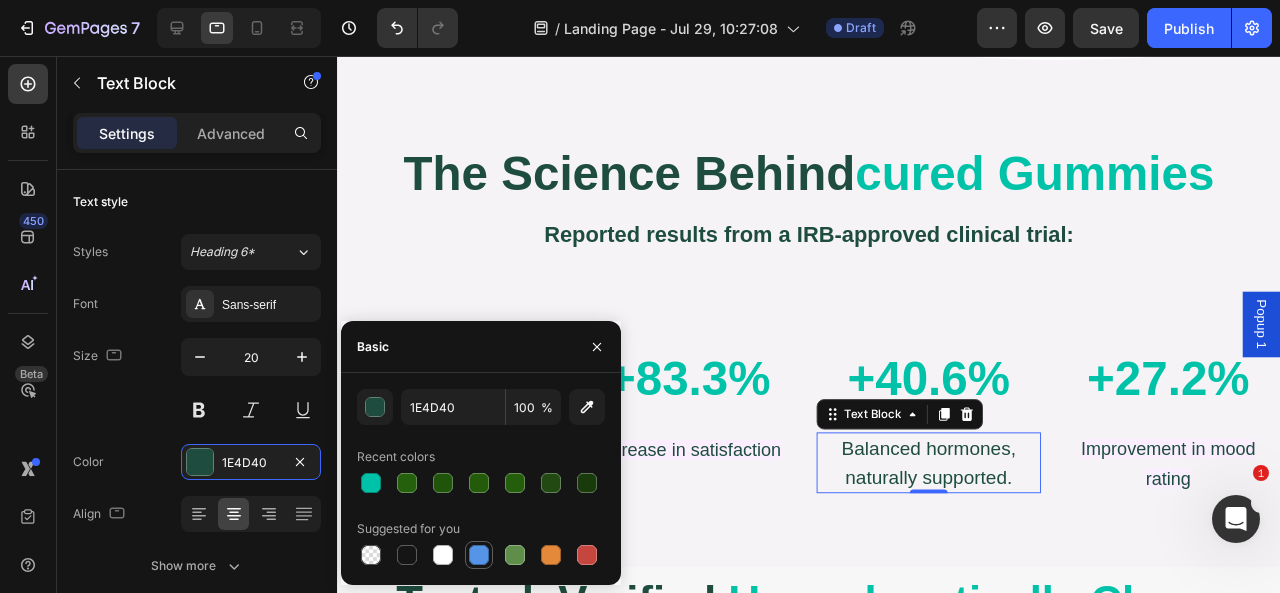 click at bounding box center [479, 555] 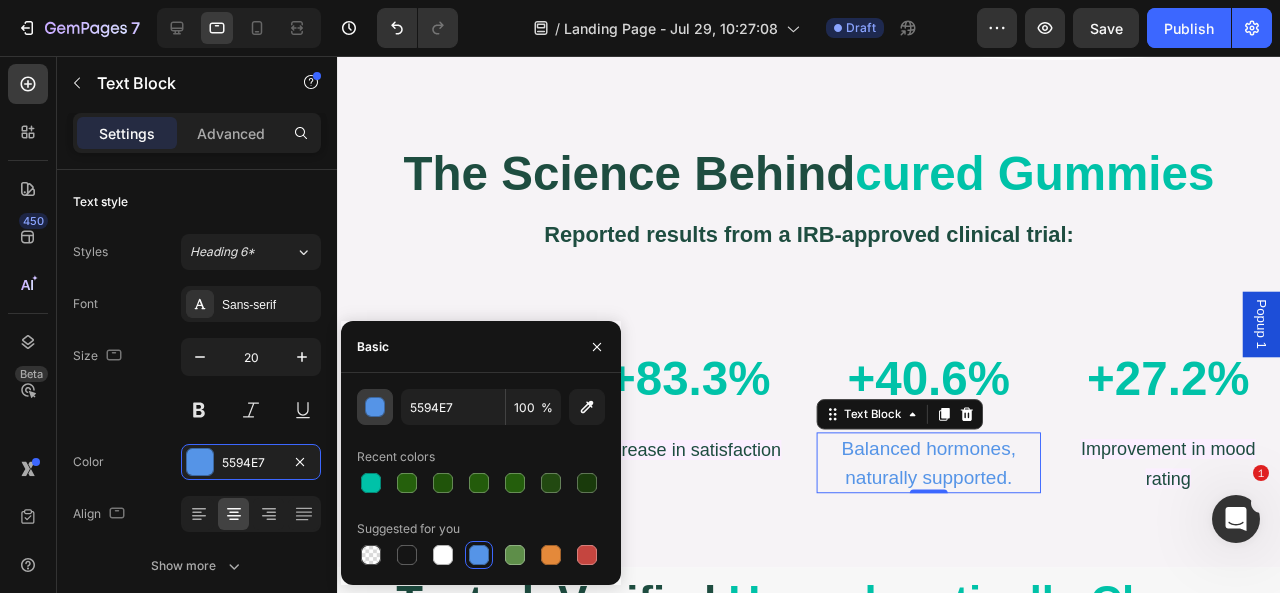 type on "1E4D40" 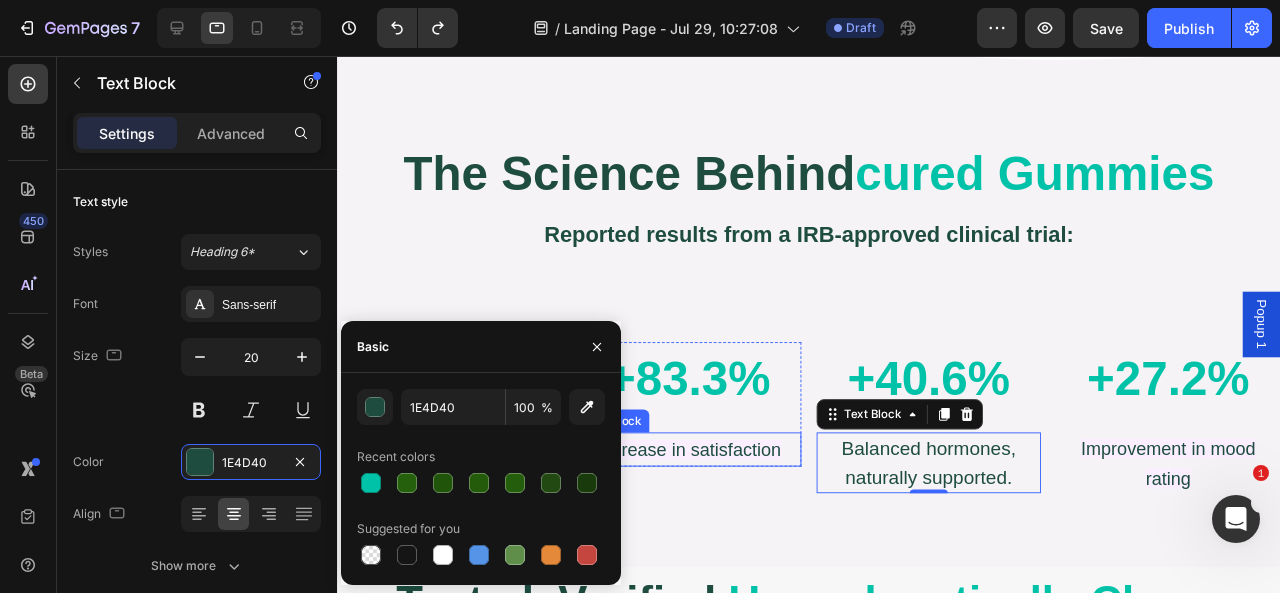 click on "Increase in satisfaction" at bounding box center (707, 470) 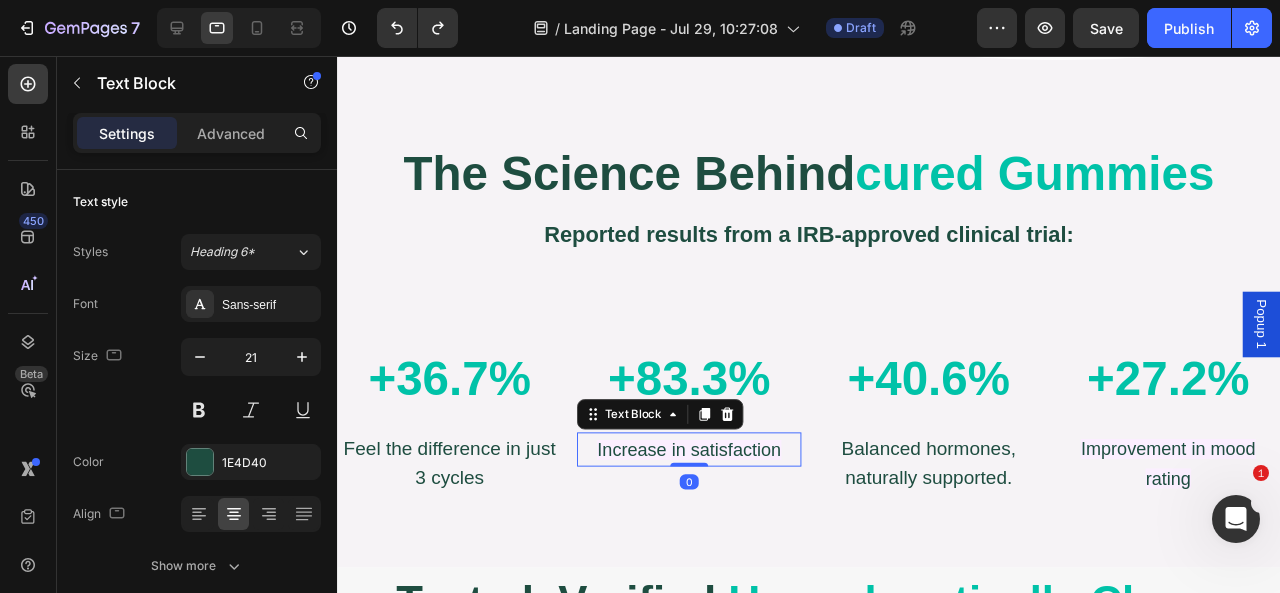 click on "Increase in satisfaction" at bounding box center (706, 470) 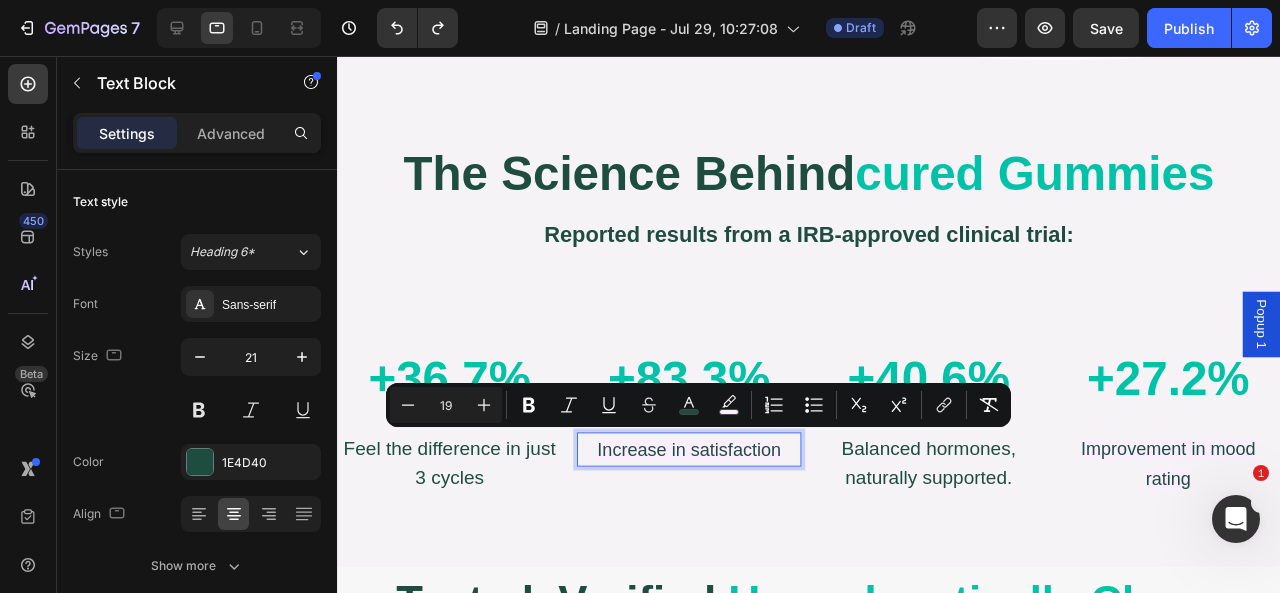 drag, startPoint x: 770, startPoint y: 461, endPoint x: 597, endPoint y: 471, distance: 173.28877 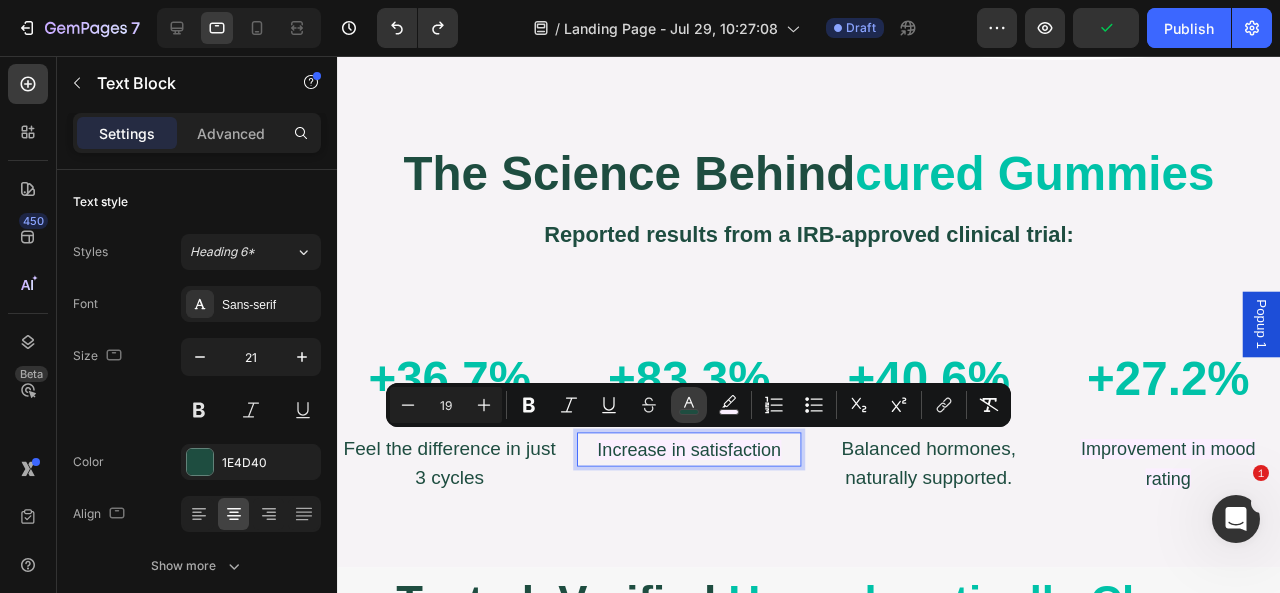 click 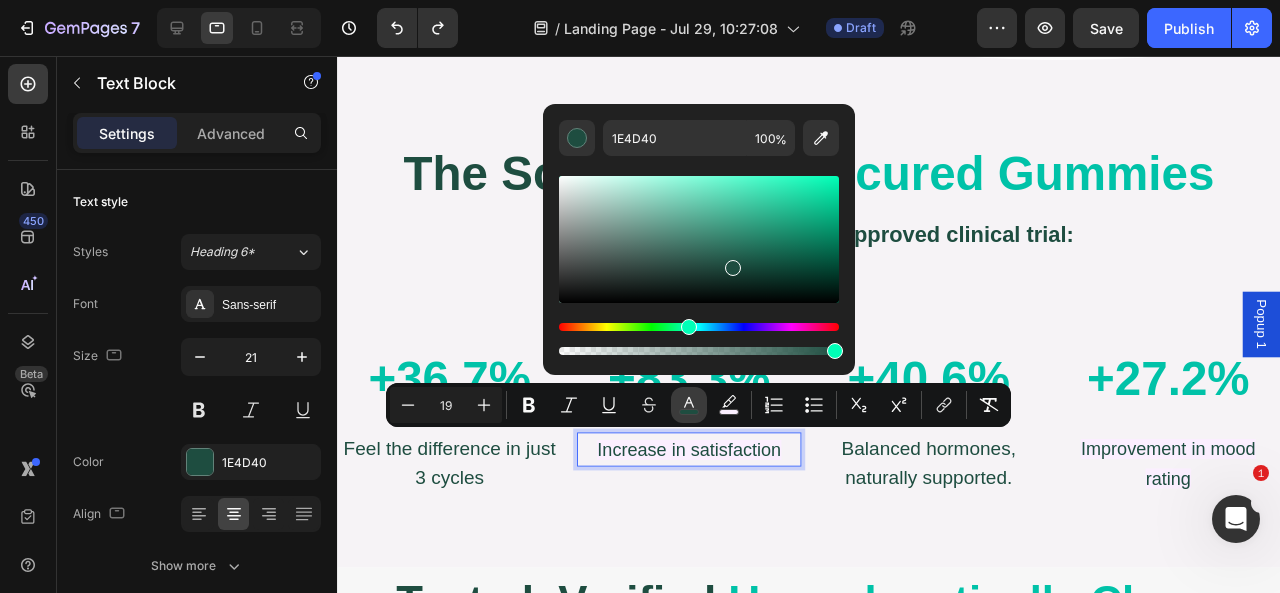 click 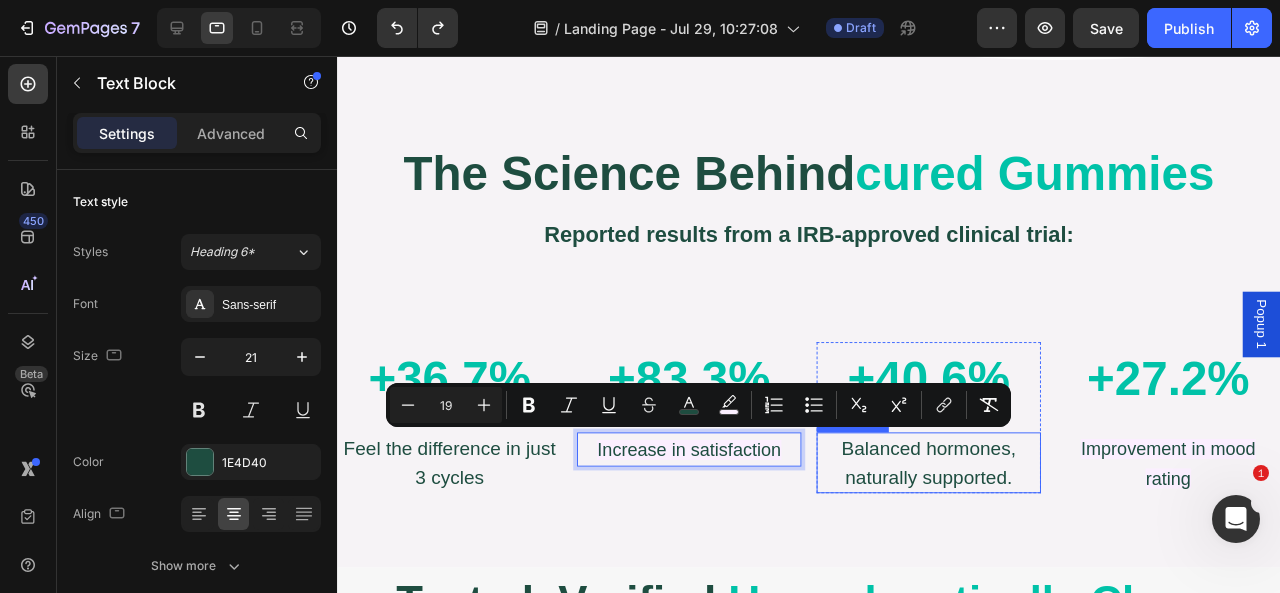 click on "Balanced hormones, naturally supported." at bounding box center (959, 484) 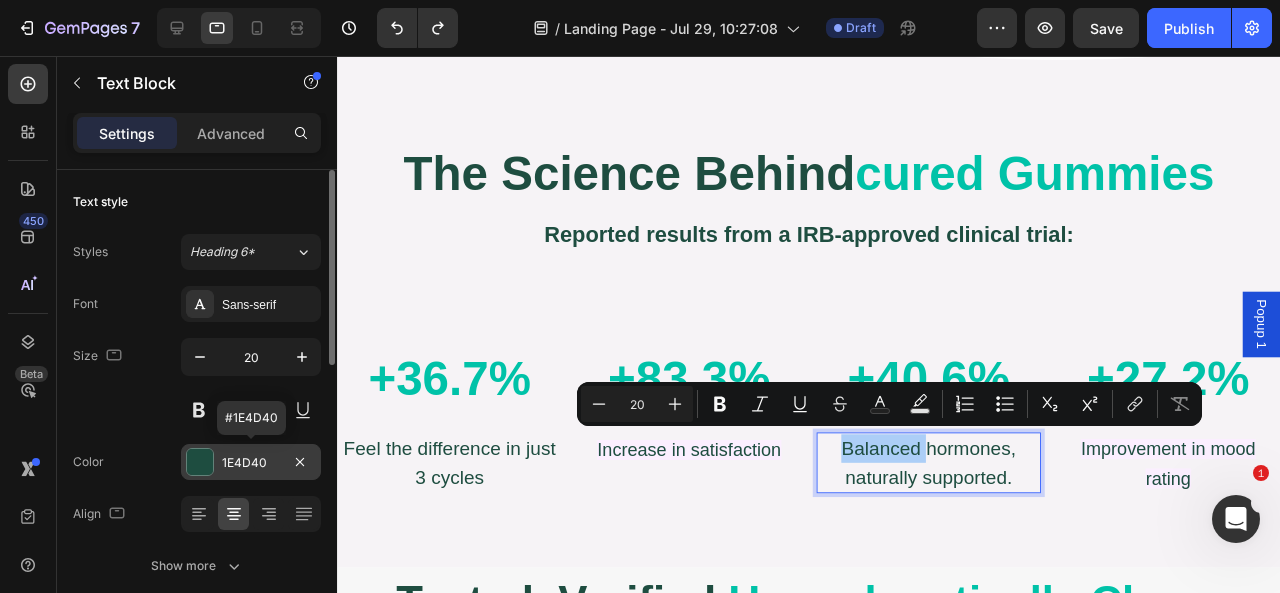 click at bounding box center [200, 462] 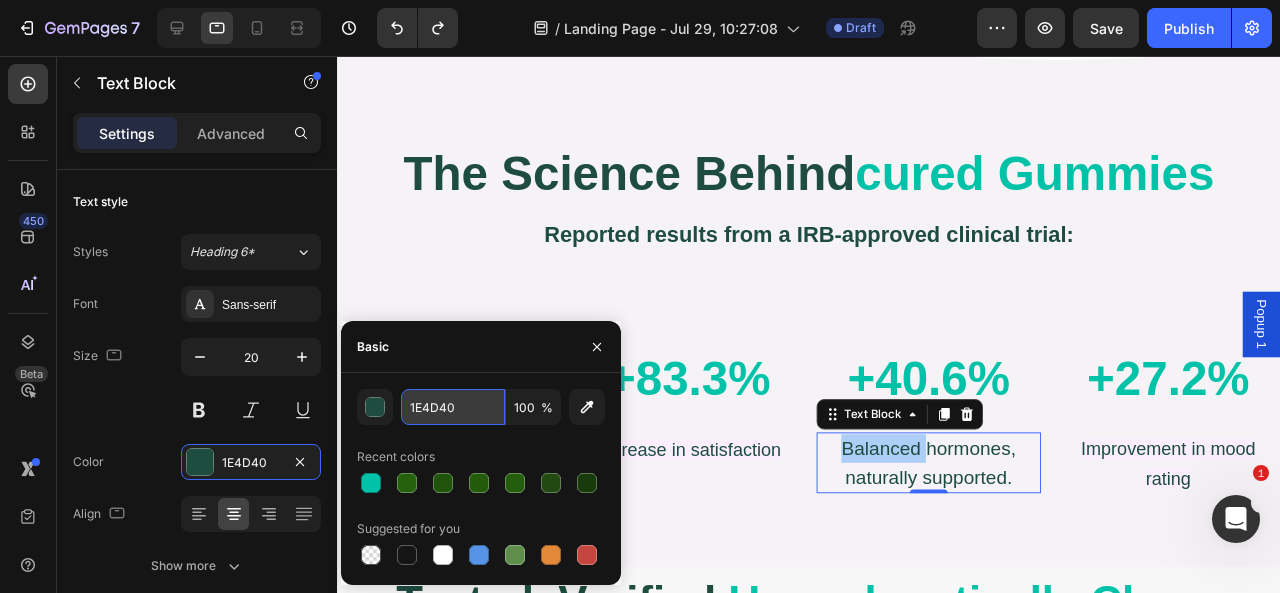 click on "1E4D40" at bounding box center (453, 407) 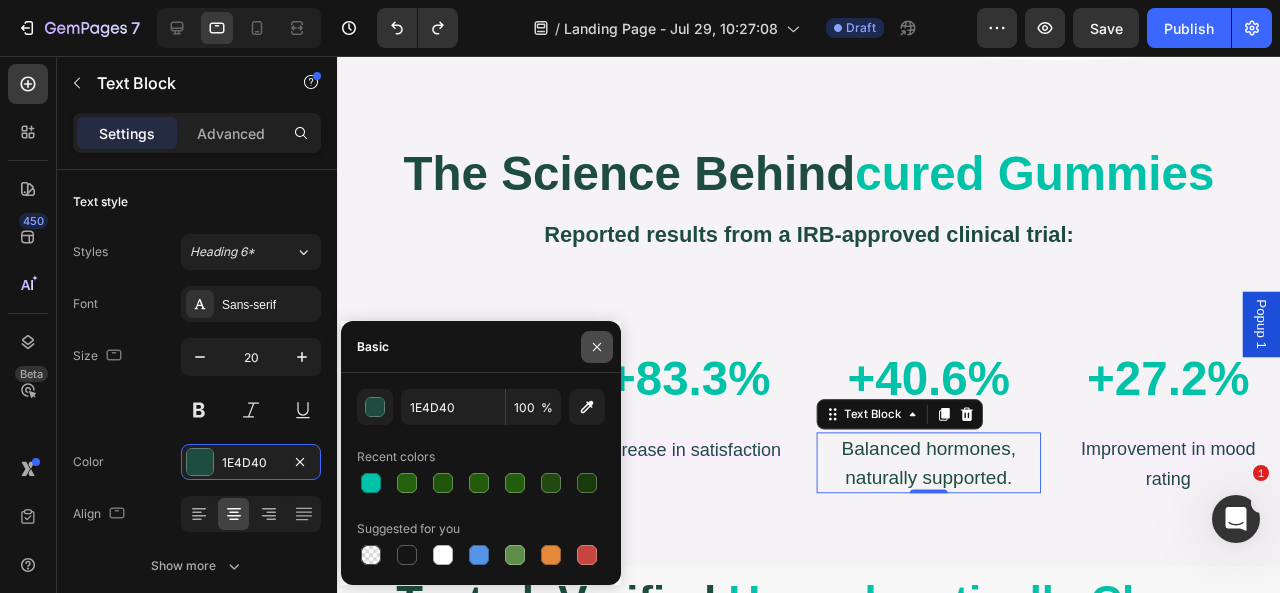 drag, startPoint x: 614, startPoint y: 345, endPoint x: 596, endPoint y: 348, distance: 18.248287 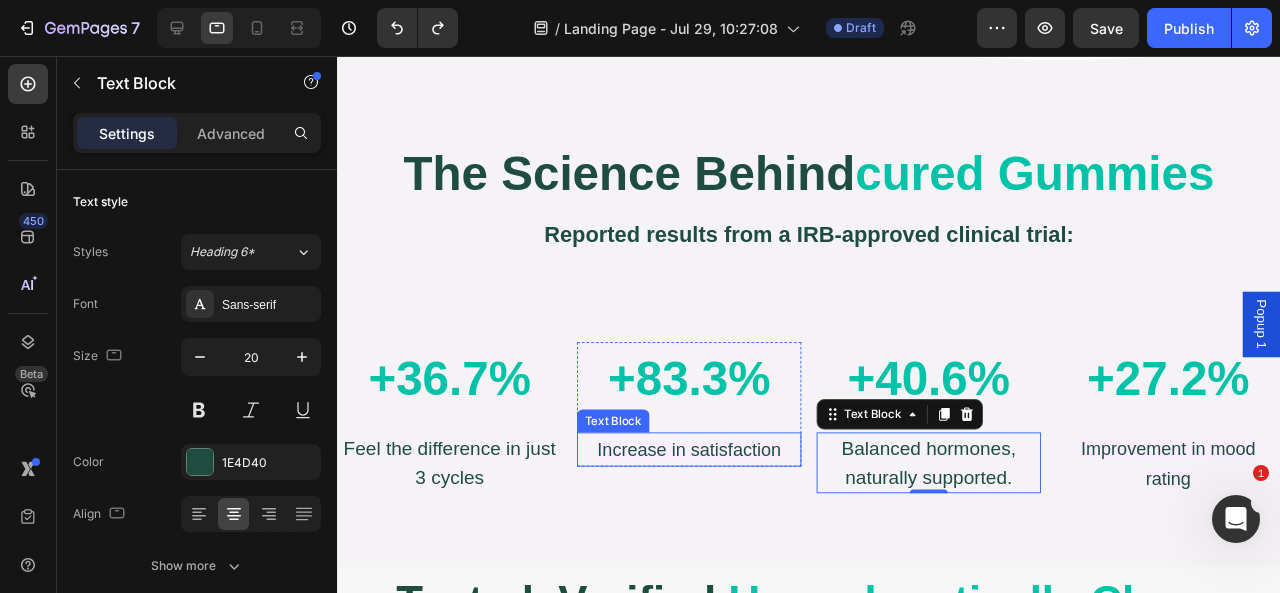 click on "Increase in satisfaction" at bounding box center [706, 470] 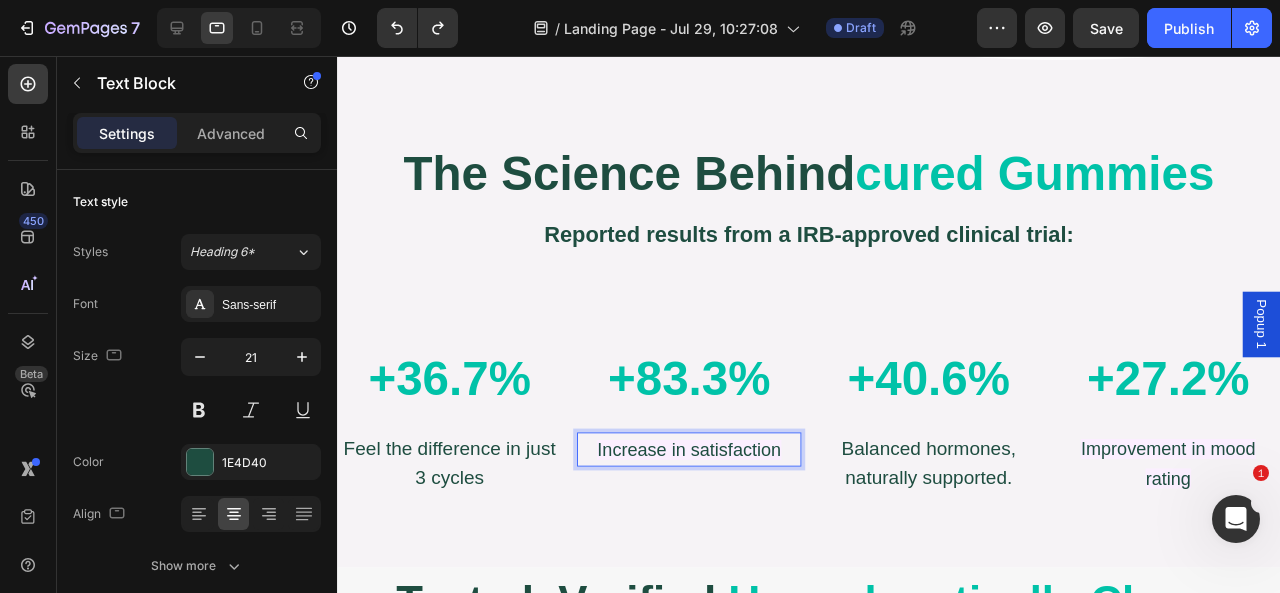 click on "Increase in satisfaction" at bounding box center [707, 470] 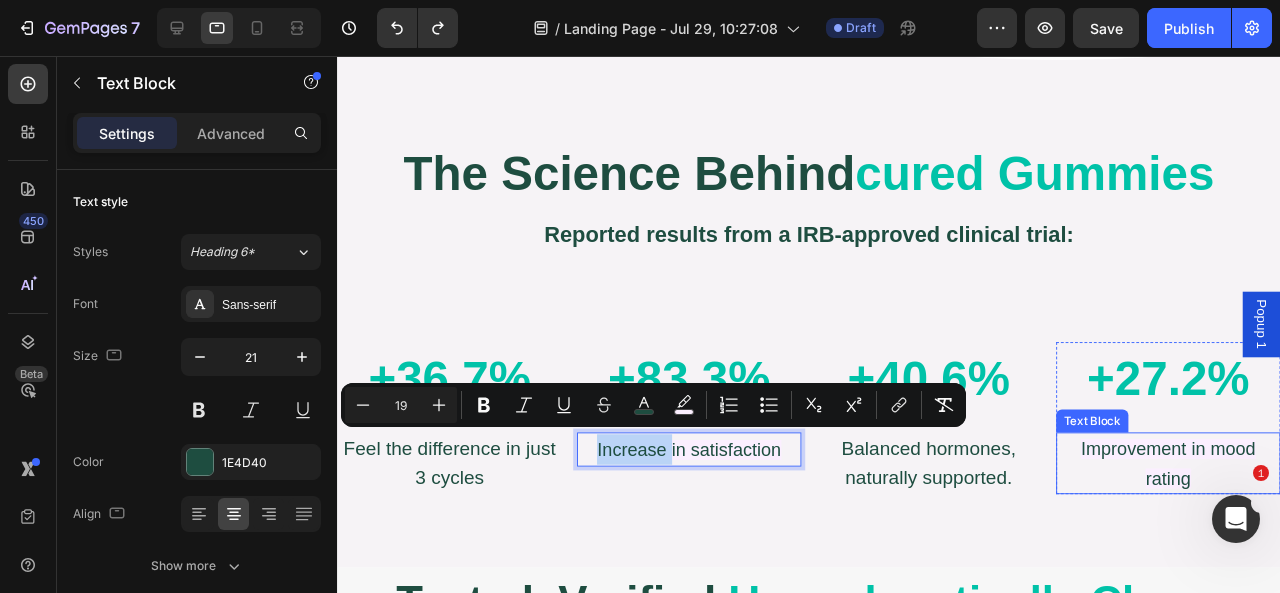 click on "Improvement in mood rating" at bounding box center (1211, 484) 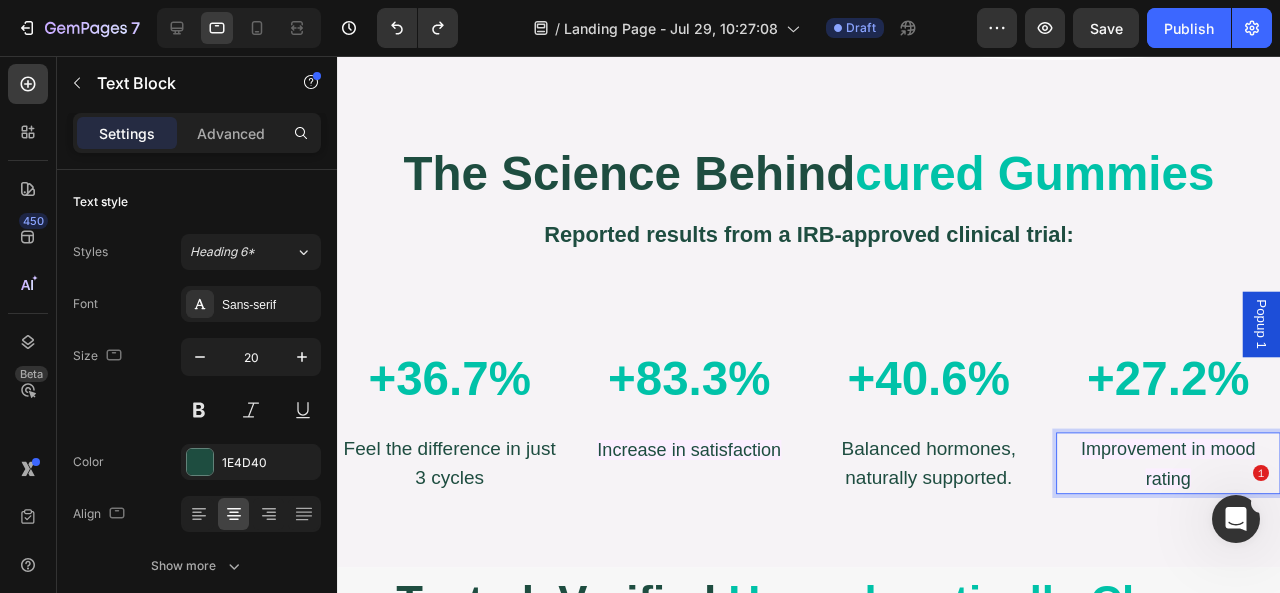 click on "Improvement in mood rating" at bounding box center (1211, 484) 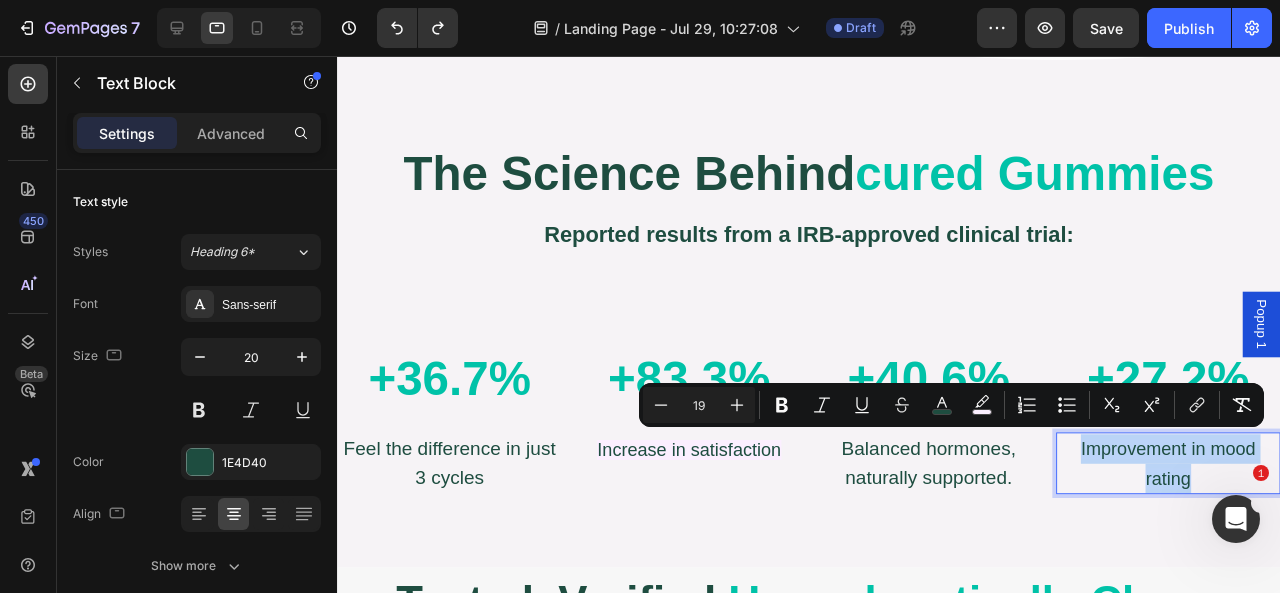 copy on "Improvement in mood rating" 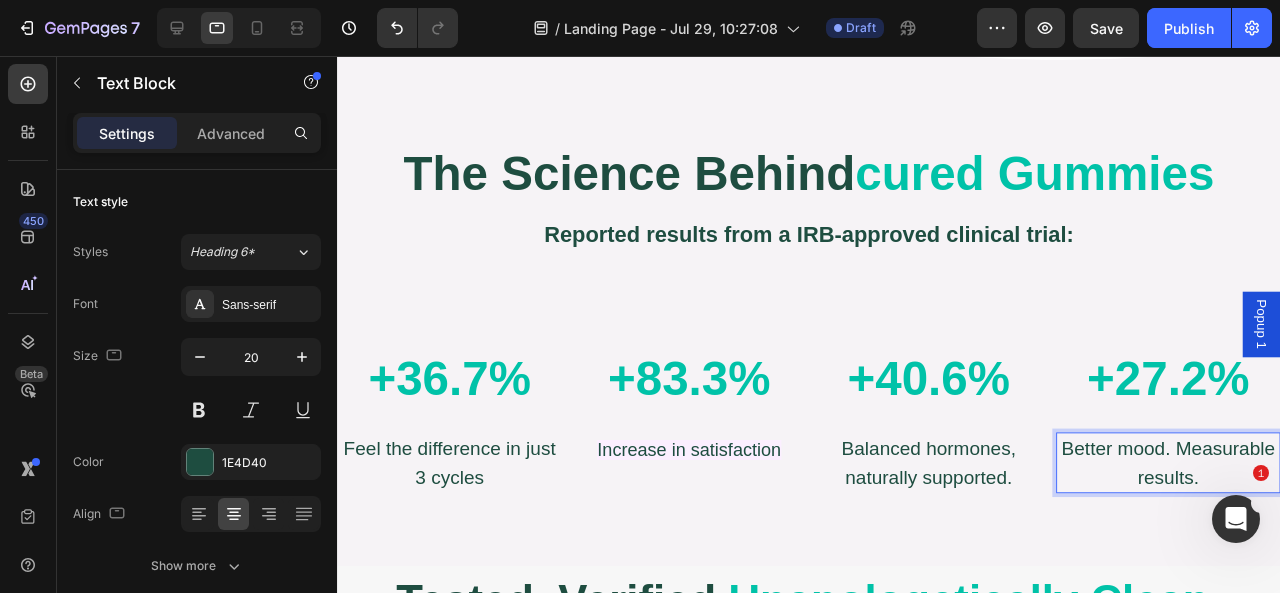 click on "Better mood. Measurable results." at bounding box center [1211, 484] 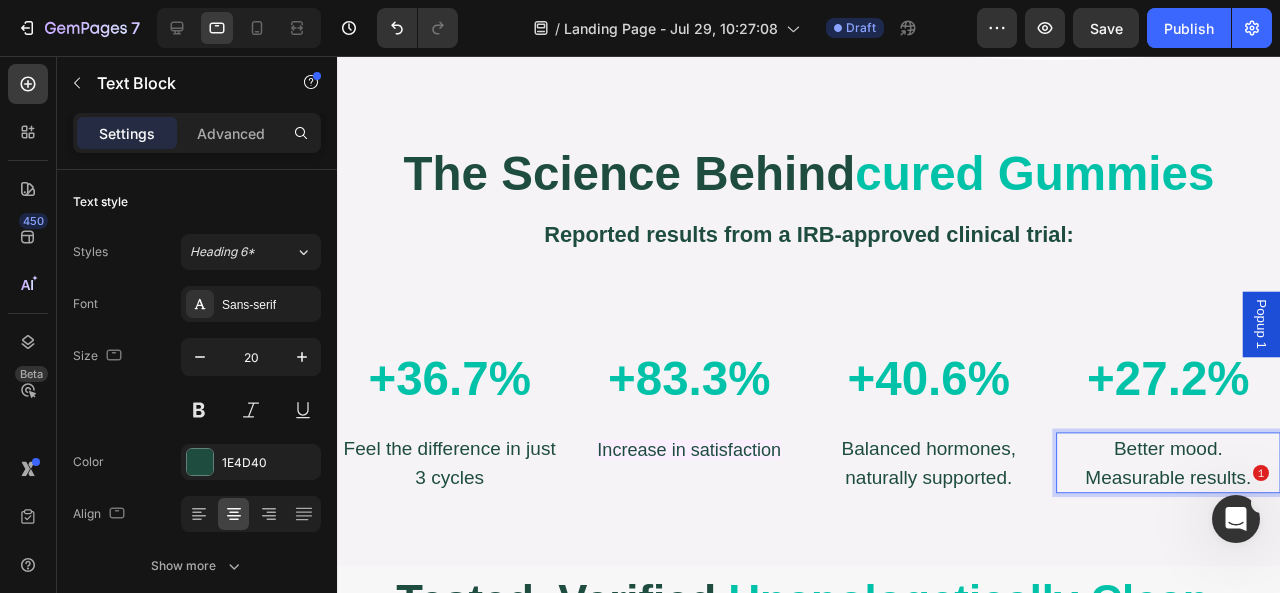 click on "Better mood." at bounding box center (1211, 469) 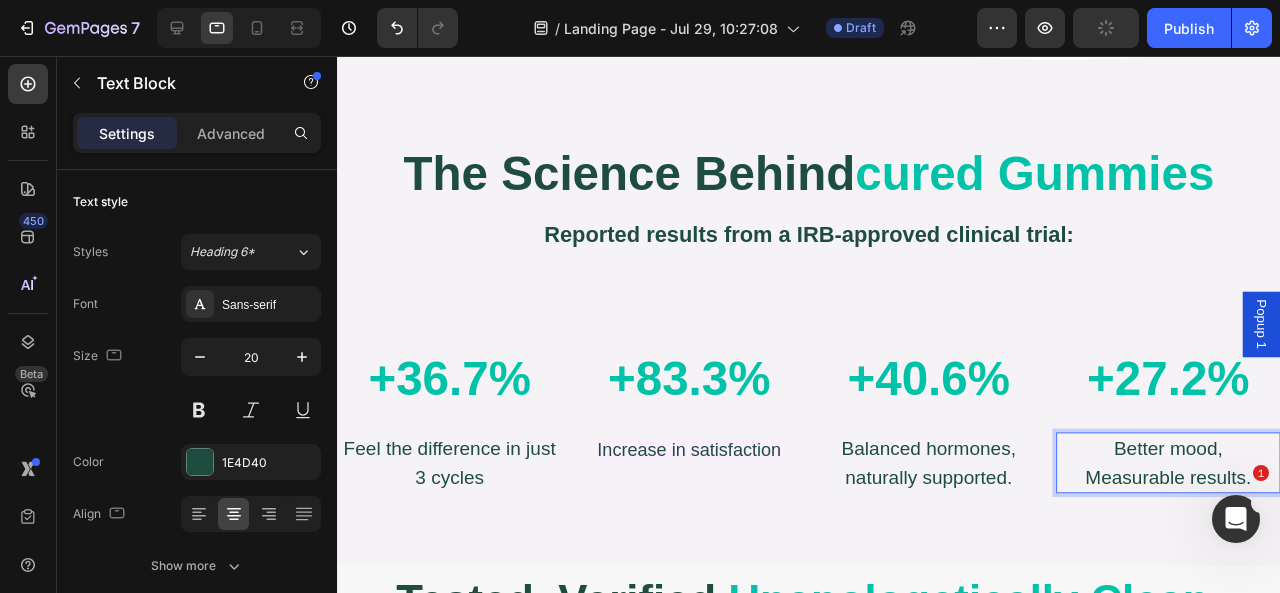 click on "Measurable results." at bounding box center (1211, 499) 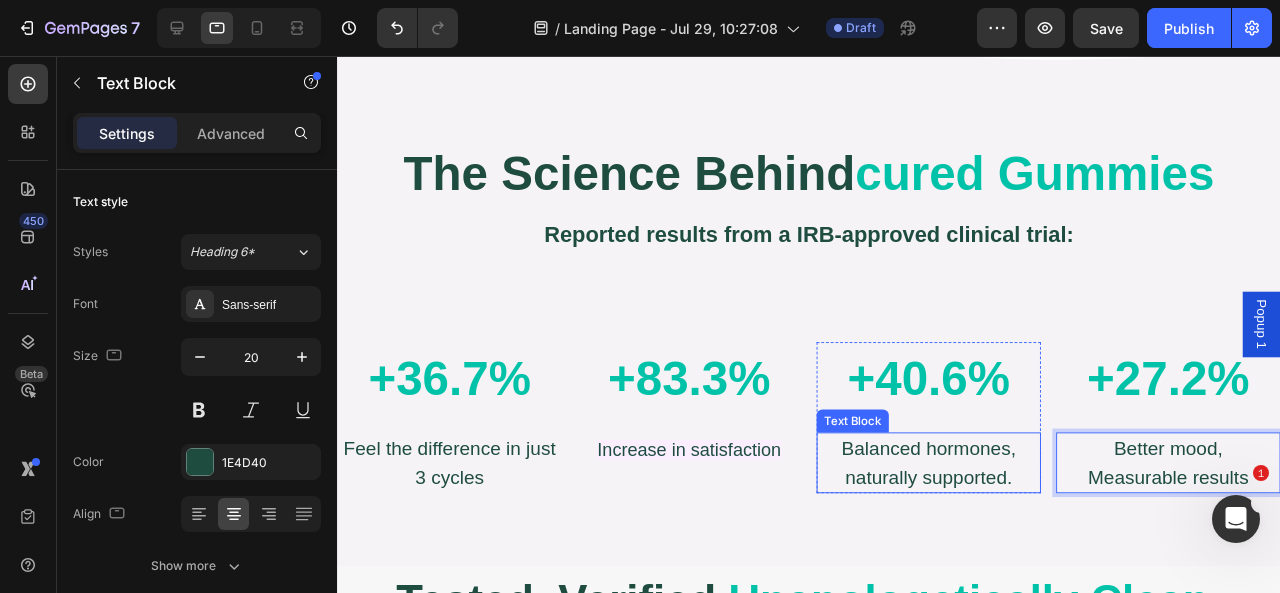 click on "Balanced hormones, naturally supported." at bounding box center [959, 484] 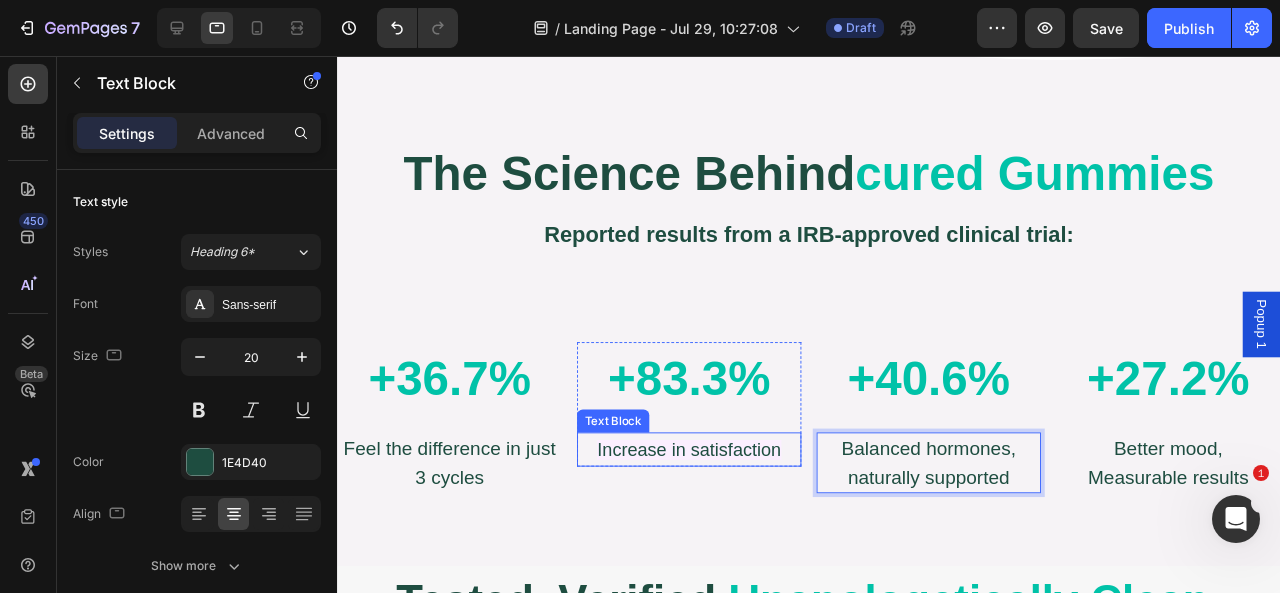 click on "Increase in satisfaction" at bounding box center (706, 470) 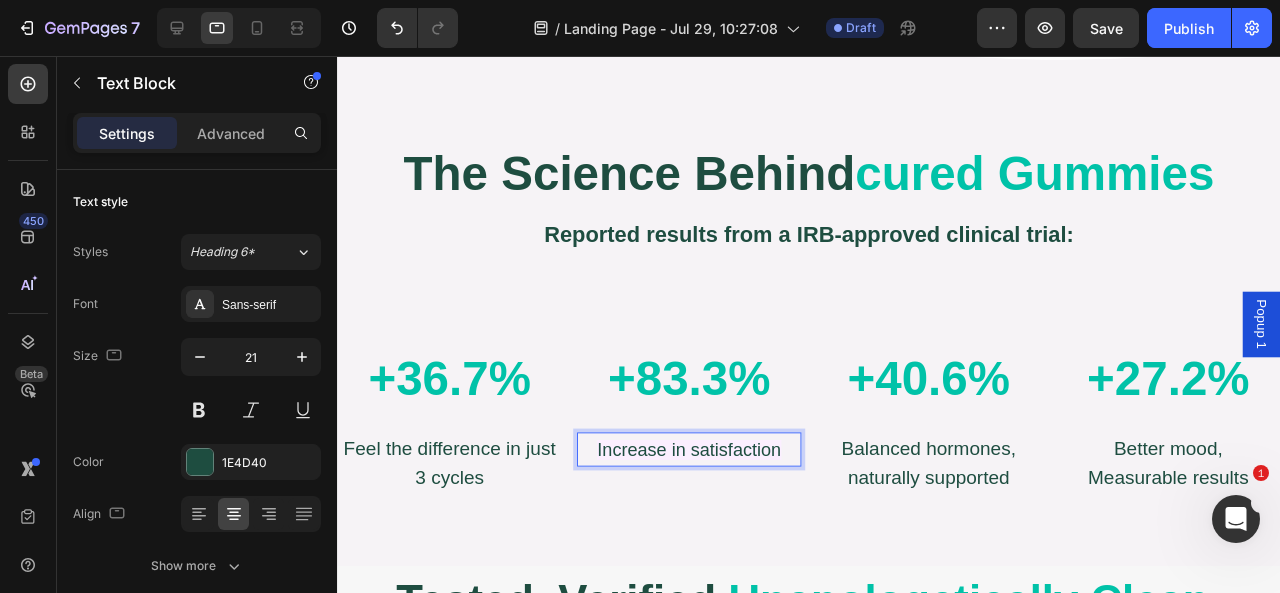 click on "Increase in satisfaction" at bounding box center [707, 470] 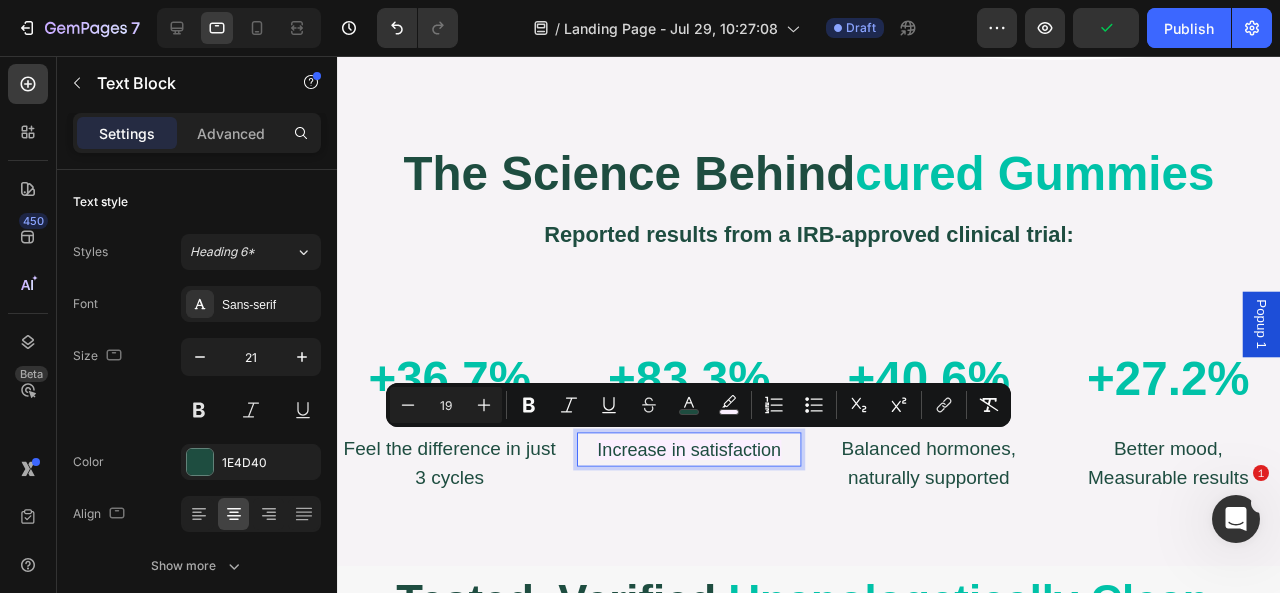 copy on "Increase in satisfaction" 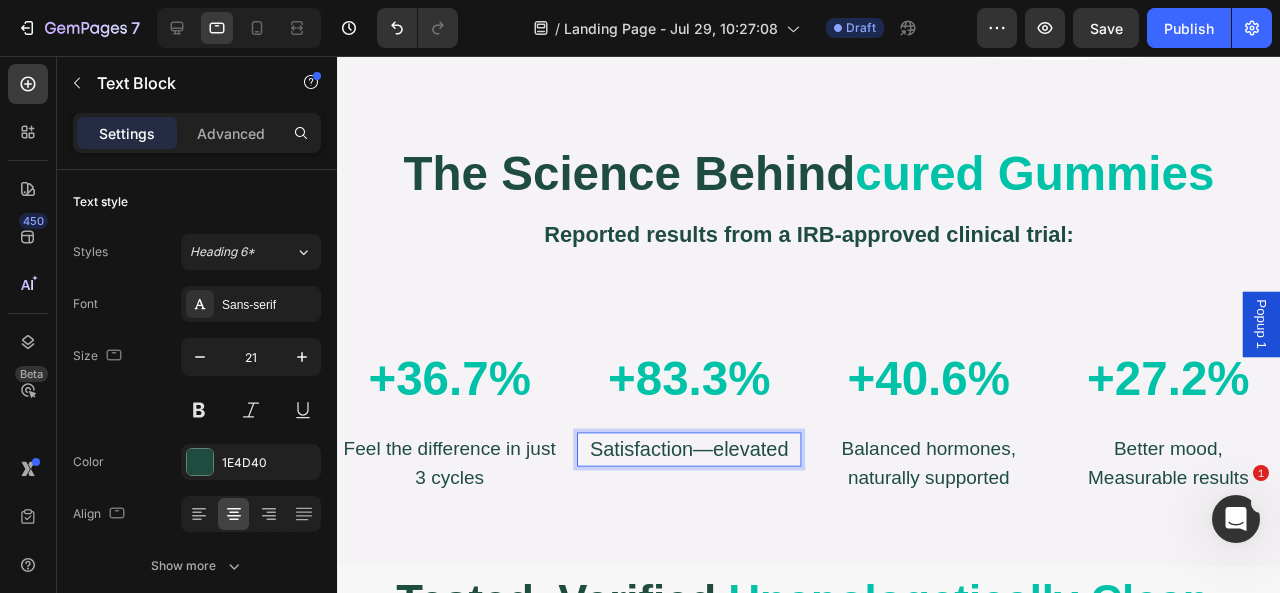 click on "Satisfaction—elevated" at bounding box center [707, 470] 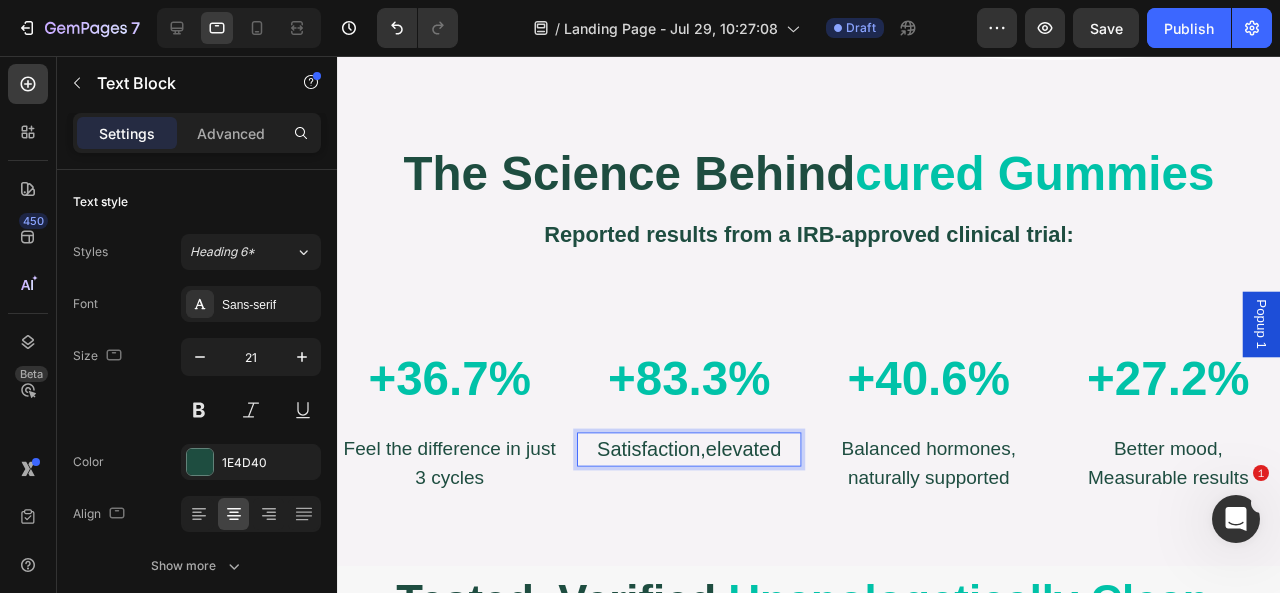 click on "Satisfaction,elevated" at bounding box center (707, 470) 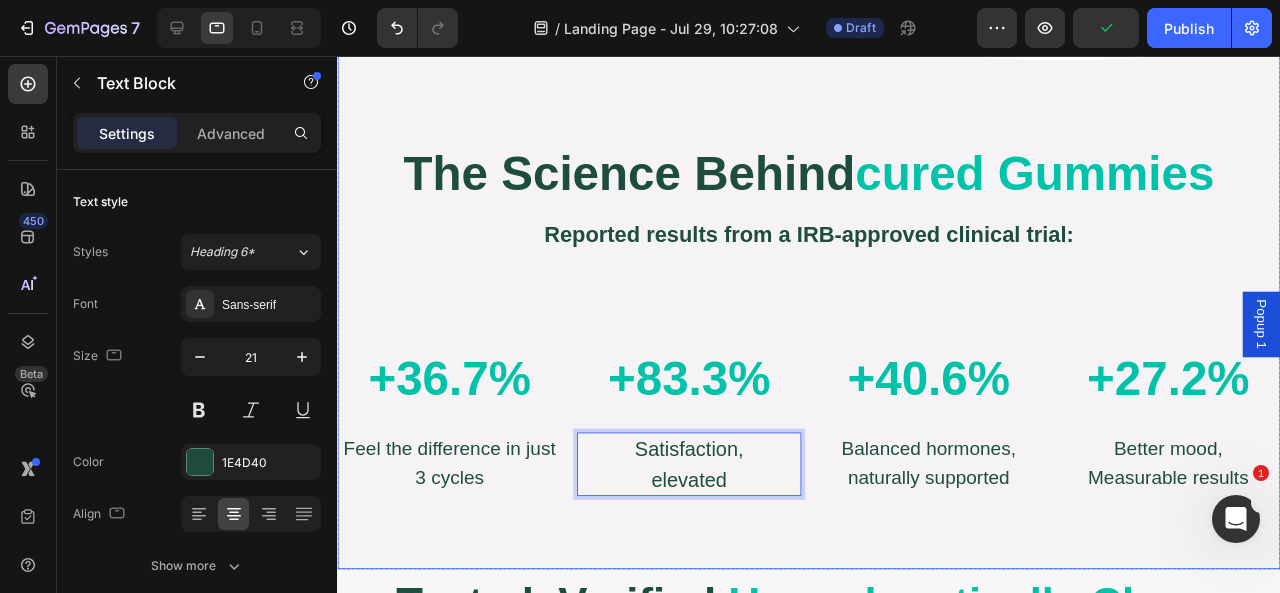 click on "Row the science behind  cured gummies Heading the science behind  cured gummies Heading Reported results from a IRB-approved clinical trial: Text Block Reported results from a IRB- approved clinical trial: Text Block +36.7% Heading Increase in energy after 3 cycles Text Block +83.3% Heading Increase in satisfaction  Text Block Row +40.6% Heading Improvement in  hormone imbalance Text Block +27.2% Heading Improvement in mood rating Text Block Row +36.7% Heading Feel the difference in just 3 cycles Text Block Row +83.3% Heading Satisfaction,  elevated Text Block   0 Row +40.6% Heading Balanced hormones, naturally supported Text Block Row +27.2% Heading Better mood,  Measurable results Text Block Row Row" at bounding box center (833, 323) 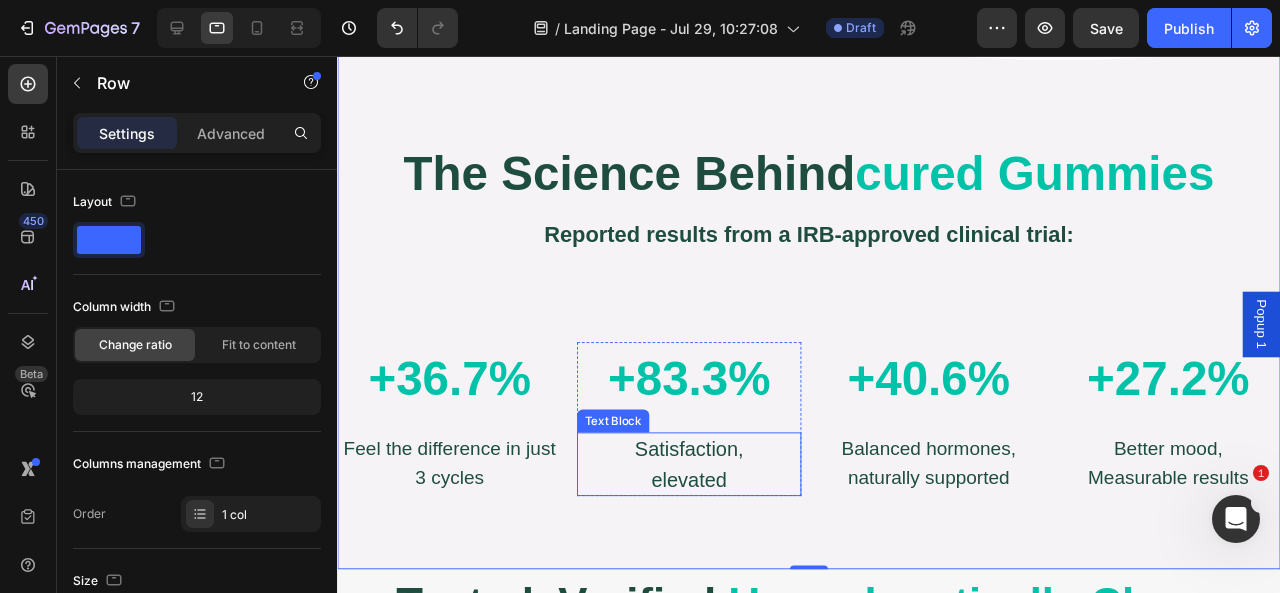 click on "elevated" at bounding box center [707, 502] 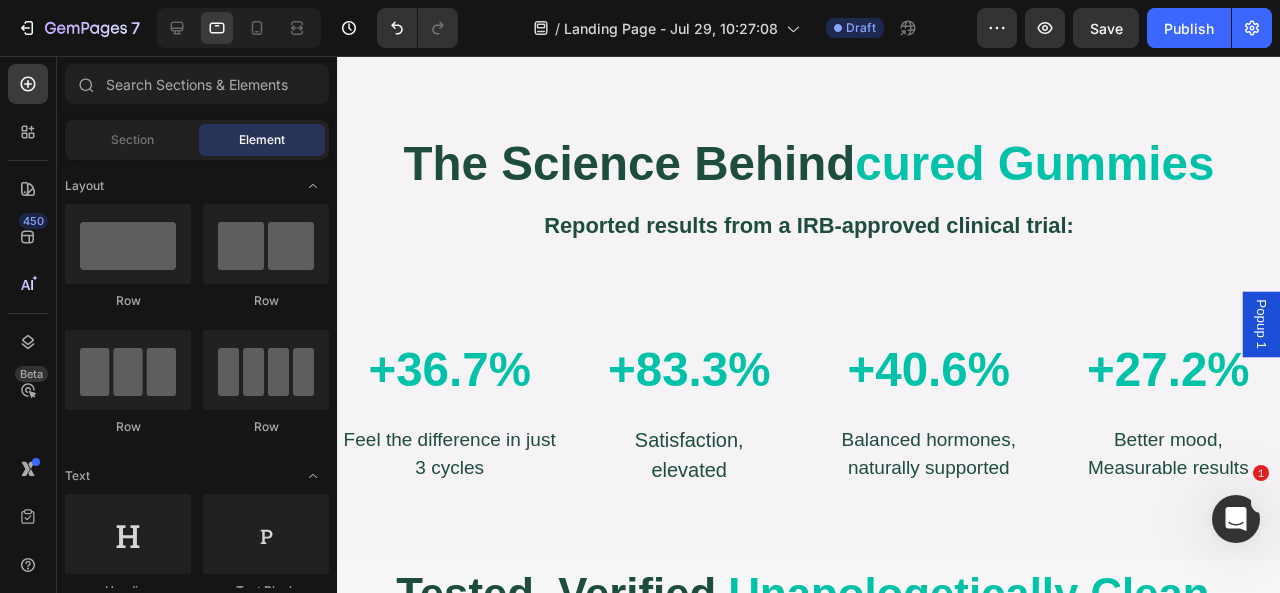 scroll, scrollTop: 4602, scrollLeft: 0, axis: vertical 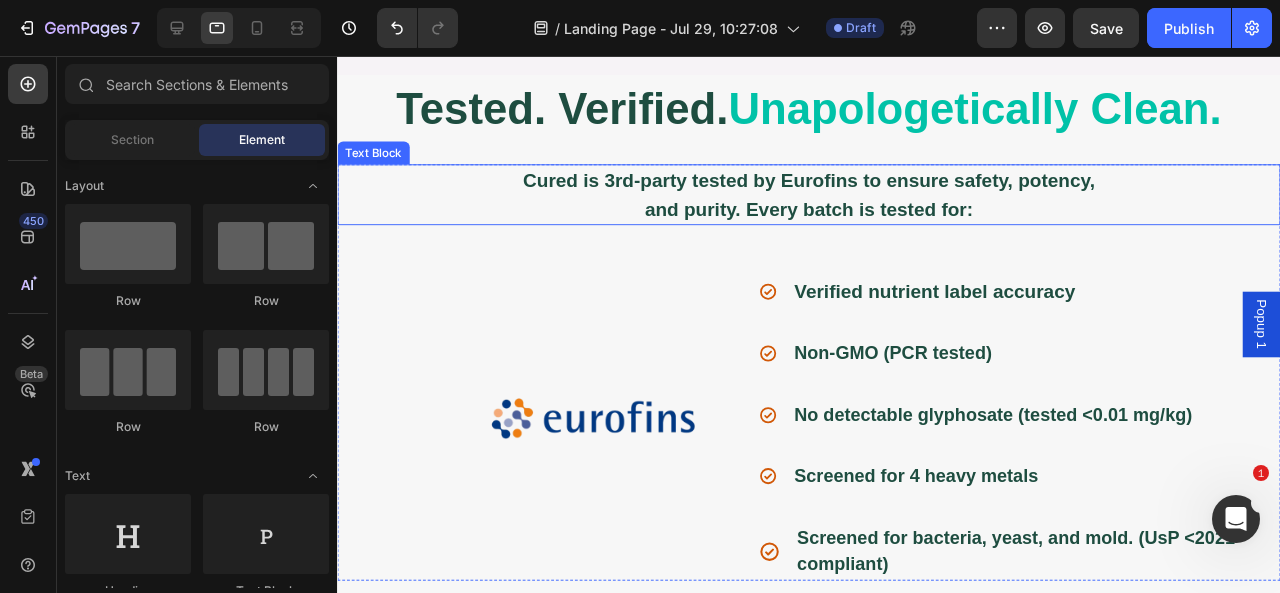 click on "and purity. Every batch is tested for:" at bounding box center [833, 217] 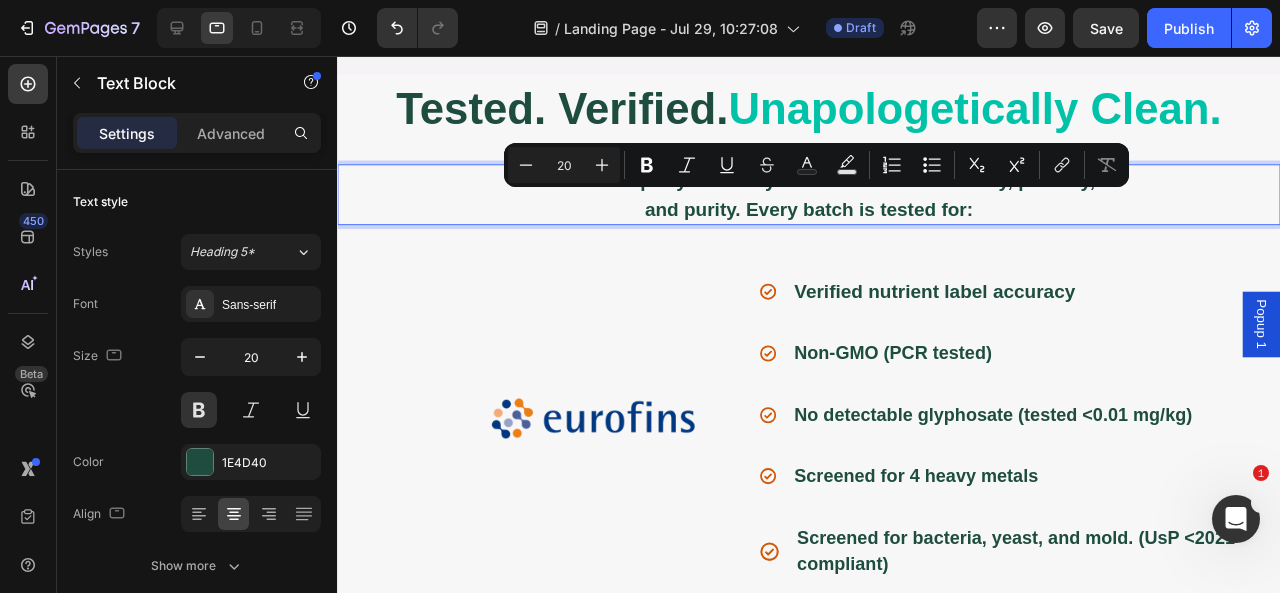 click on "and purity. Every batch is tested for:" at bounding box center [833, 217] 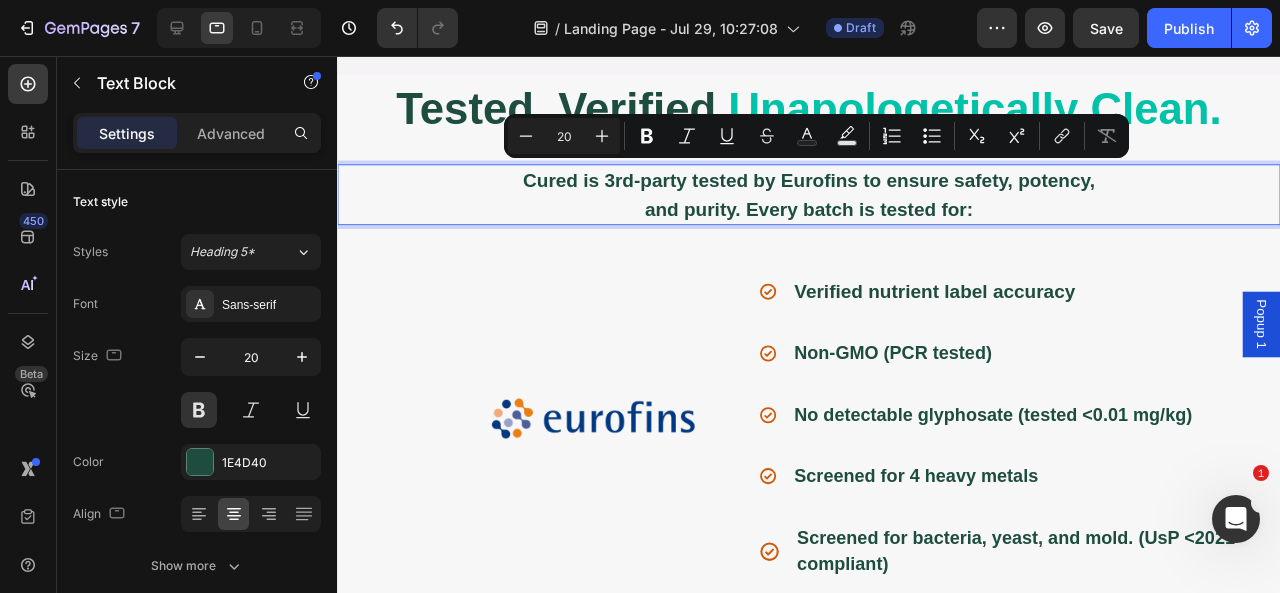 drag, startPoint x: 1035, startPoint y: 210, endPoint x: 524, endPoint y: 183, distance: 511.7128 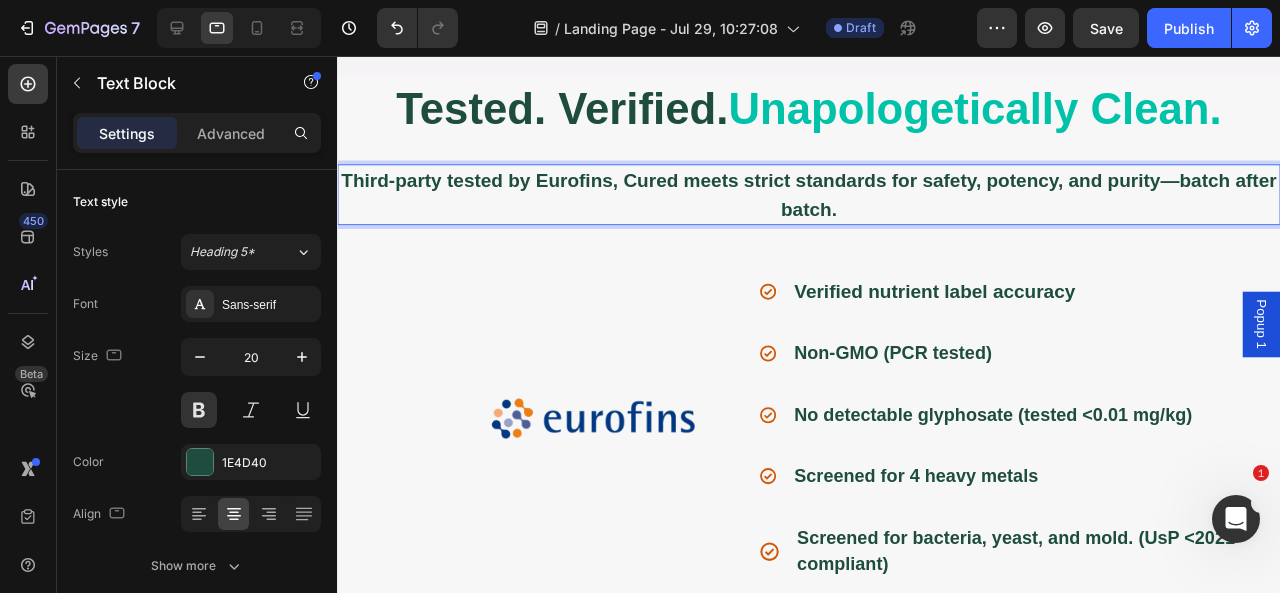 click on "Third-party tested by Eurofins, Cured meets strict standards for safety, potency, and purity—batch after batch." at bounding box center (833, 202) 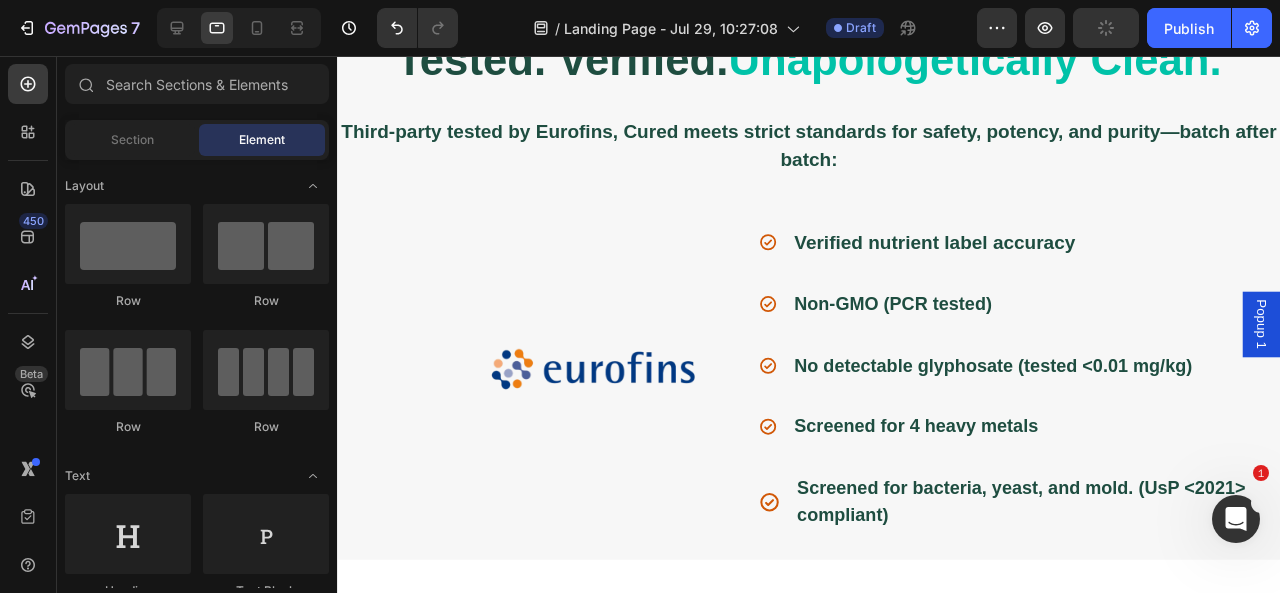 scroll, scrollTop: 5161, scrollLeft: 0, axis: vertical 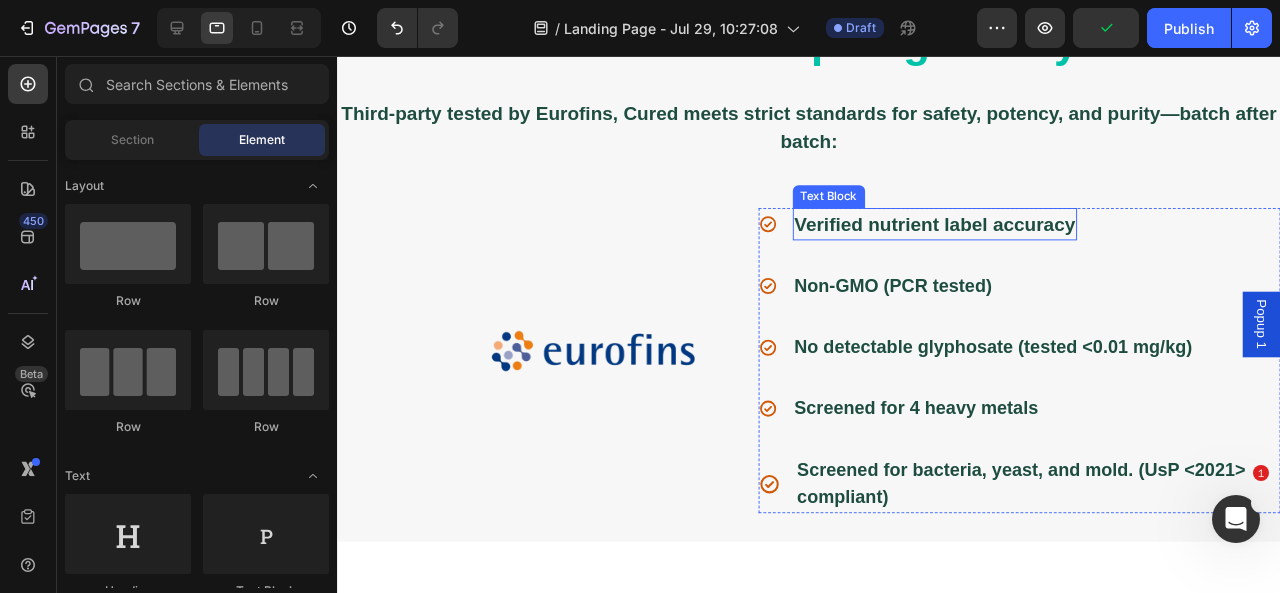 click on "Verified nutrient label accuracy" at bounding box center (966, 233) 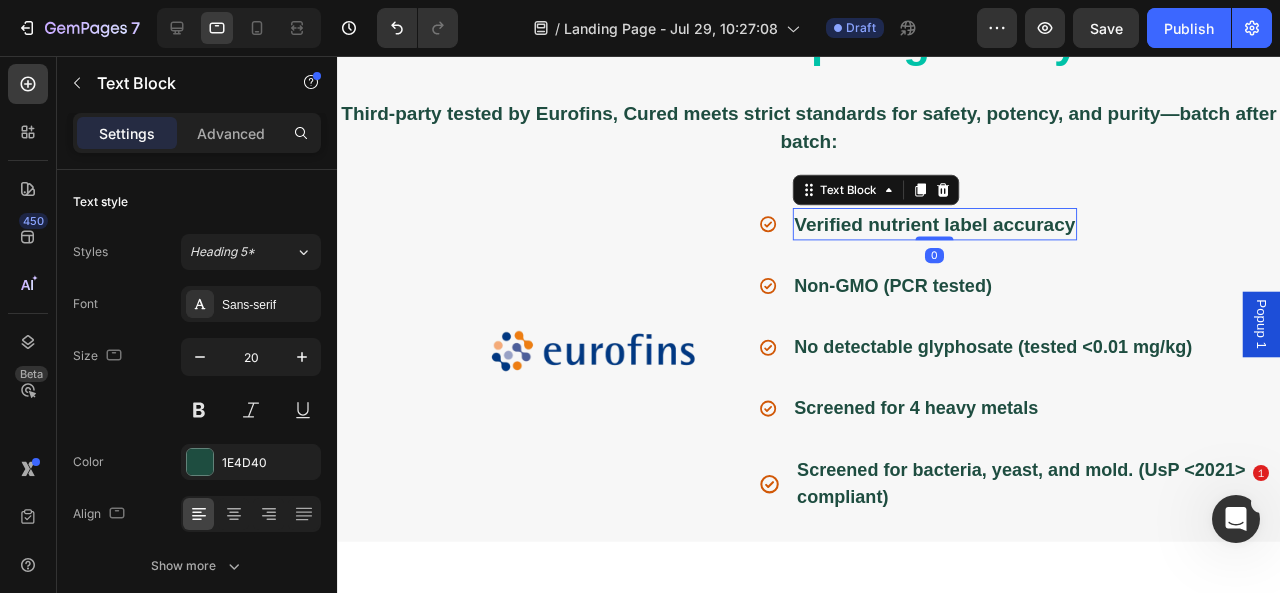 click on "Verified nutrient label accuracy" at bounding box center (966, 233) 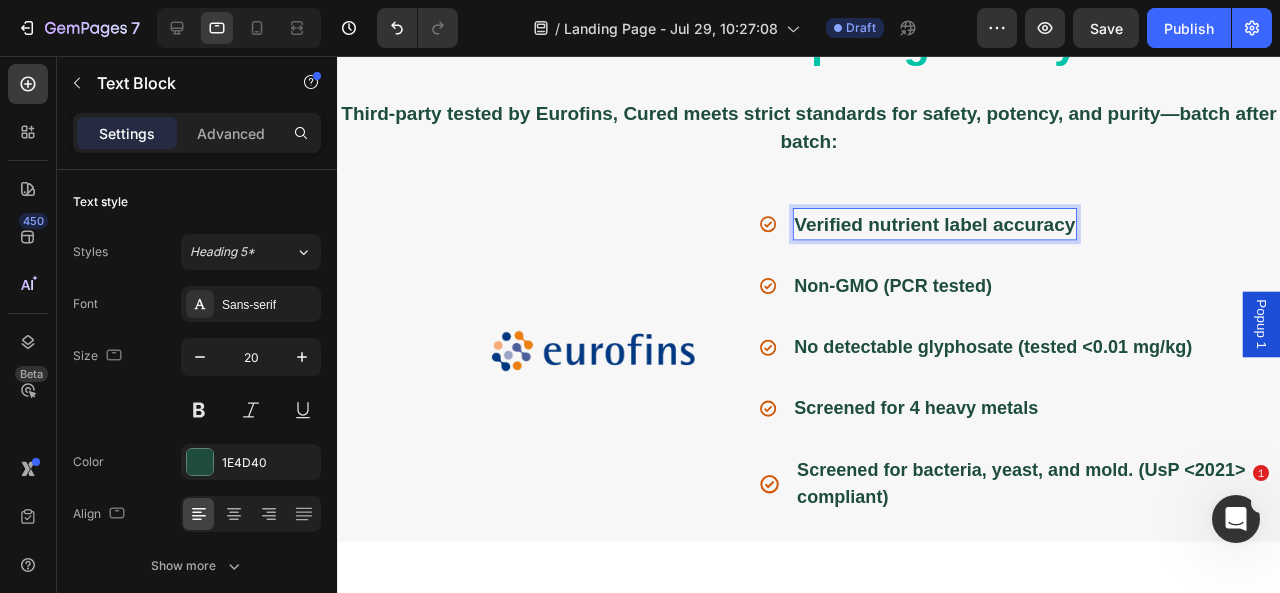 click on "Verified nutrient label accuracy" at bounding box center (966, 233) 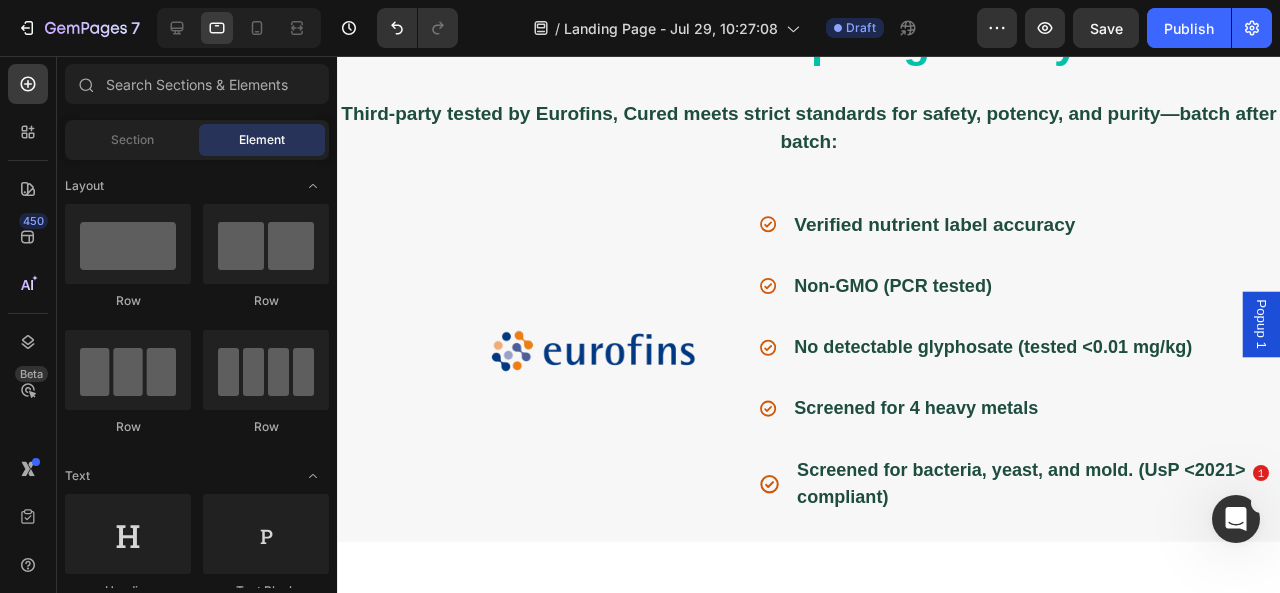 scroll, scrollTop: 5189, scrollLeft: 0, axis: vertical 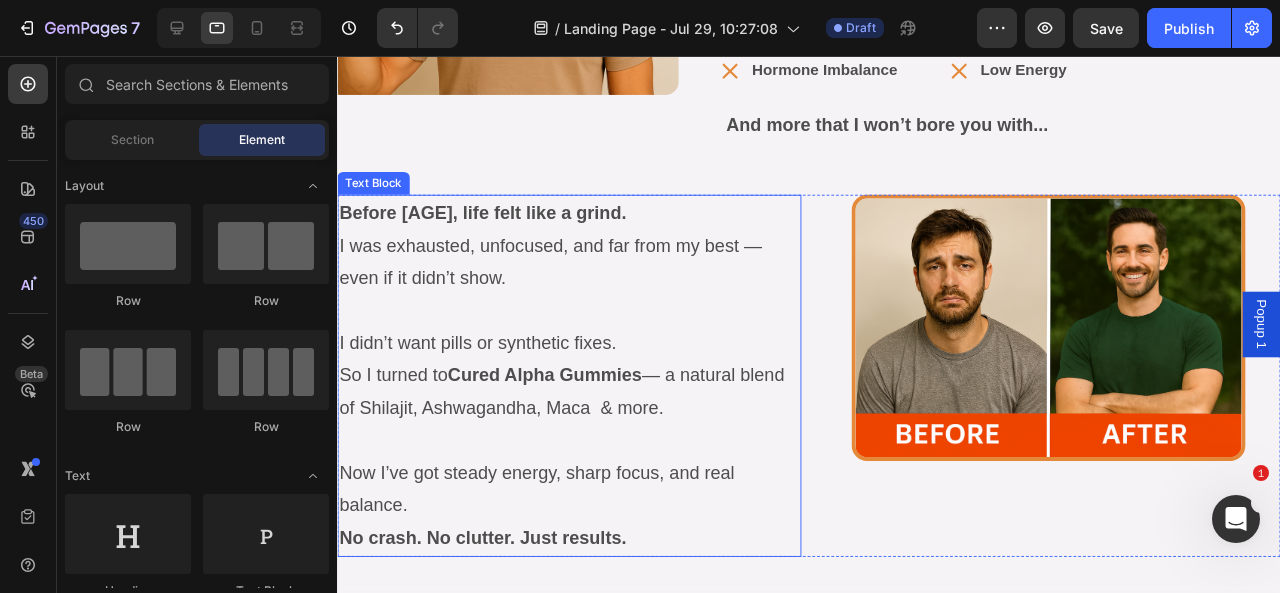 click on "Before 28, life felt like a grind." at bounding box center (490, 220) 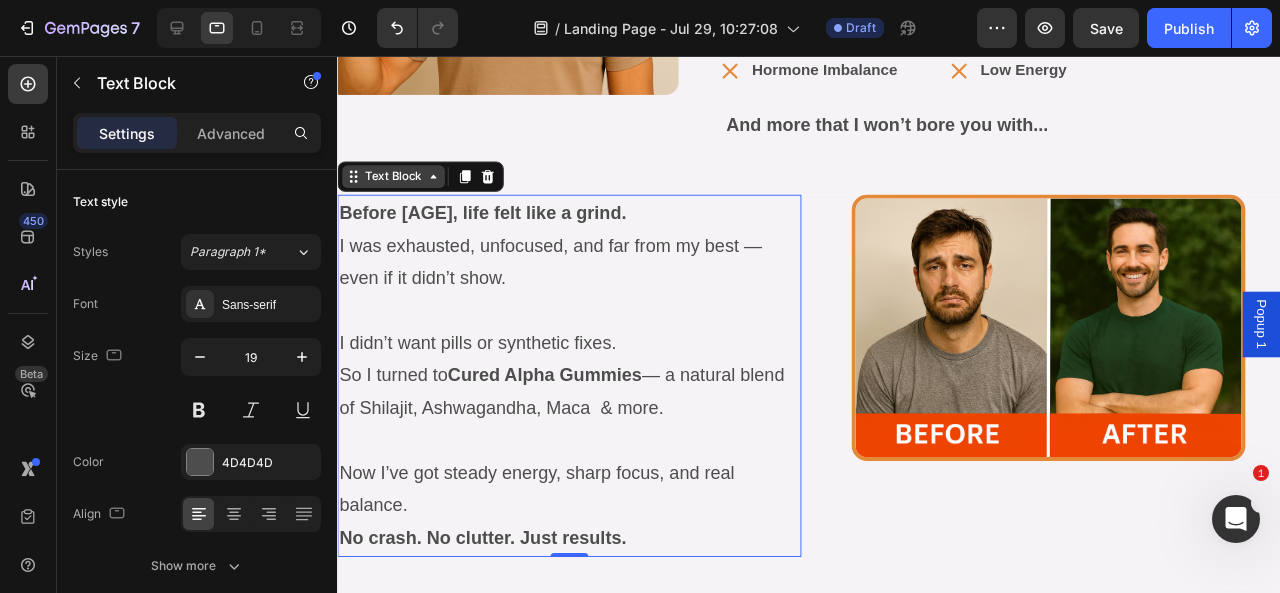 click on "Text Block" at bounding box center (396, 183) 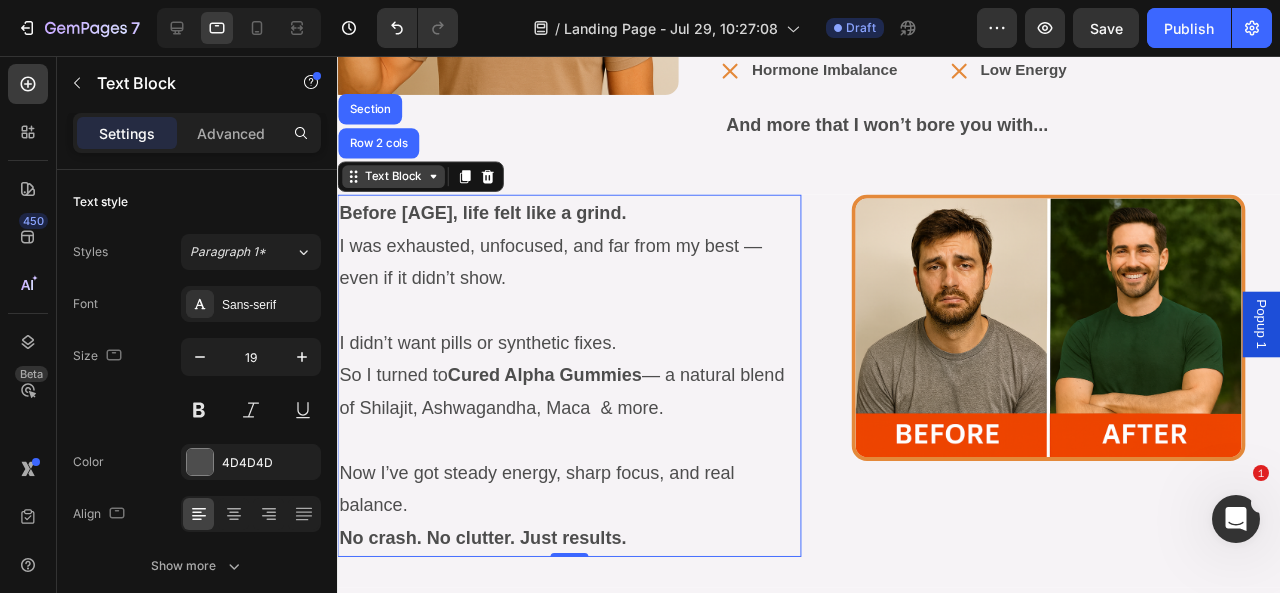 click on "Text Block" at bounding box center (396, 183) 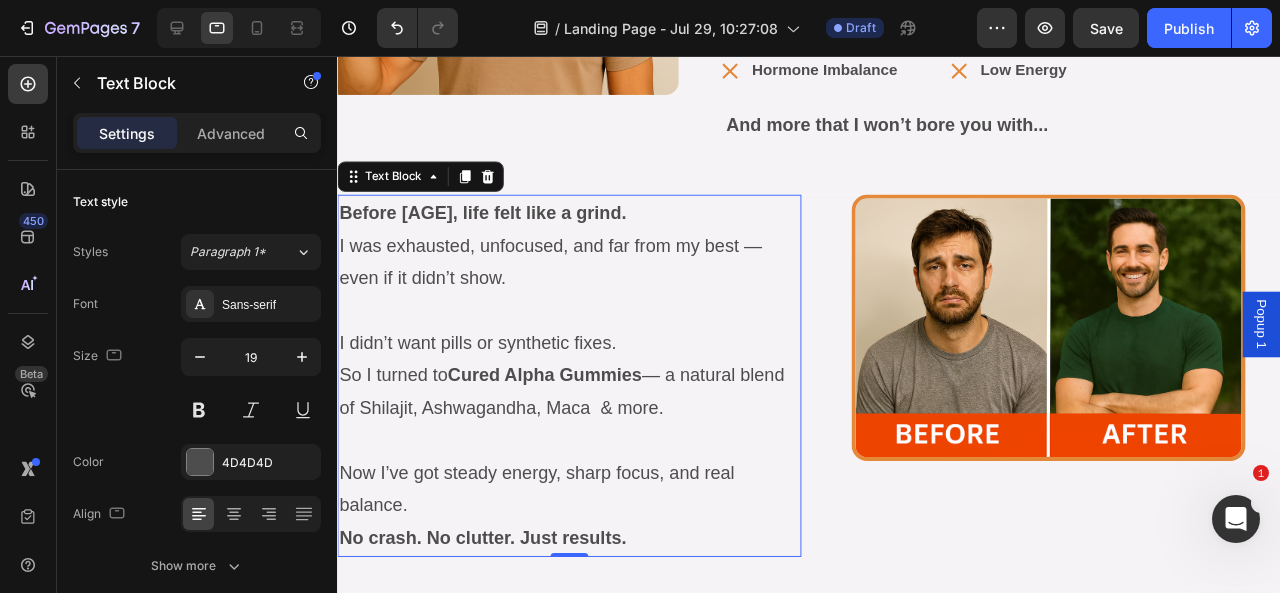 click on "Now I’ve got steady energy, sharp focus, and real balance. No crash. No clutter. Just results." at bounding box center [581, 529] 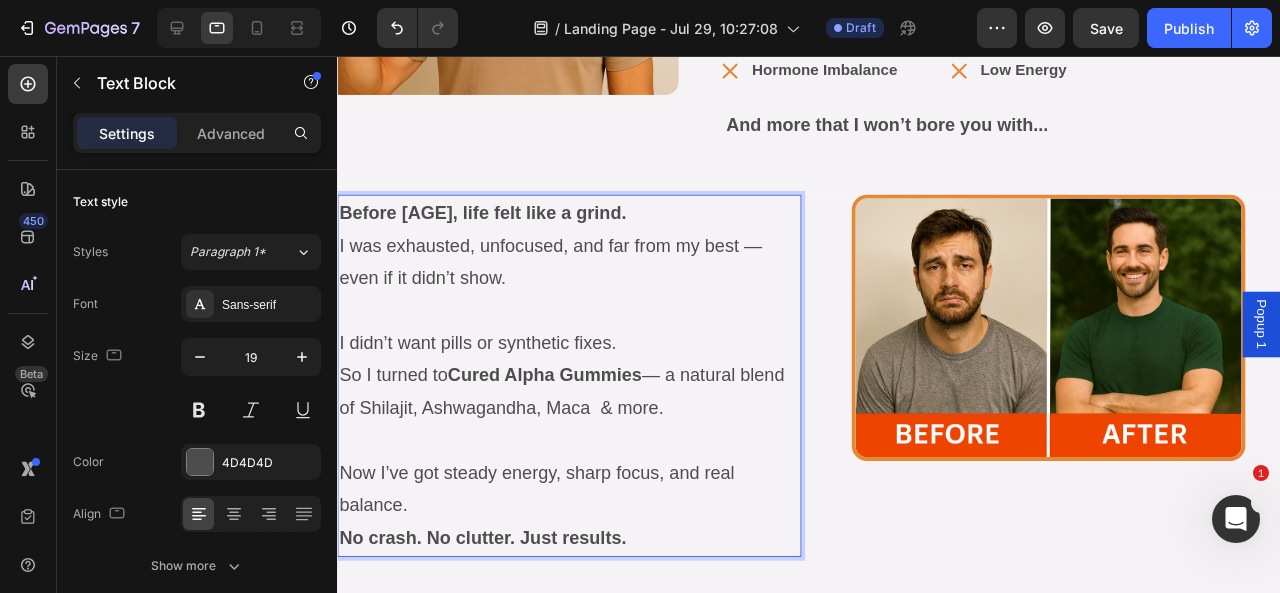 click on "Now I’ve got steady energy, sharp focus, and real balance. No crash. No clutter. Just results." at bounding box center (581, 529) 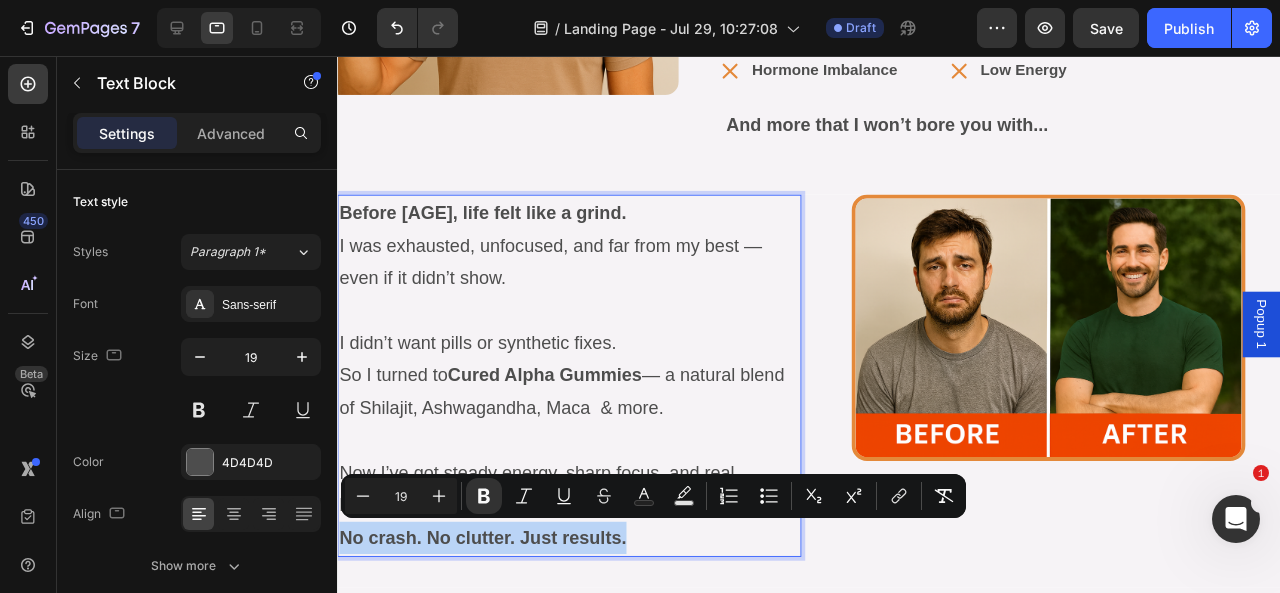 click on "Now I’ve got steady energy, sharp focus, and real balance. No crash. No clutter. Just results." at bounding box center [581, 529] 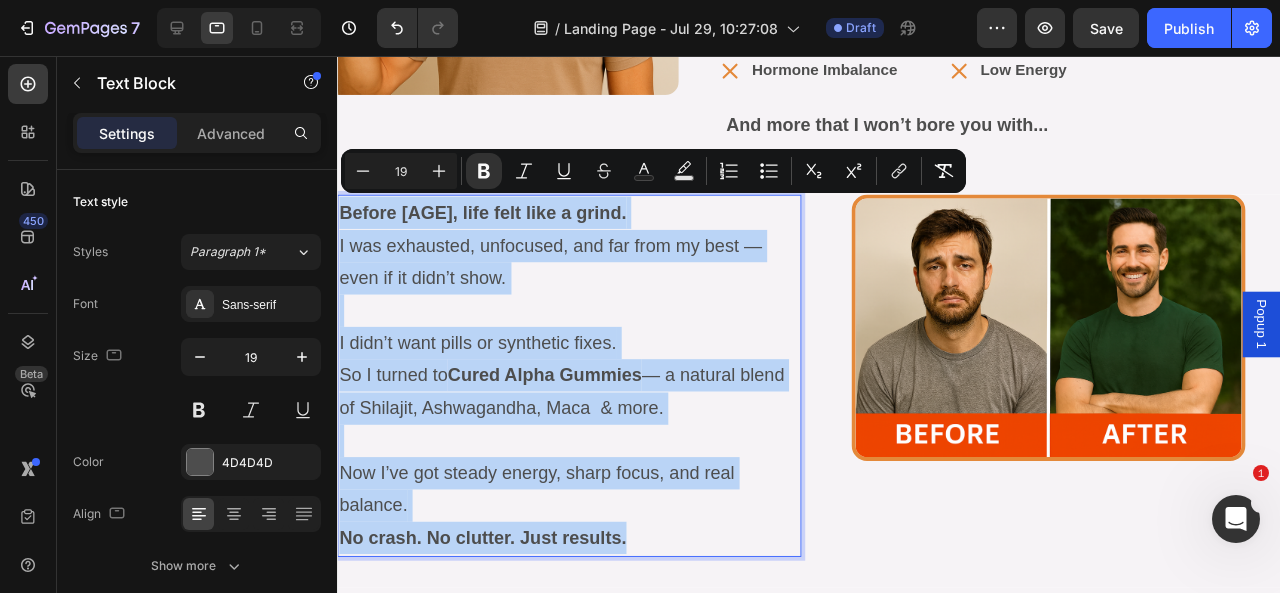 drag, startPoint x: 640, startPoint y: 573, endPoint x: 665, endPoint y: 265, distance: 309.01294 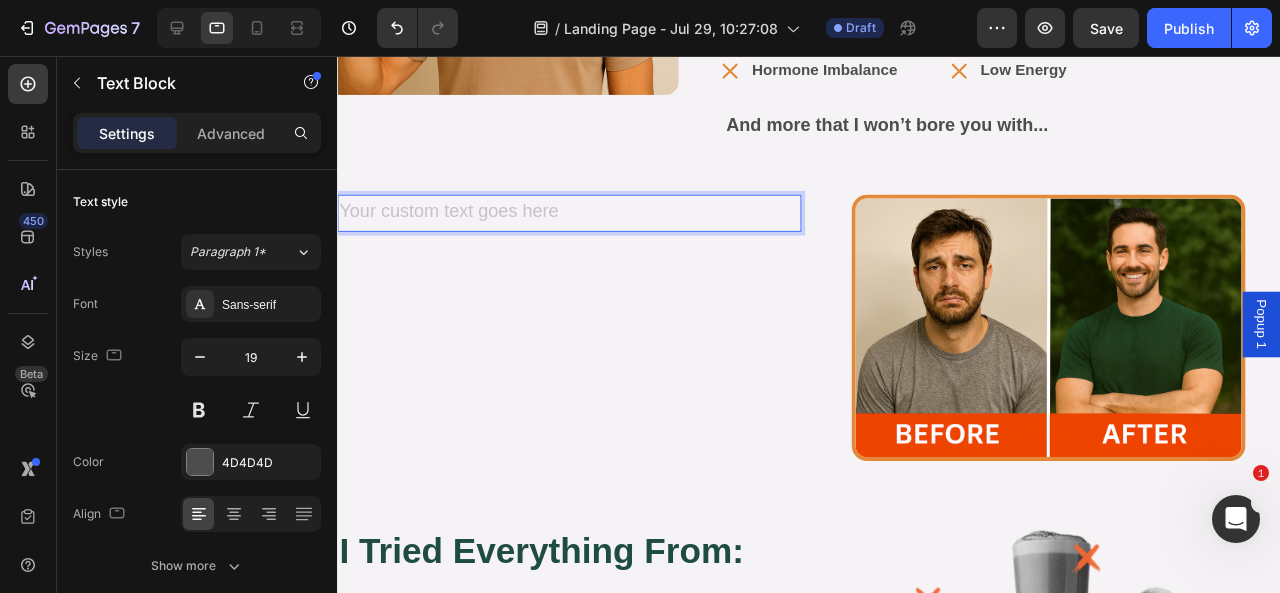 click at bounding box center (581, 221) 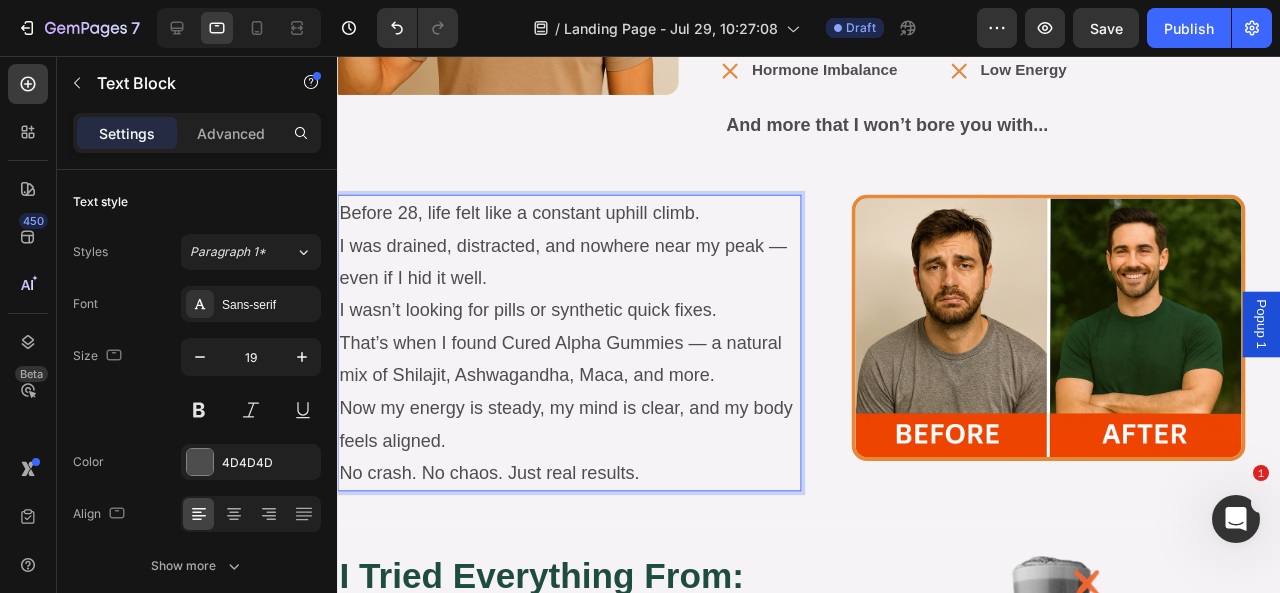 click on "Before 28, life felt like a constant uphill climb. I was drained, distracted, and nowhere near my peak — even if I hid it well." at bounding box center (581, 255) 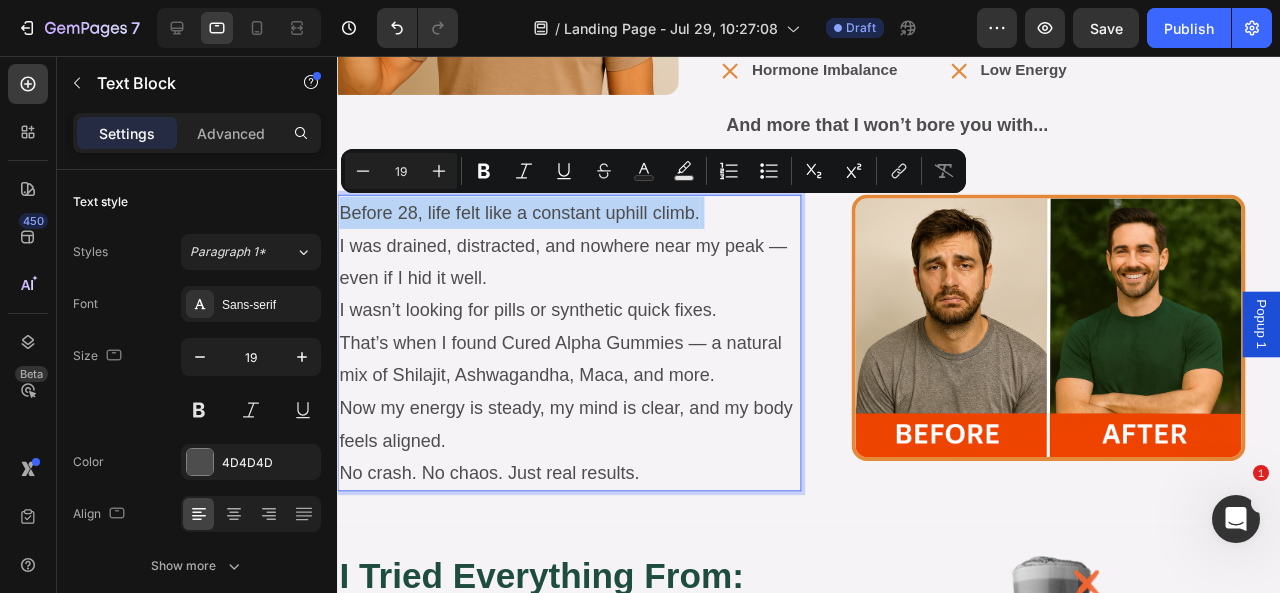 drag, startPoint x: 722, startPoint y: 217, endPoint x: 344, endPoint y: 212, distance: 378.03308 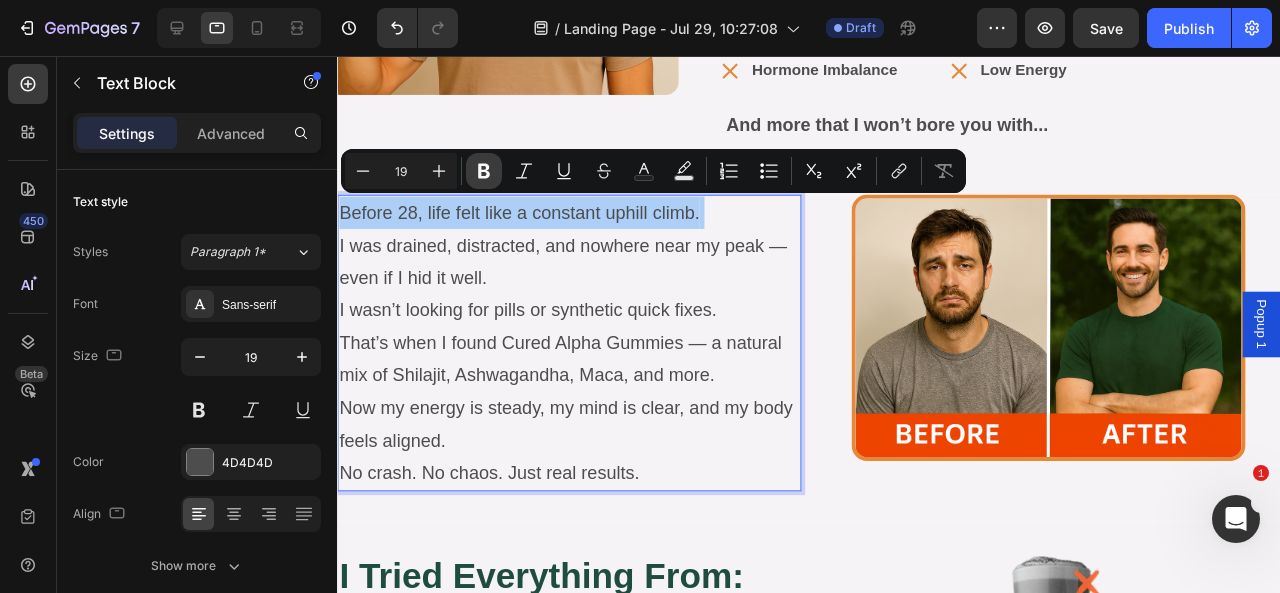 click 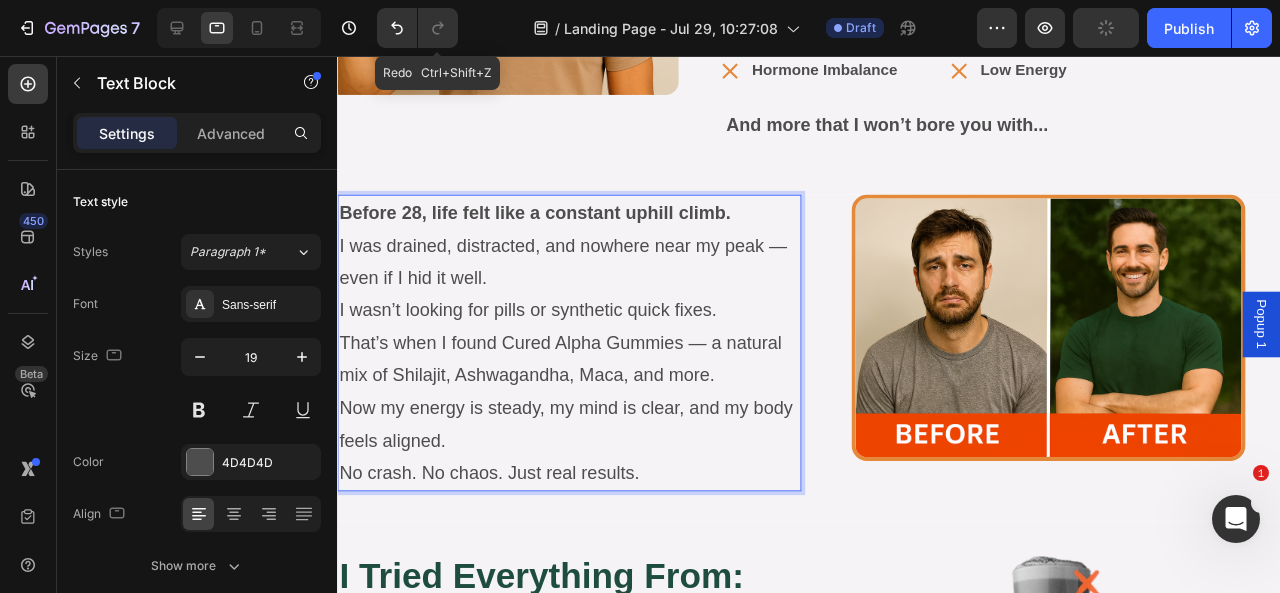 click on "Before 28, life felt like a constant uphill climb. I was drained, distracted, and nowhere near my peak — even if I hid it well." at bounding box center [581, 255] 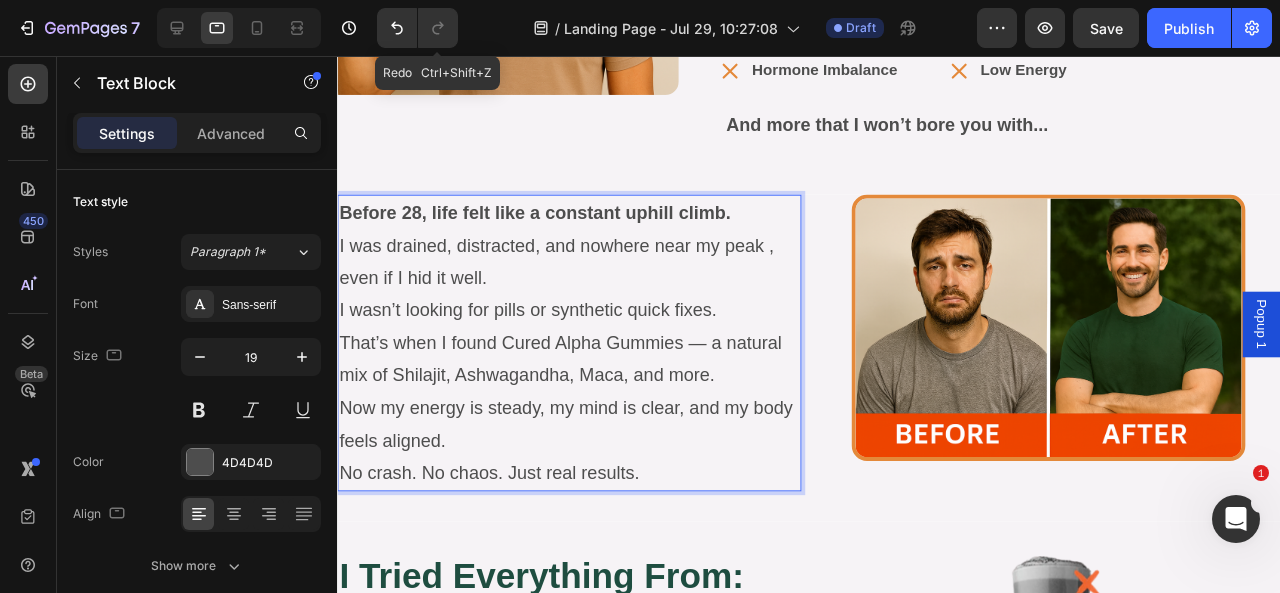click on "Now my energy is steady, my mind is clear, and my body feels aligned. No crash. No chaos. Just real results." at bounding box center [581, 461] 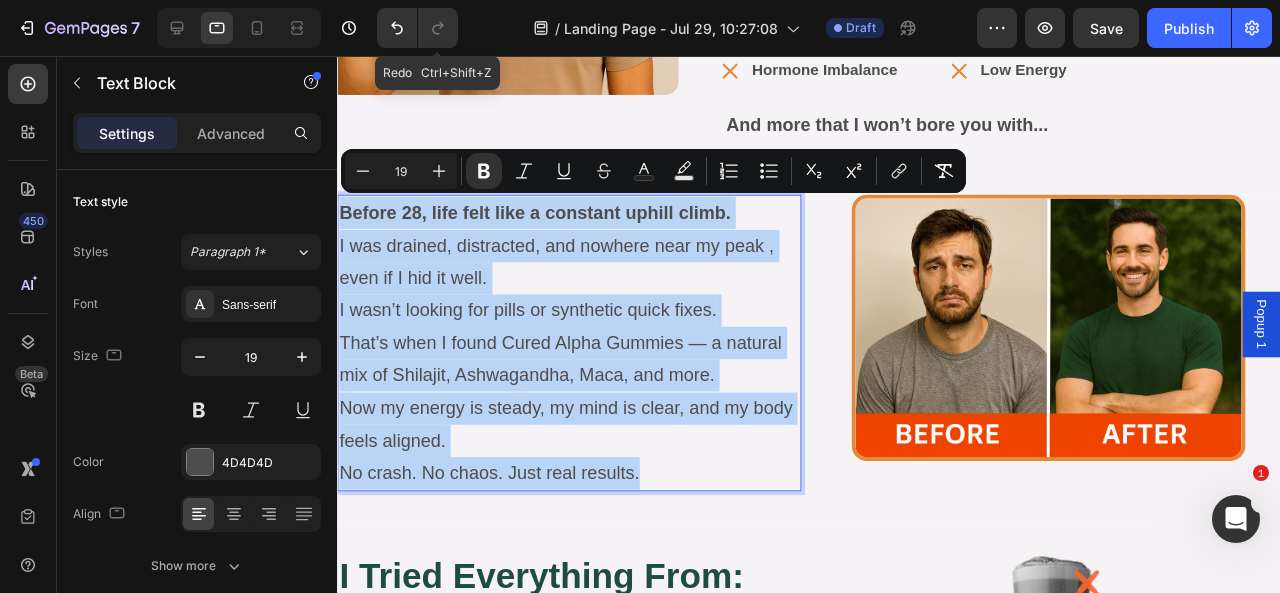 drag, startPoint x: 642, startPoint y: 489, endPoint x: 323, endPoint y: 221, distance: 416.63535 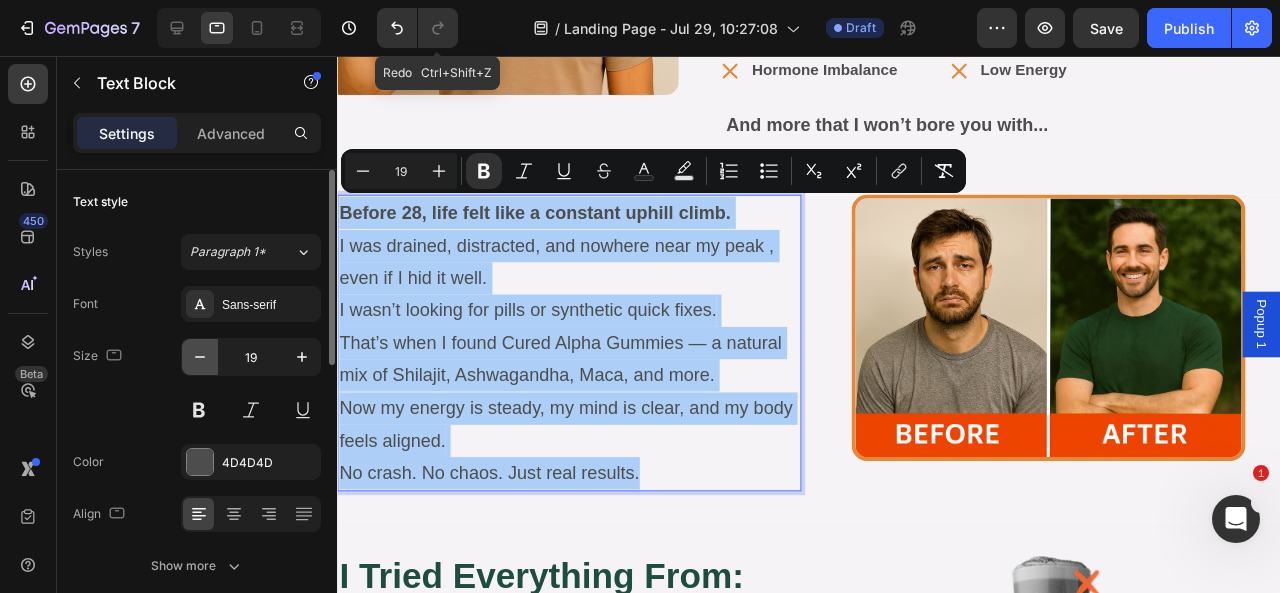 click at bounding box center [200, 357] 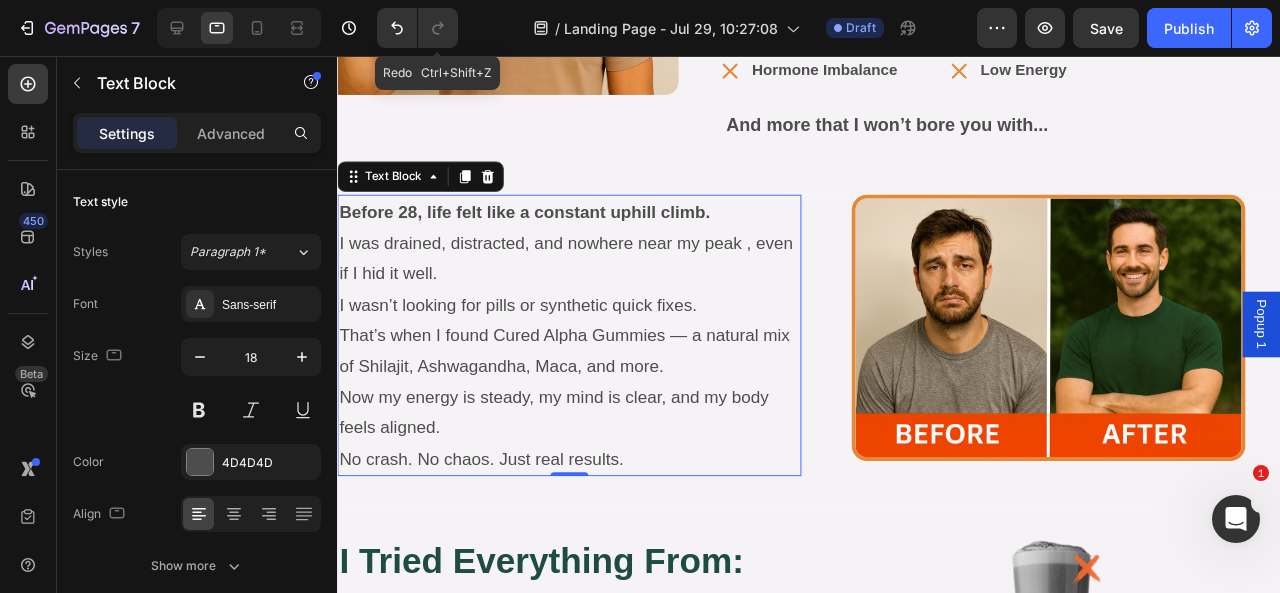 click on "I wasn’t looking for pills or synthetic quick fixes. That’s when I found Cured Alpha Gummies — a natural mix of Shilajit, Ashwagandha, Maca, and more." at bounding box center [581, 350] 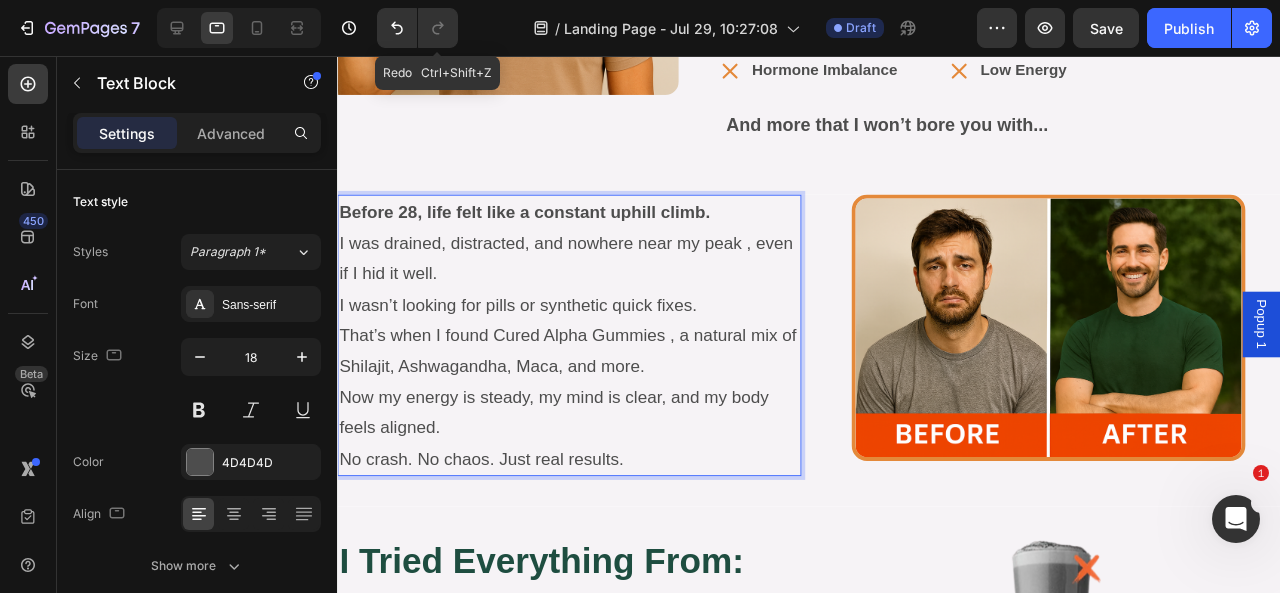 click on "Now my energy is steady, my mind is clear, and my body feels aligned. No crash. No chaos. Just real results." at bounding box center [581, 447] 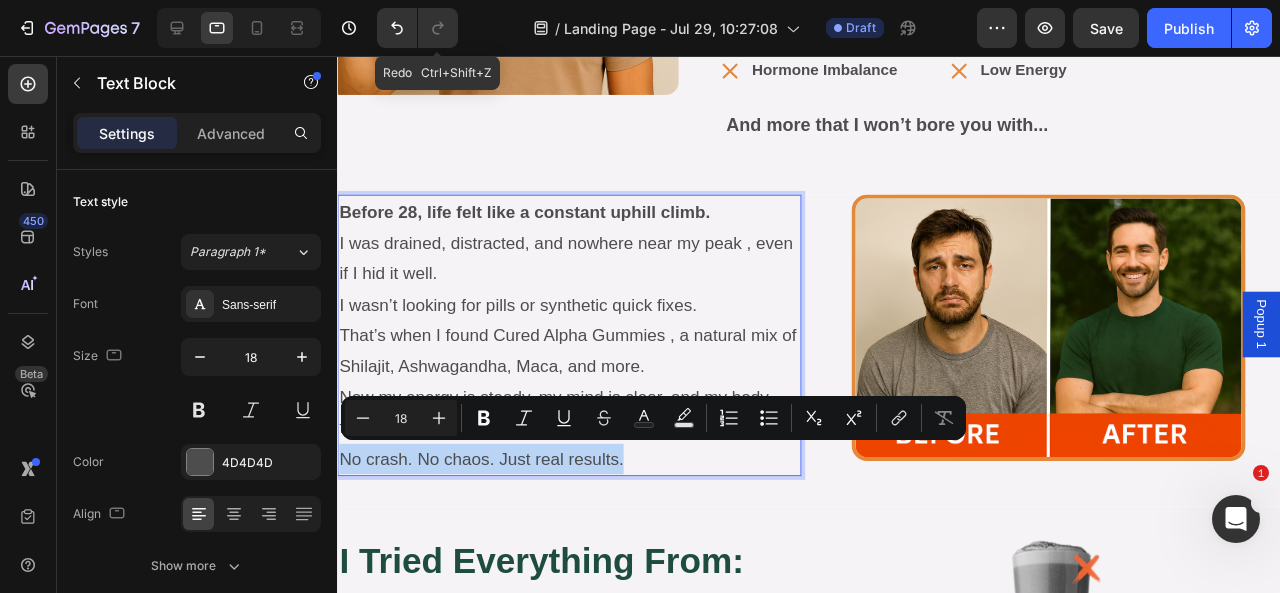 drag, startPoint x: 618, startPoint y: 476, endPoint x: 338, endPoint y: 490, distance: 280.3498 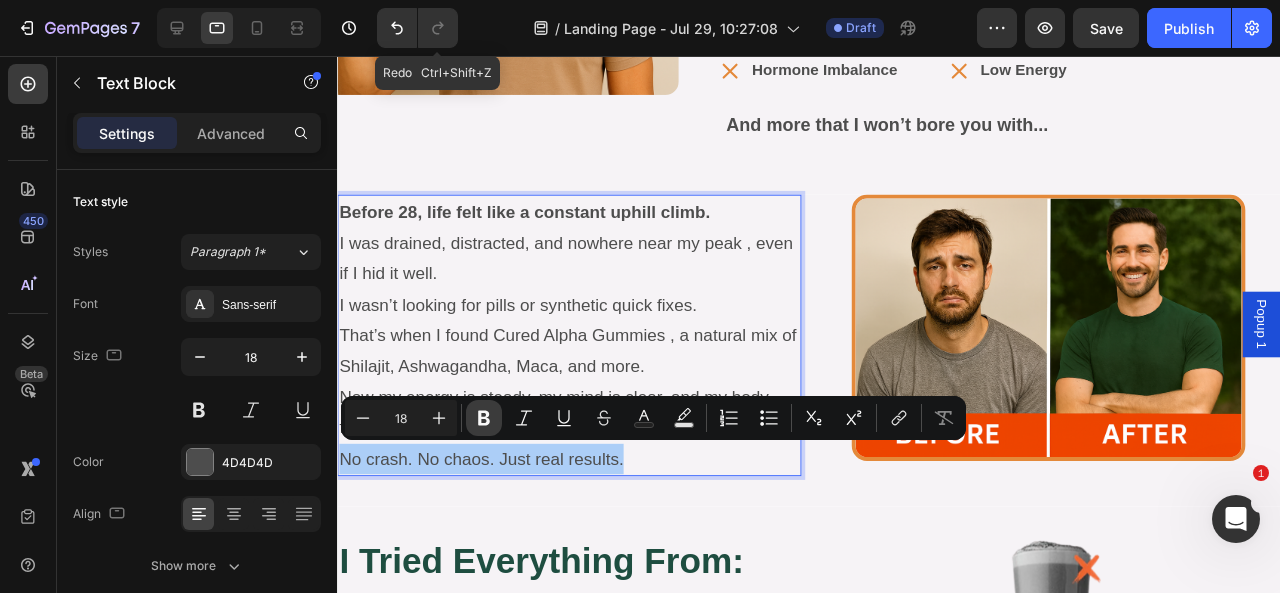click 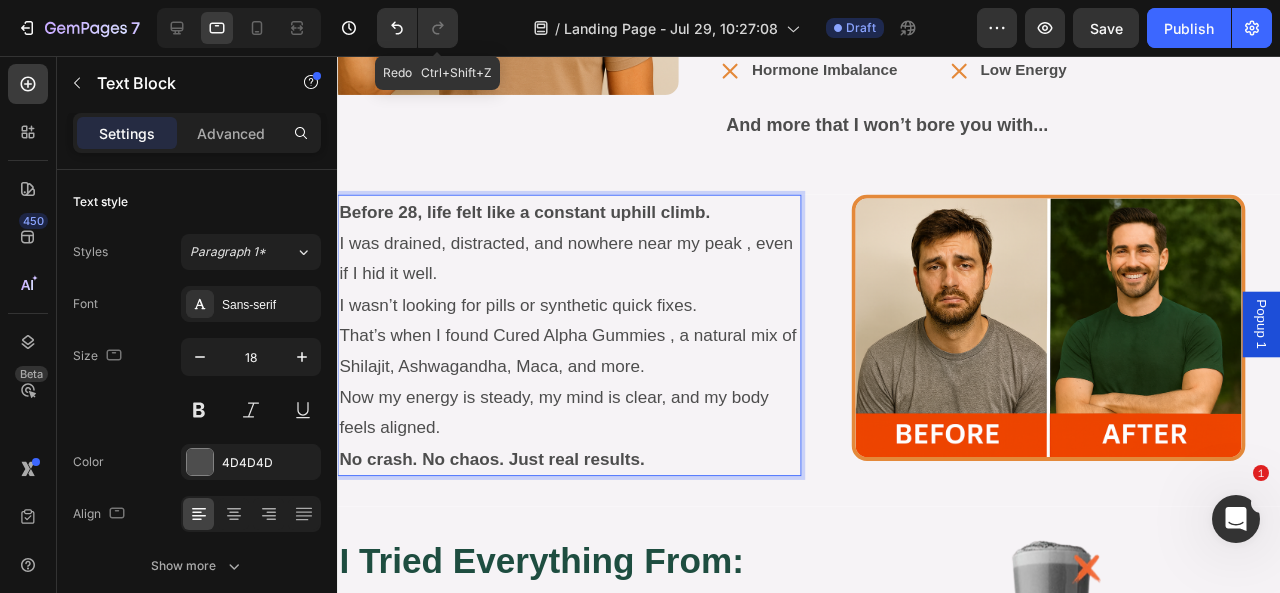 click on "Before 28, life felt like a constant uphill climb. I was drained, distracted, and nowhere near my peak , even if I hid it well." at bounding box center (581, 252) 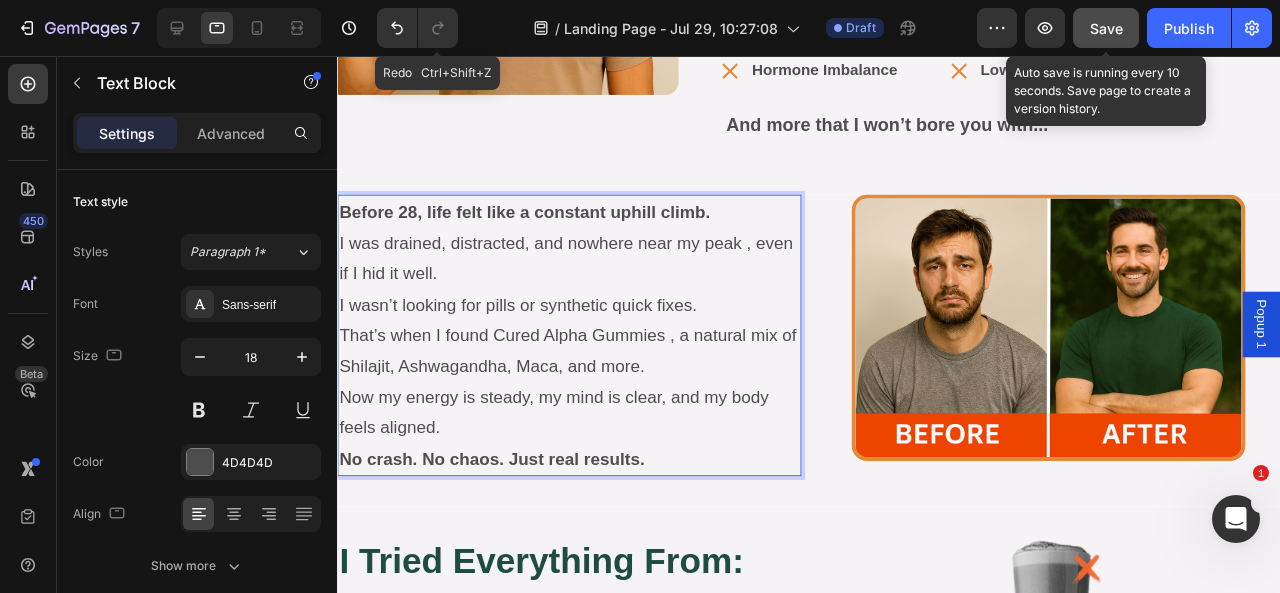 click on "Save" at bounding box center [1106, 28] 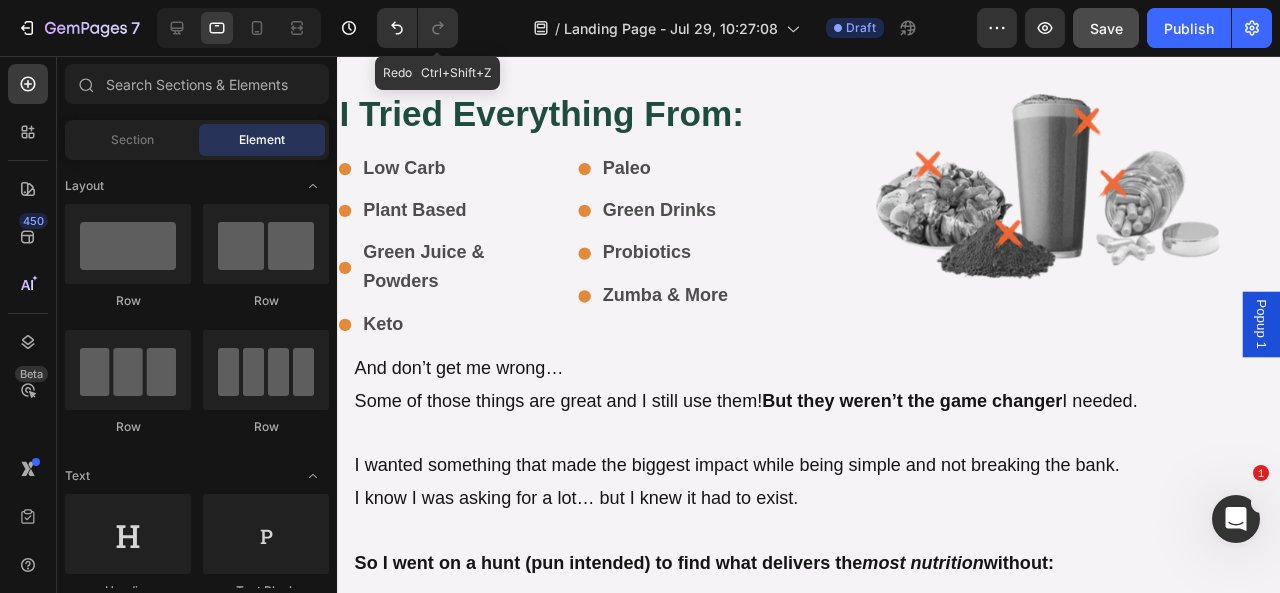 scroll, scrollTop: 9852, scrollLeft: 0, axis: vertical 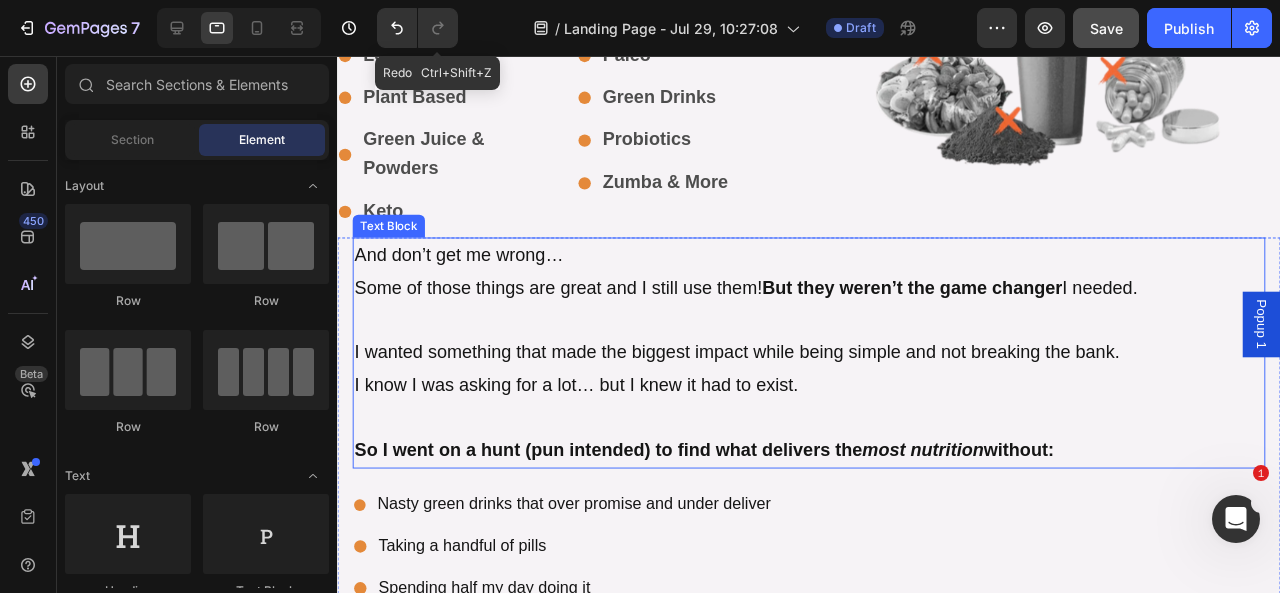 click on "And don’t get me wrong…" at bounding box center (833, 266) 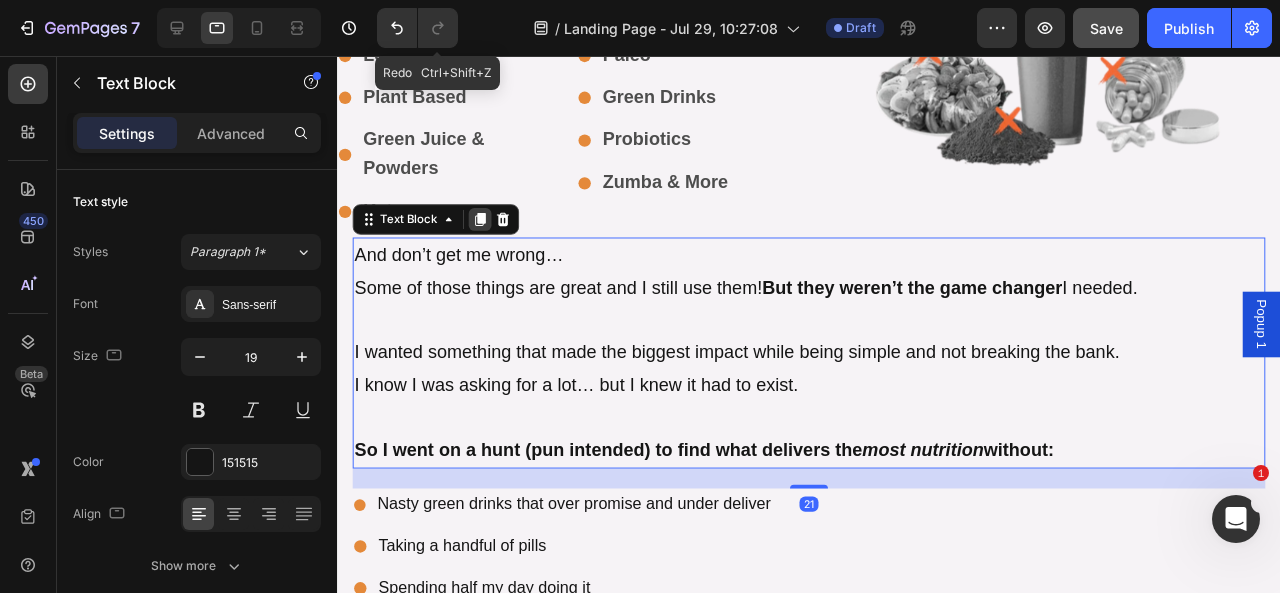 click 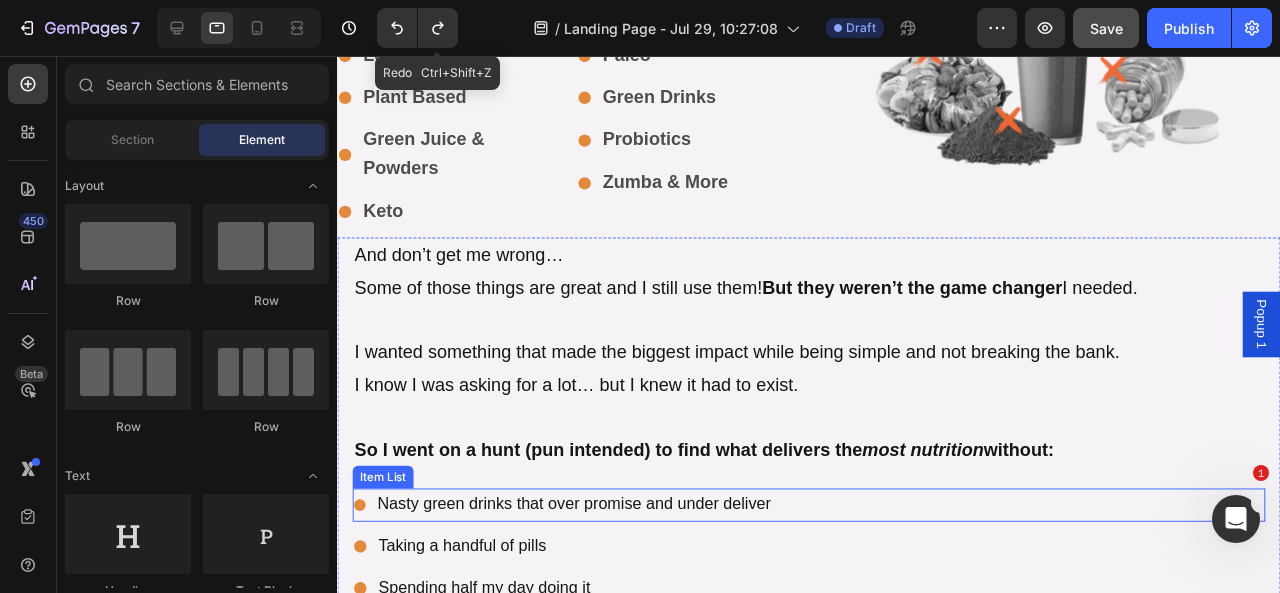 scroll, scrollTop: 10232, scrollLeft: 0, axis: vertical 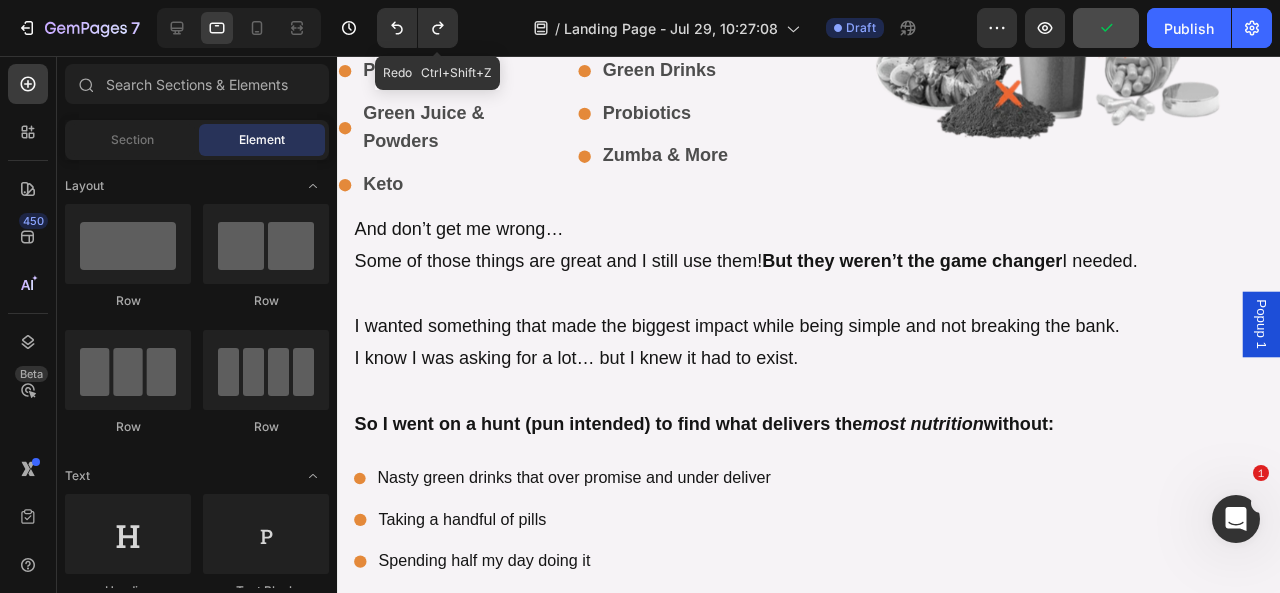 click on "Some of those things are great and I still use them!  But they weren’t the game changer  I needed." at bounding box center (833, 272) 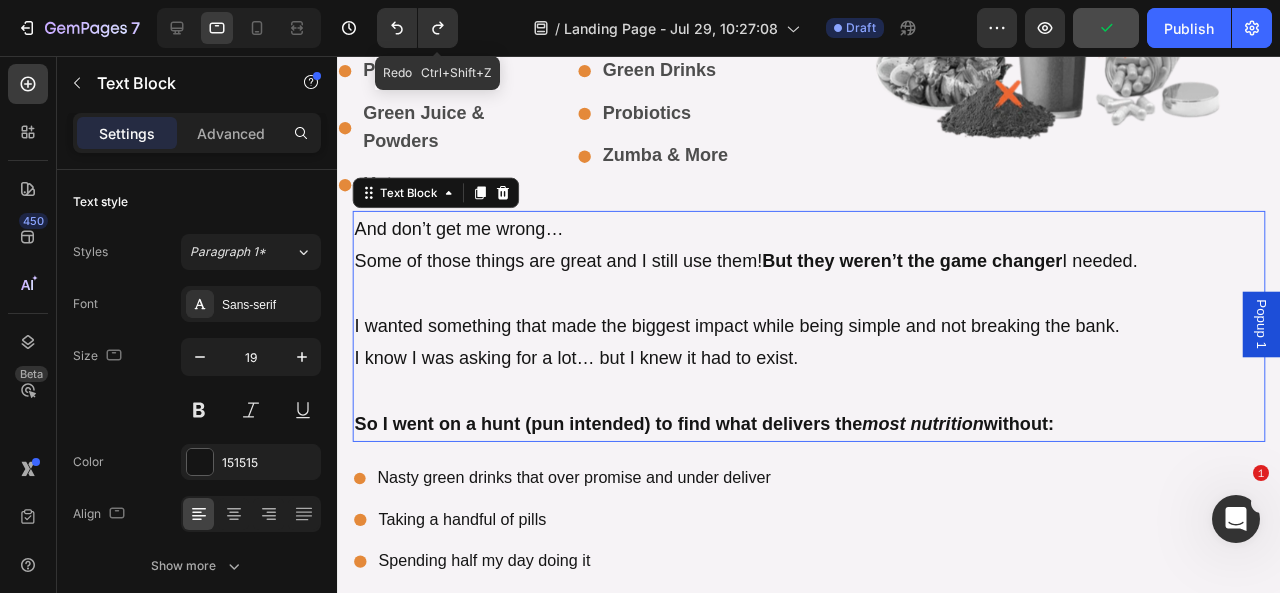 scroll, scrollTop: 9898, scrollLeft: 0, axis: vertical 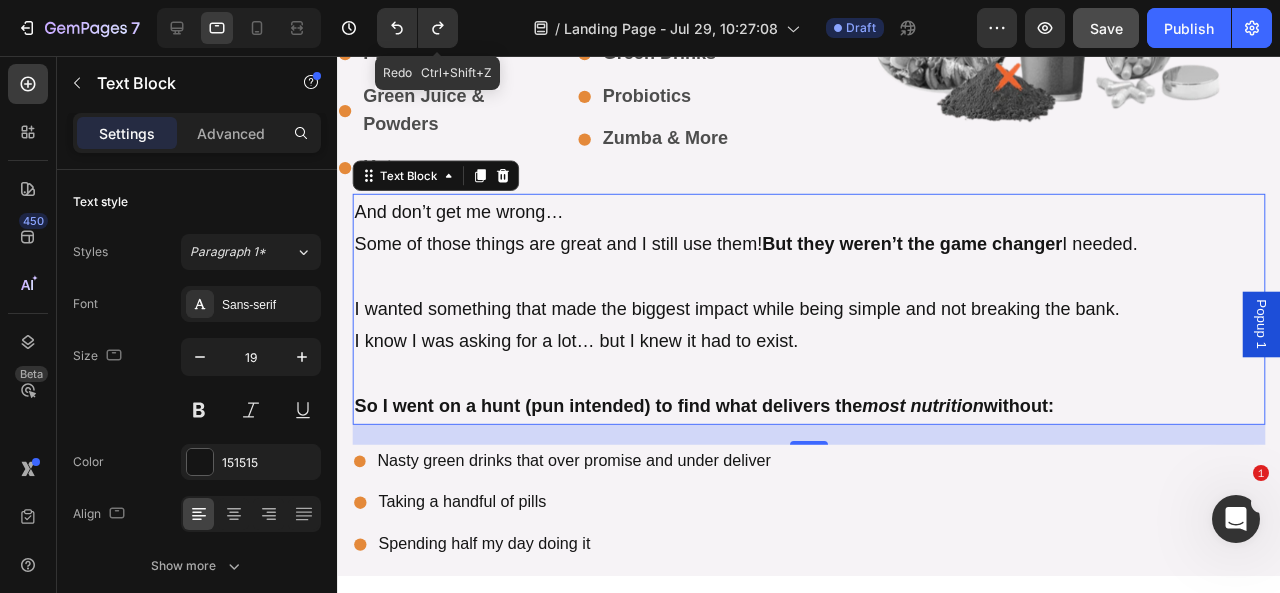 click on "And don’t get me wrong…" at bounding box center (833, 220) 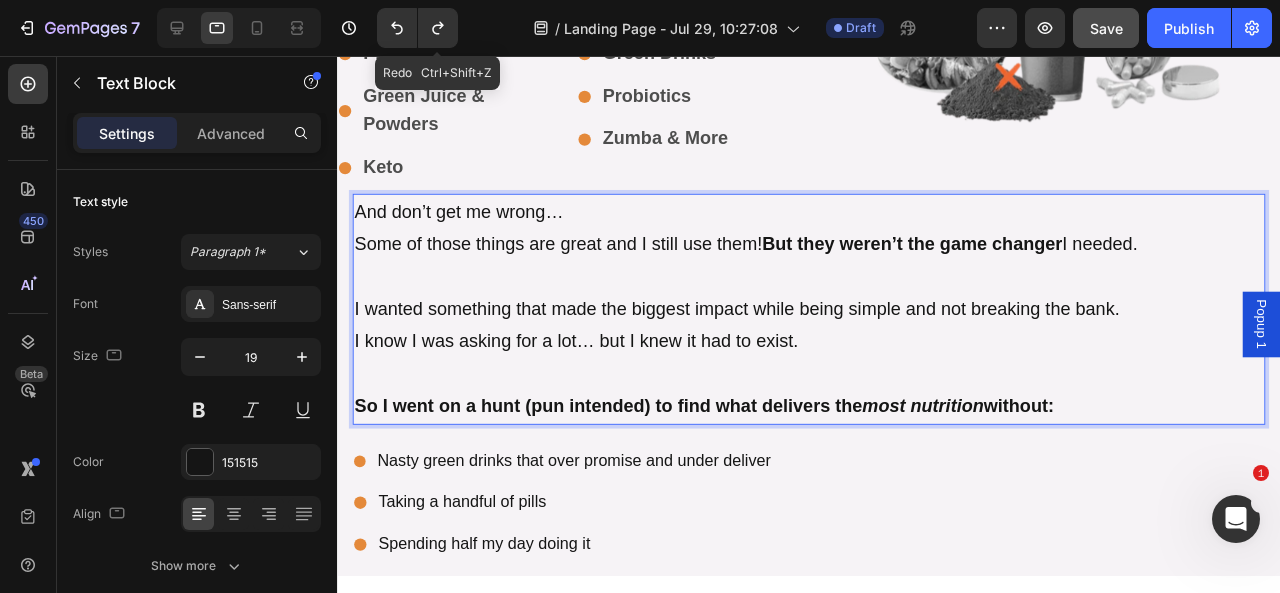 click on "And don’t get me wrong…" at bounding box center [833, 220] 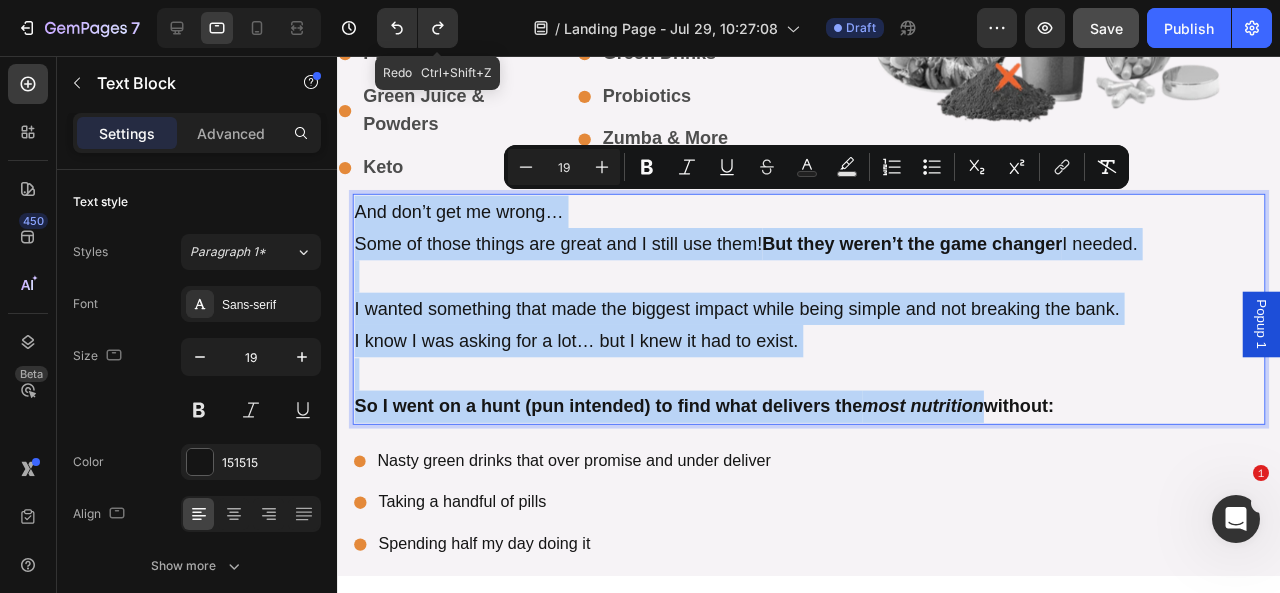 copy on "And don’t get me wrong… Some of those things are great and I still use them!  But they weren’t the game changer  I needed. I wanted something that made the biggest impact while being simple and not breaking the bank. I know I was asking for a lot… but I knew it had to exist. So I went on a hunt (pun intended) to find what delivers the  most nutrition" 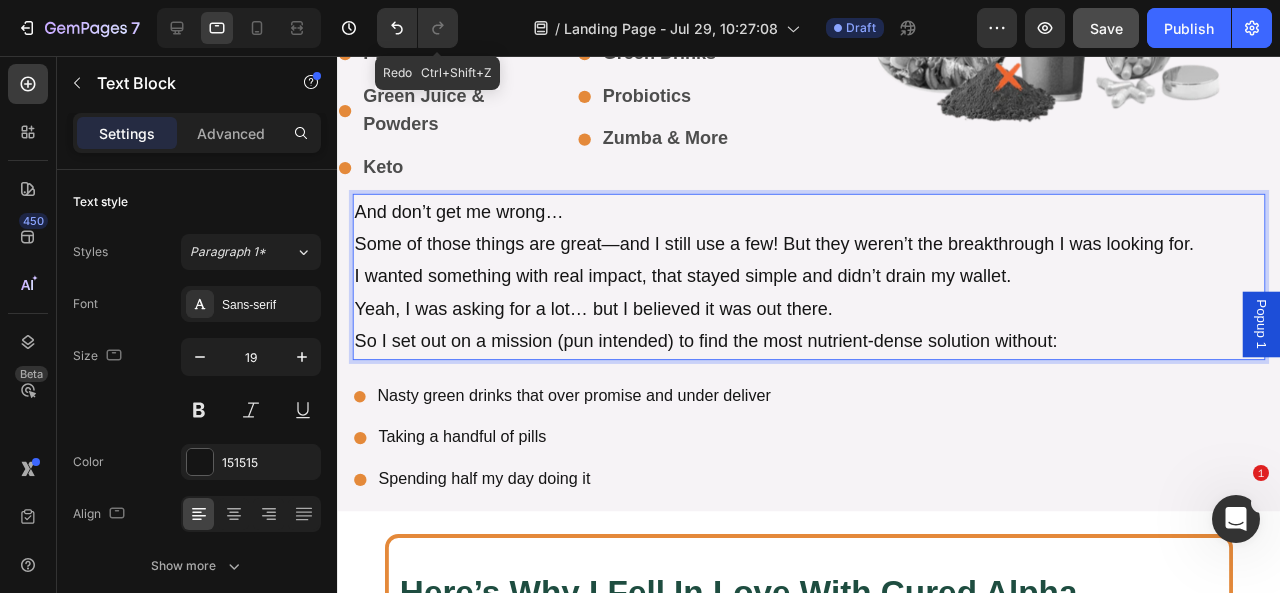 click on "Some of those things are great—and I still use a few! But they weren’t the breakthrough I was looking for." at bounding box center (833, 254) 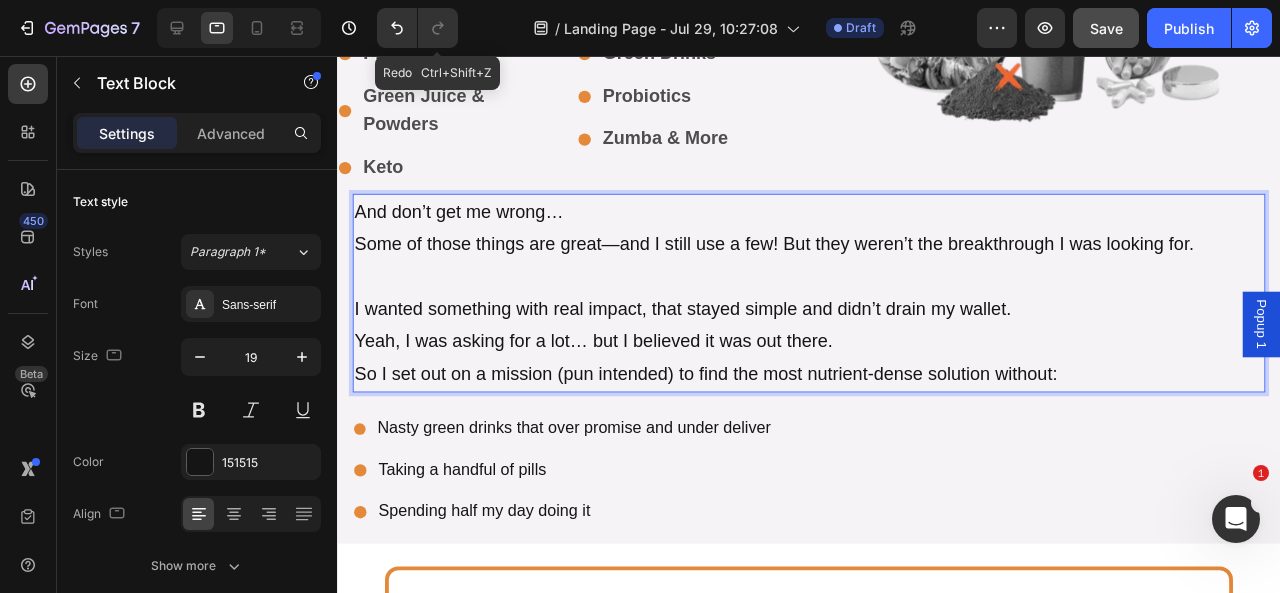 click on "Yeah, I was asking for a lot… but I believed it was out there." at bounding box center (833, 356) 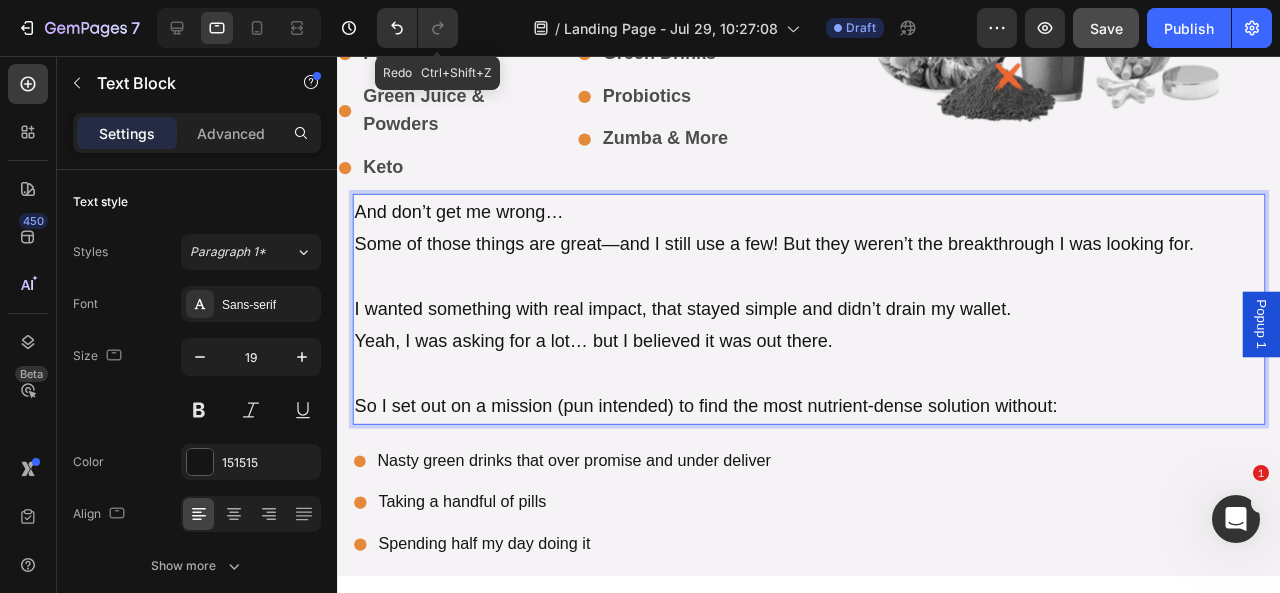 click on "So I set out on a mission (pun intended) to find the most nutrient-dense solution without:" at bounding box center (833, 425) 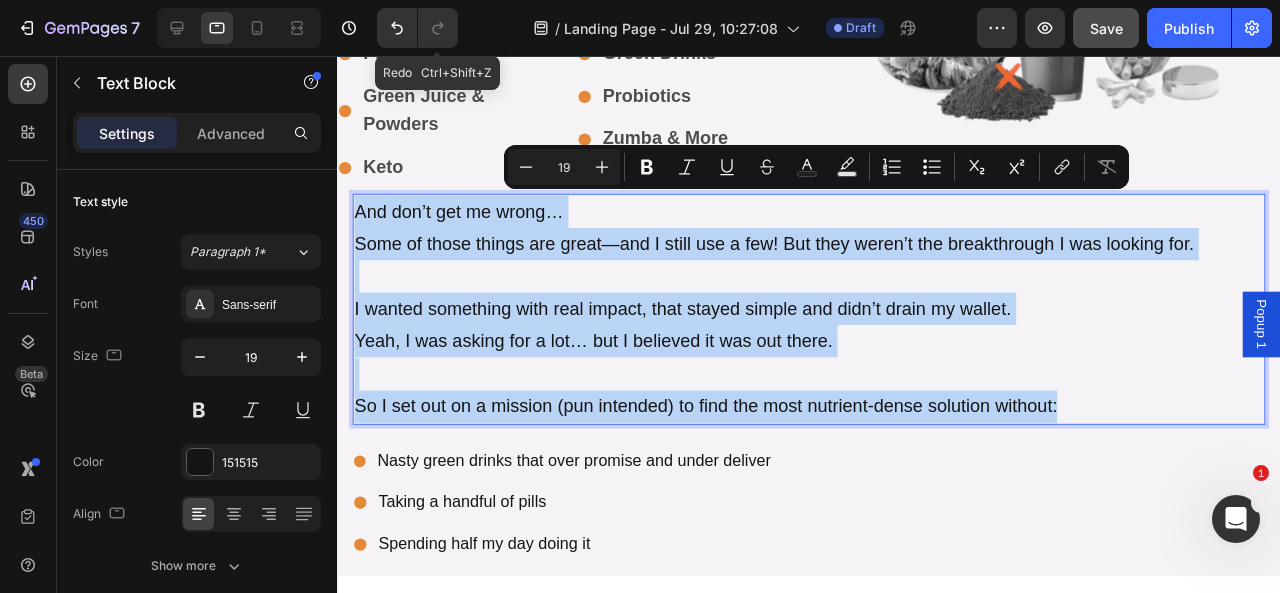 drag, startPoint x: 1093, startPoint y: 417, endPoint x: 357, endPoint y: 214, distance: 763.4822 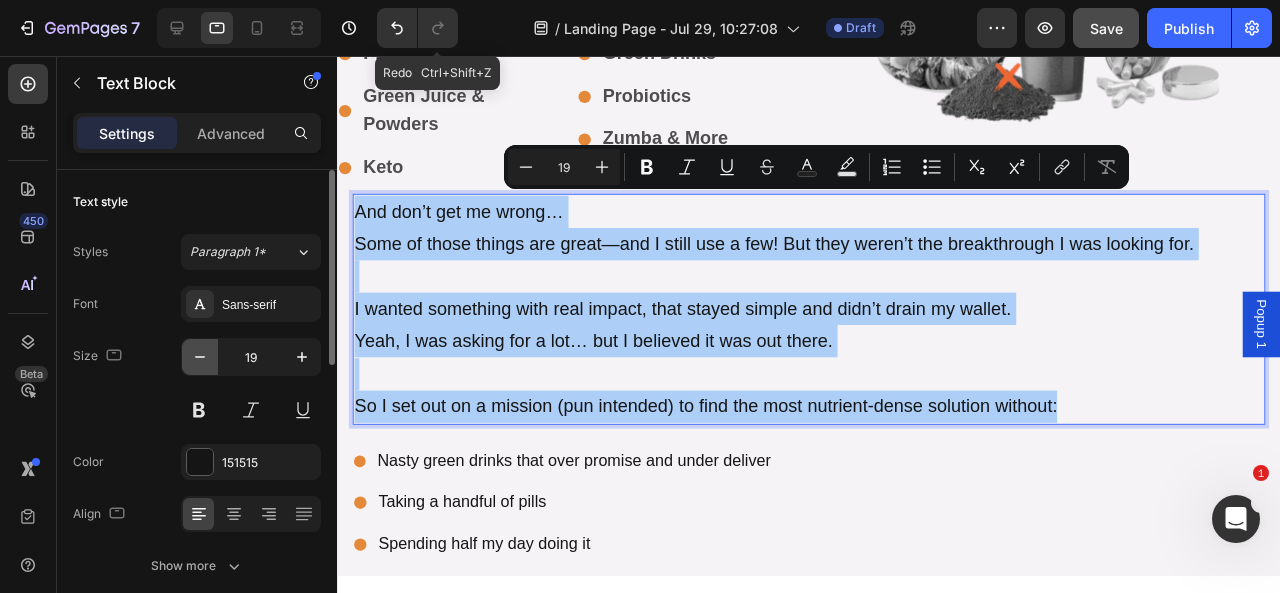 click 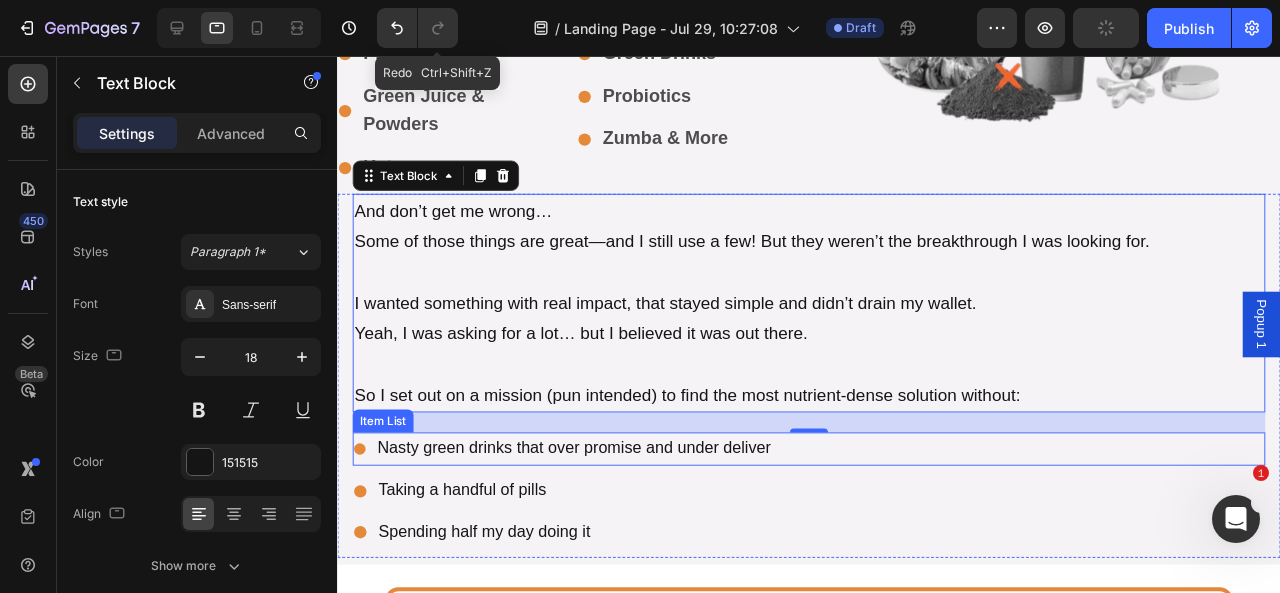 click on "Nasty green drinks that over promise and under deliver" at bounding box center (833, 469) 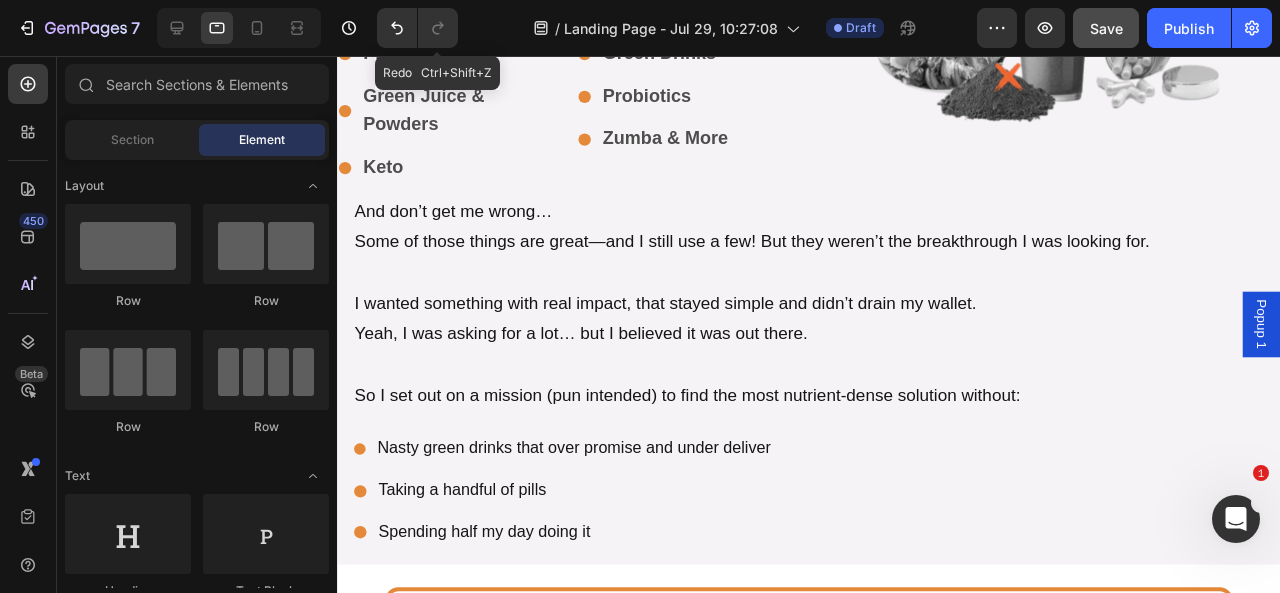scroll, scrollTop: 10095, scrollLeft: 0, axis: vertical 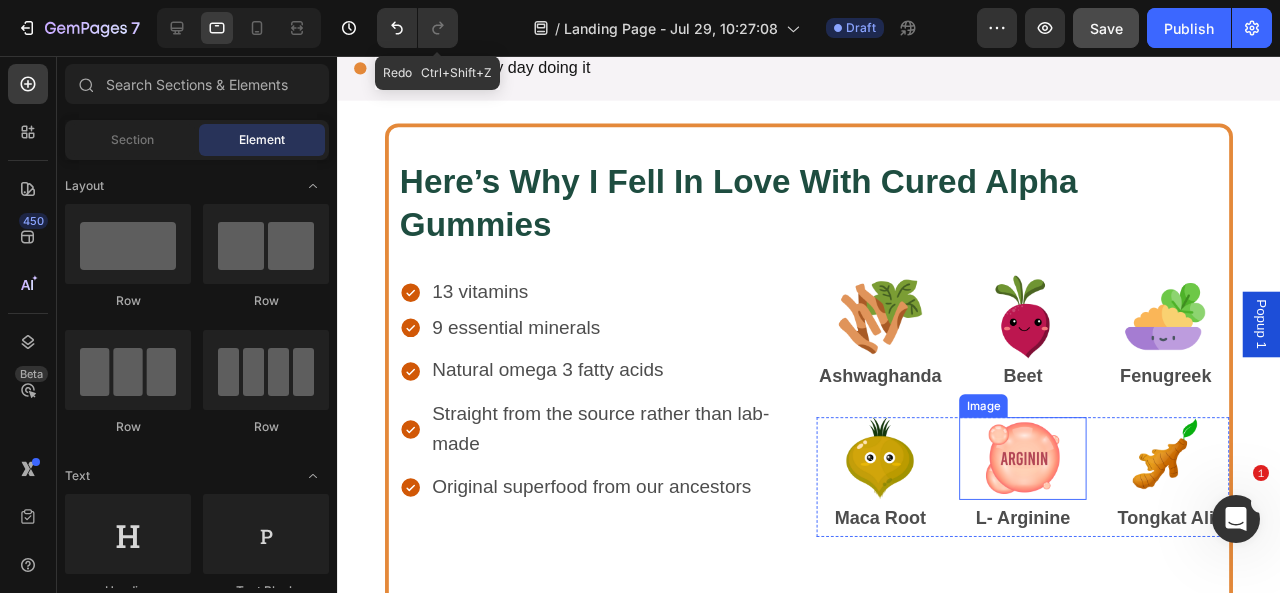 click at bounding box center [1058, 479] 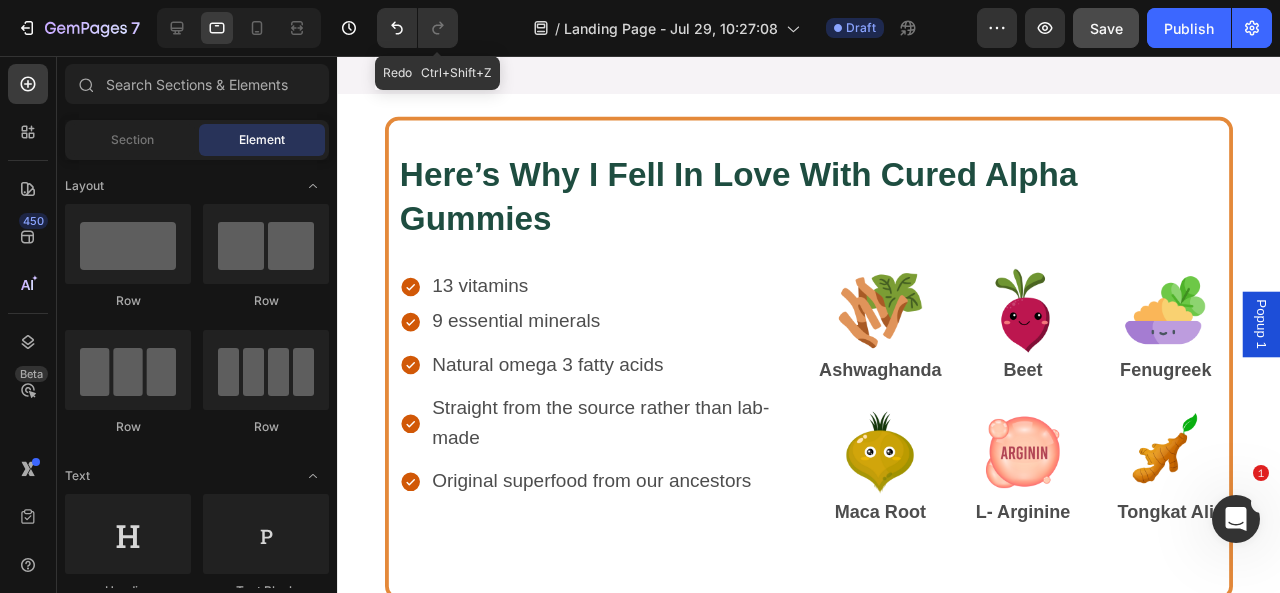 scroll, scrollTop: 10832, scrollLeft: 0, axis: vertical 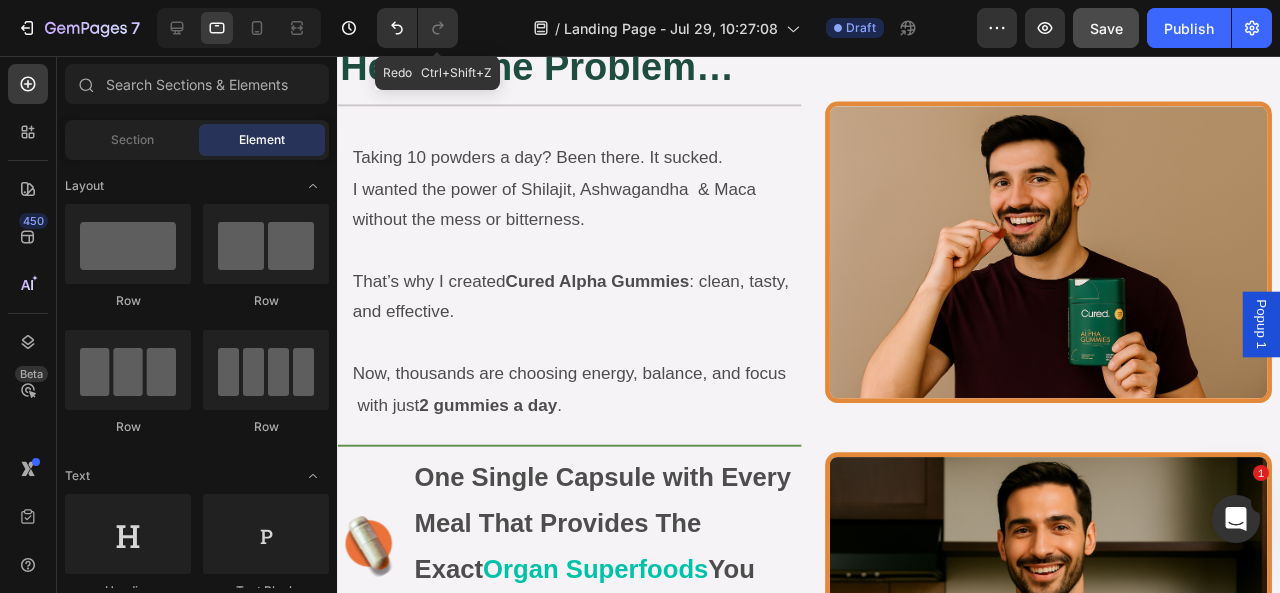 click on "Taking 10 powders a day? Been there. It sucked." at bounding box center (588, 163) 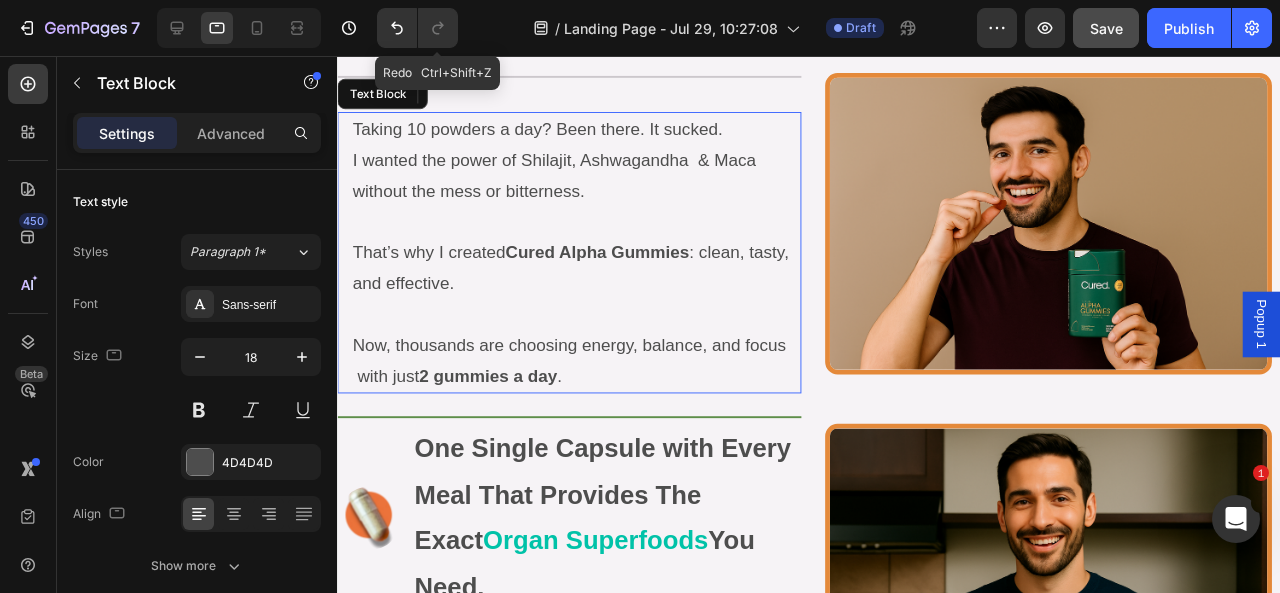click on "I wanted the power of Shilajit, Ashwagandha & Maca without the mess or bitterness." at bounding box center (588, 182) 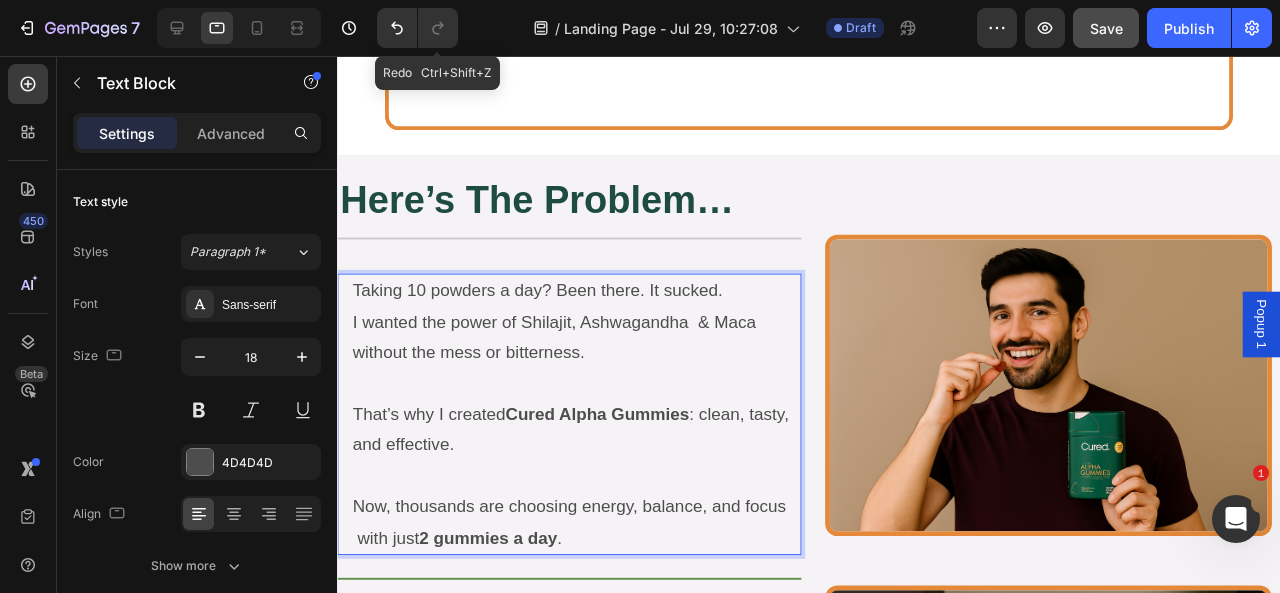 click on "Taking 10 powders a day? Been there. It sucked. I wanted the power of Shilajit, Ashwagandha & Maca without the mess or bitterness. That’s why I created  Cured Alpha Gummies : clean, tasty, and effective. Now, thousands are choosing energy, balance, and focus  with just  2 gummies a day . Text Block   0" at bounding box center (581, 433) 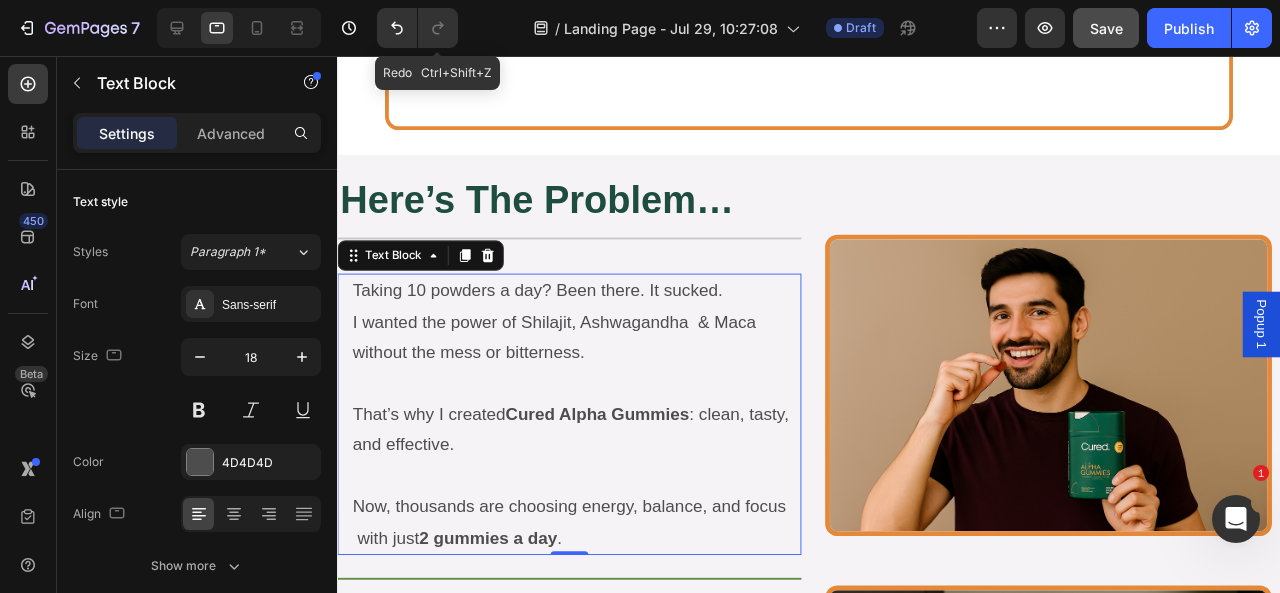 click on "Taking 10 powders a day? Been there. It sucked. I wanted the power of Shilajit, Ashwagandha & Maca without the mess or bitterness. That’s why I created  Cured Alpha Gummies : clean, tasty, and effective. Now, thousands are choosing energy, balance, and focus  with just  2 gummies a day . Text Block   0" at bounding box center (581, 433) 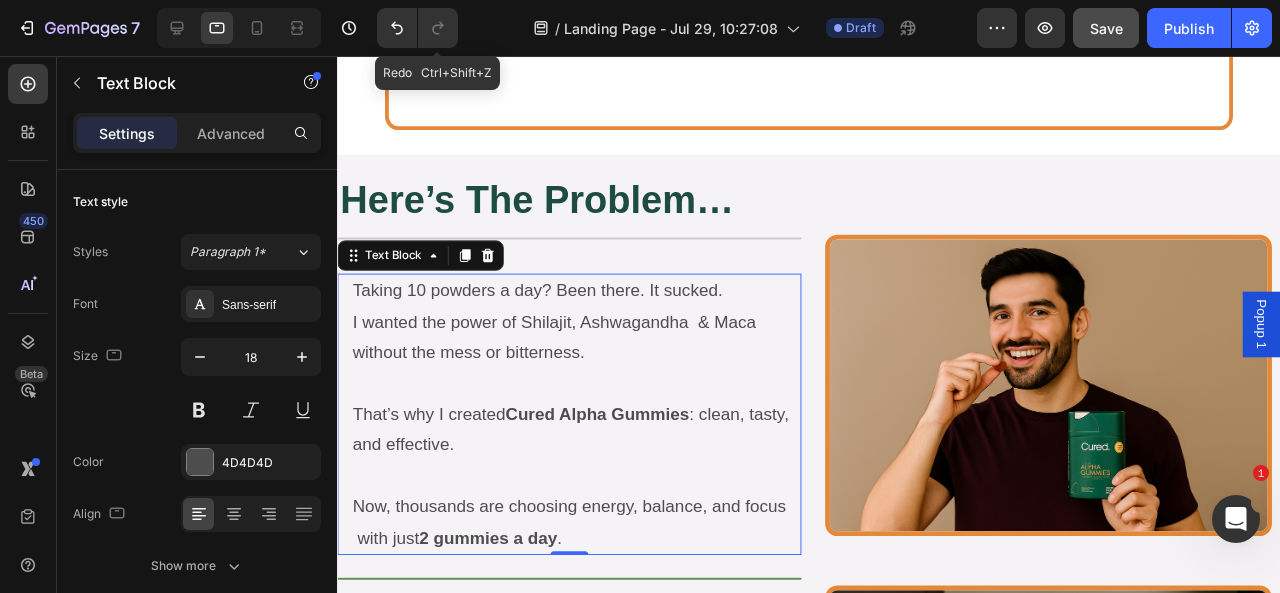 click on "Taking 10 powders a day? Been there. It sucked. I wanted the power of Shilajit, Ashwagandha & Maca without the mess or bitterness. That’s why I created  Cured Alpha Gummies : clean, tasty, and effective. Now, thousands are choosing energy, balance, and focus  with just  2 gummies a day . Text Block   0" at bounding box center [581, 433] 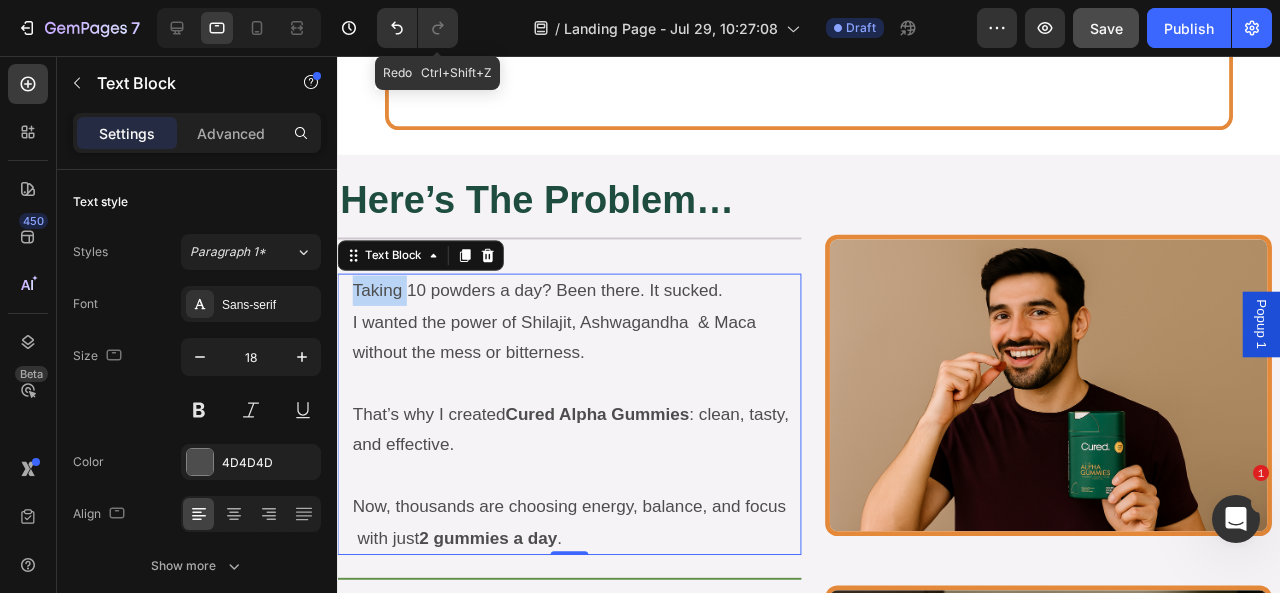 click on "Taking 10 powders a day? Been there. It sucked." at bounding box center (588, 303) 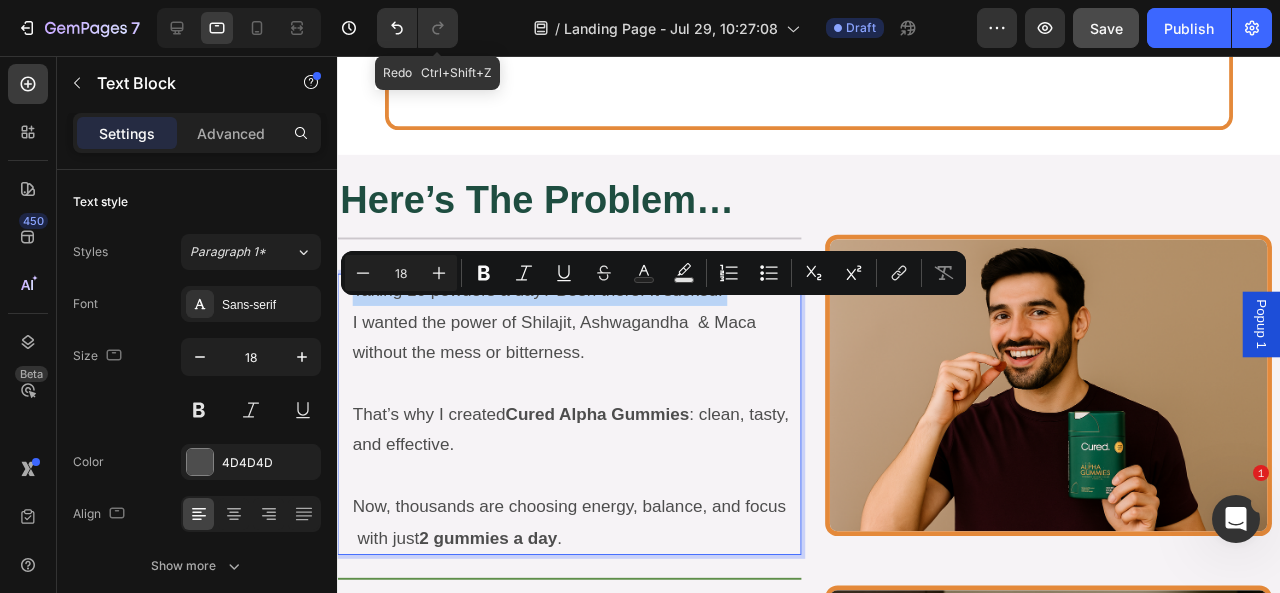 click on "Taking 10 powders a day? Been there. It sucked." at bounding box center (588, 303) 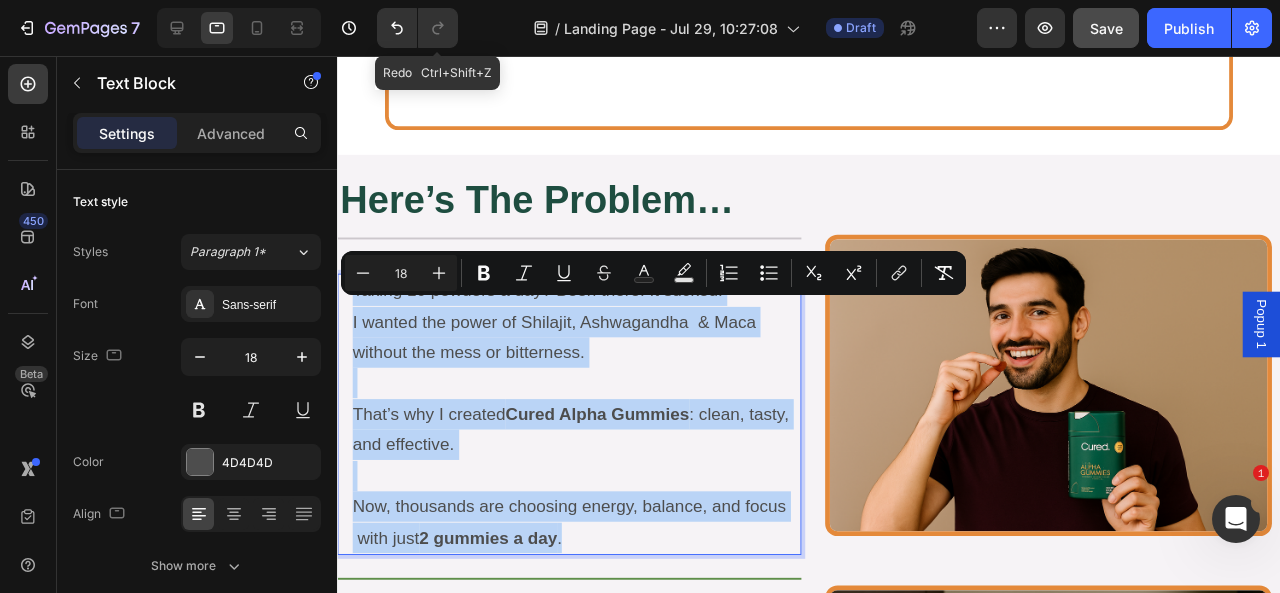 copy on "Taking 10 powders a day? Been there. It sucked. I wanted the power of Shilajit, Ashwagandha & Maca without the mess or bitterness. That’s why I created  Cured Alpha Gummies : clean, tasty, and effective. Now, thousands are choosing energy, balance, and focus  with just  2 gummies a day ." 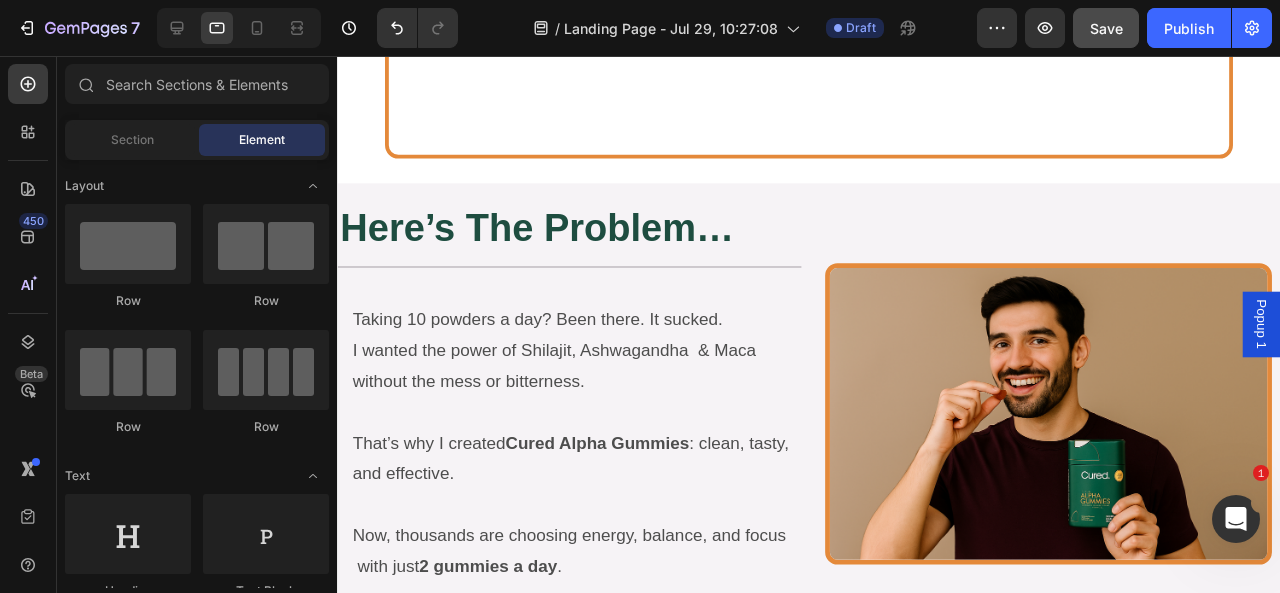 scroll, scrollTop: 11067, scrollLeft: 0, axis: vertical 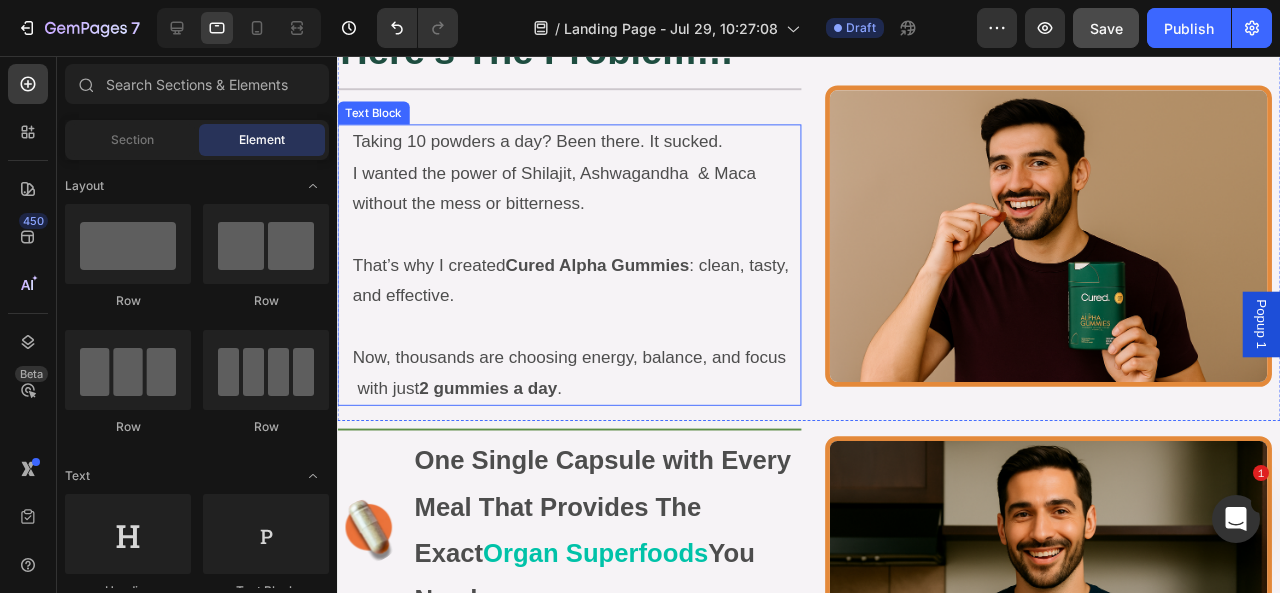 click on "Now, thousands are choosing energy, balance, and focus  with just  2 gummies a day ." at bounding box center (588, 389) 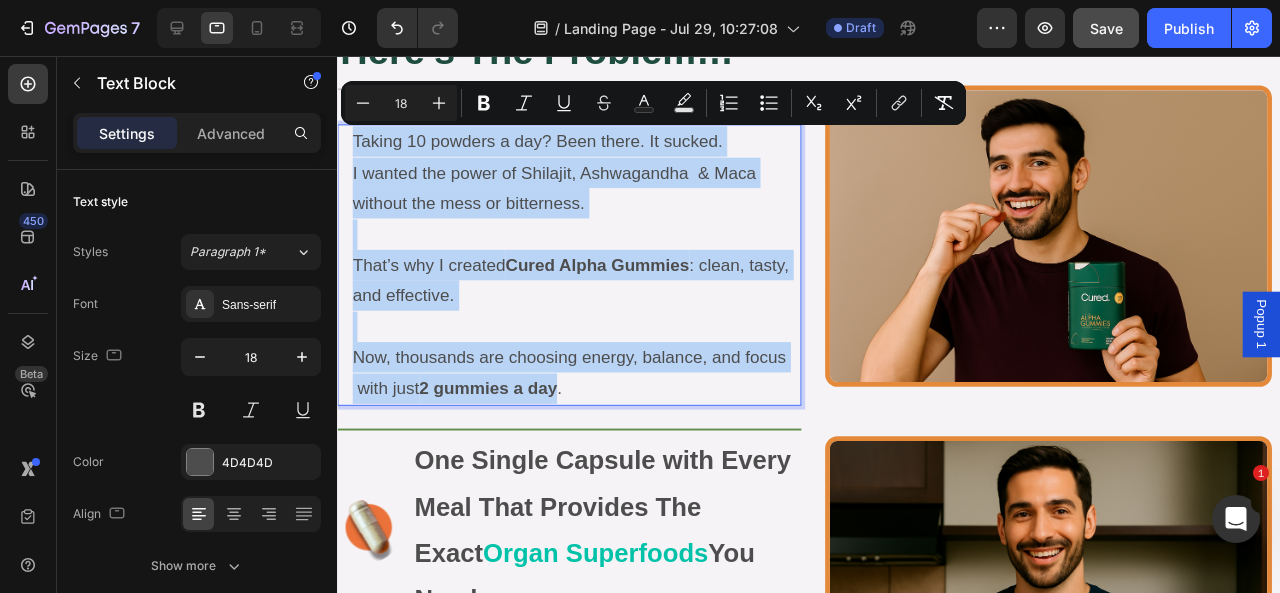 drag, startPoint x: 466, startPoint y: 393, endPoint x: 345, endPoint y: 128, distance: 291.3177 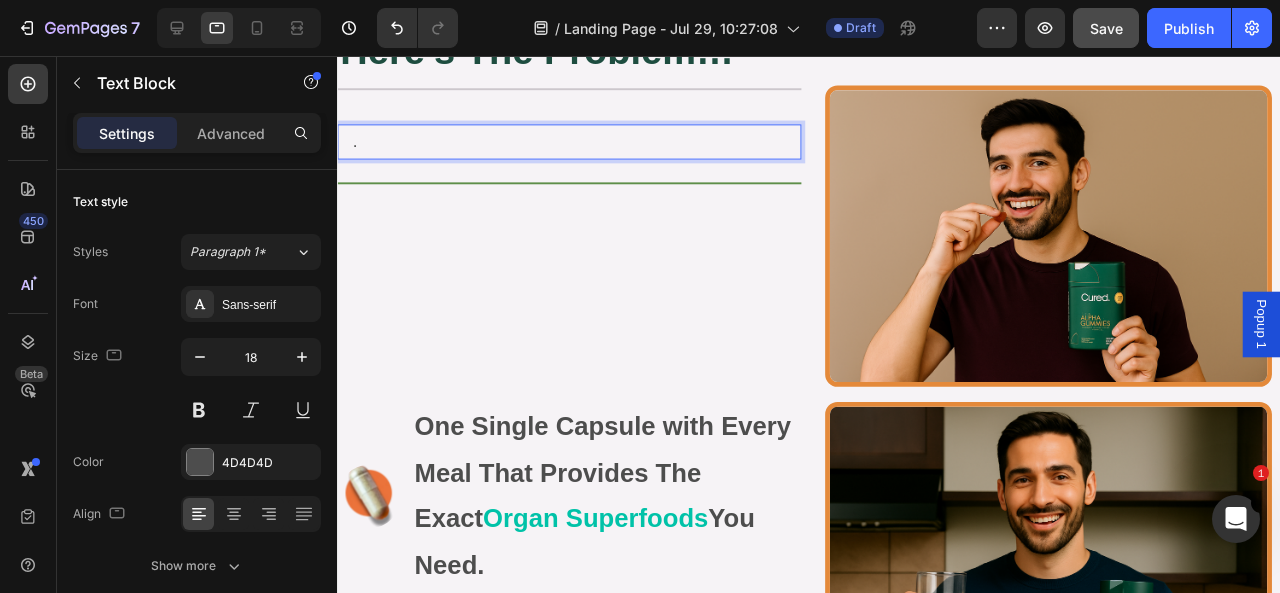 click on "." at bounding box center (588, 146) 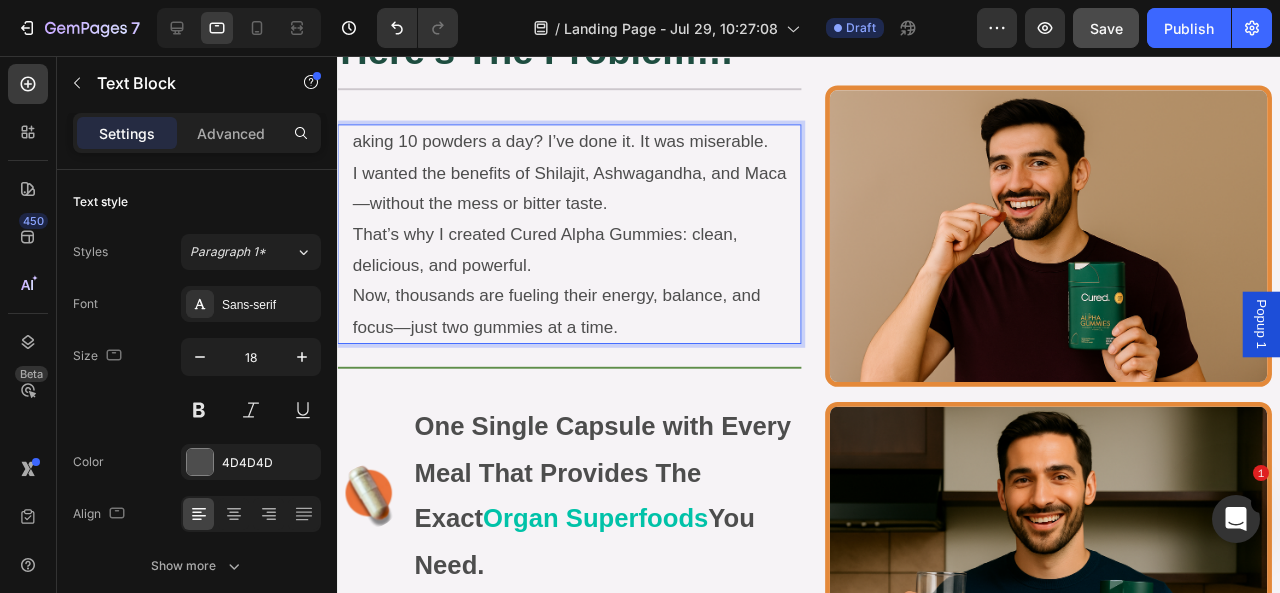 click on "aking 10 powders a day? I’ve done it. It was miserable. I wanted the benefits of Shilajit, Ashwagandha, and Maca—without the mess or bitter taste. That’s why I created Cured Alpha Gummies: clean, delicious, and powerful. Now, thousands are fueling their energy, balance, and focus—just two gummies at a time." at bounding box center [588, 243] 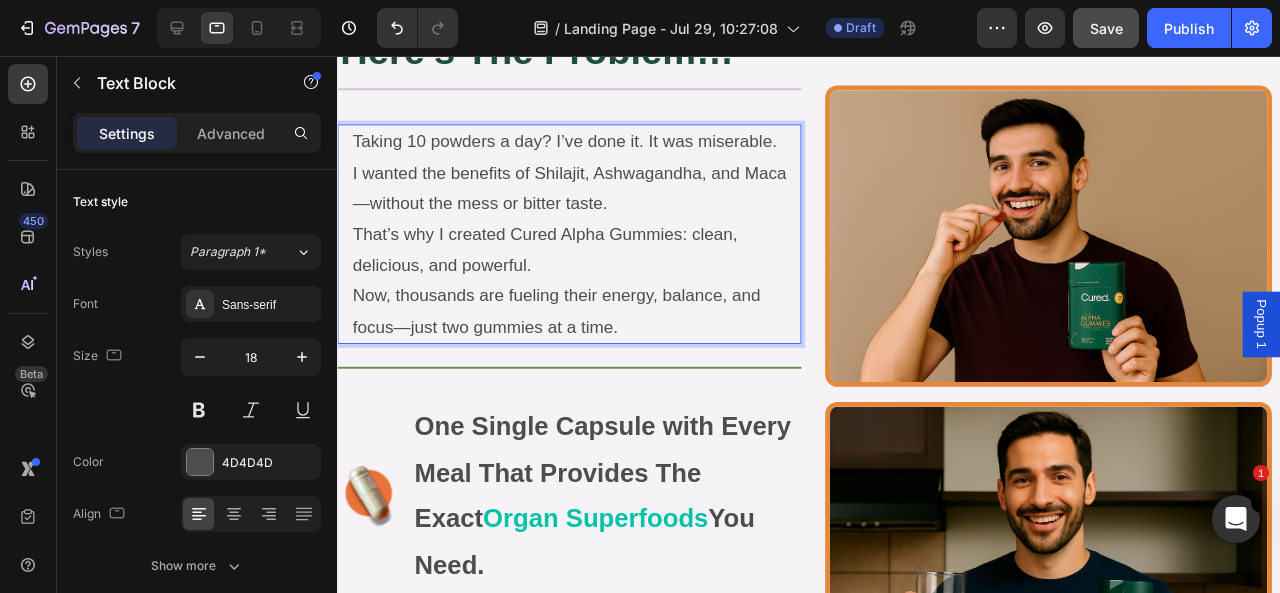 click on "Taking 10 powders a day? I’ve done it. It was miserable. I wanted the benefits of Shilajit, Ashwagandha, and Maca—without the mess or bitter taste." at bounding box center [588, 178] 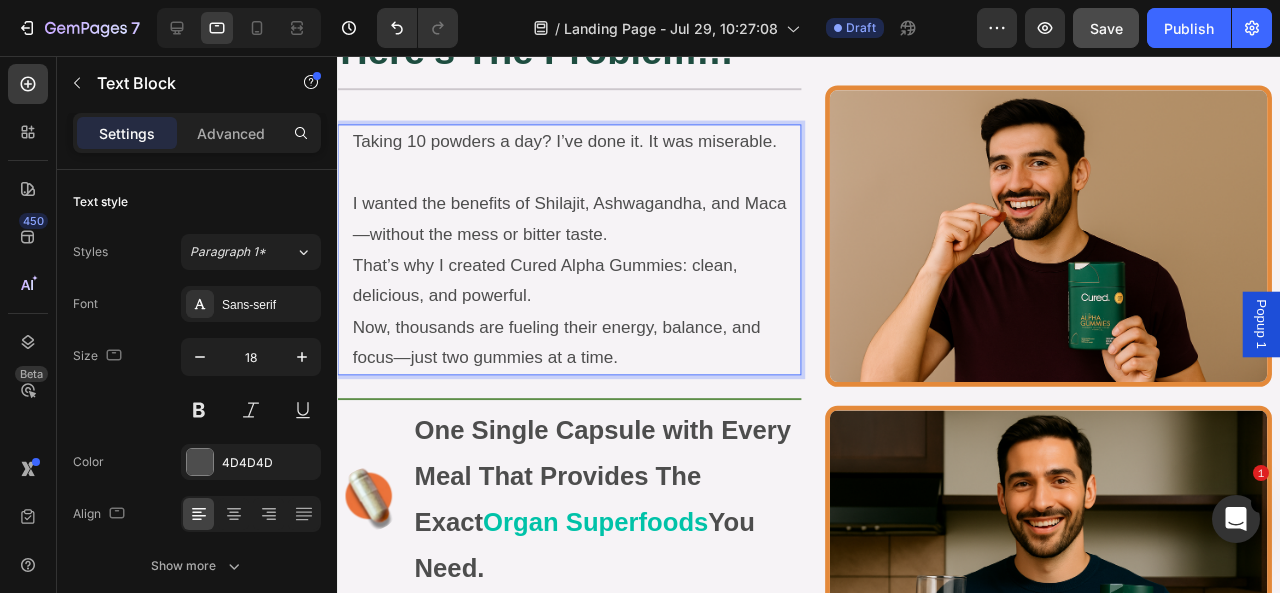 click on "⁠⁠⁠⁠⁠⁠⁠ I wanted the benefits of Shilajit, Ashwagandha, and Maca—without the mess or bitter taste." at bounding box center [588, 211] 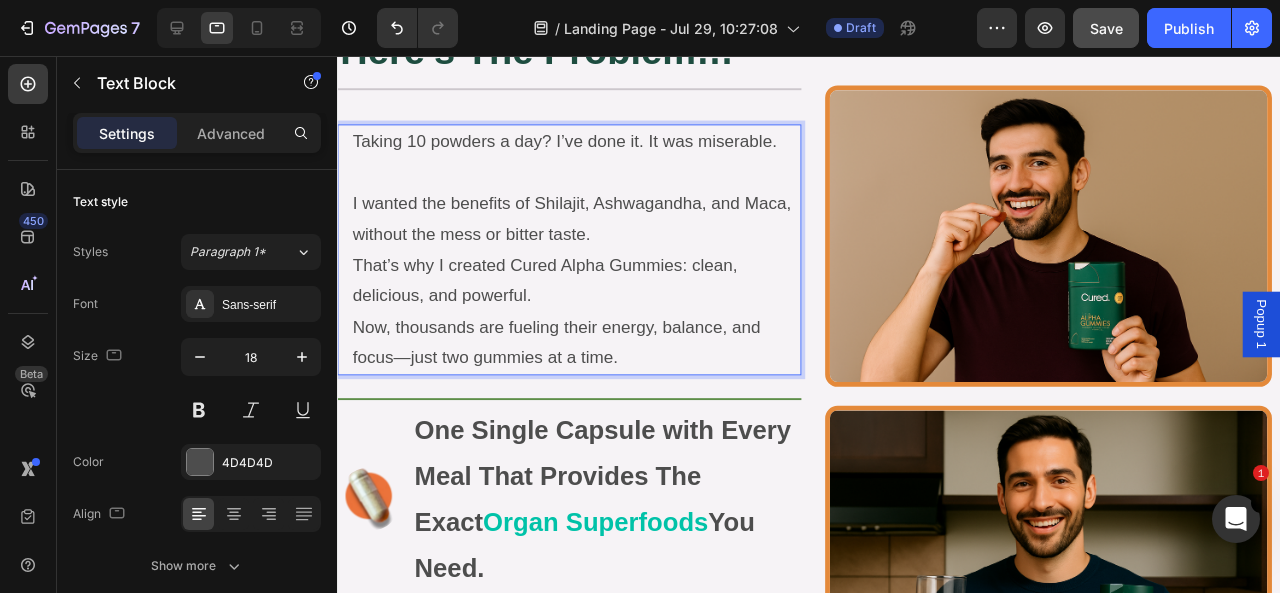 click on "Now, thousands are fueling their energy, balance, and focus—just two gummies at a time." at bounding box center [588, 357] 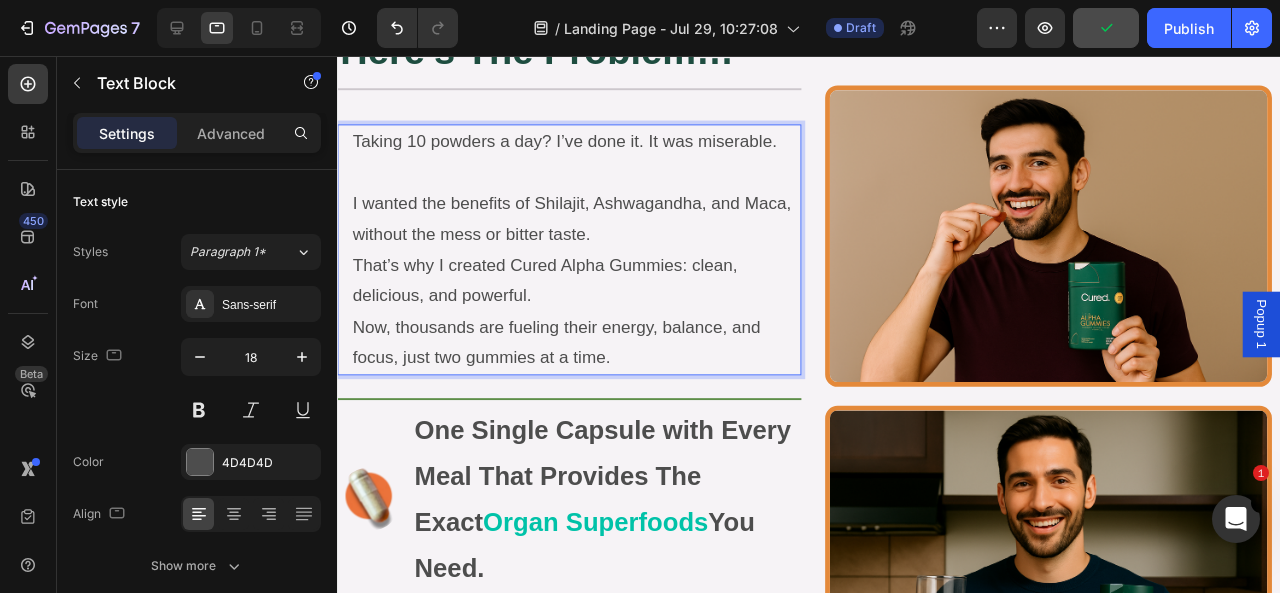 click on "That’s why I created Cured Alpha Gummies: clean, delicious, and powerful." at bounding box center (588, 292) 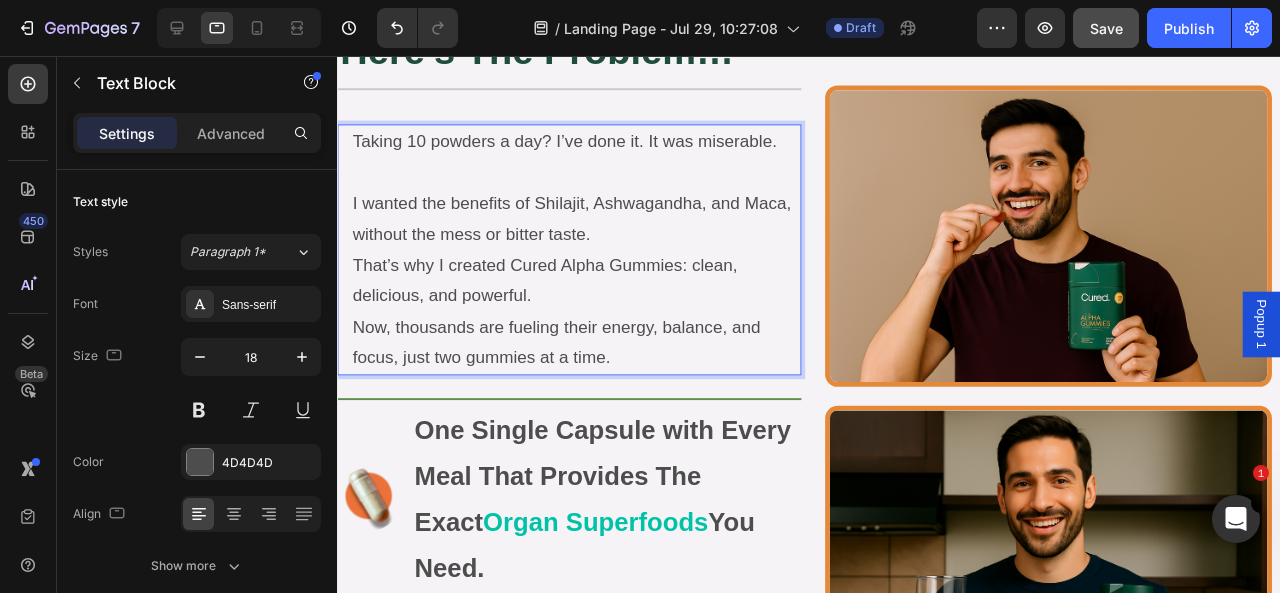 drag, startPoint x: 521, startPoint y: 270, endPoint x: 701, endPoint y: 275, distance: 180.06943 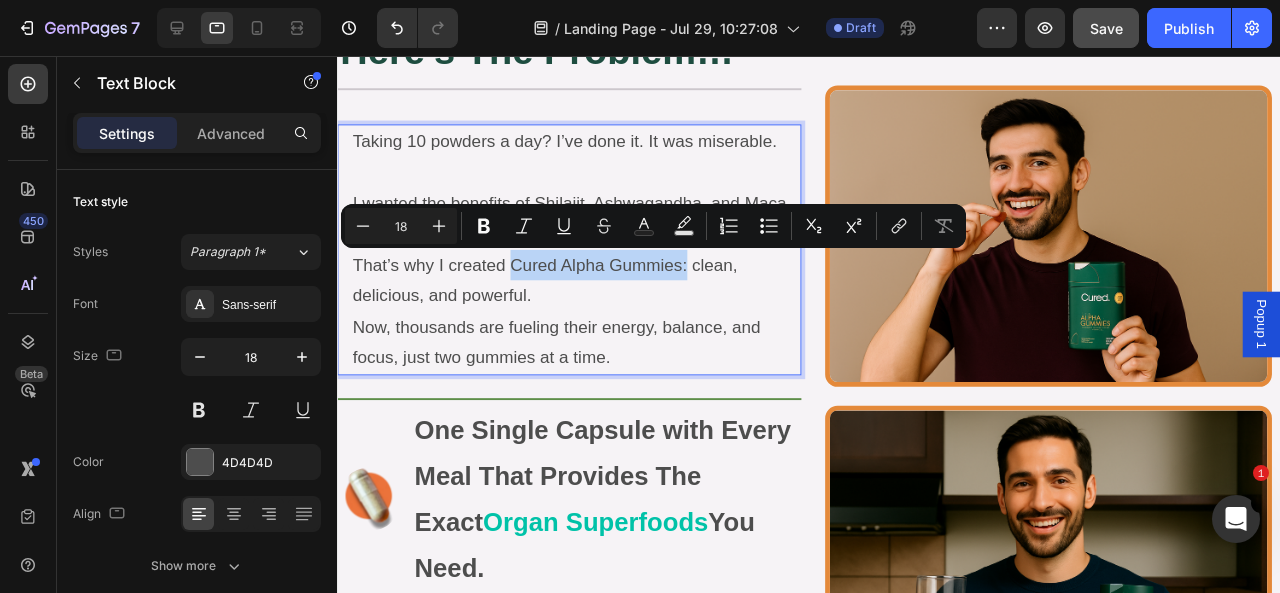 drag, startPoint x: 694, startPoint y: 270, endPoint x: 529, endPoint y: 272, distance: 165.01212 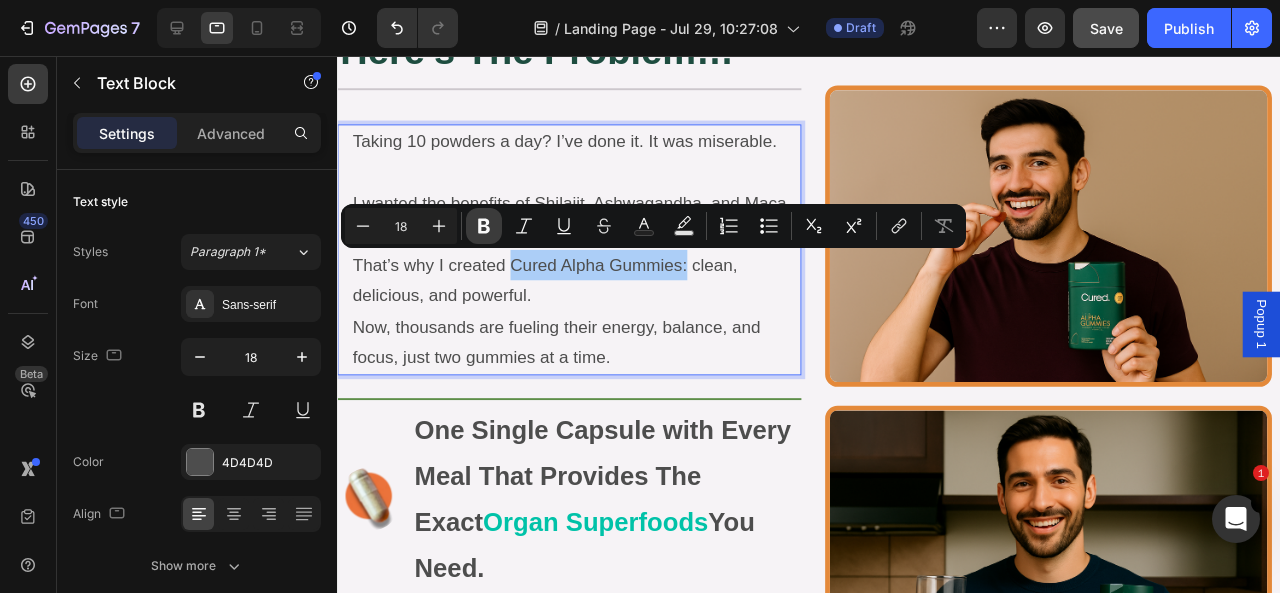 click 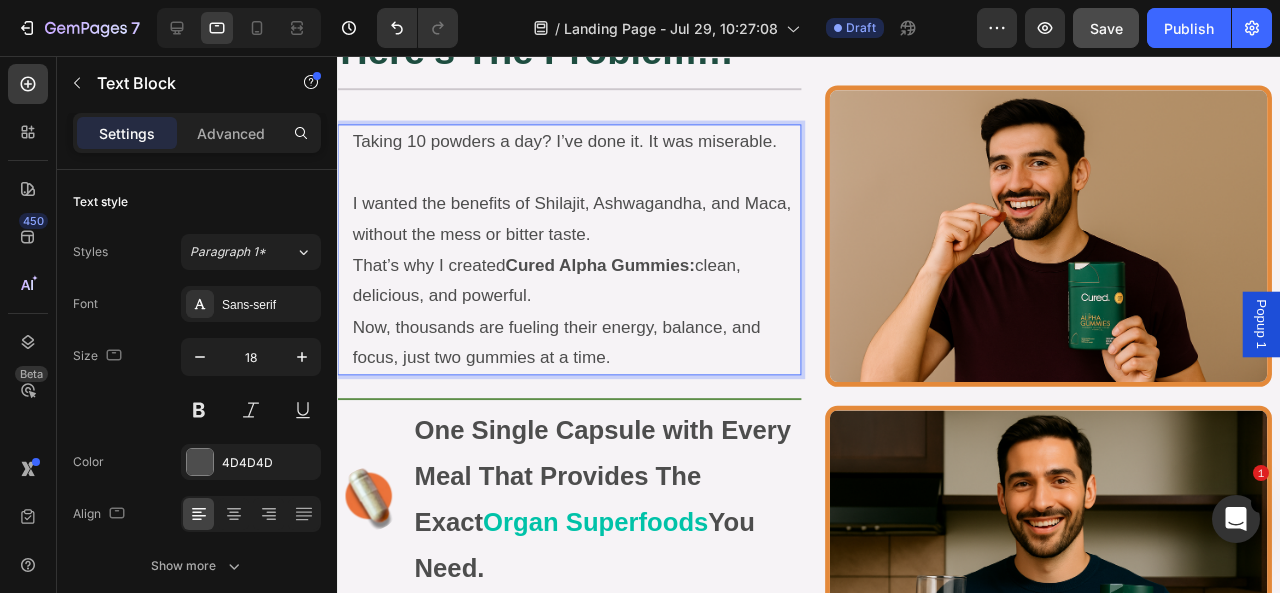 click on "Now, thousands are fueling their energy, balance, and focus, just two gummies at a time." at bounding box center [588, 357] 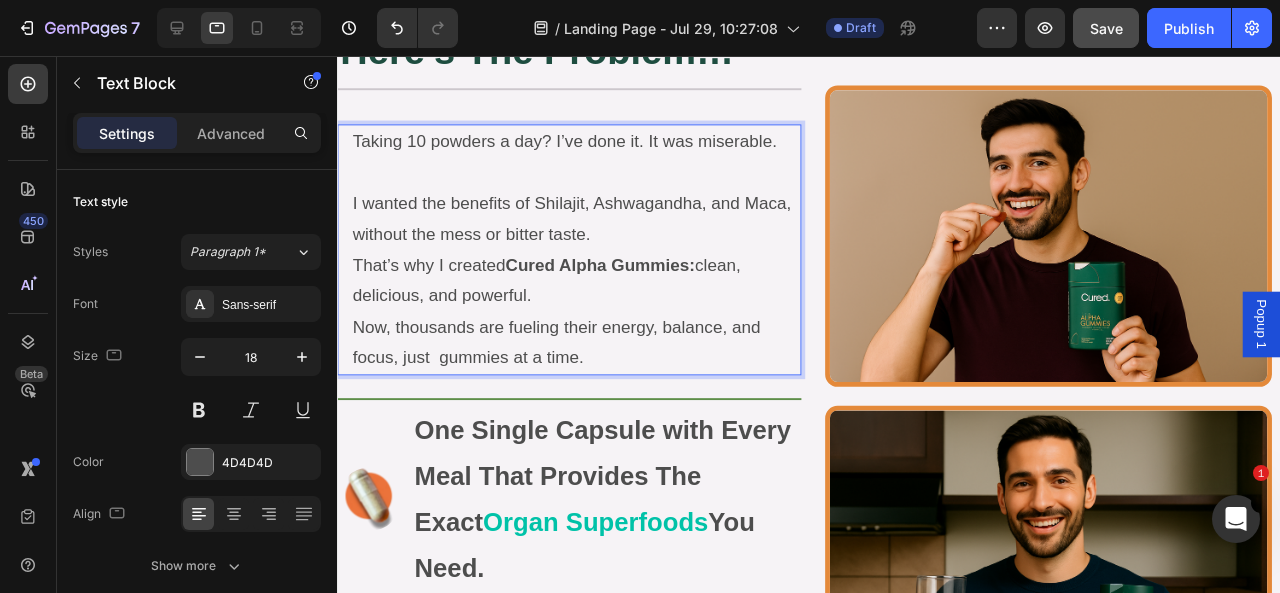 click on "Now, thousands are fueling their energy, balance, and focus, just  gummies at a time." at bounding box center [588, 357] 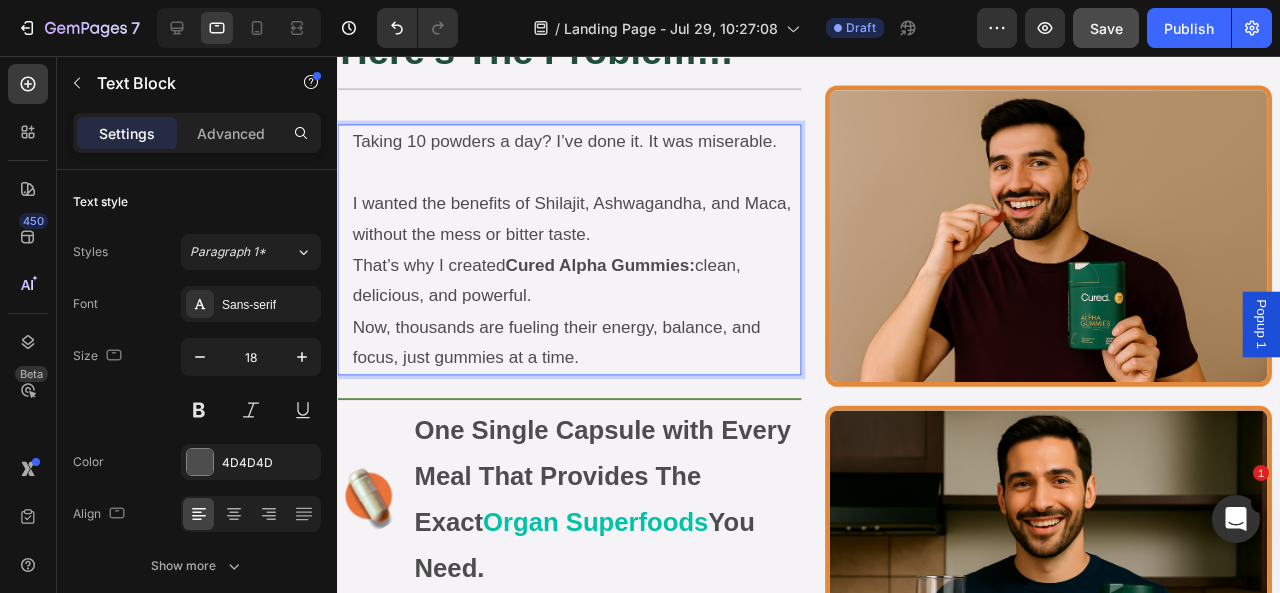 click on "Now, thousands are fueling their energy, balance, and focus, just gummies at a time." at bounding box center [588, 357] 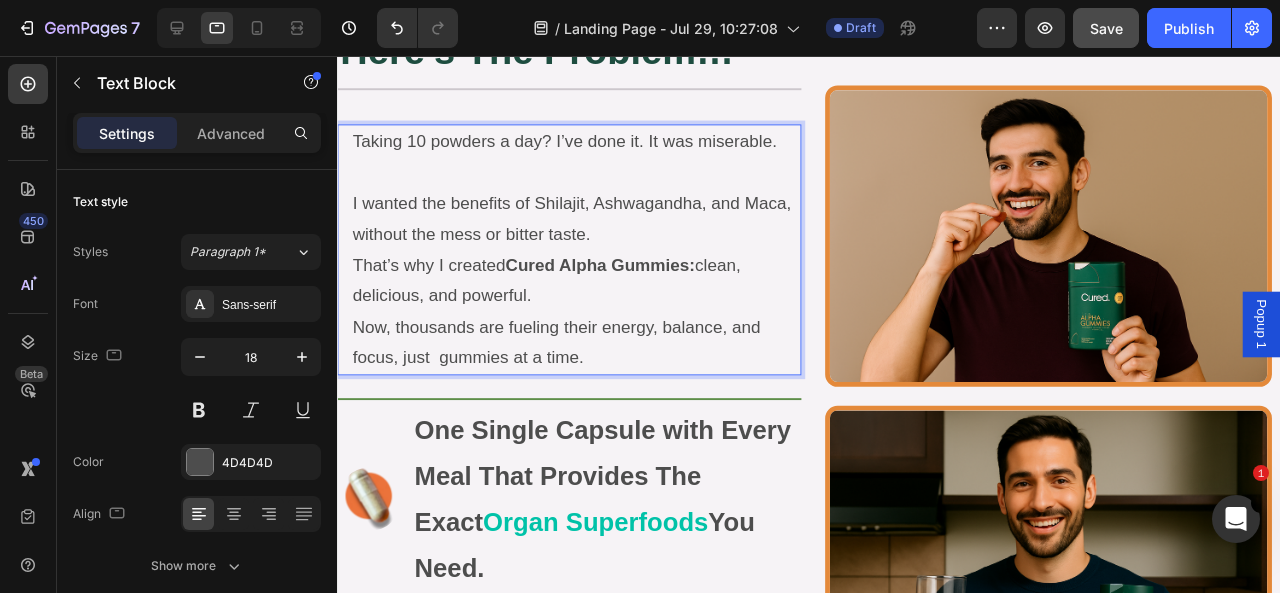 click on "Now, thousands are fueling their energy, balance, and focus, just  gummies at a time." at bounding box center (588, 357) 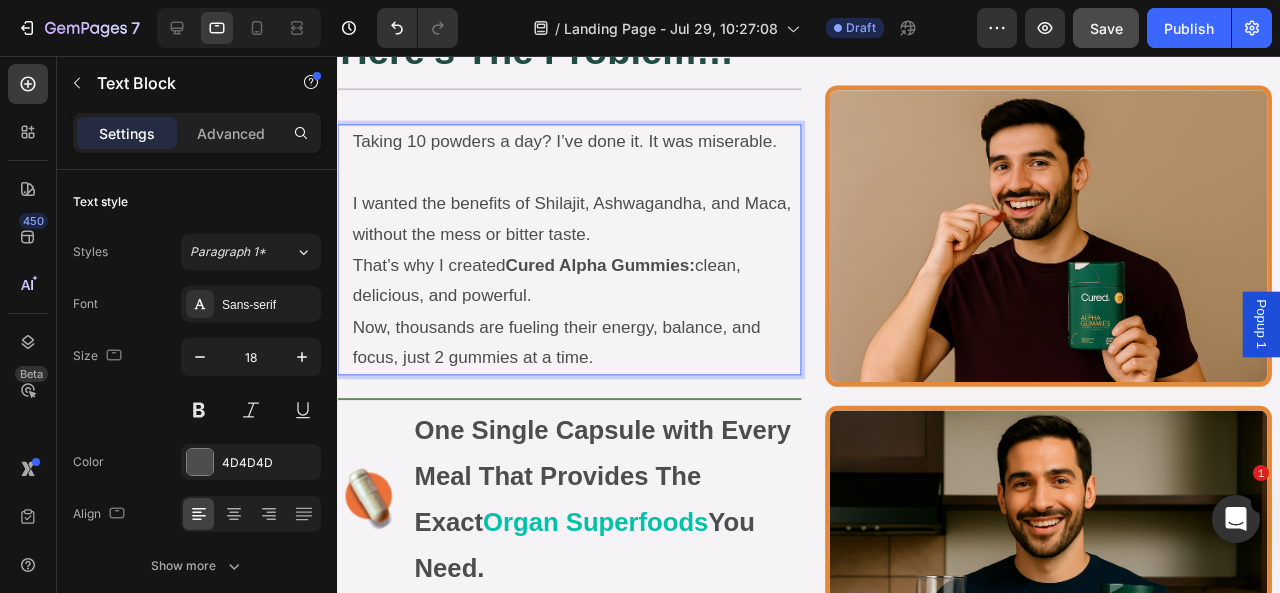 click on "Now, thousands are fueling their energy, balance, and focus, just 2 gummies at a time." at bounding box center [588, 357] 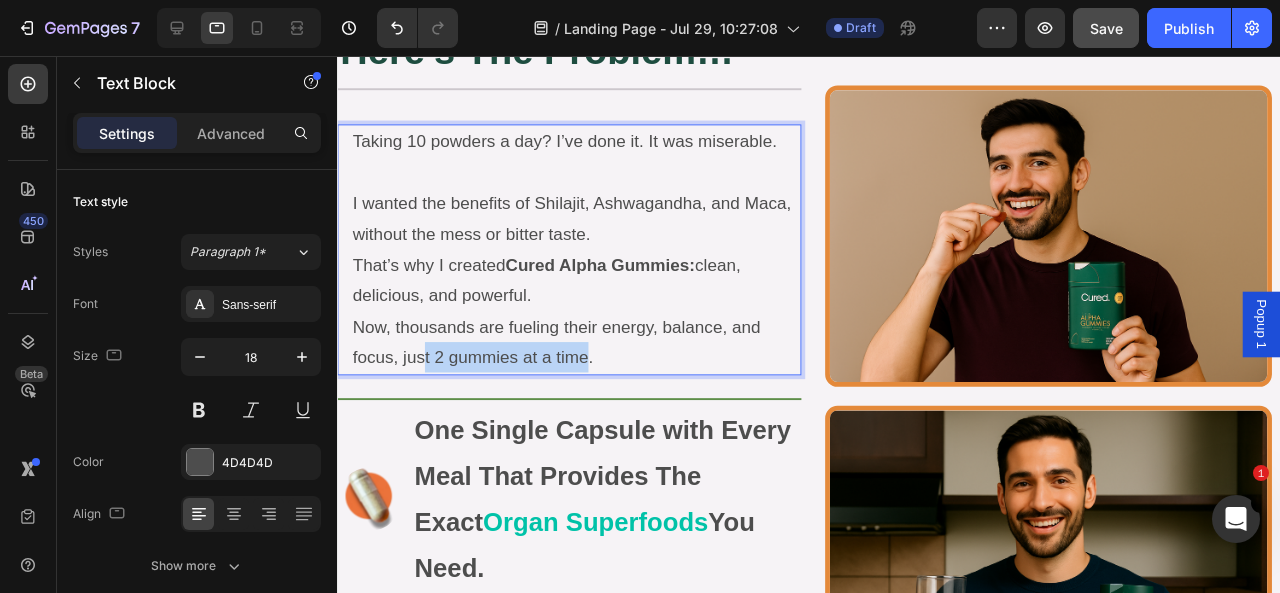drag, startPoint x: 601, startPoint y: 375, endPoint x: 657, endPoint y: 429, distance: 77.7946 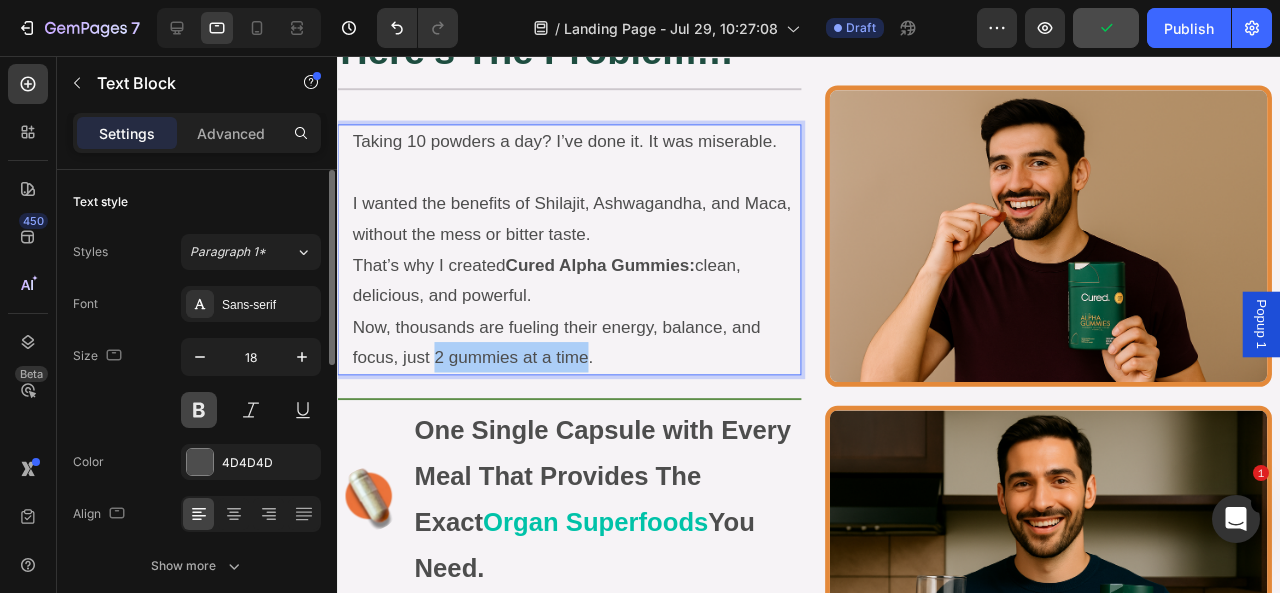 click at bounding box center (199, 410) 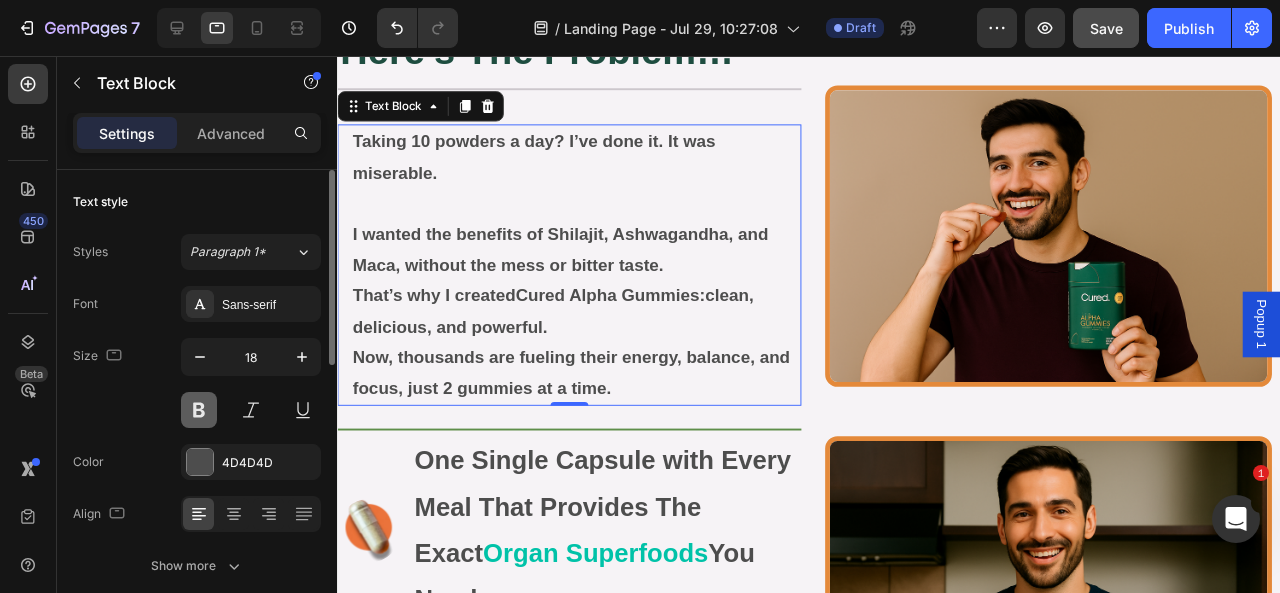 type 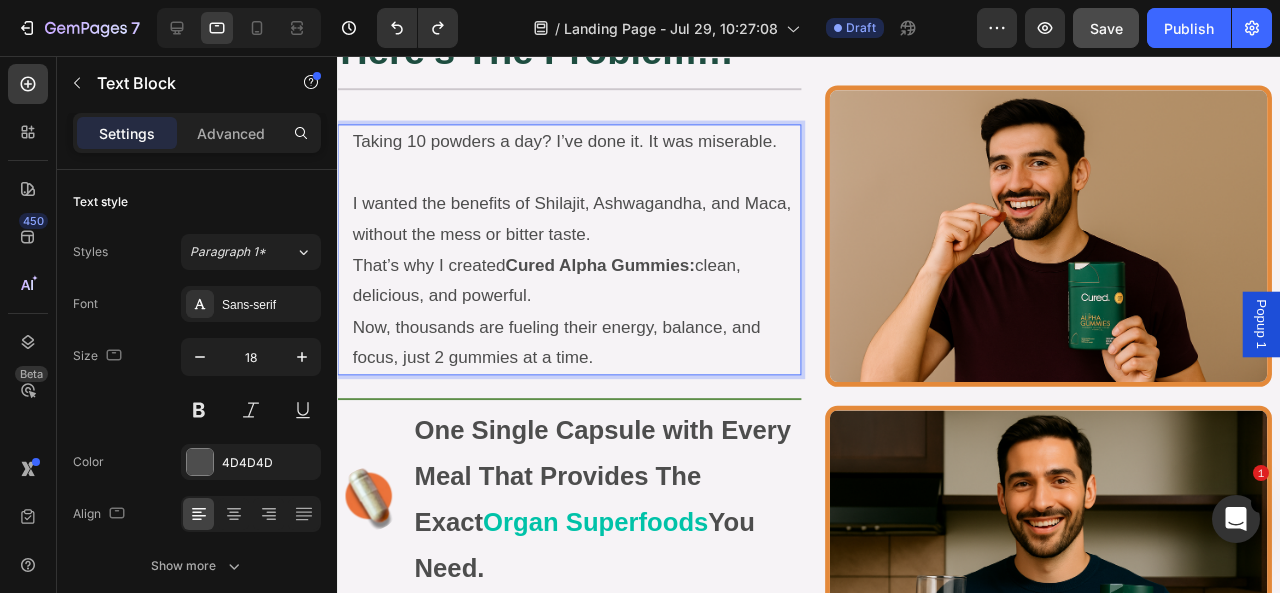 click on "Now, thousands are fueling their energy, balance, and focus, just 2 gummies at a time." at bounding box center [588, 357] 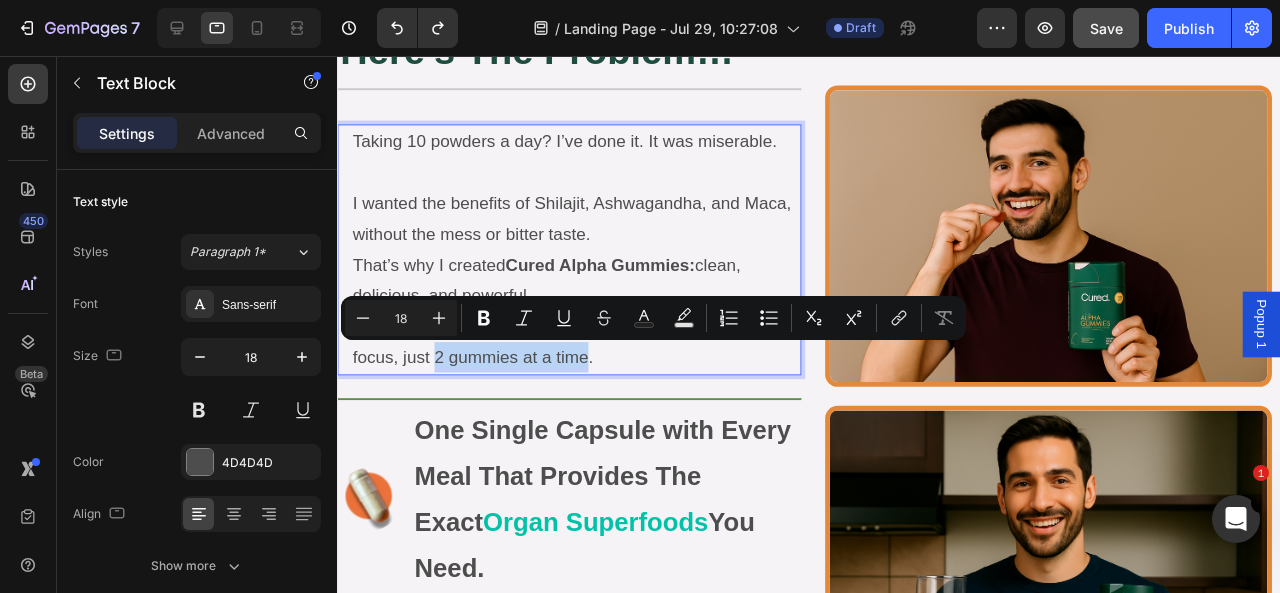 drag, startPoint x: 463, startPoint y: 367, endPoint x: 597, endPoint y: 367, distance: 134 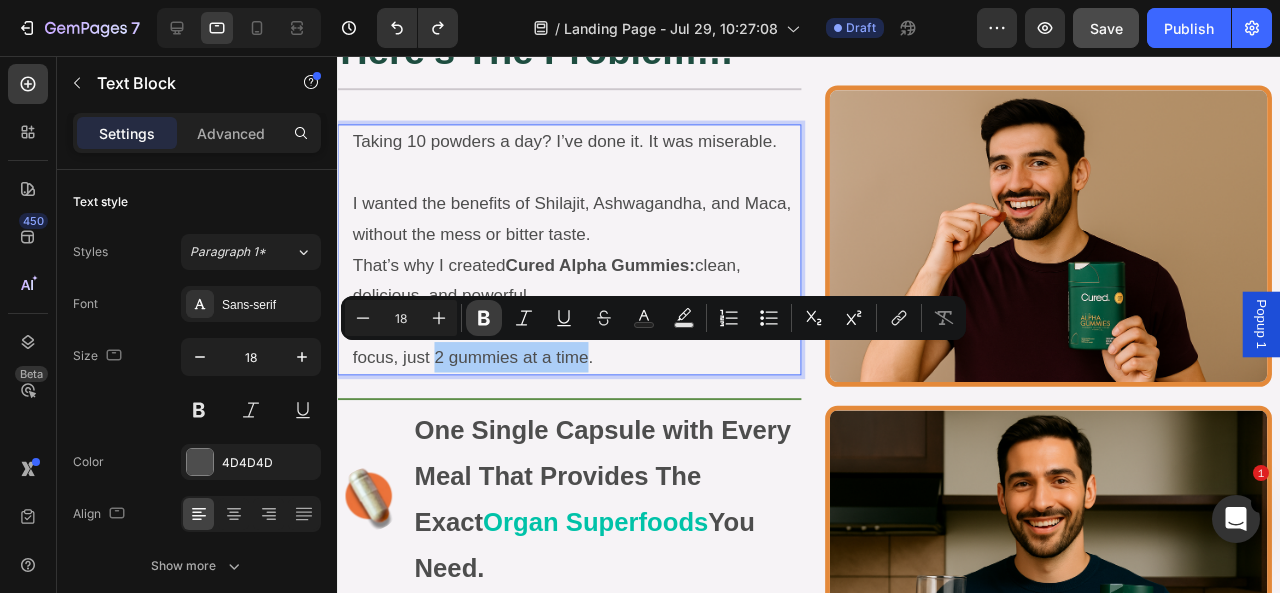 click on "Bold" at bounding box center [484, 318] 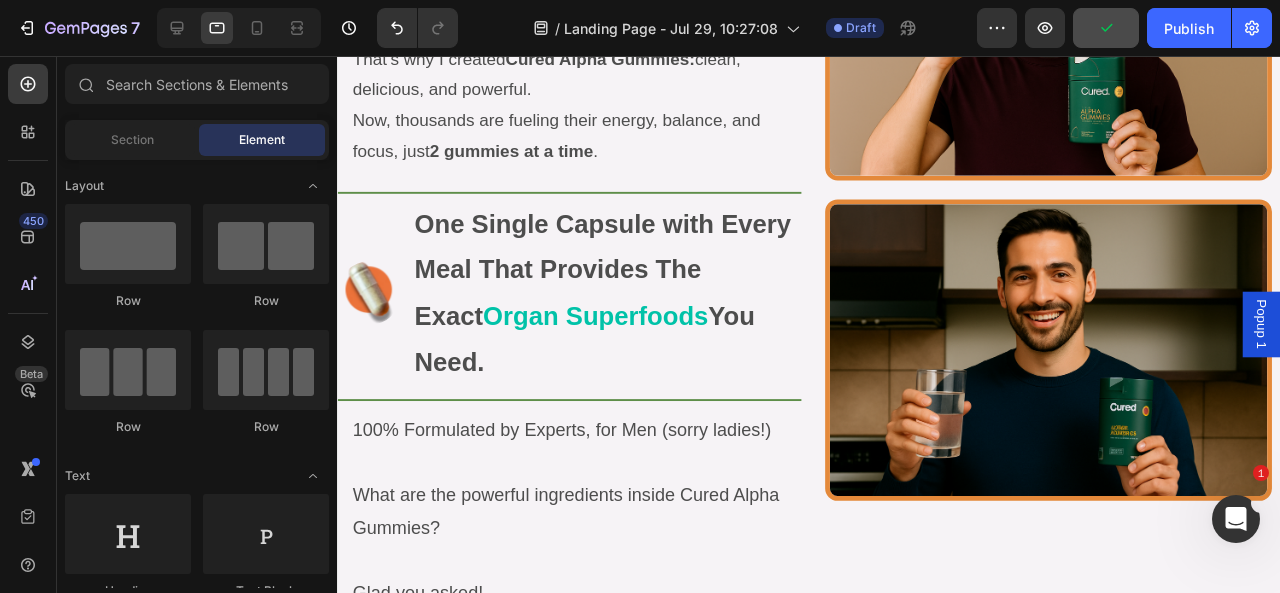 scroll, scrollTop: 11454, scrollLeft: 0, axis: vertical 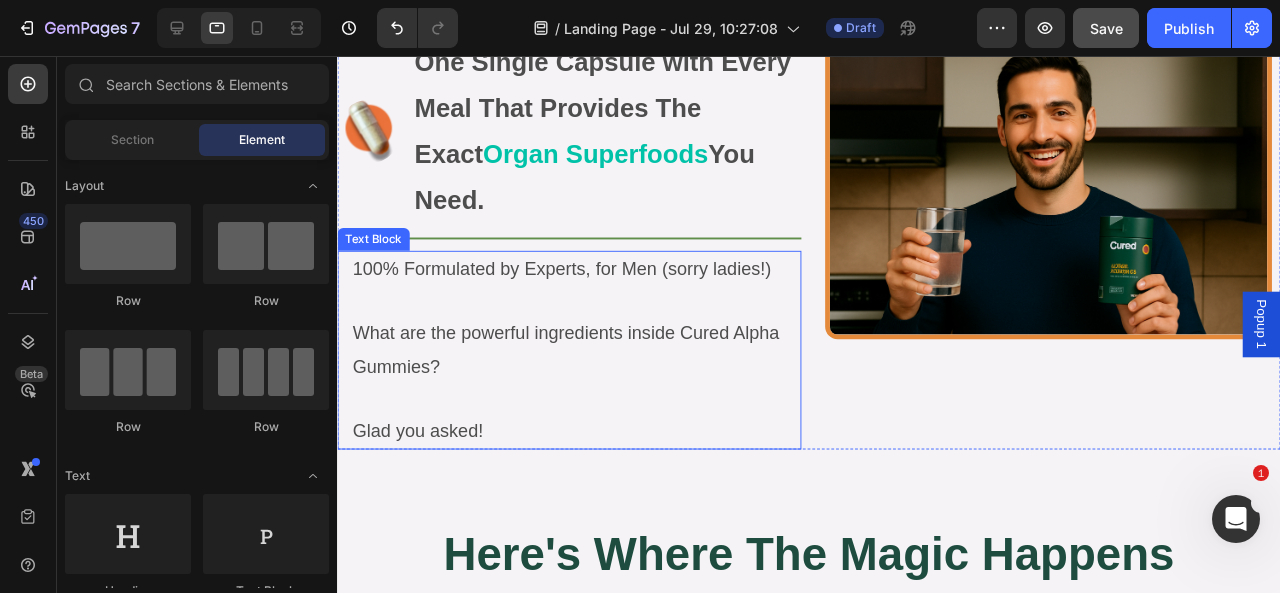 click on "100% Formulated by Experts, for Men (sorry ladies!)" at bounding box center [588, 280] 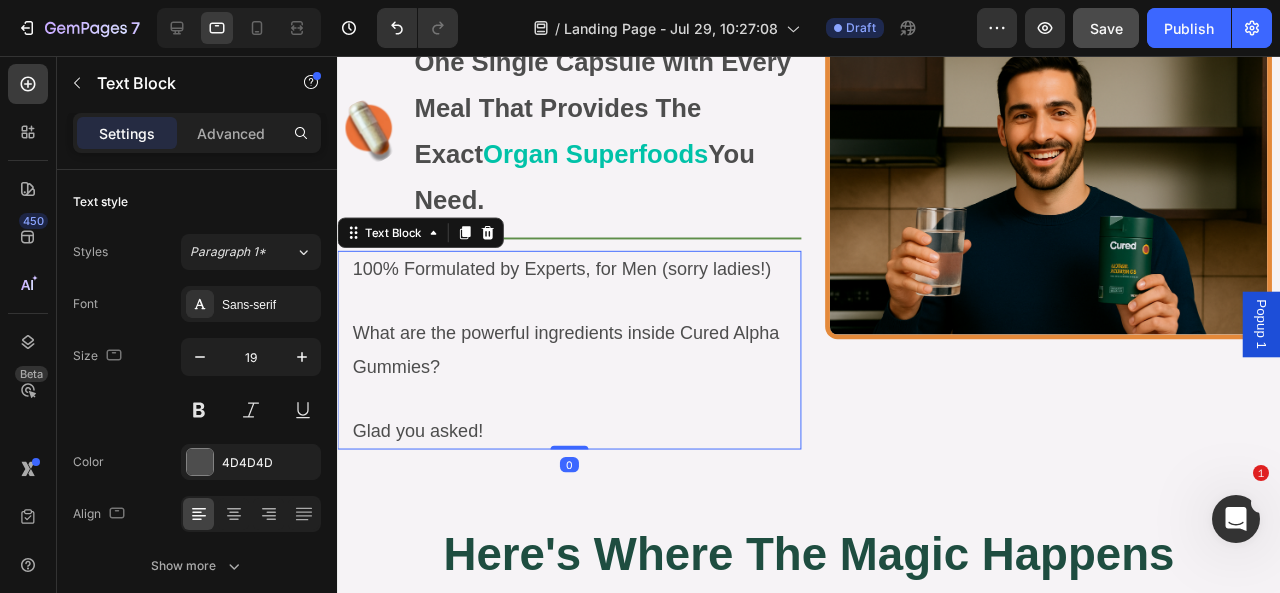click on "100% Formulated by Experts, for Men (sorry ladies!)" at bounding box center [588, 280] 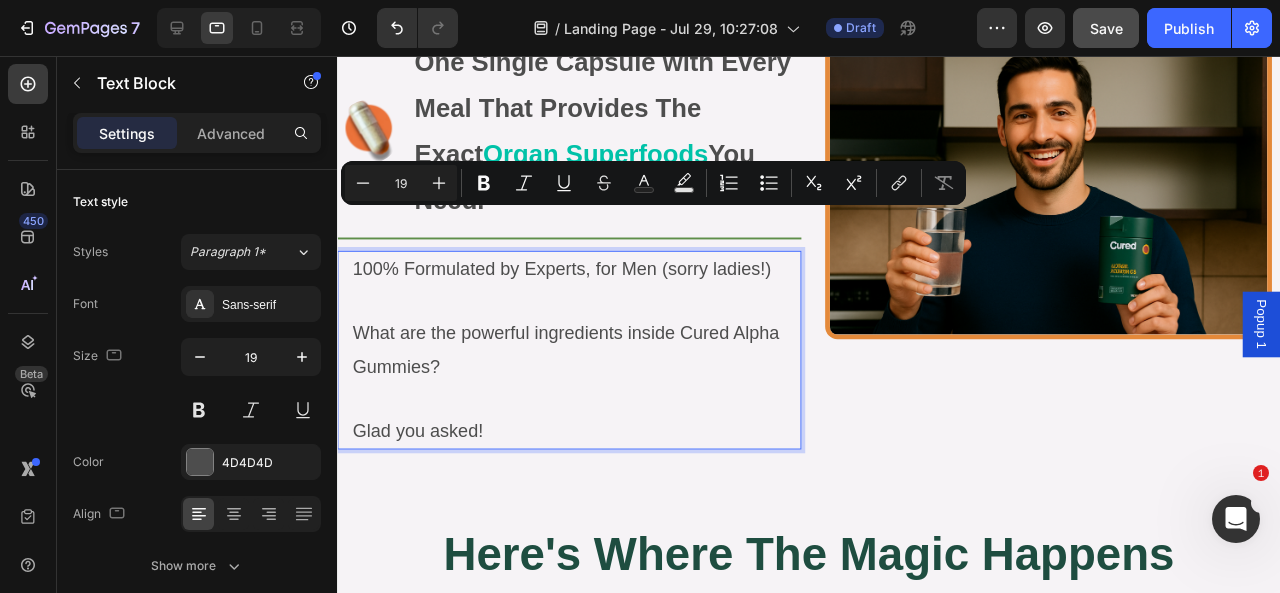 copy on "100% Formulated by Experts, for Men (sorry ladies!) What are the powerful ingredients inside Cured Alpha Gummies? Glad you asked!" 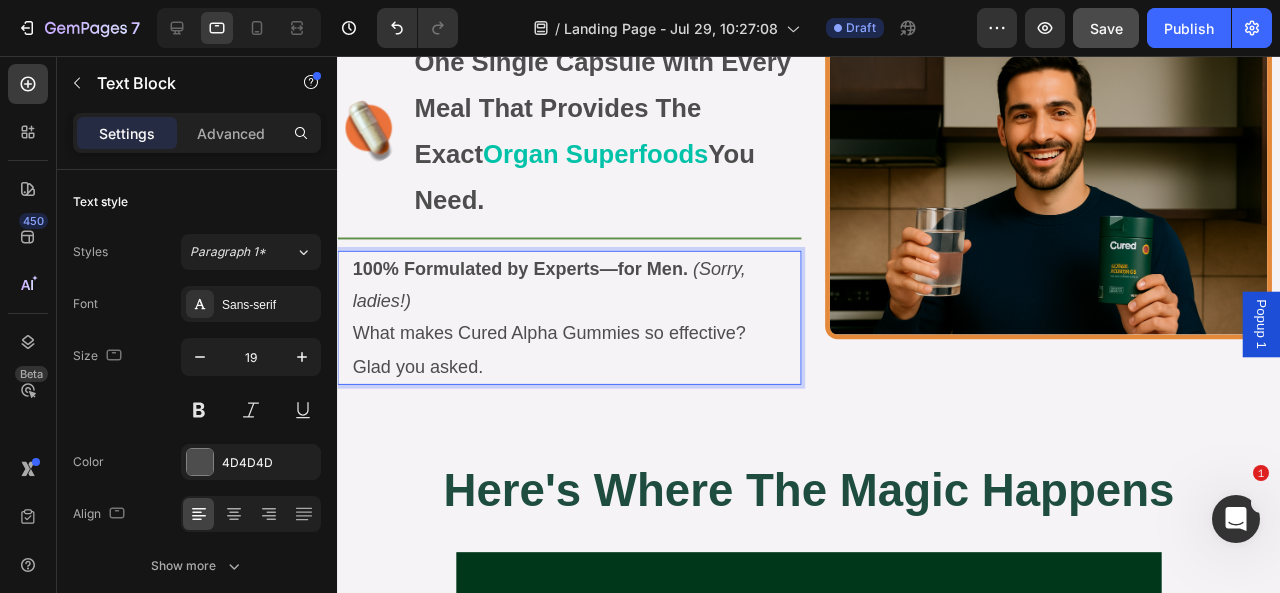 click on "What makes Cured Alpha Gummies so effective?" at bounding box center [588, 348] 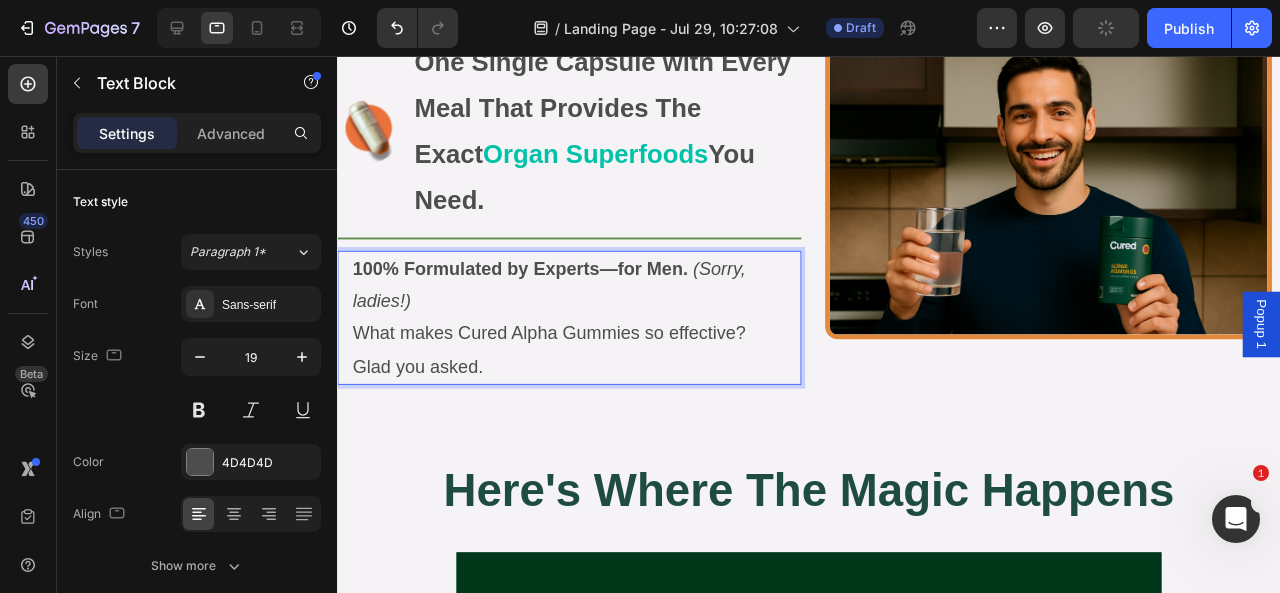 click on "Glad you asked." at bounding box center (588, 383) 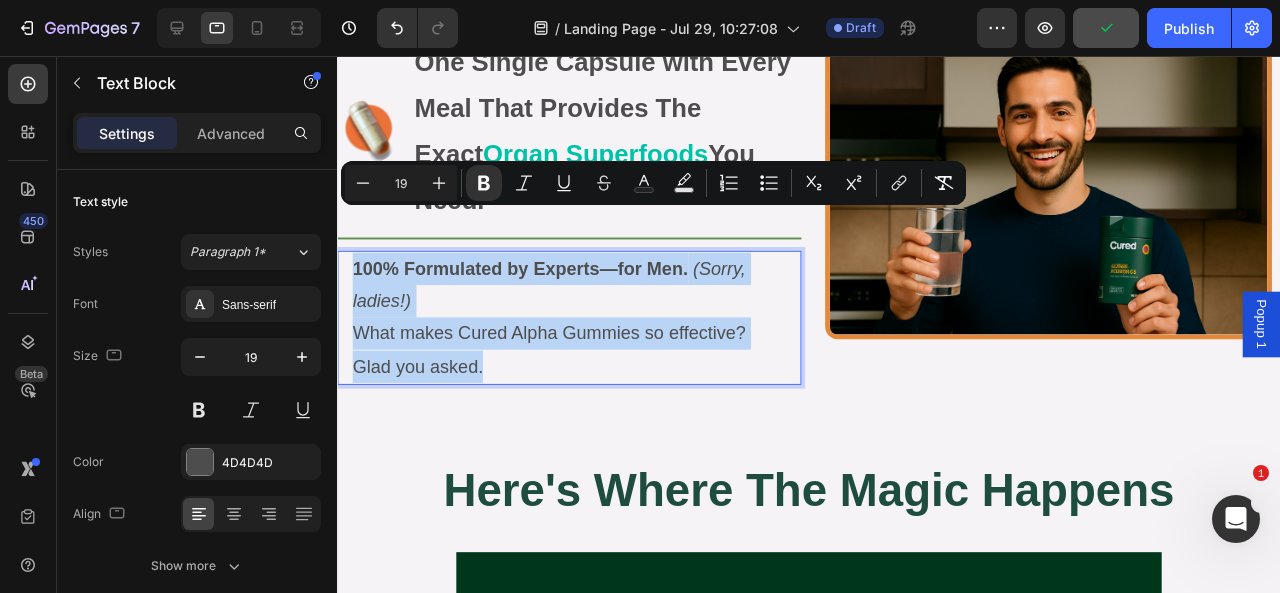 drag, startPoint x: 488, startPoint y: 338, endPoint x: 337, endPoint y: 219, distance: 192.25504 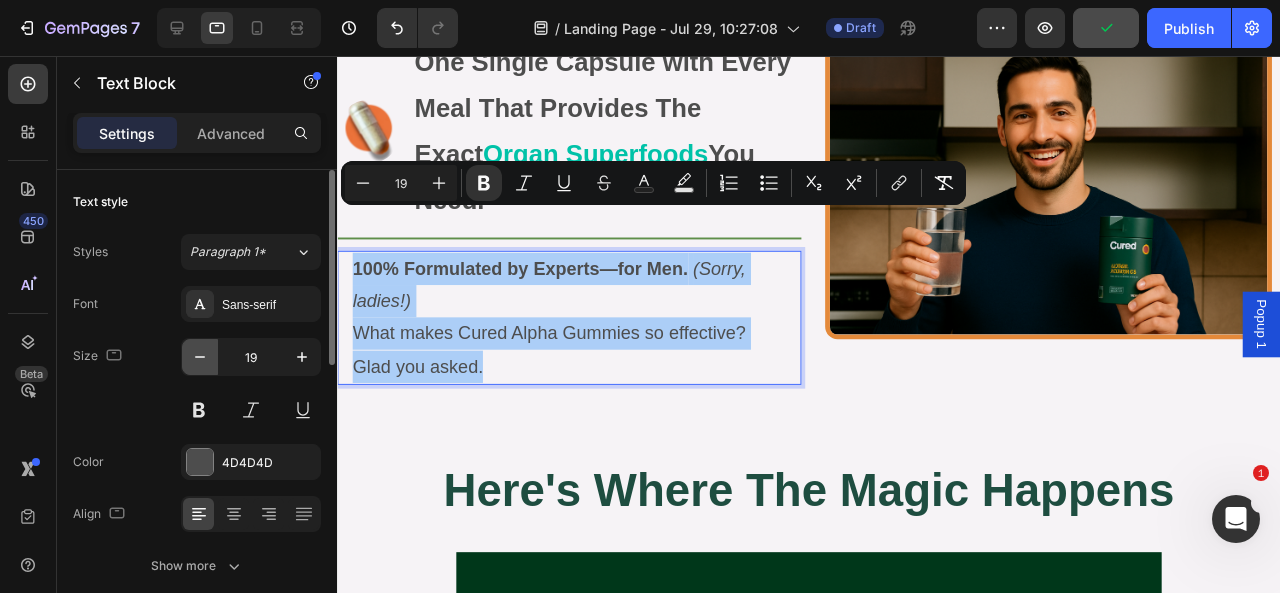 click at bounding box center [200, 357] 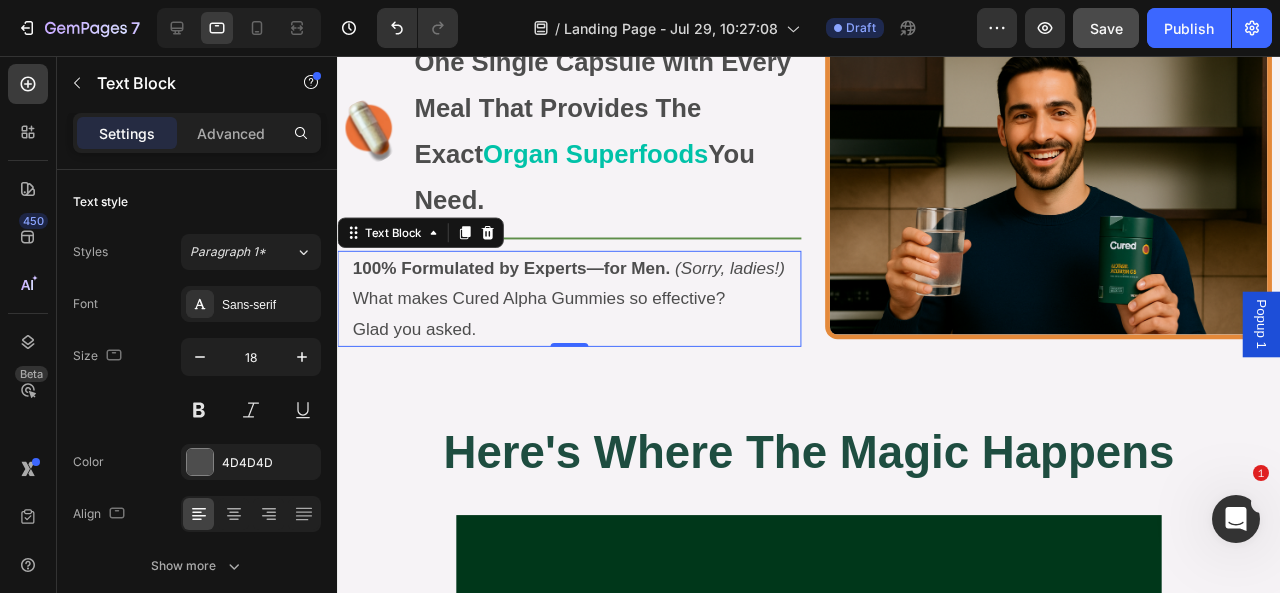 click on "What makes Cured Alpha Gummies so effective?" at bounding box center [588, 311] 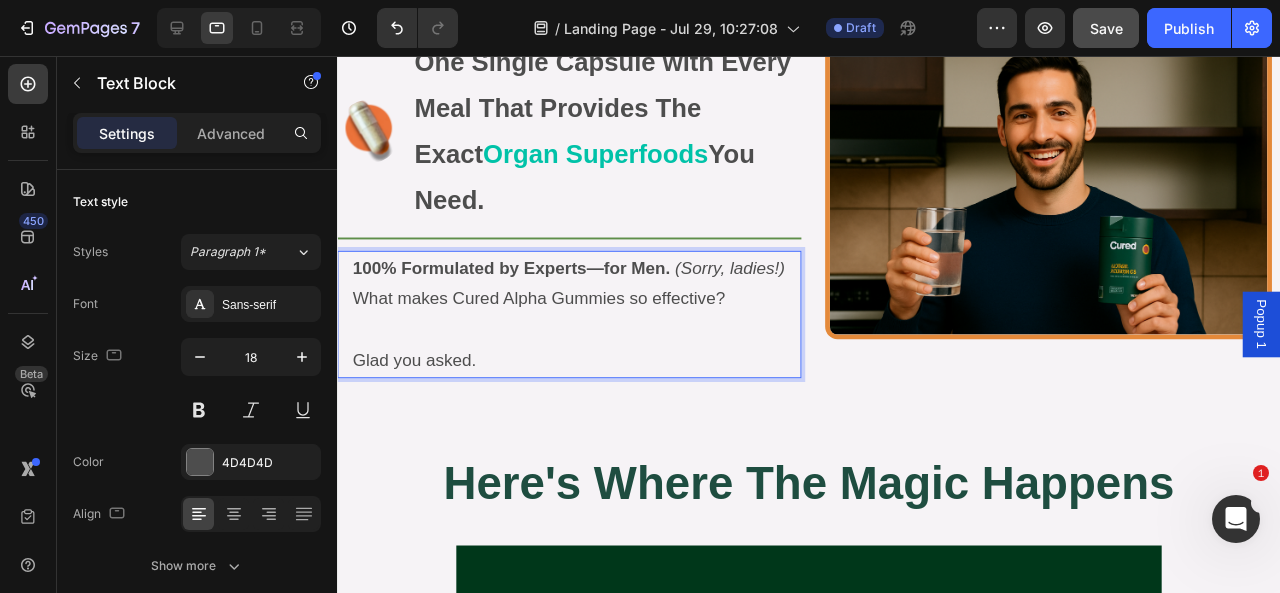 click on "(Sorry, ladies!)" at bounding box center [750, 279] 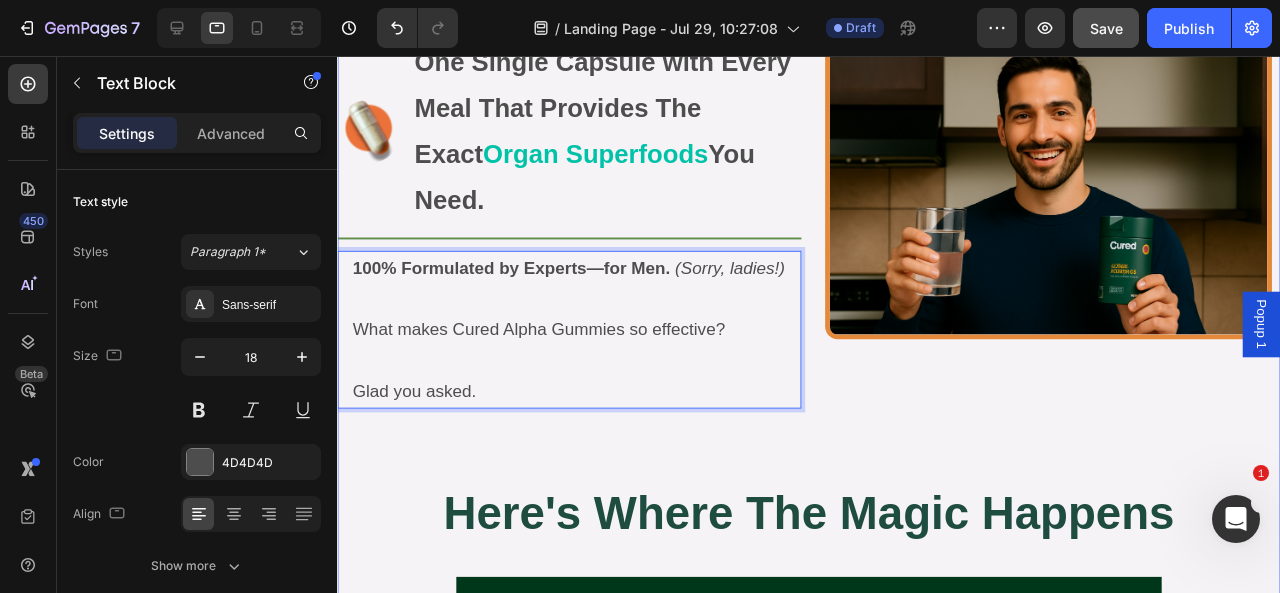 click on "here’s the problem… Heading Taking 10 different powders and capsules daily  sucks  (and yes, I tried it myself). Text Block Image   I wanted all the benefits of ancient superfoods like Shilajit, Ashwagandha, and Maca without the mess, bitterness, or guesswork.   That’s when Cured Alpha Gummies were born   a clean, delicious way to fuel your energy, balance your hormones, and take control of your health. Text Block                Title Line Image One Single Capsule with Every Meal That Provides The Exact  Organ Superfoods  You Need. Text Block Advanced List Taking 10 powders a day? I’ve done it. It was miserable. I wanted the benefits of Shilajit, Ashwagandha, and Maca, without the mess or bitter taste. That’s why I created  Cured Alpha Gummies:  clean, delicious, and powerful. Now, thousands are fueling their energy, balance, and focus, just  2 gummies at a time . Text Block                Title Line Image Row Image One Single Capsule with Every Meal That Provides The Exact  Organ Superfoods Line" at bounding box center [833, 682] 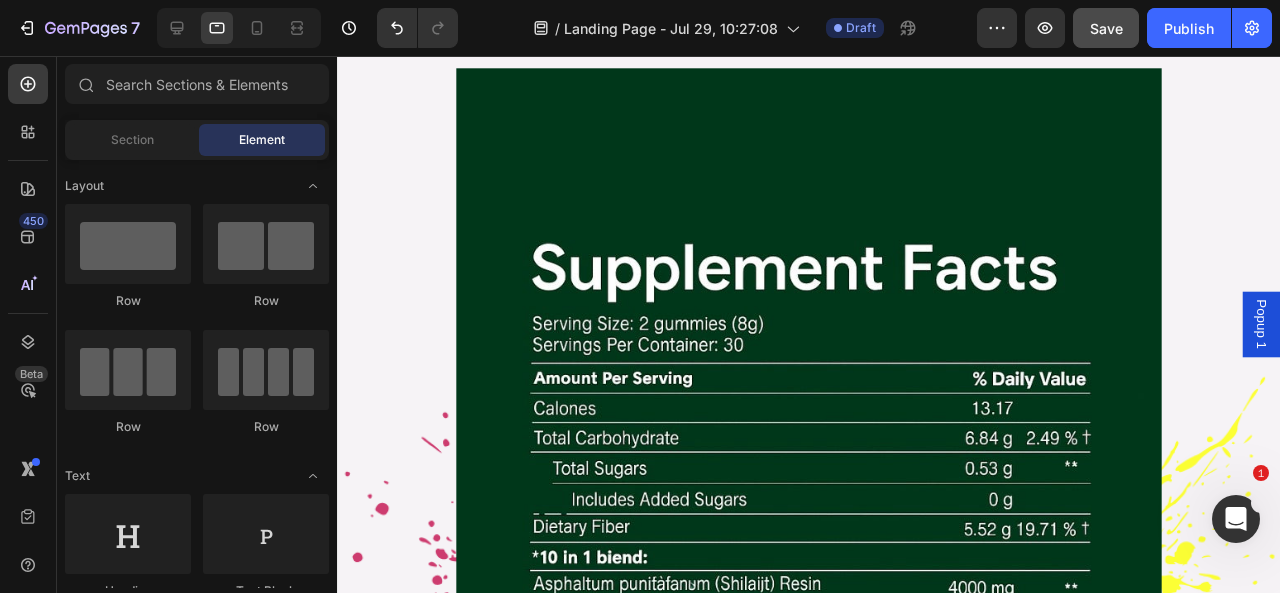 scroll, scrollTop: 11707, scrollLeft: 0, axis: vertical 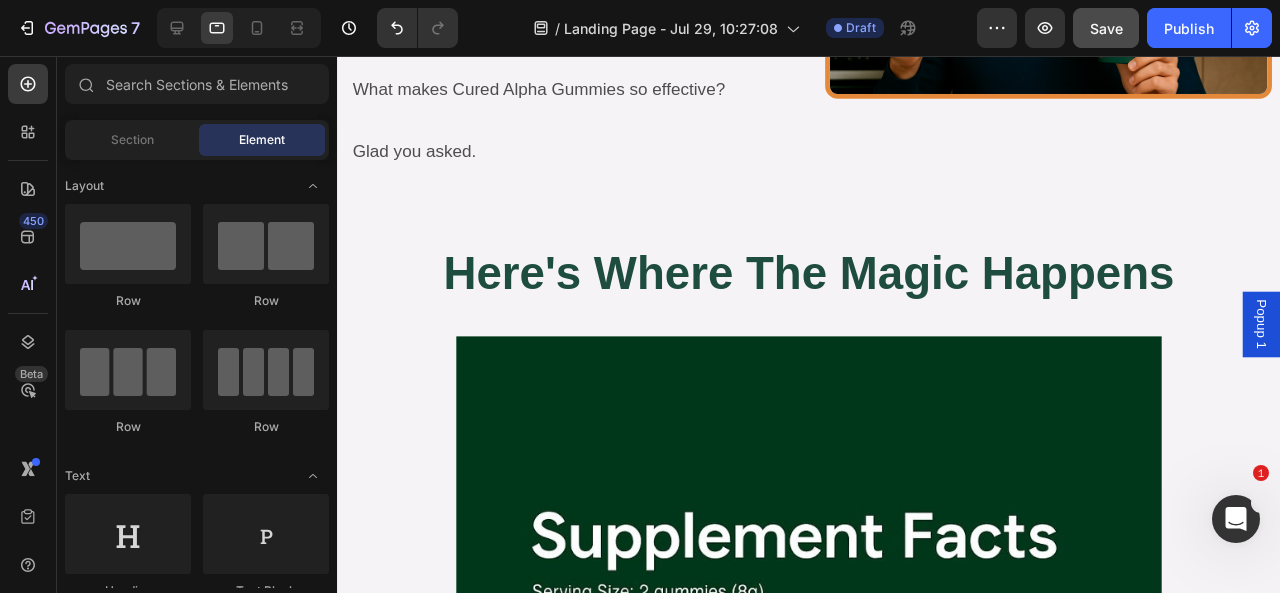 drag, startPoint x: 1324, startPoint y: 505, endPoint x: 1092, endPoint y: 87, distance: 478.06696 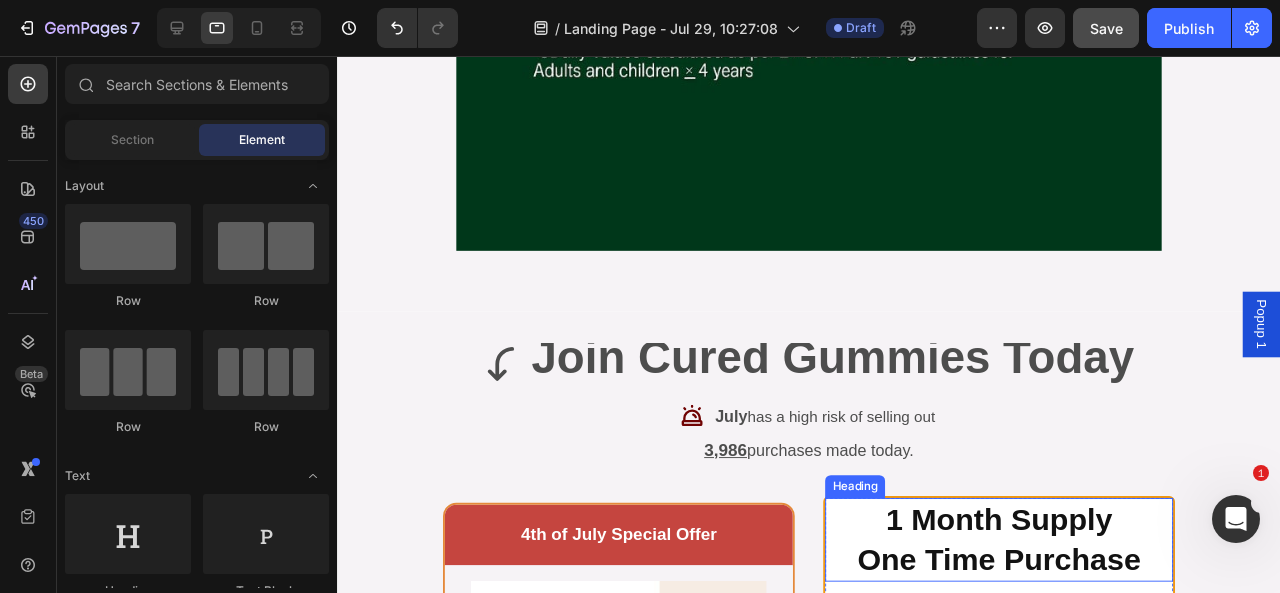scroll, scrollTop: 13082, scrollLeft: 0, axis: vertical 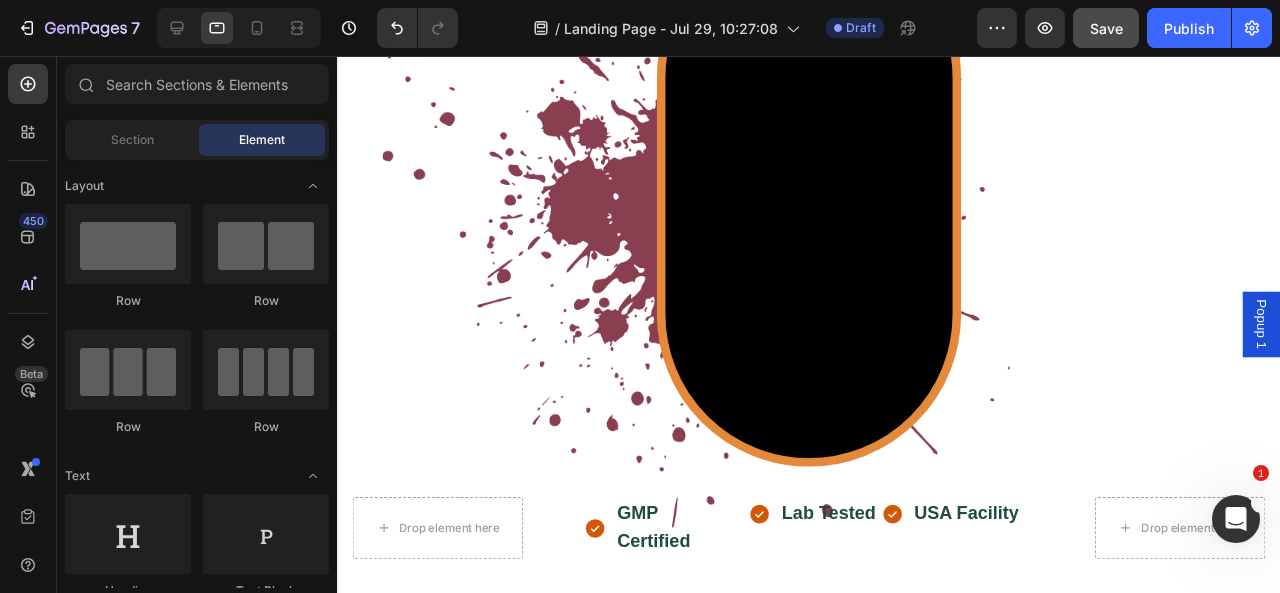 drag, startPoint x: 1322, startPoint y: 395, endPoint x: 1453, endPoint y: 74, distance: 346.7016 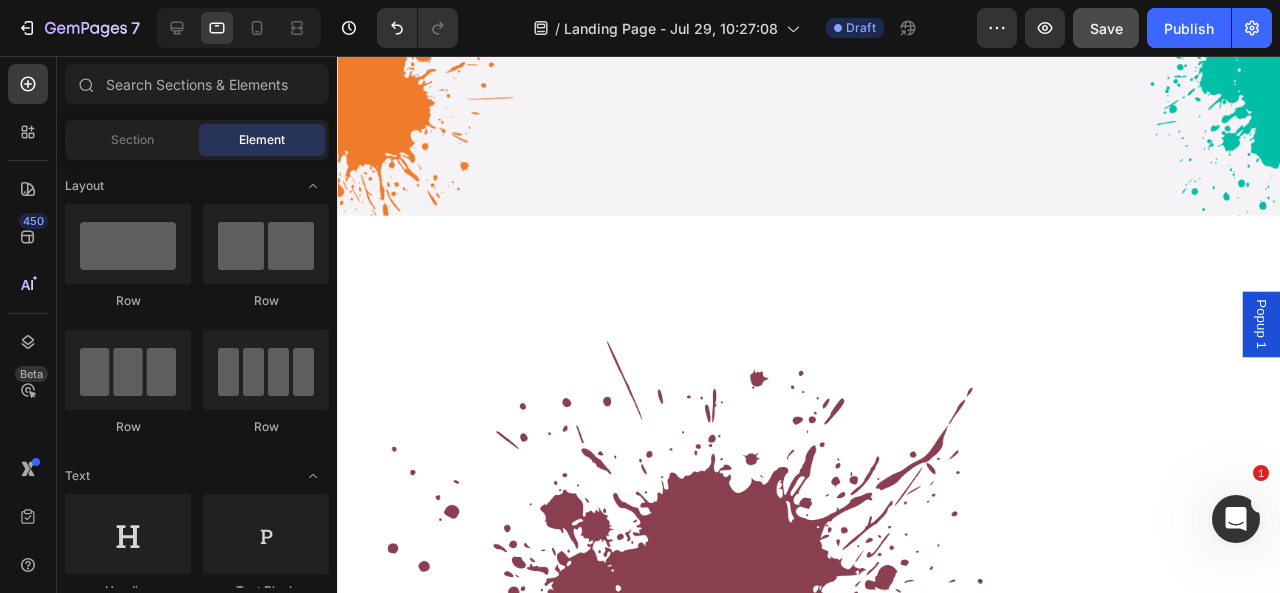 scroll, scrollTop: 5814, scrollLeft: 0, axis: vertical 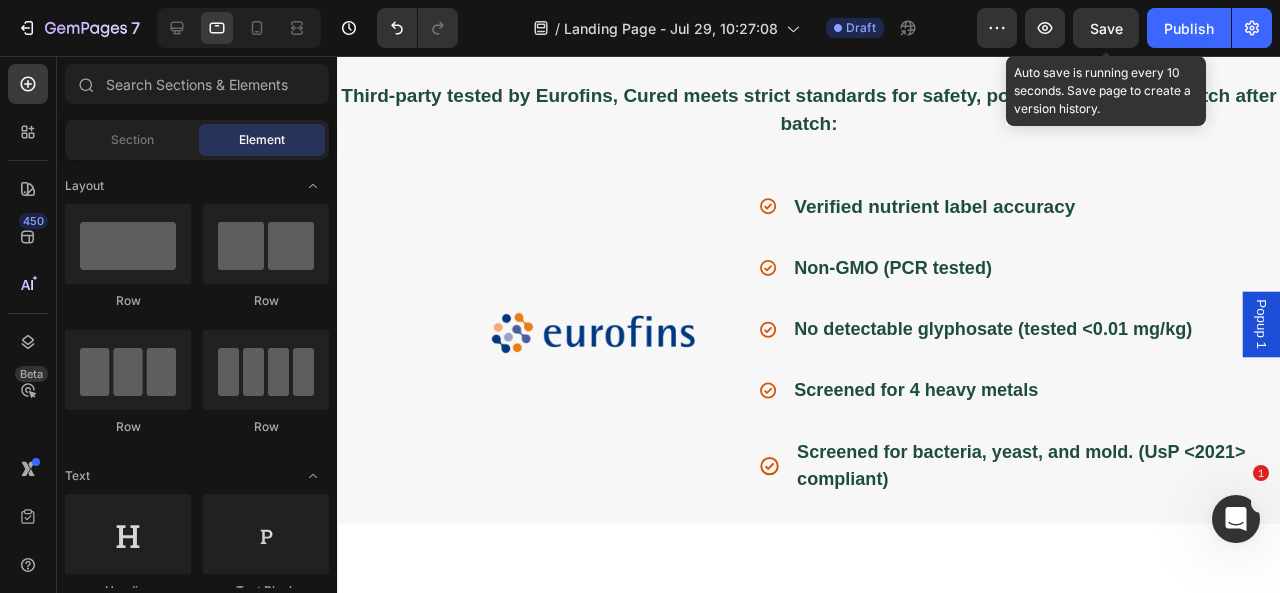click on "Save" at bounding box center (1106, 28) 